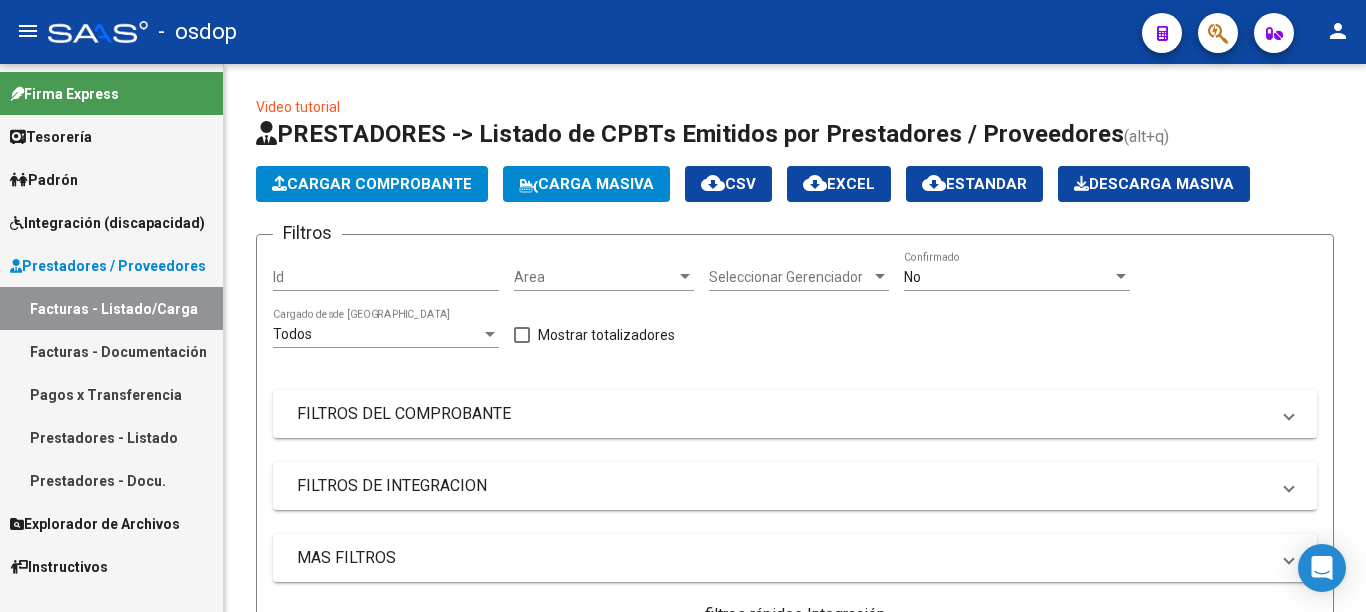 scroll, scrollTop: 0, scrollLeft: 0, axis: both 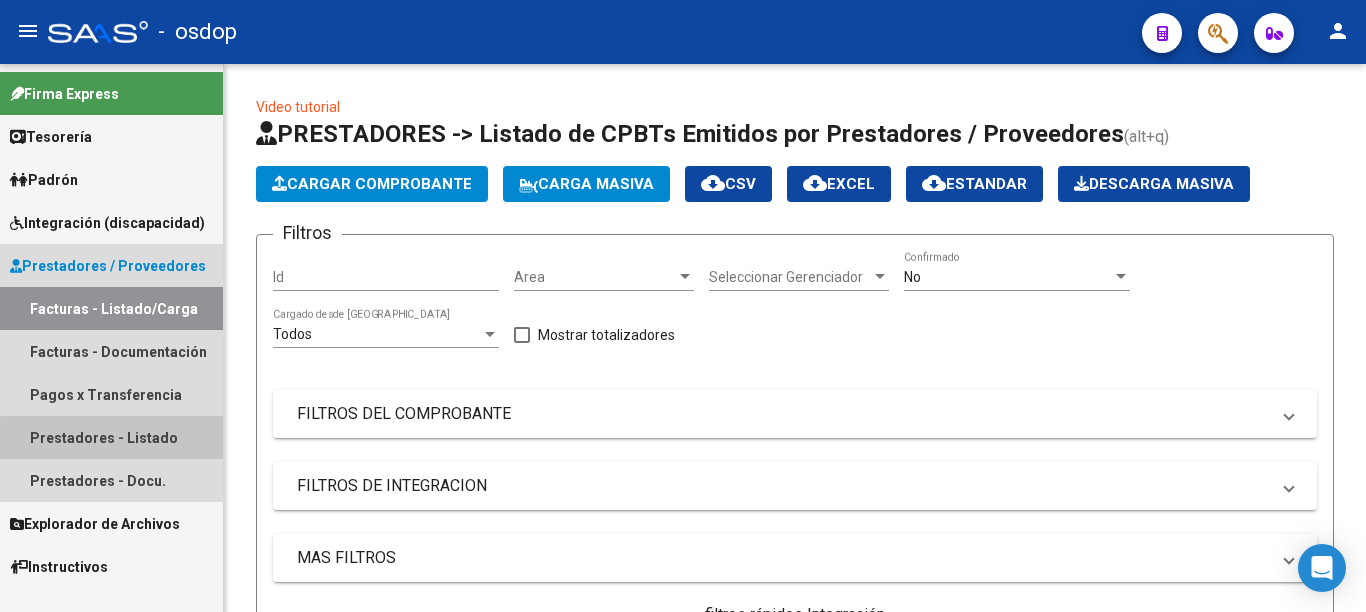 click on "Prestadores - Listado" at bounding box center (111, 437) 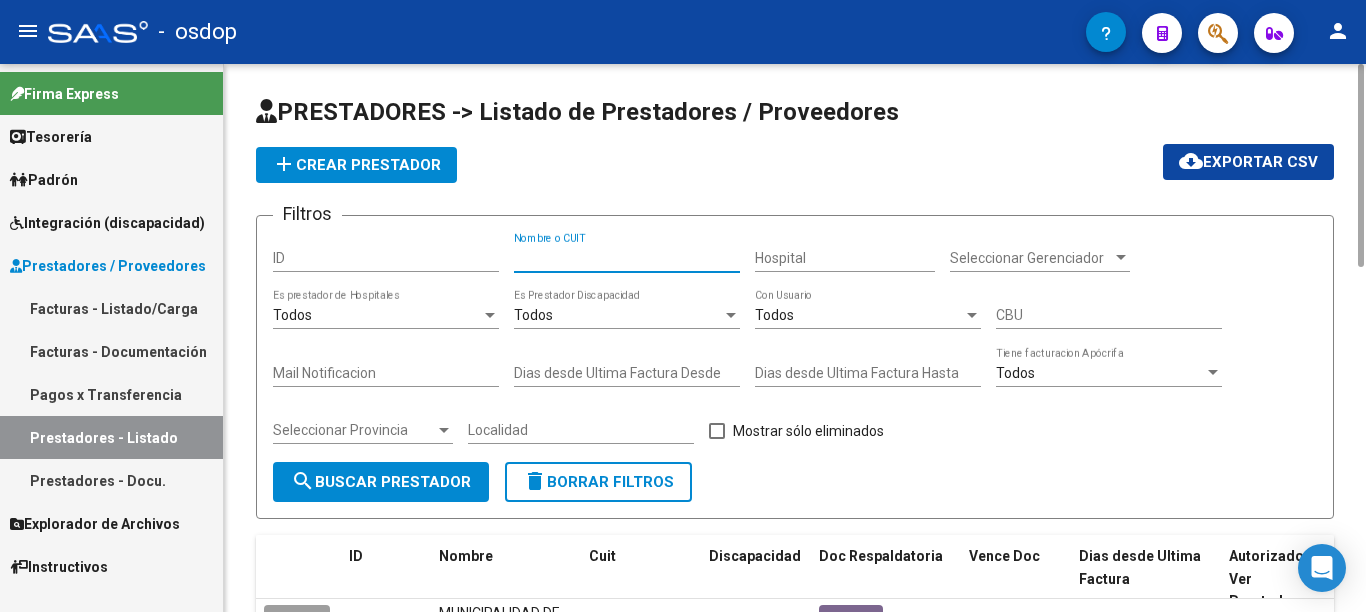 click on "Nombre o CUIT" at bounding box center [627, 258] 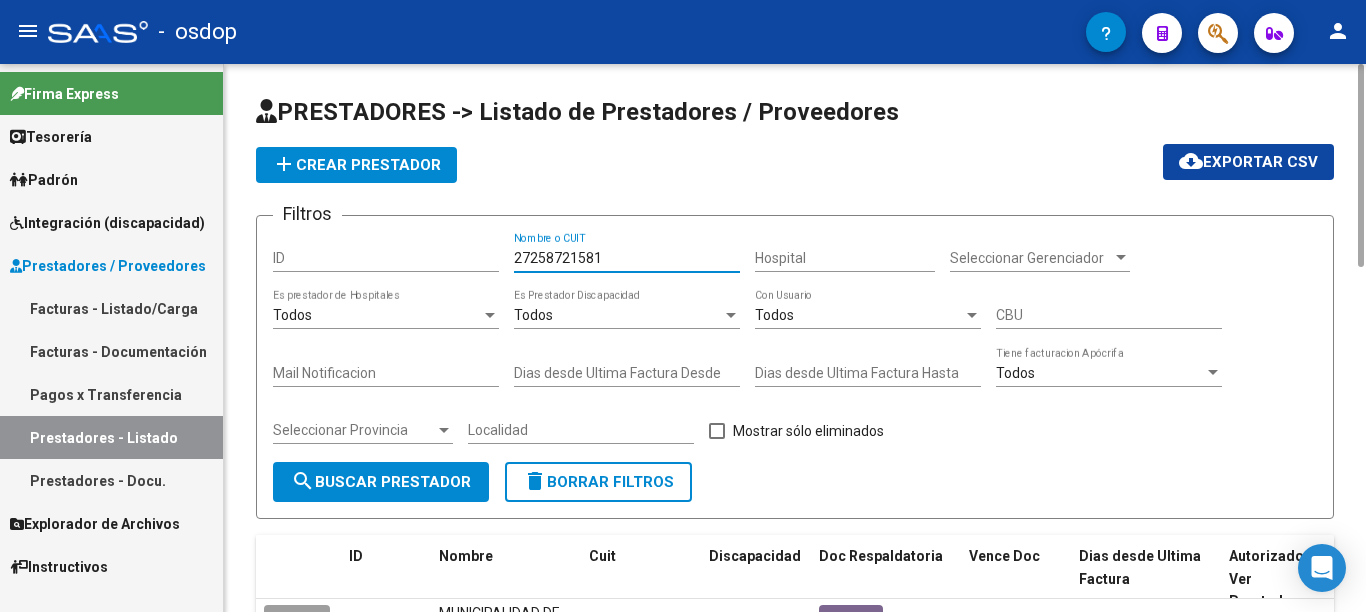 type on "27258721581" 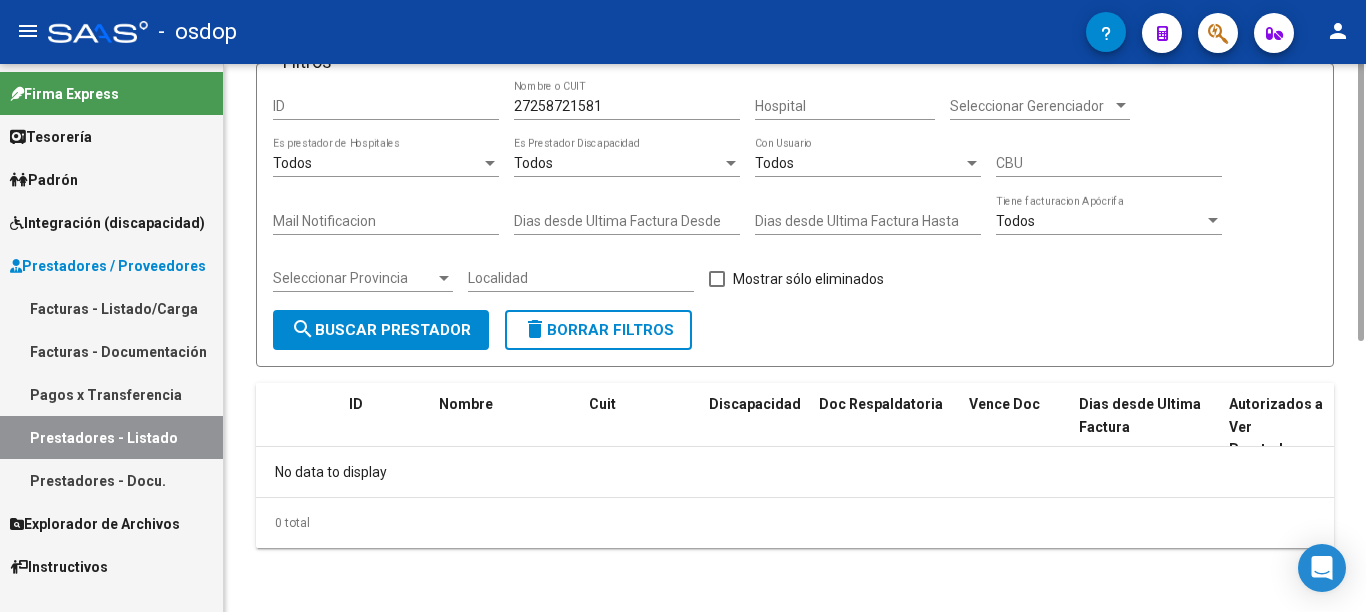 scroll, scrollTop: 0, scrollLeft: 0, axis: both 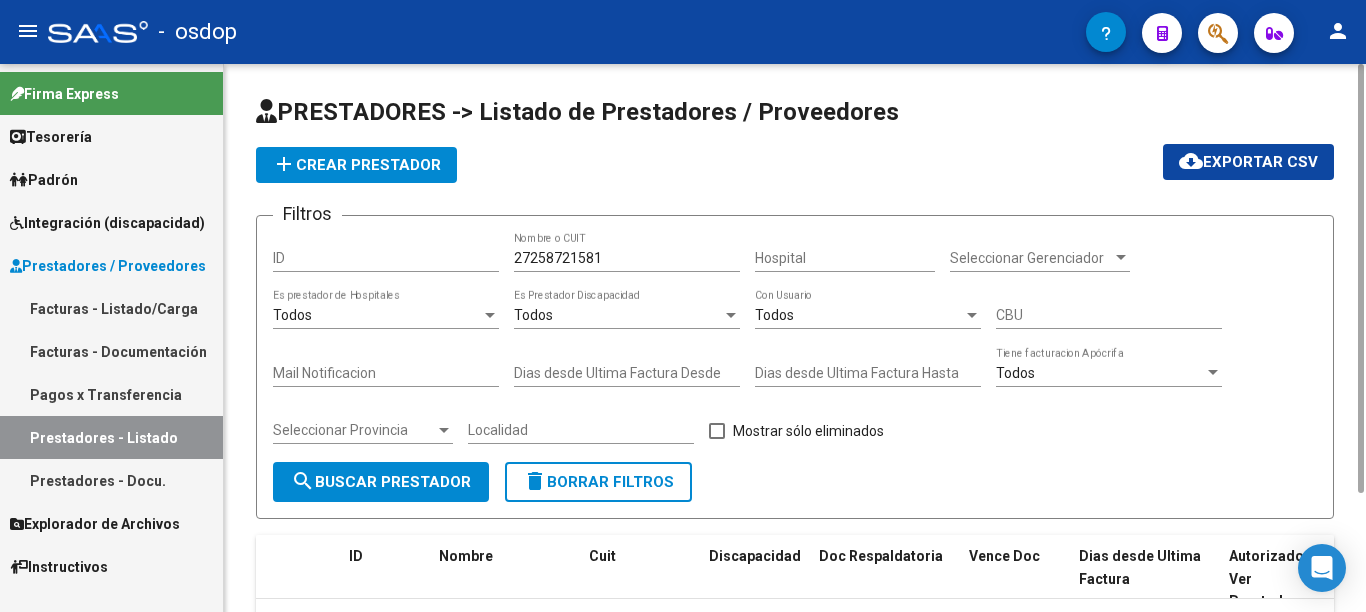 click on "search  Buscar Prestador" 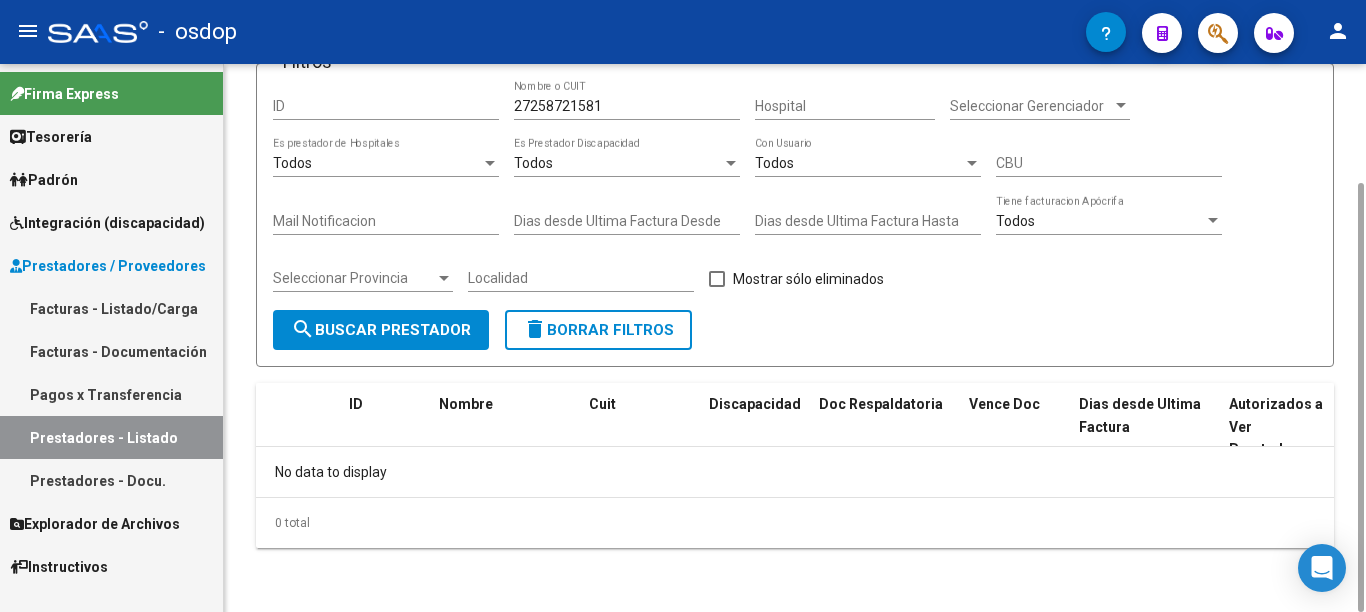 scroll, scrollTop: 0, scrollLeft: 0, axis: both 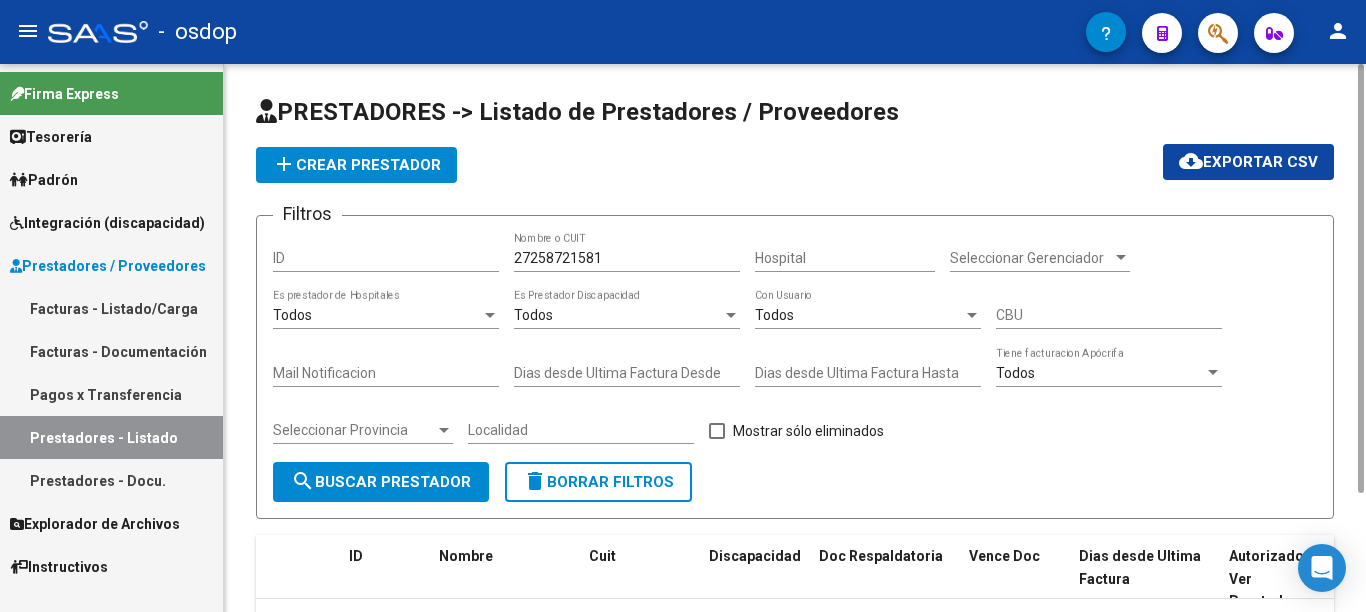 click on "27258721581" at bounding box center (627, 258) 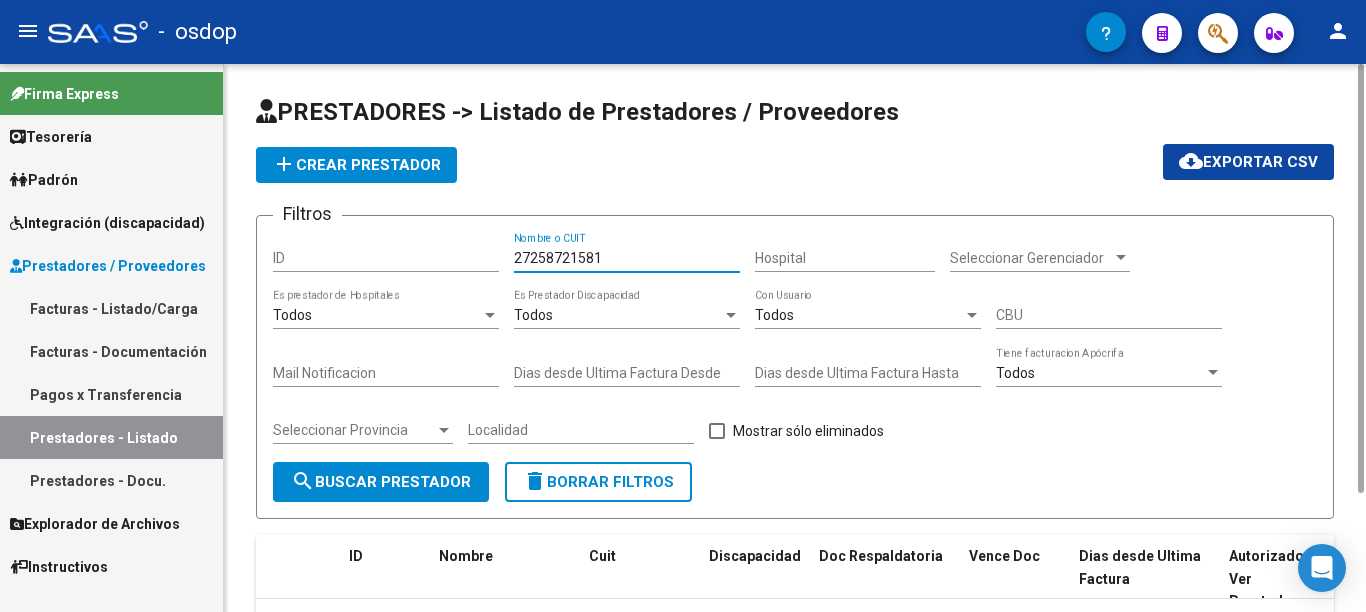 click on "27258721581" at bounding box center (627, 258) 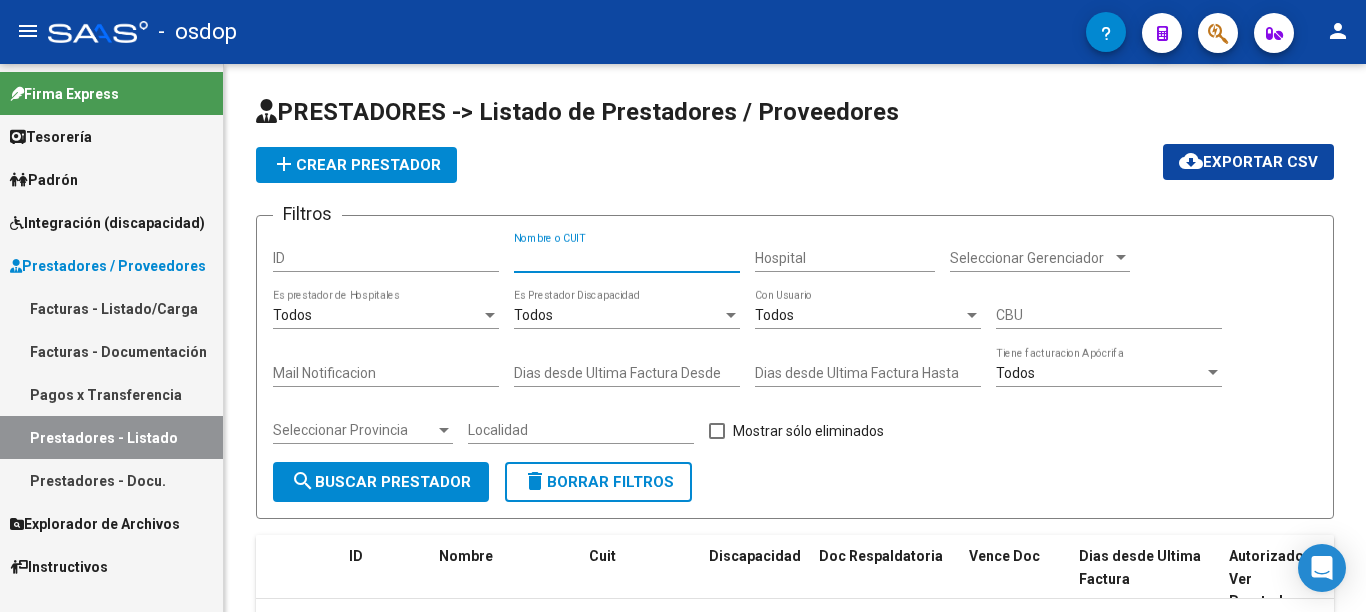 type 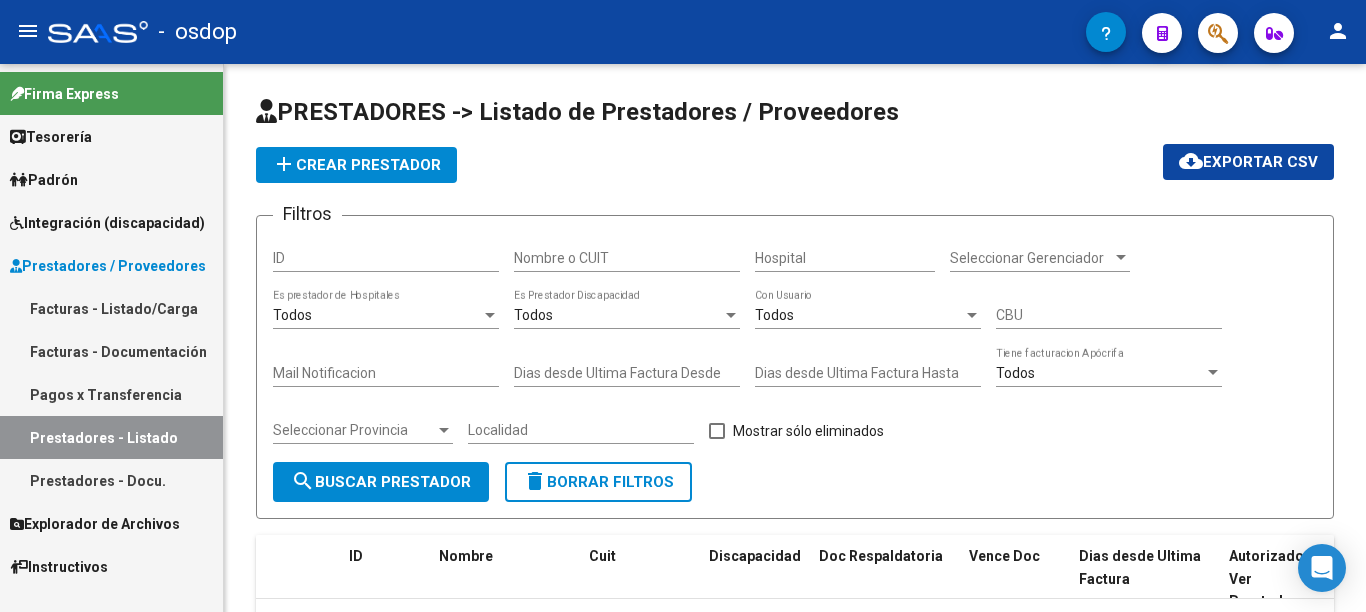 click on "Facturas - Listado/Carga" at bounding box center [111, 308] 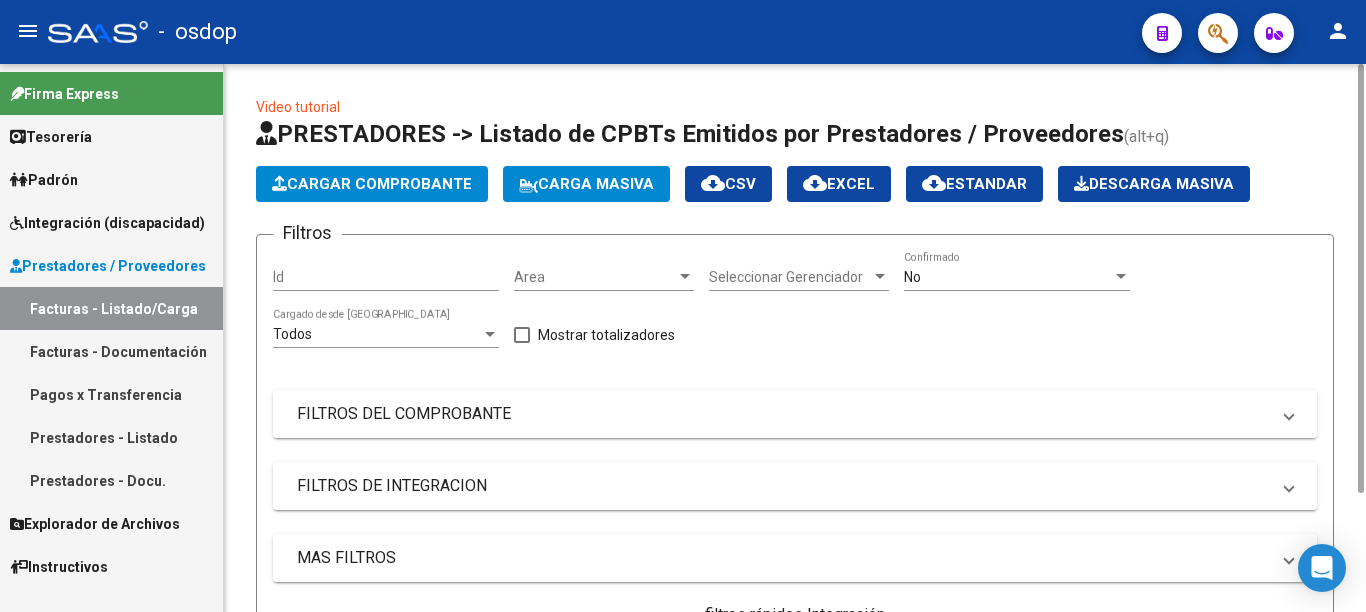 scroll, scrollTop: 200, scrollLeft: 0, axis: vertical 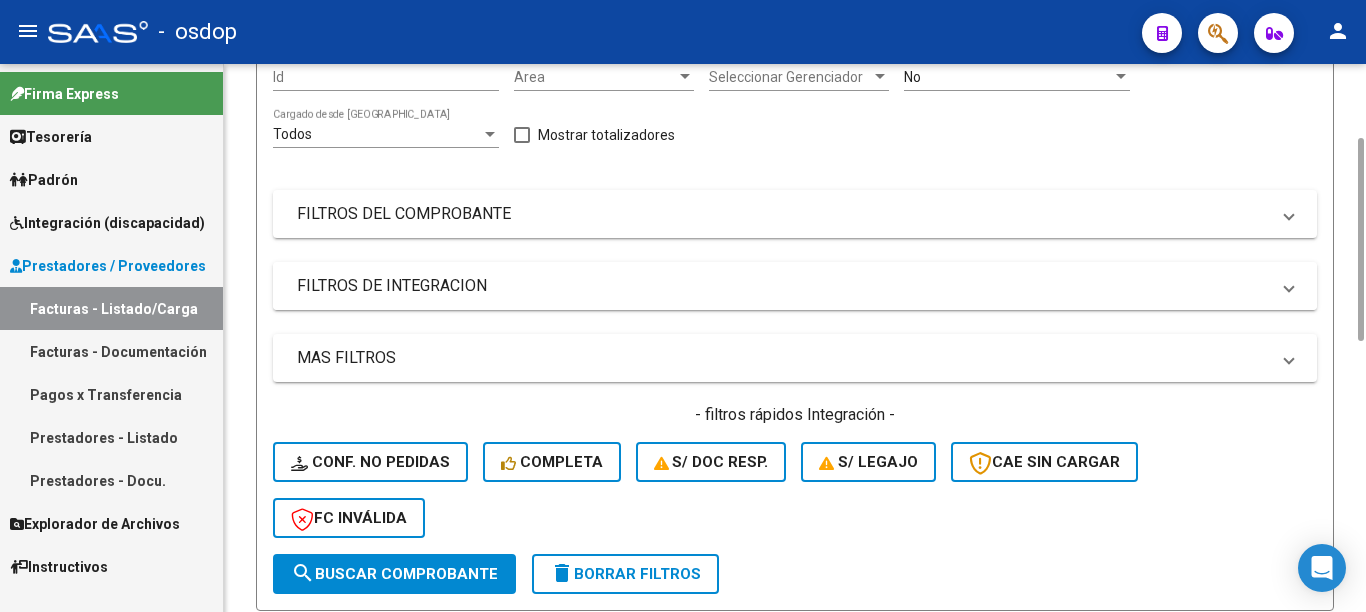 click on "FILTROS DE INTEGRACION" at bounding box center (783, 286) 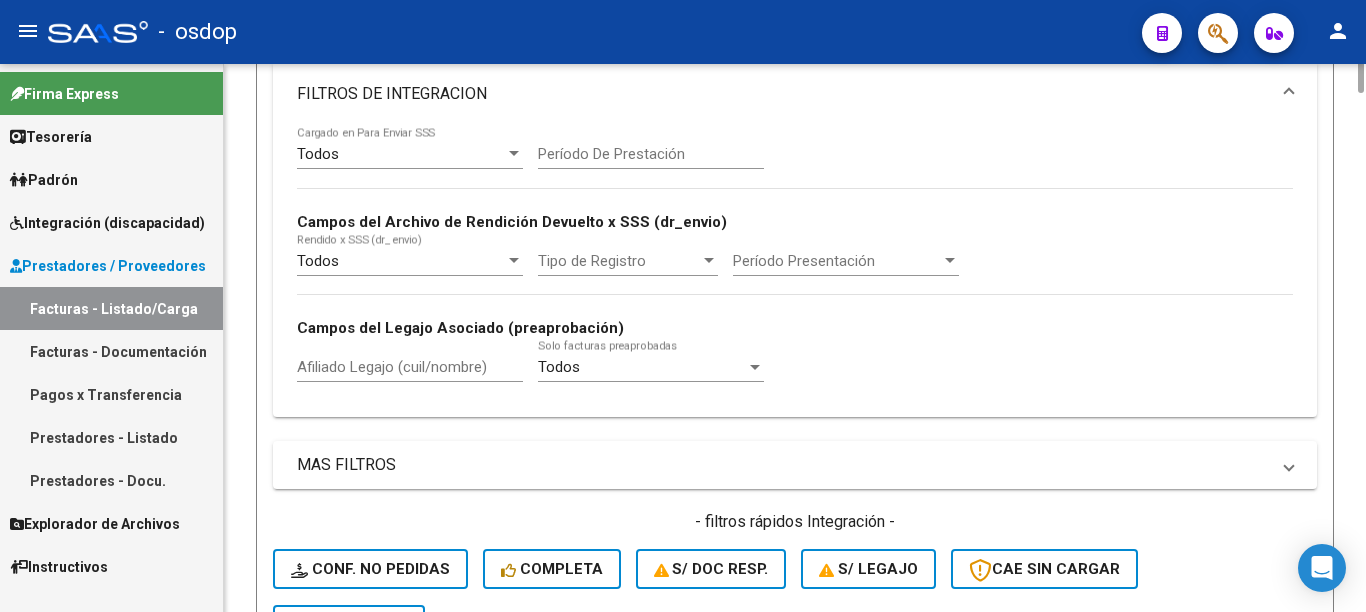 scroll, scrollTop: 0, scrollLeft: 0, axis: both 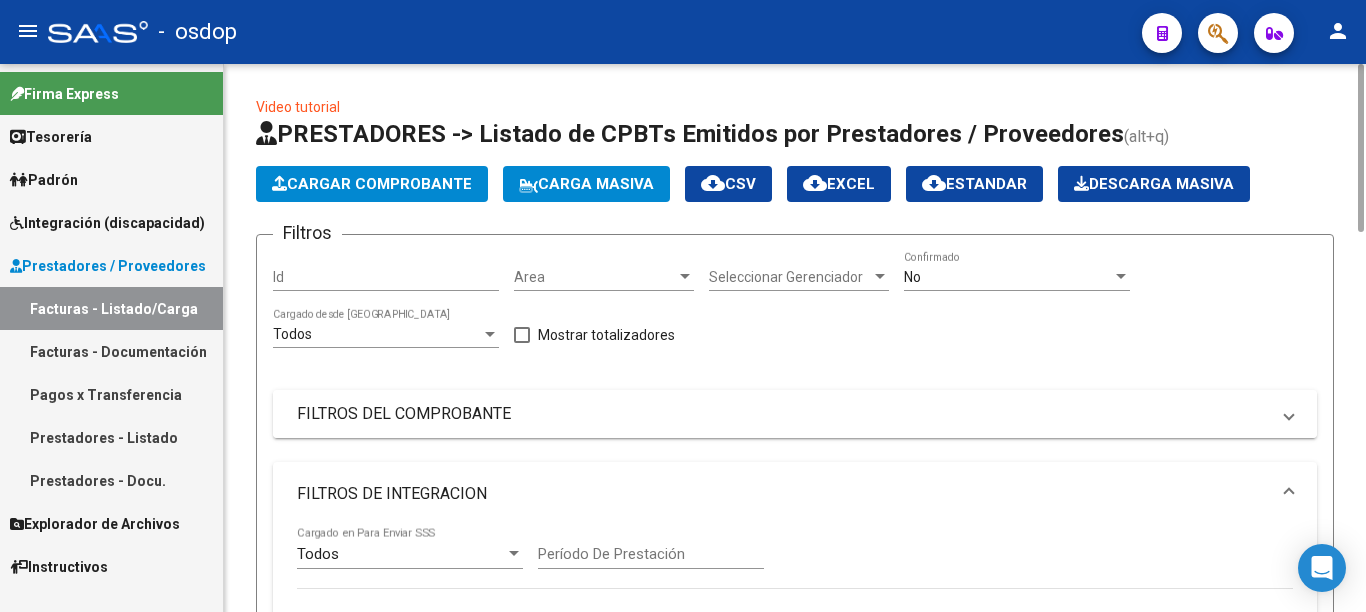 click on "FILTROS DEL COMPROBANTE" at bounding box center (783, 414) 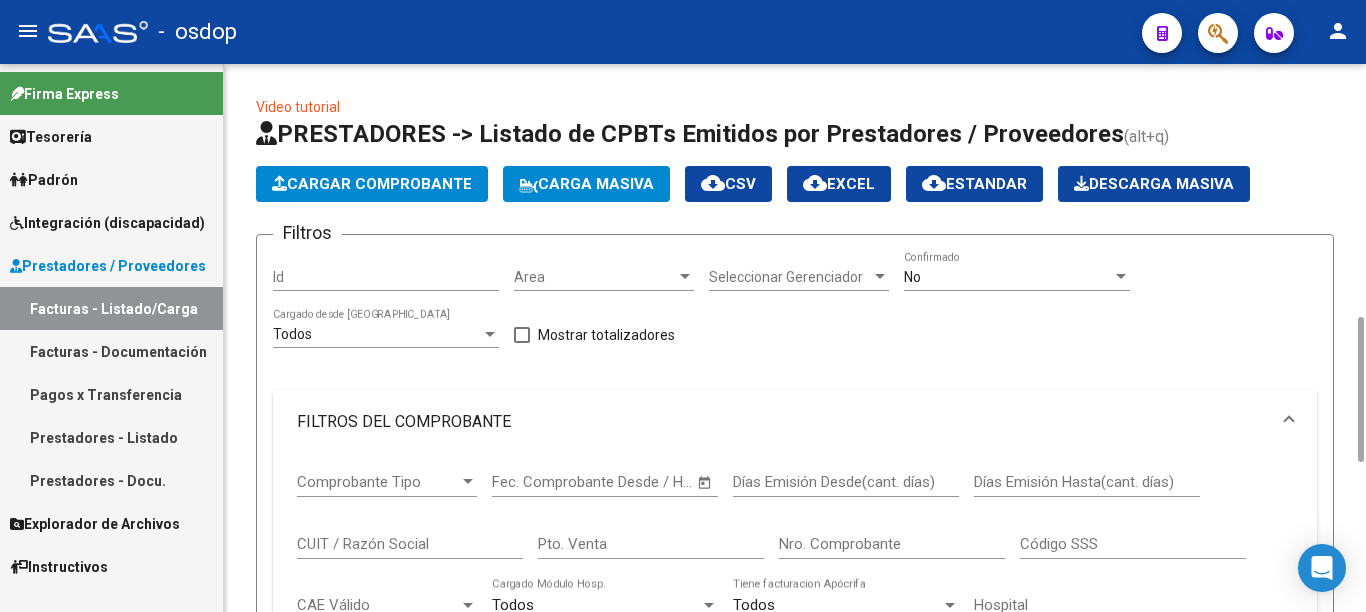 scroll, scrollTop: 200, scrollLeft: 0, axis: vertical 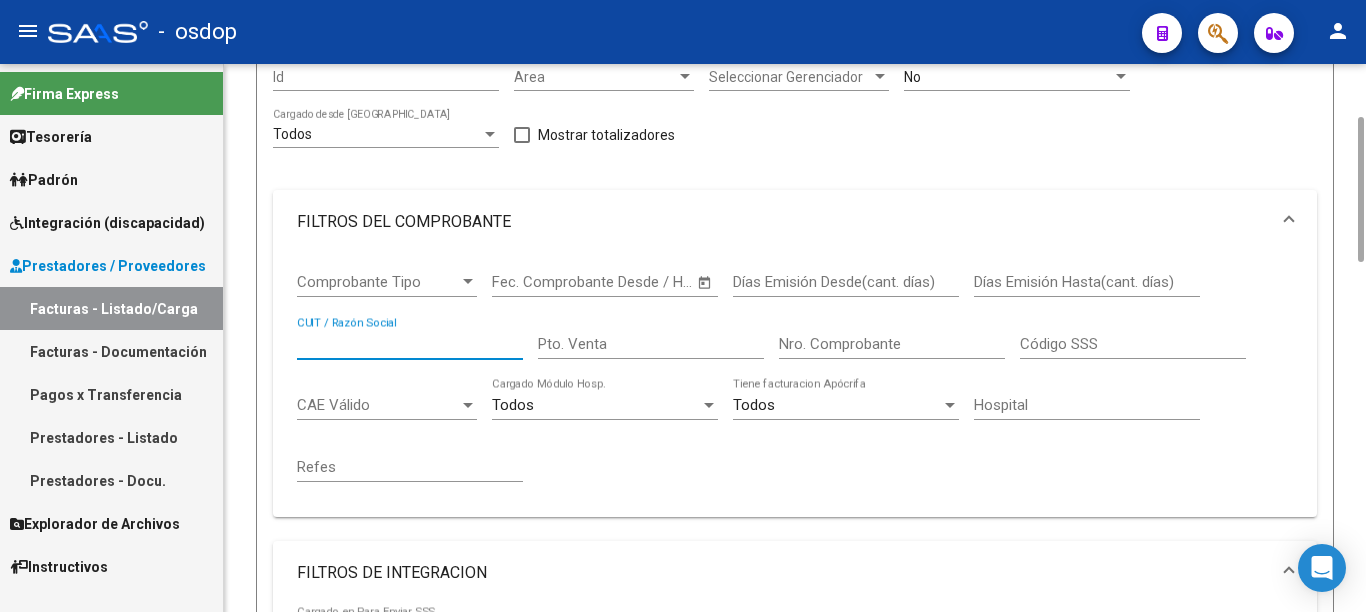 paste on "27258721581" 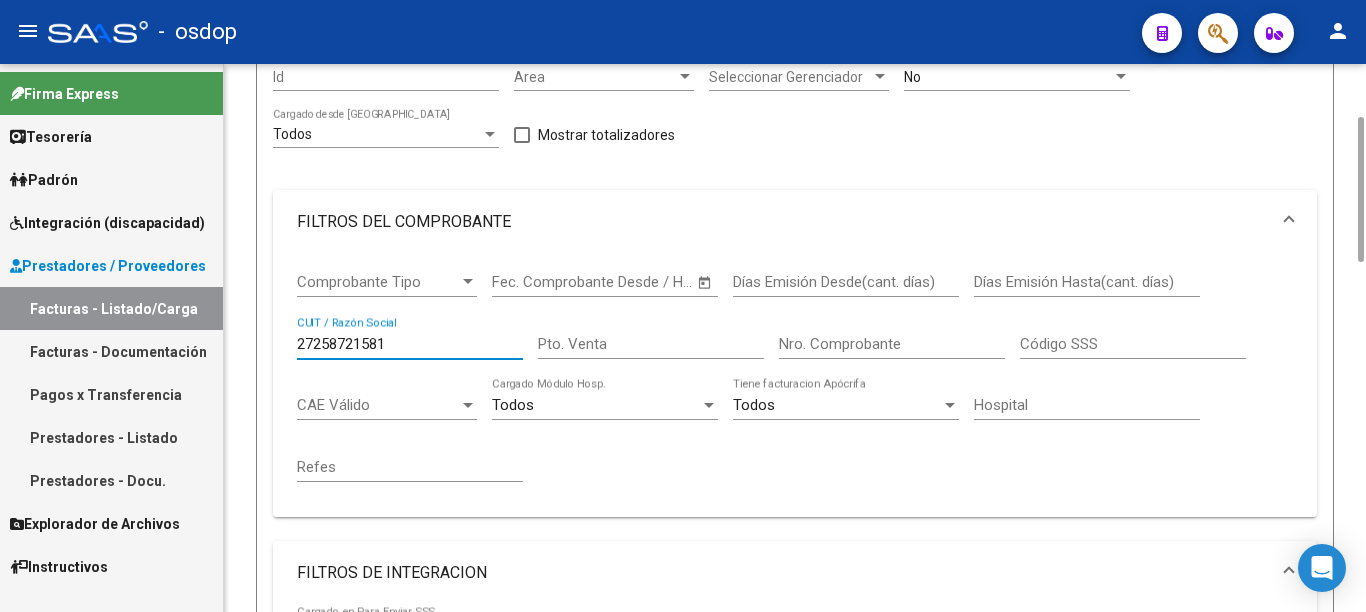 scroll, scrollTop: 800, scrollLeft: 0, axis: vertical 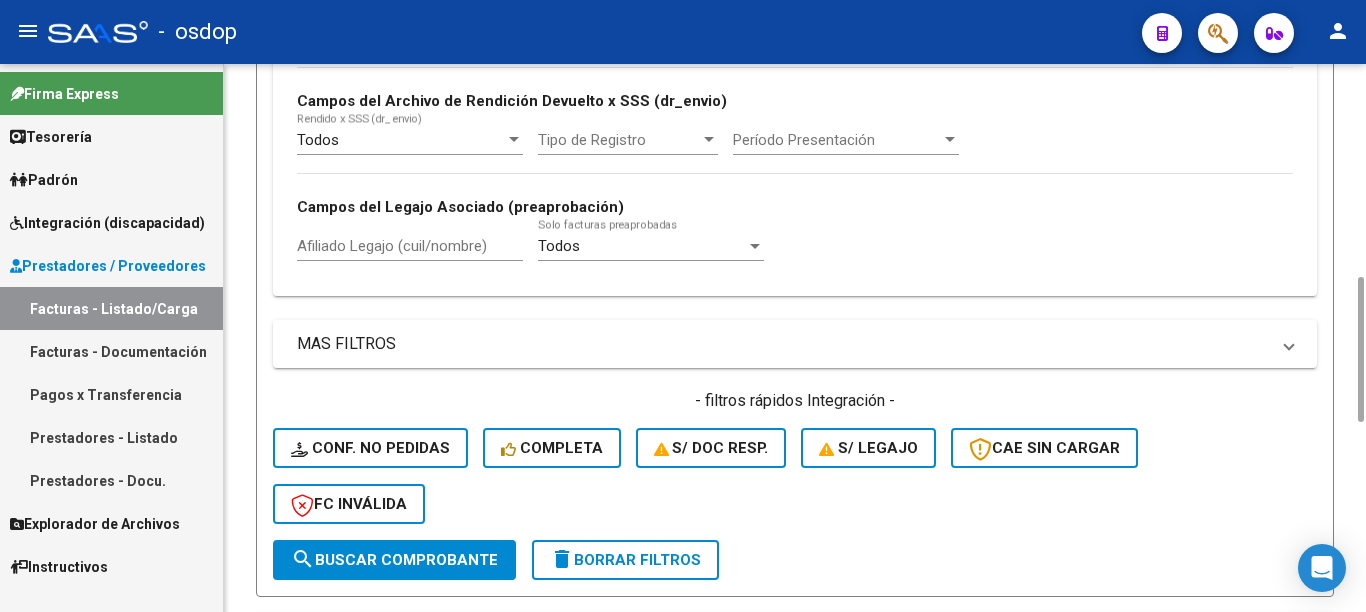 type on "27258721581" 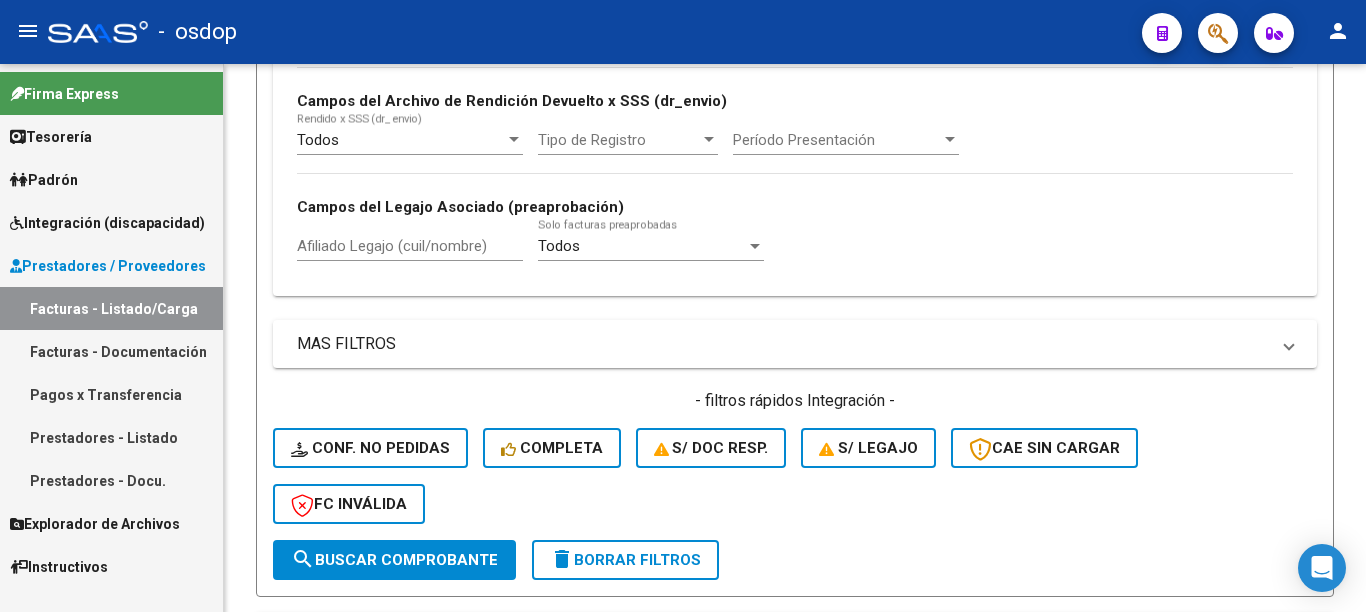 scroll, scrollTop: 1030, scrollLeft: 0, axis: vertical 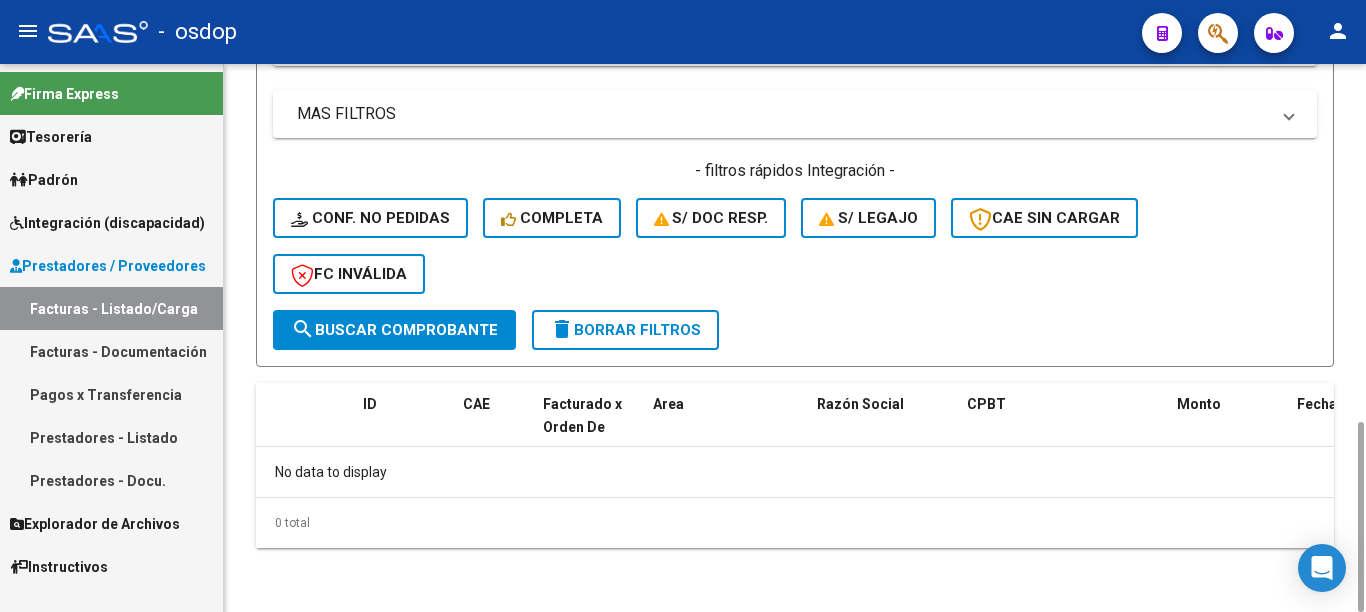 click on "search  Buscar Comprobante" 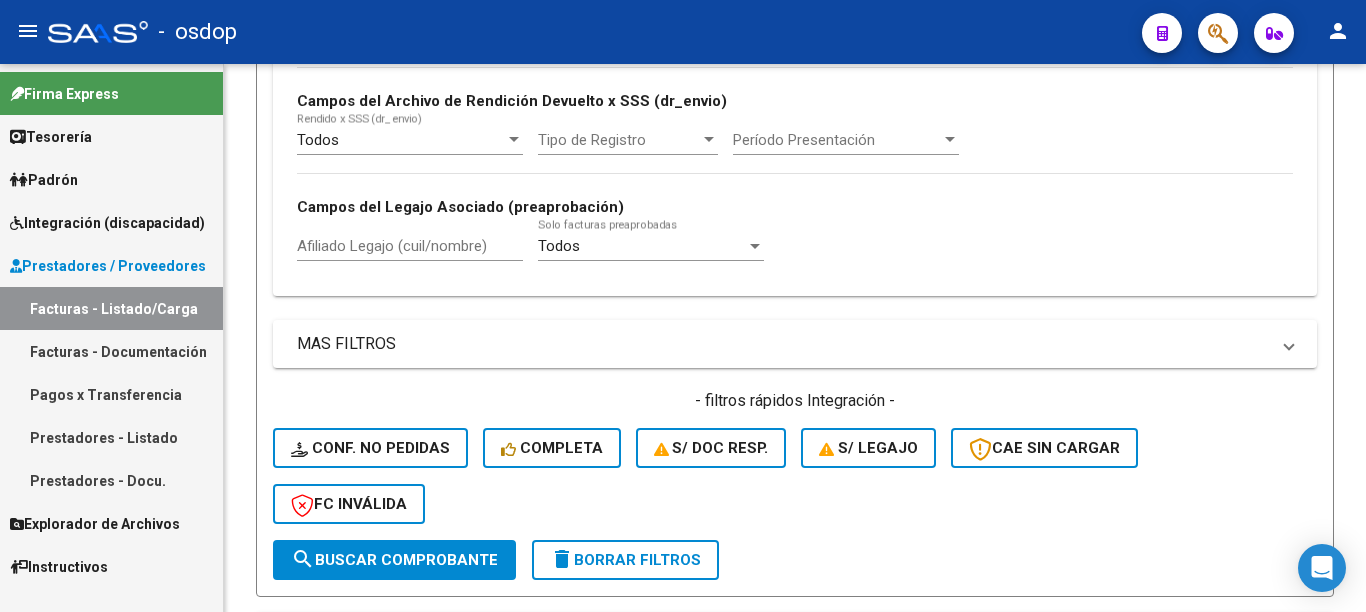 scroll, scrollTop: 0, scrollLeft: 0, axis: both 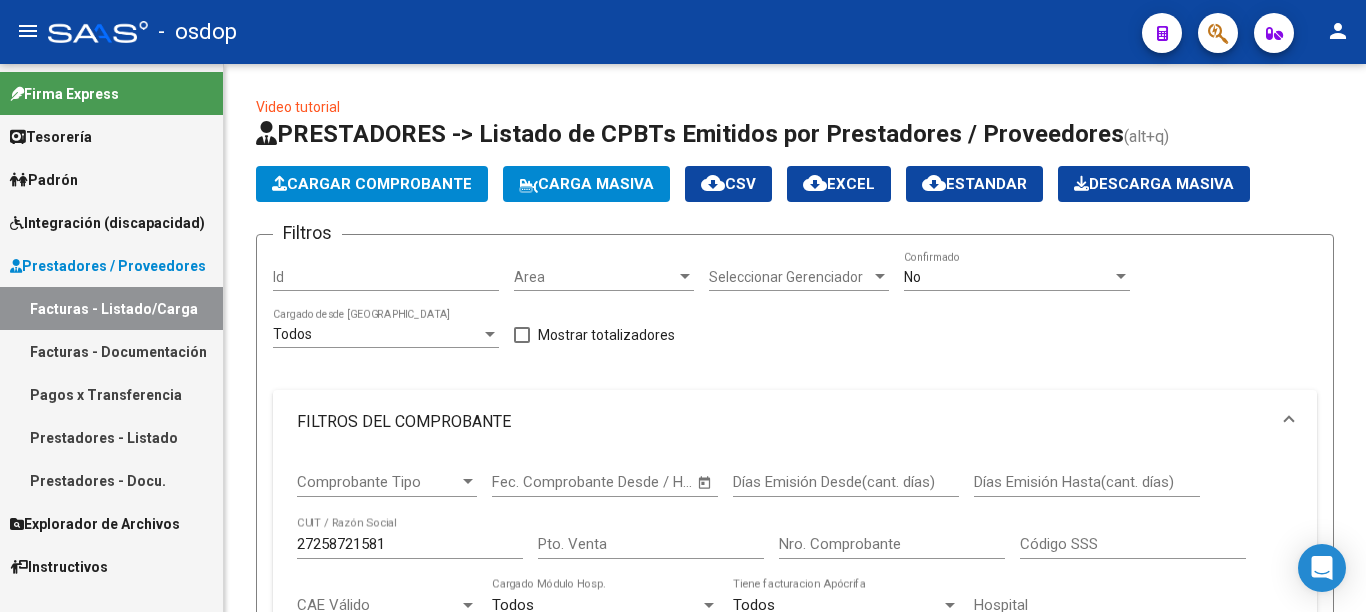 click on "Facturas - Listado/Carga" at bounding box center [111, 308] 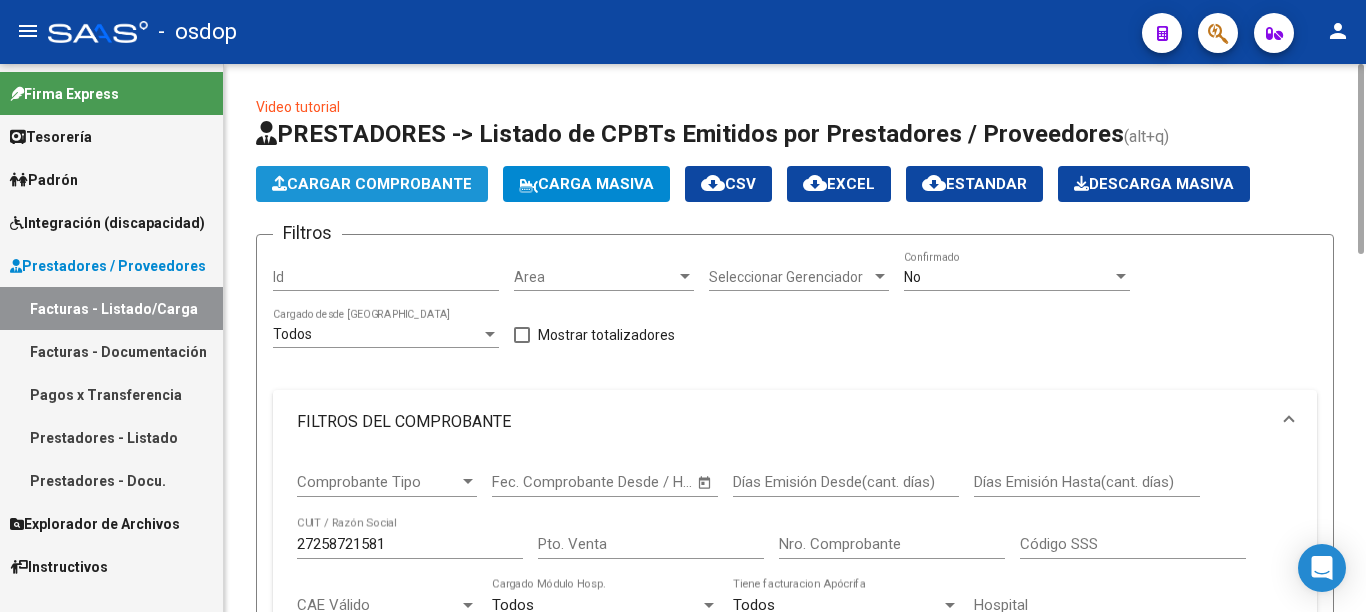 click on "Cargar Comprobante" 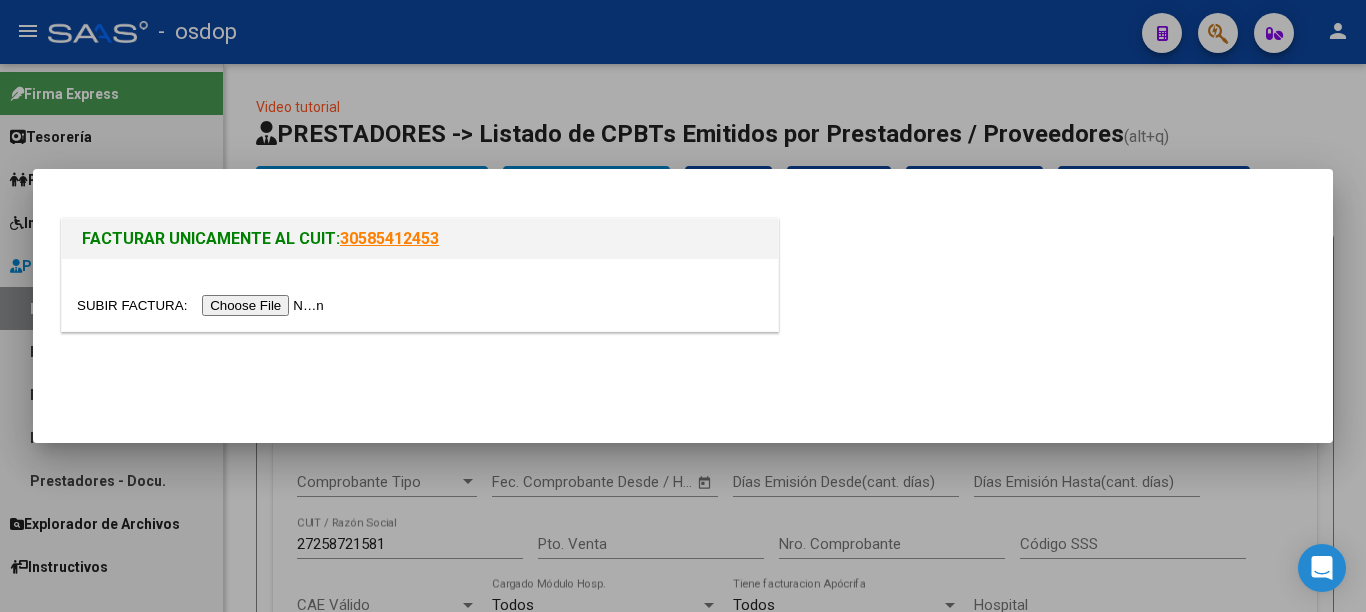 click at bounding box center [203, 305] 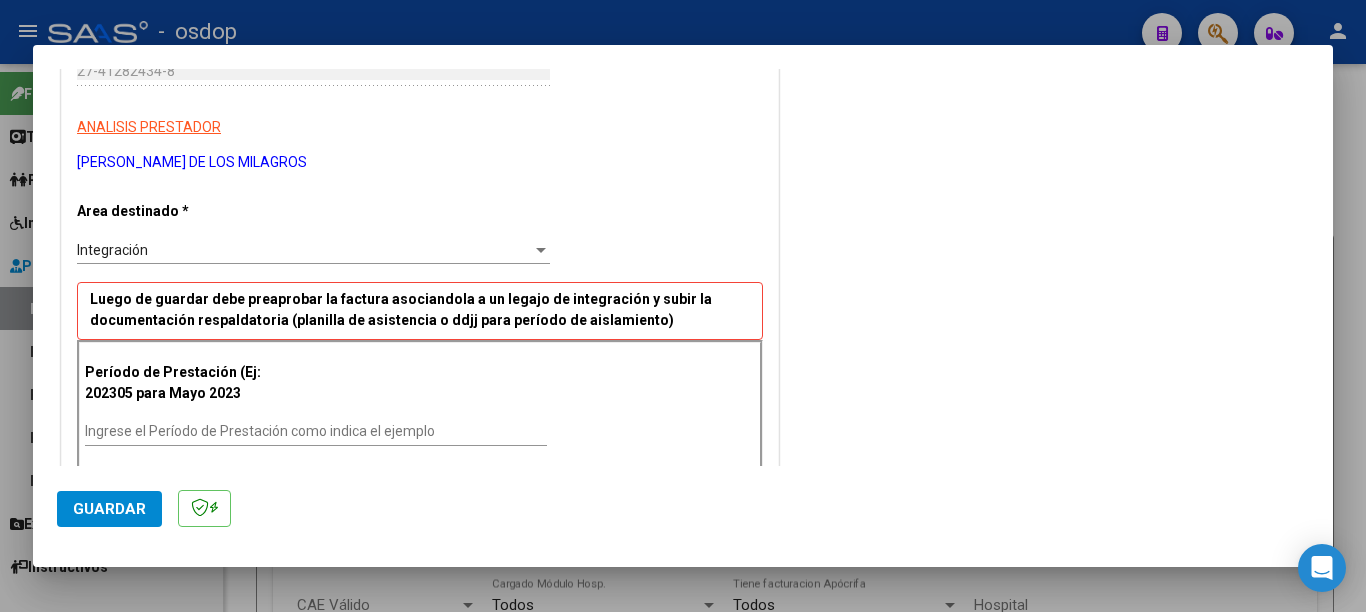 scroll, scrollTop: 400, scrollLeft: 0, axis: vertical 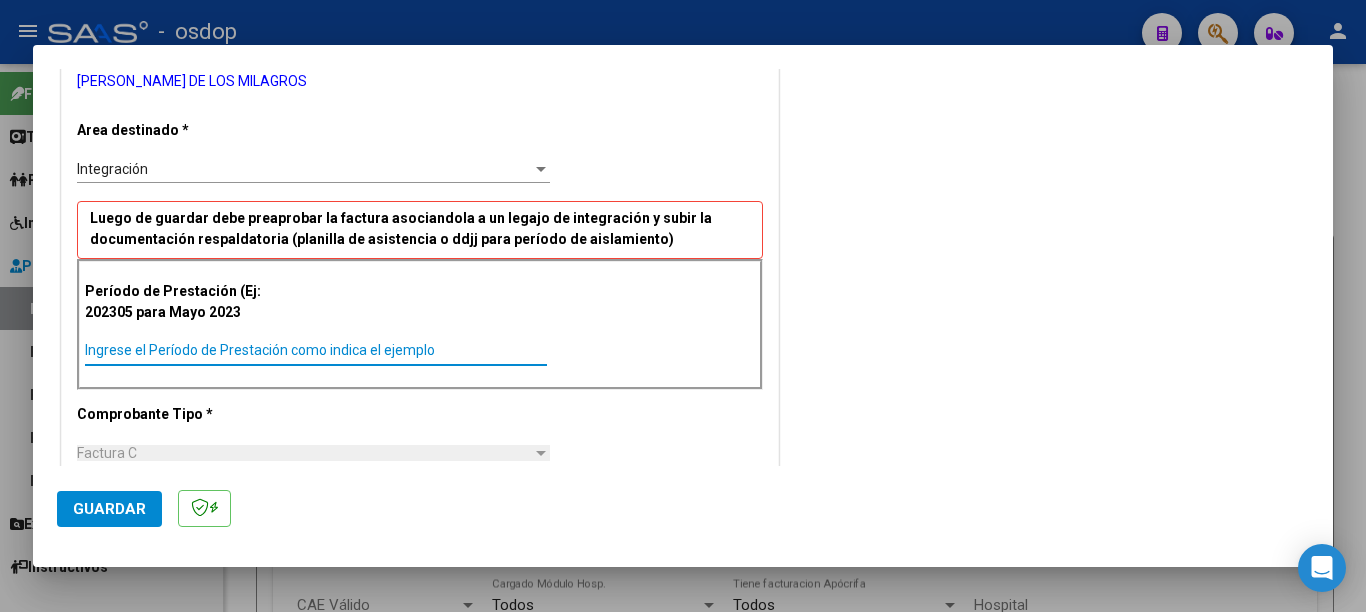click on "Ingrese el Período de Prestación como indica el ejemplo" at bounding box center [316, 350] 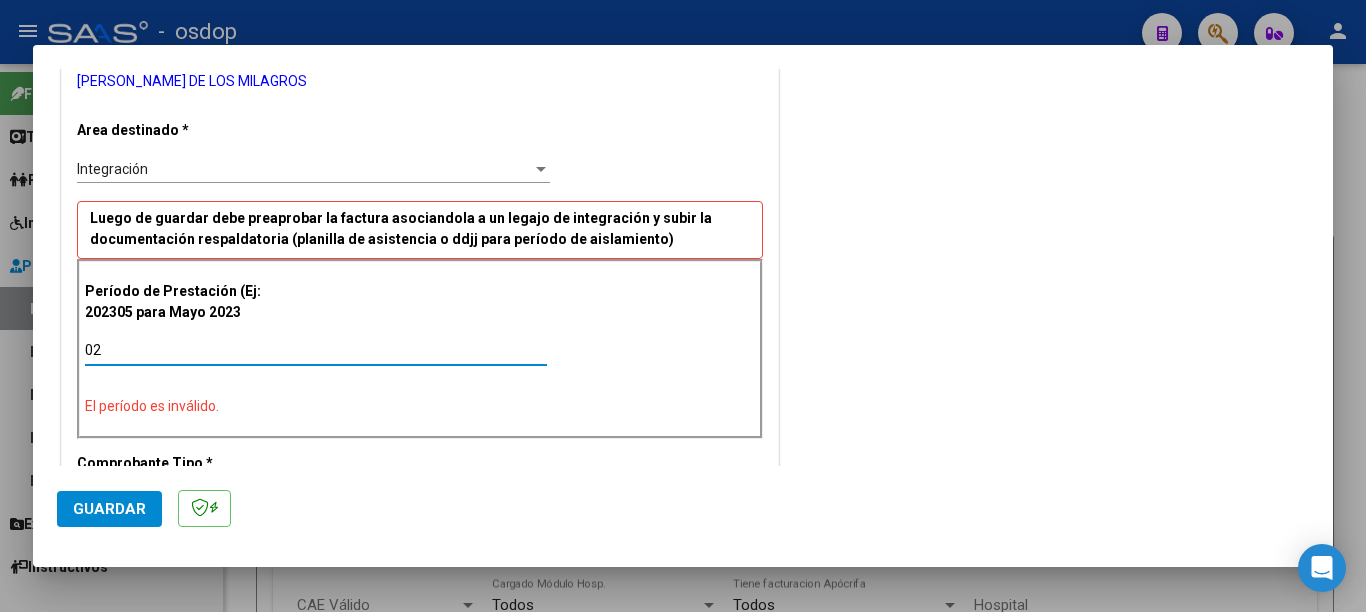 type on "0" 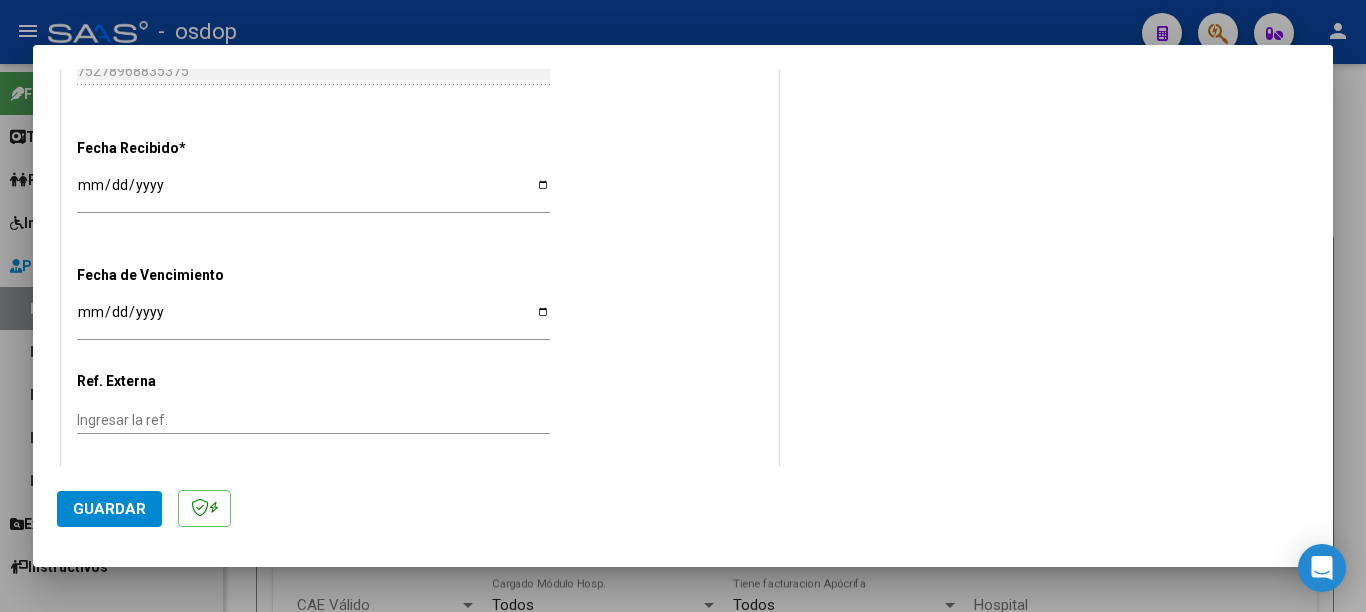 scroll, scrollTop: 1230, scrollLeft: 0, axis: vertical 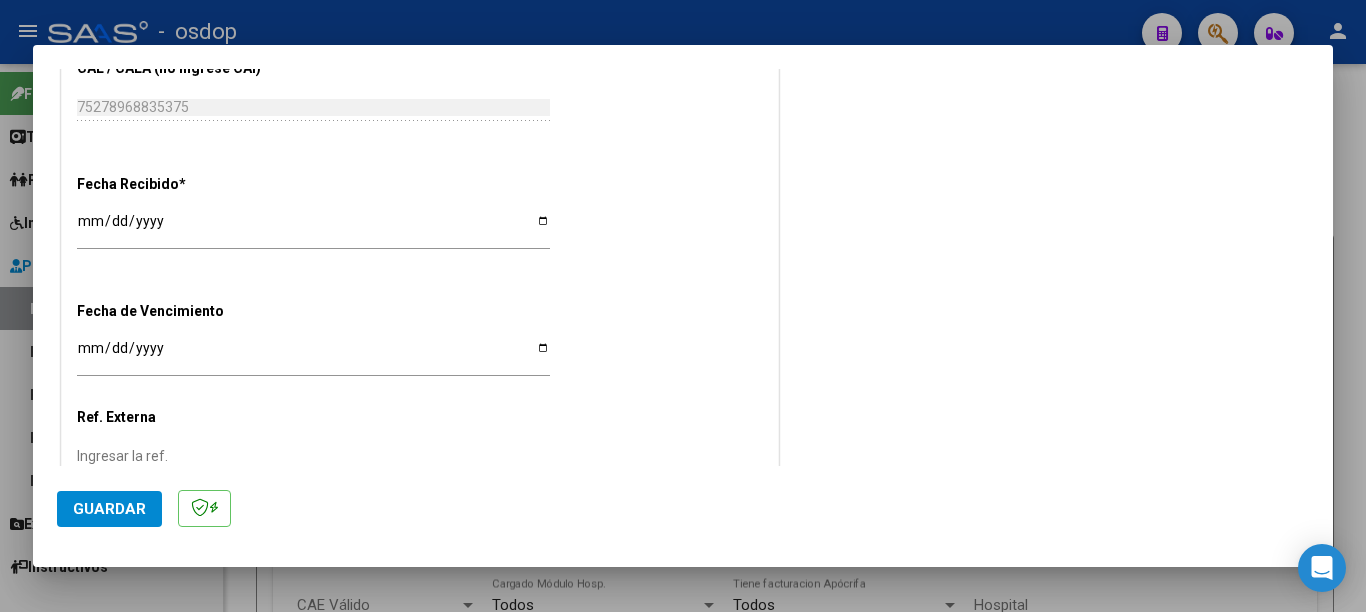 type on "202506" 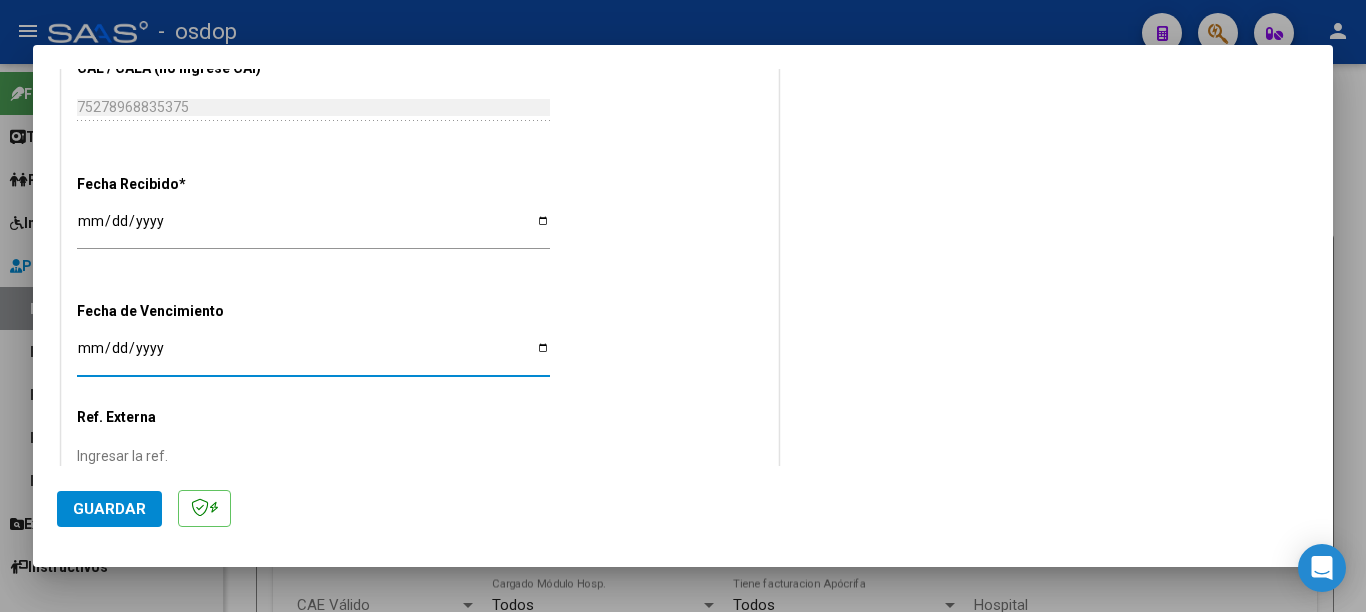 type on "0007-02-12" 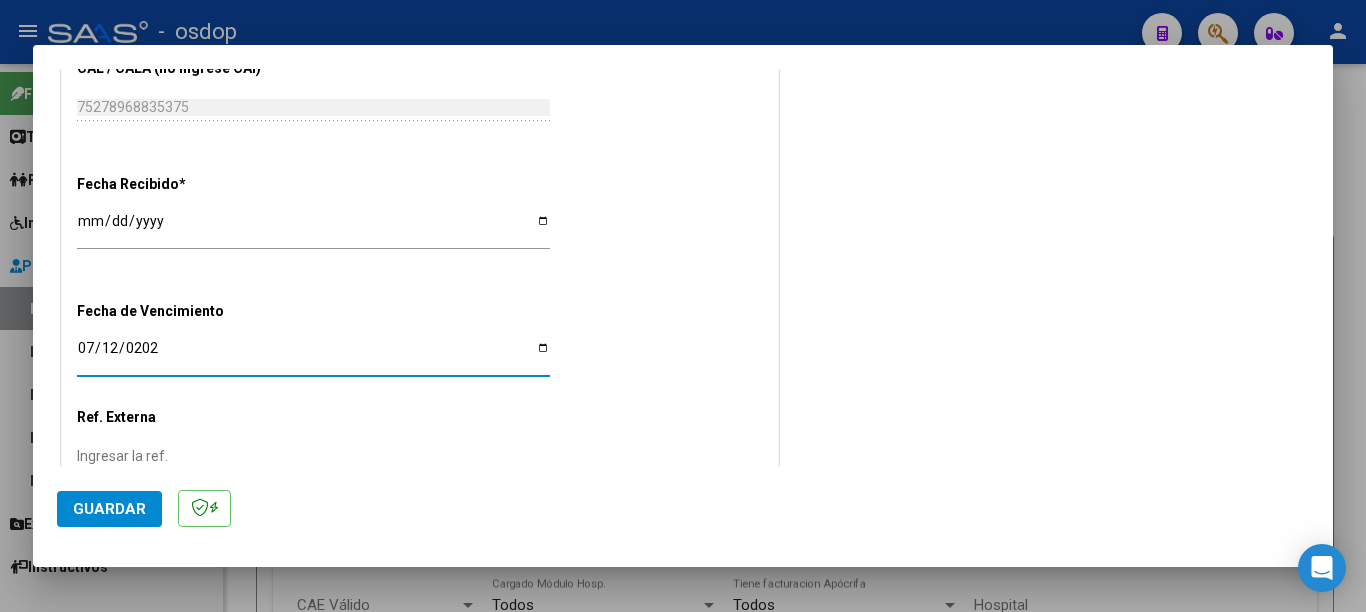 type on "[DATE]" 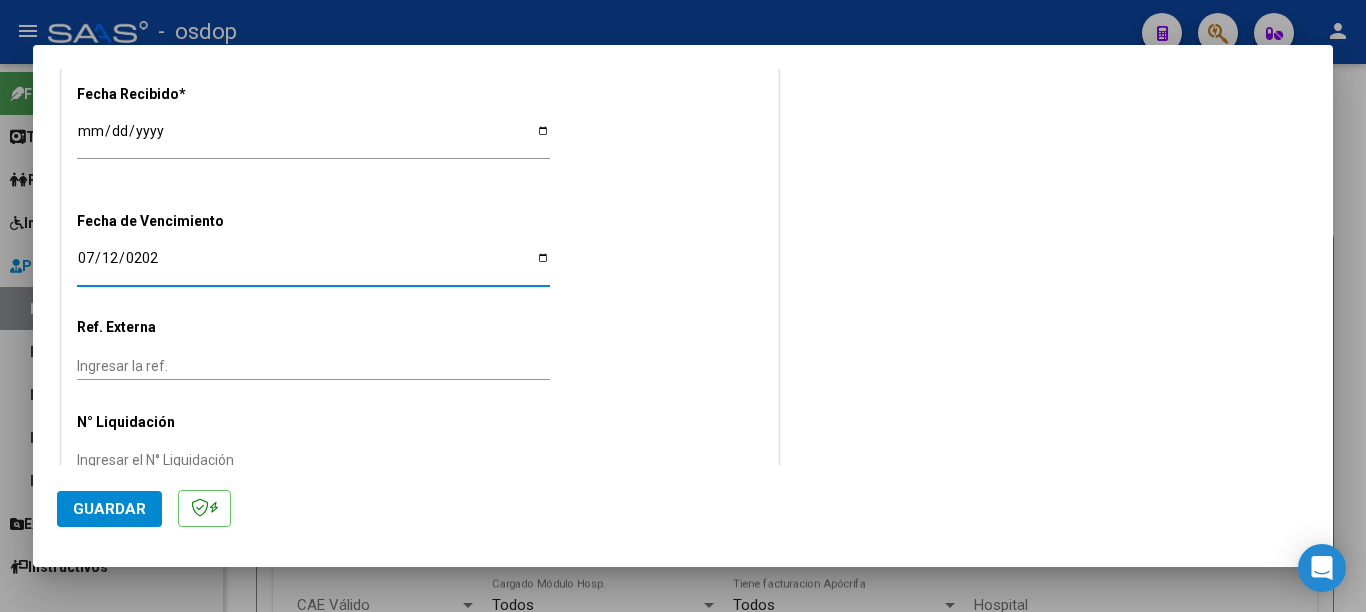 scroll, scrollTop: 1330, scrollLeft: 0, axis: vertical 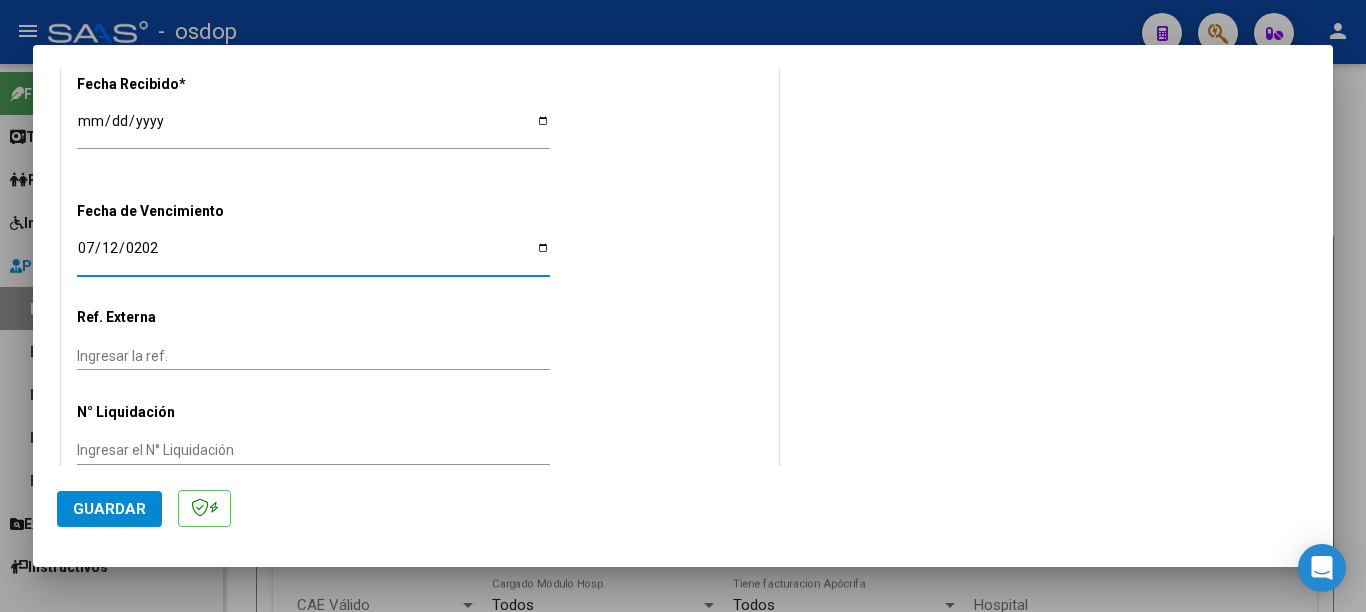 click on "Guardar" 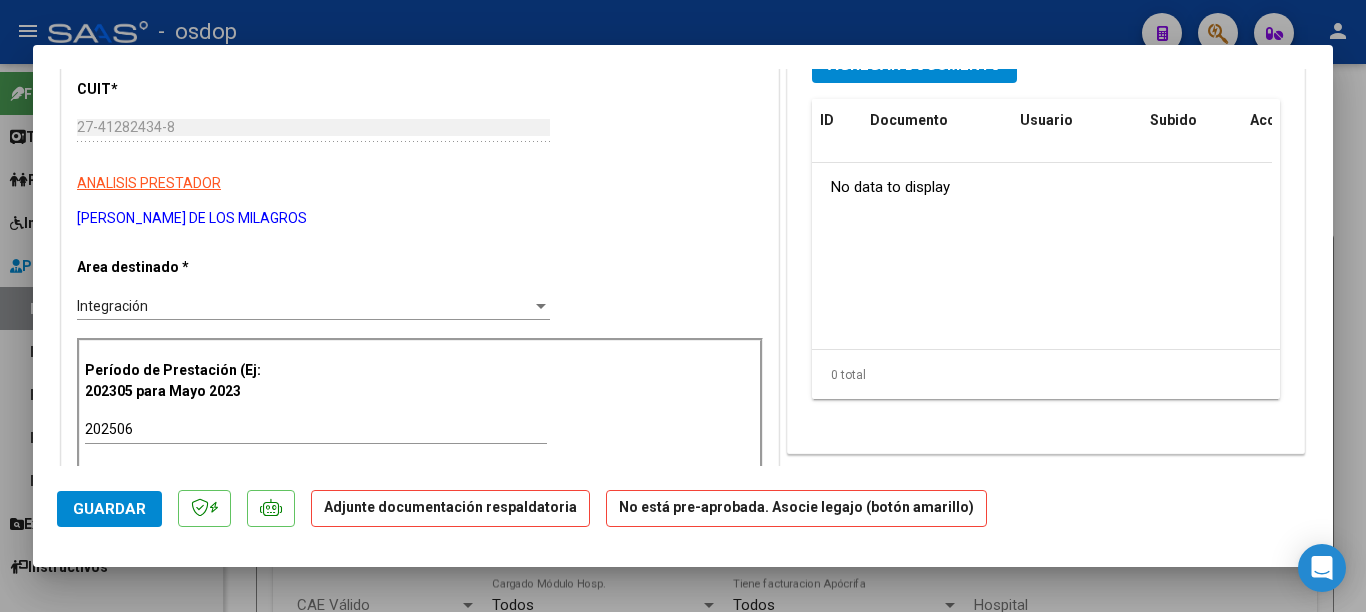 scroll, scrollTop: 0, scrollLeft: 0, axis: both 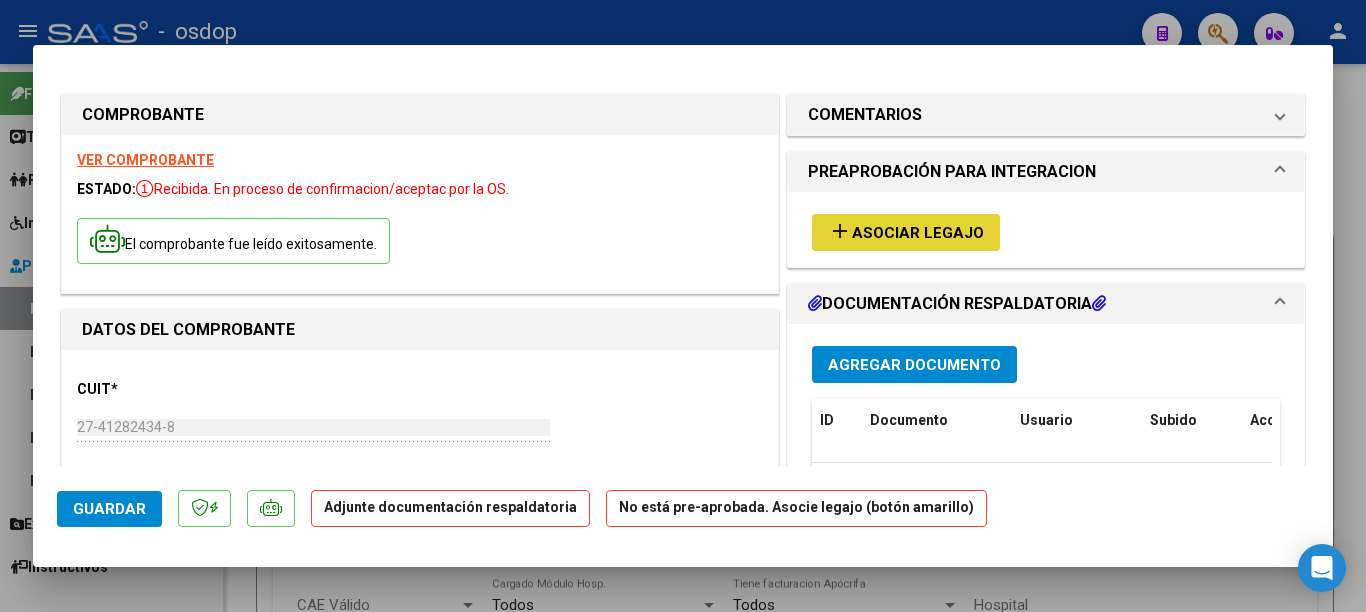 click on "Asociar Legajo" at bounding box center [918, 233] 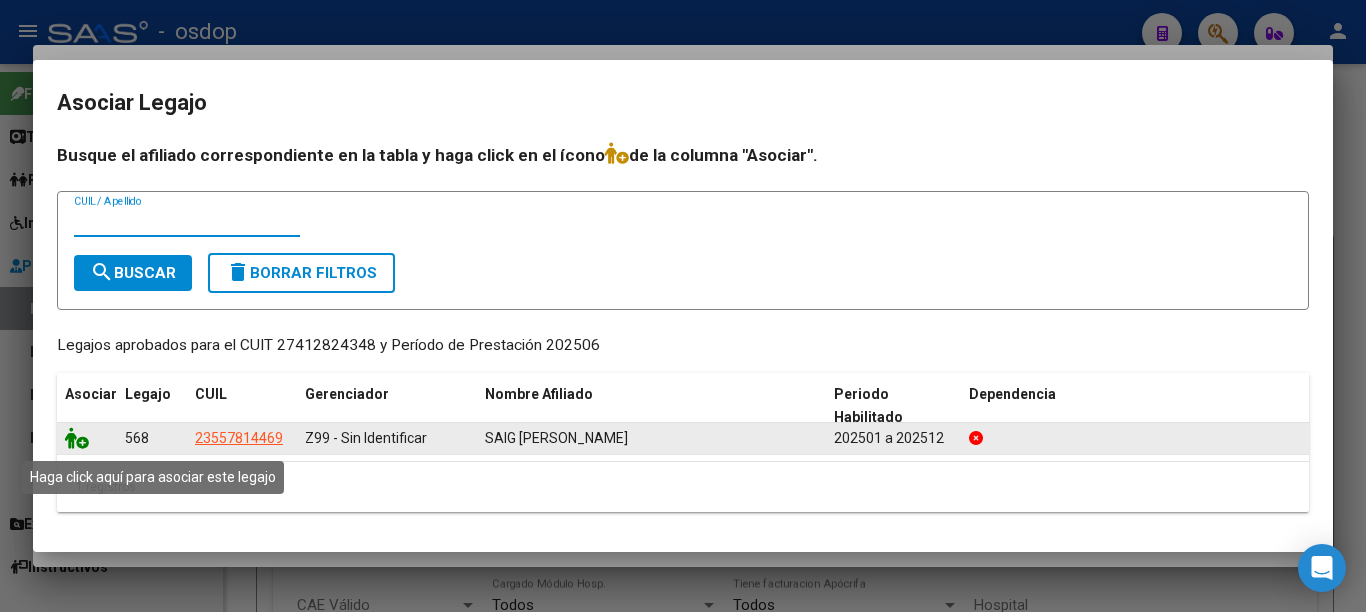 click 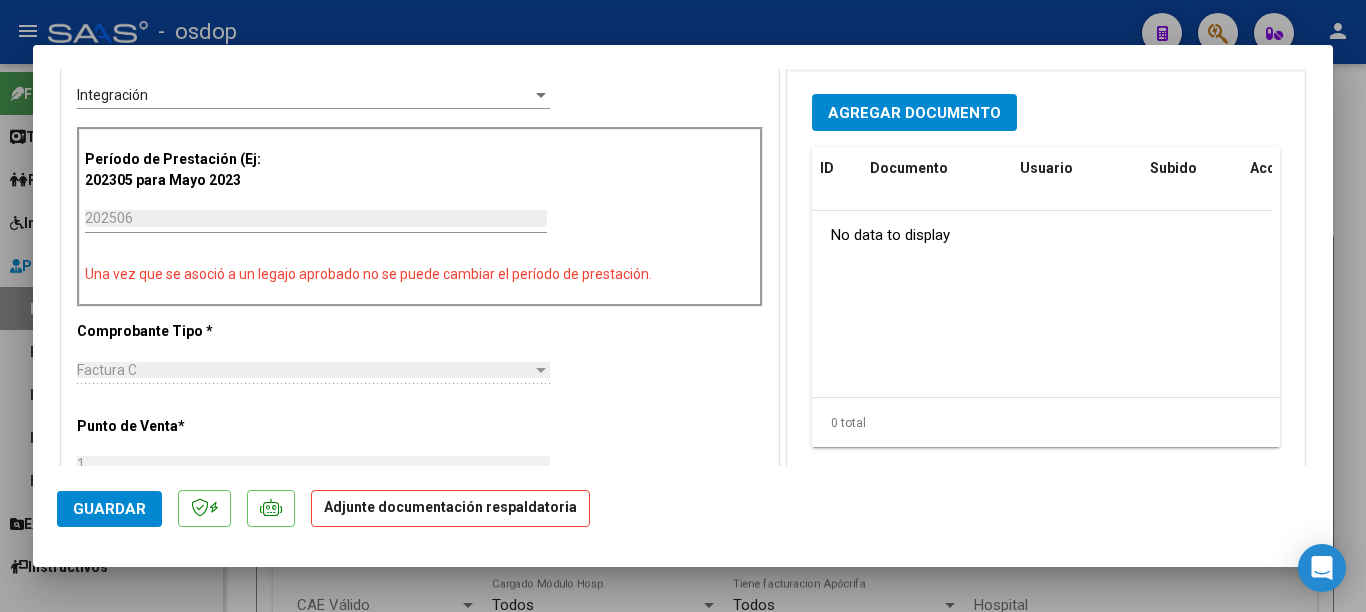 scroll, scrollTop: 400, scrollLeft: 0, axis: vertical 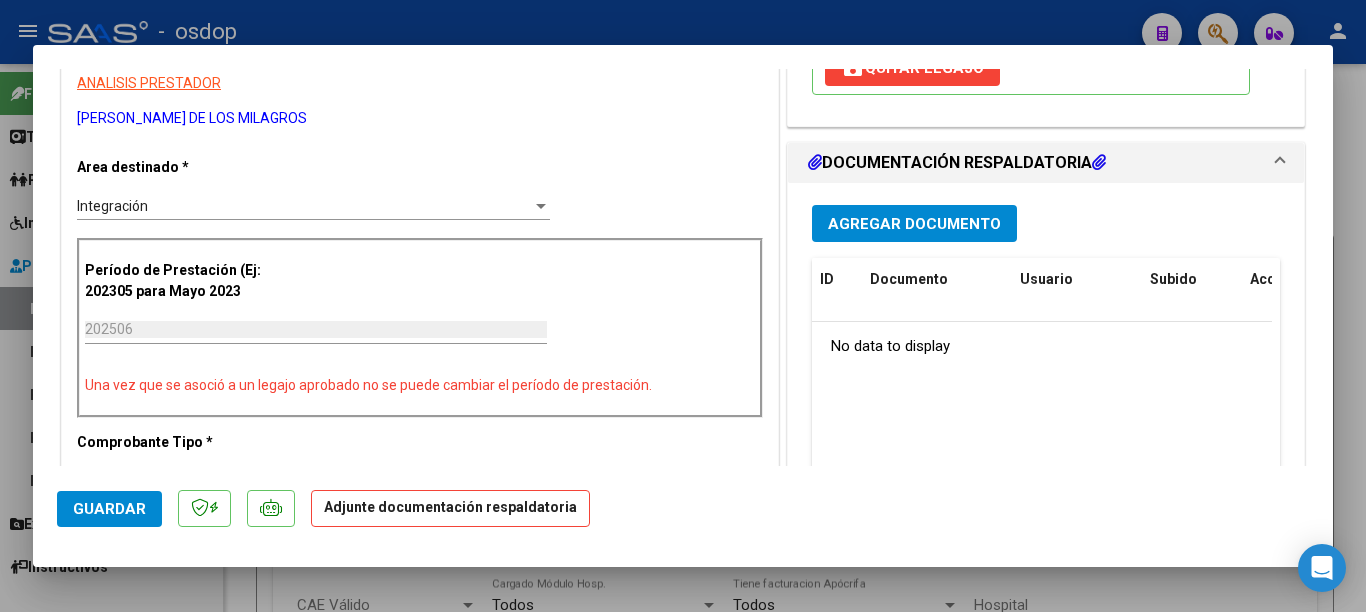 click on "Agregar Documento" at bounding box center (914, 224) 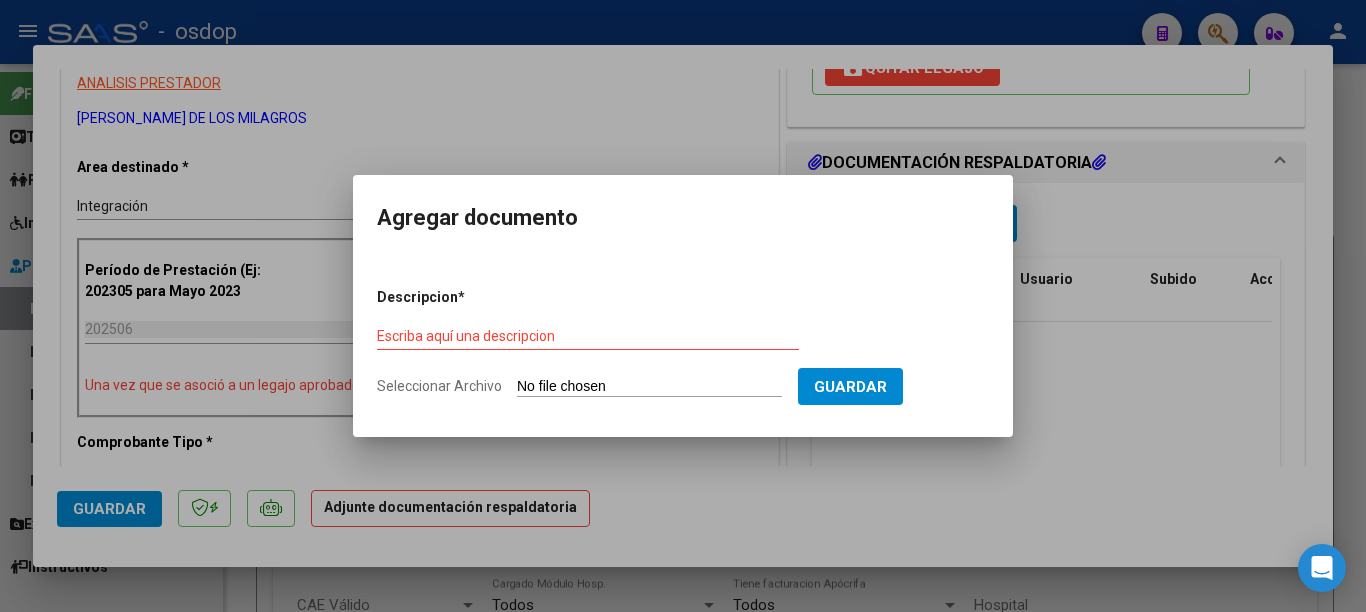 click on "Seleccionar Archivo" at bounding box center (649, 387) 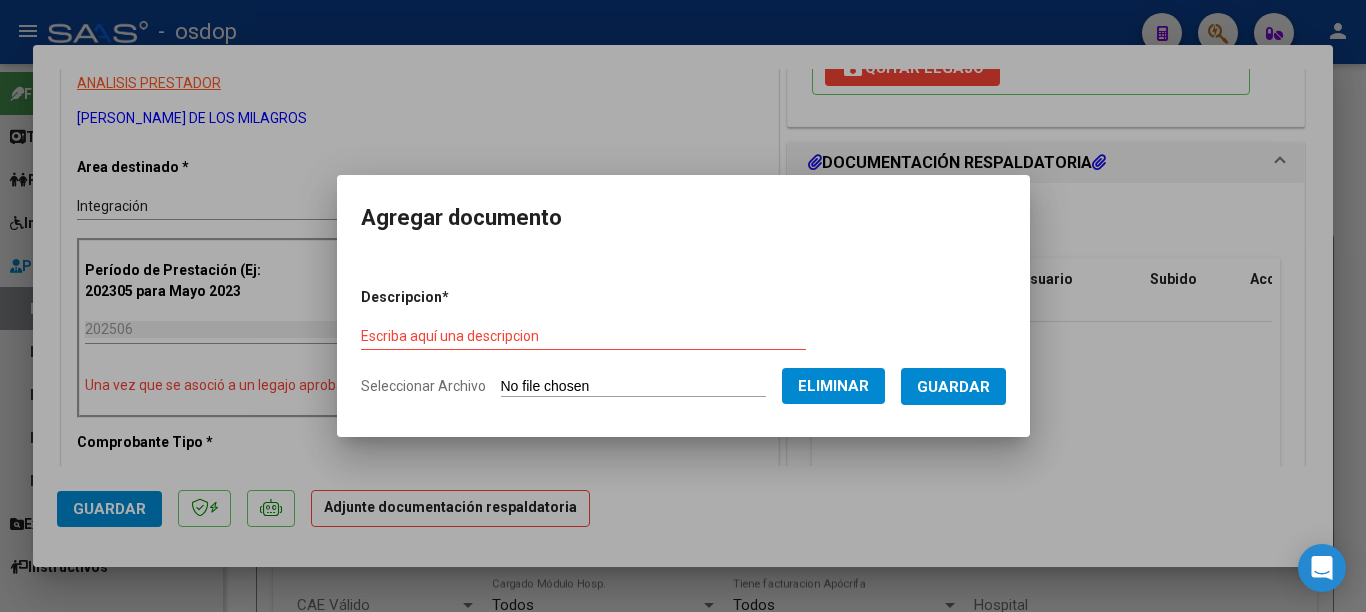 click on "Guardar" at bounding box center (953, 387) 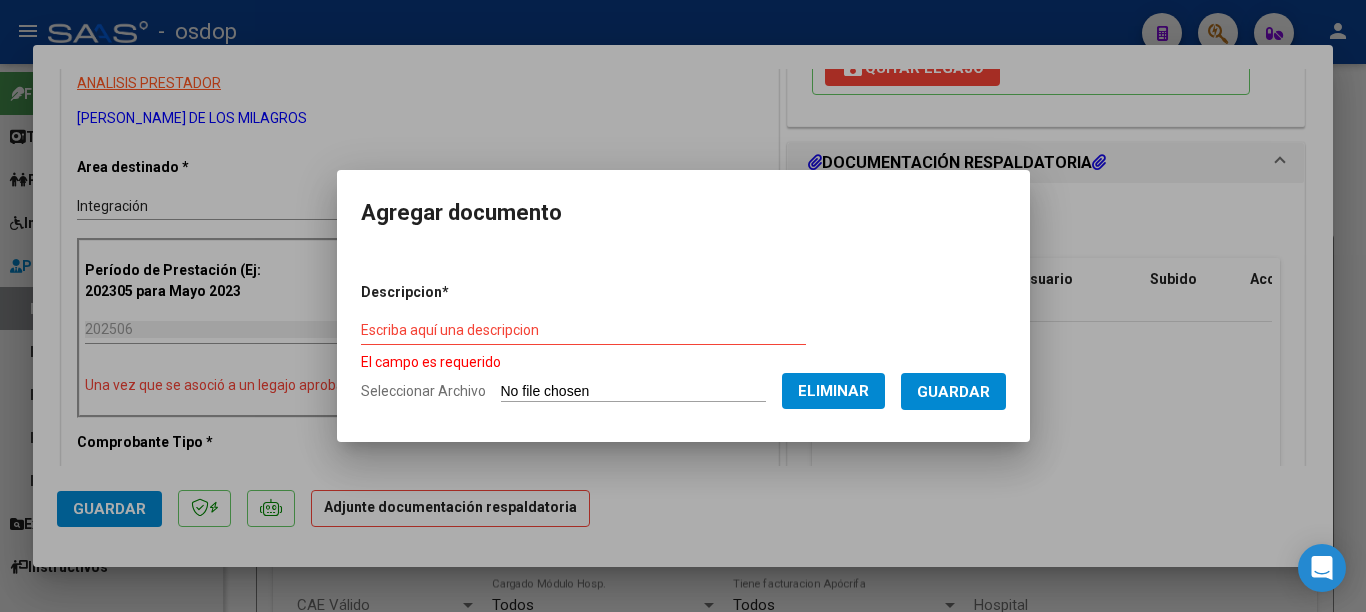 click on "Escriba aquí una descripcion" at bounding box center [583, 330] 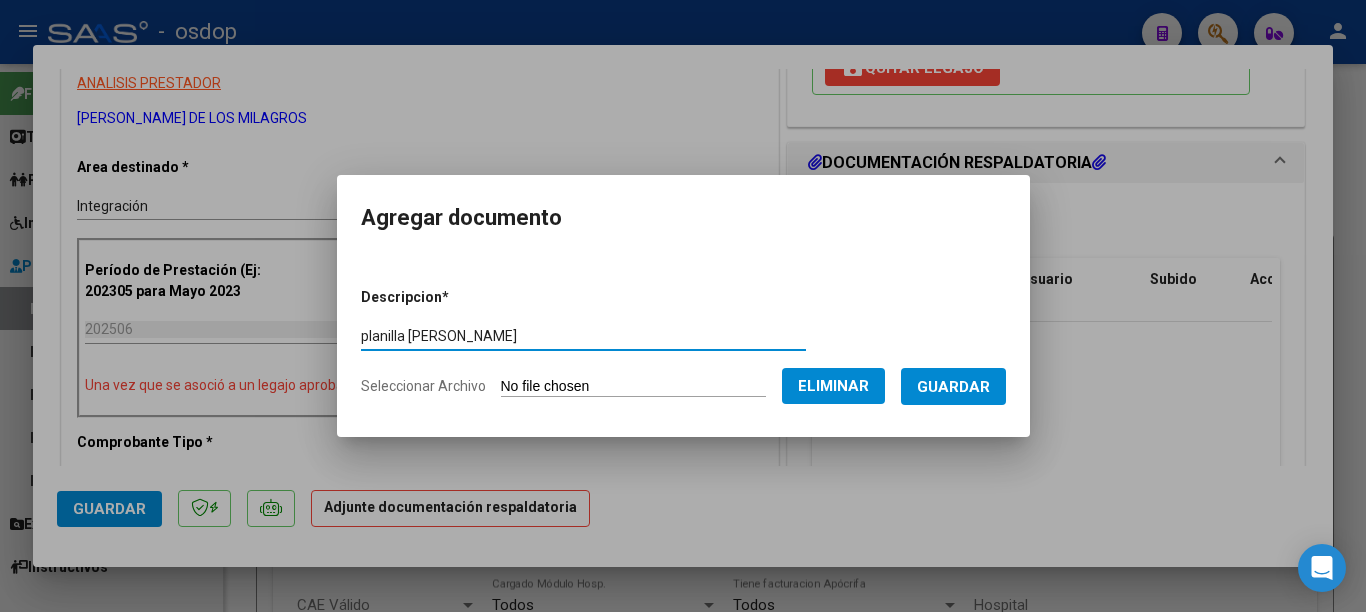 type on "planilla [PERSON_NAME]" 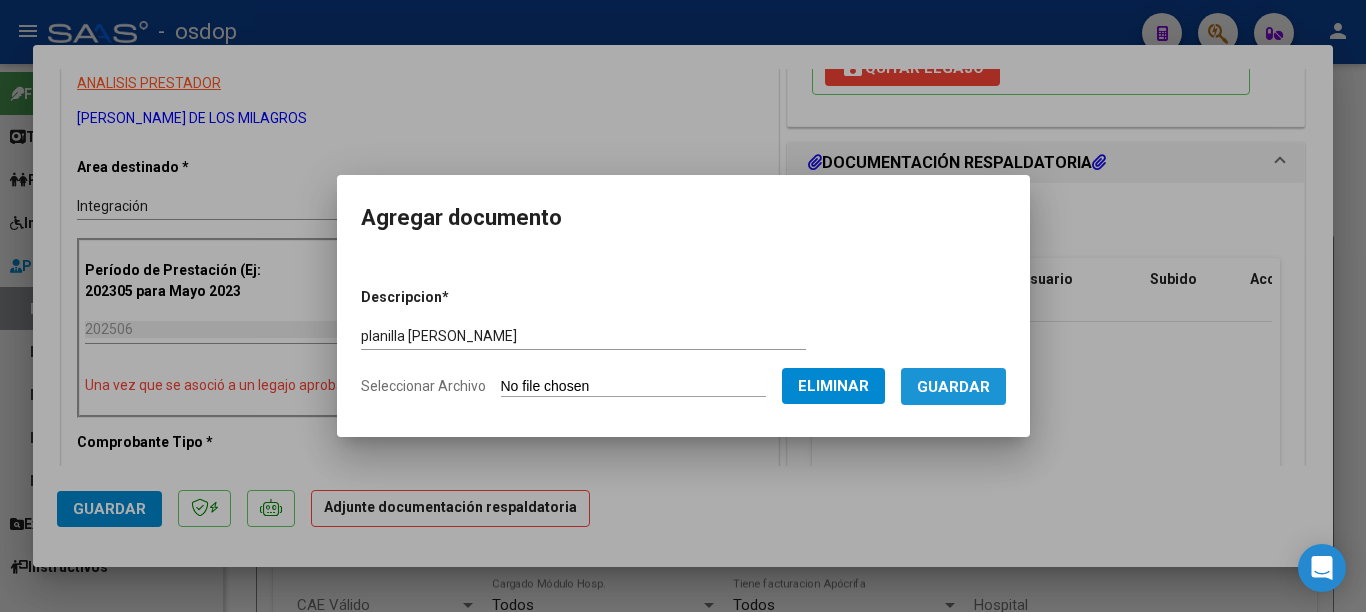 click on "Guardar" at bounding box center [953, 387] 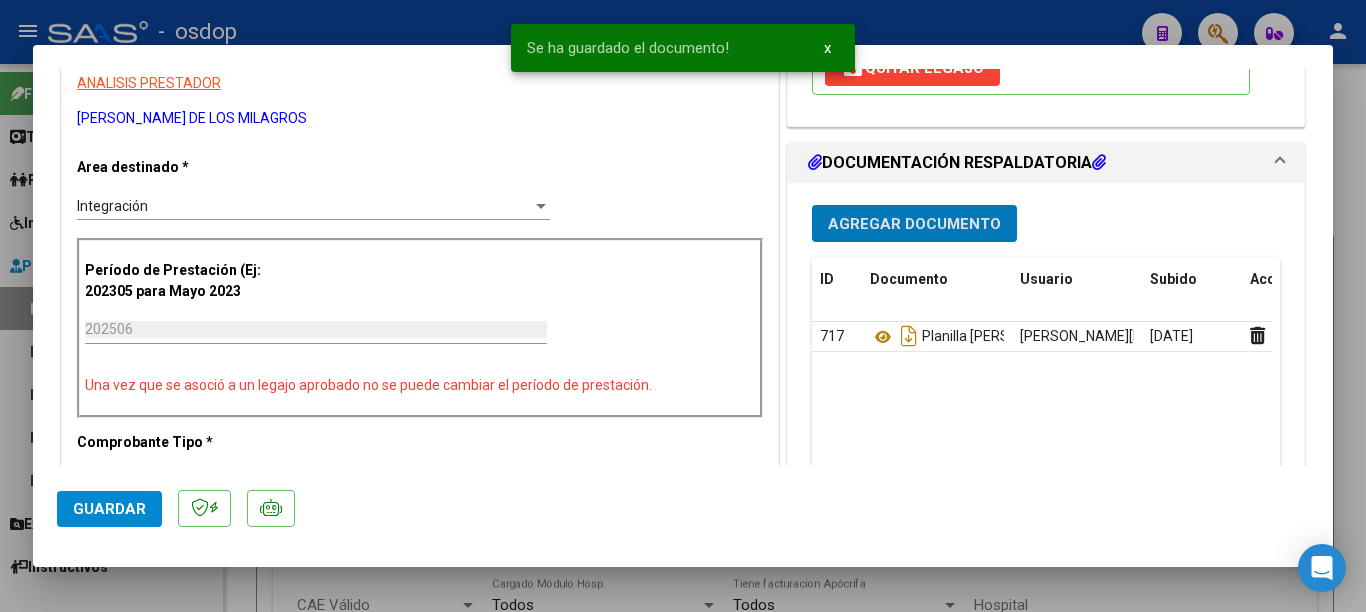 click on "Guardar" 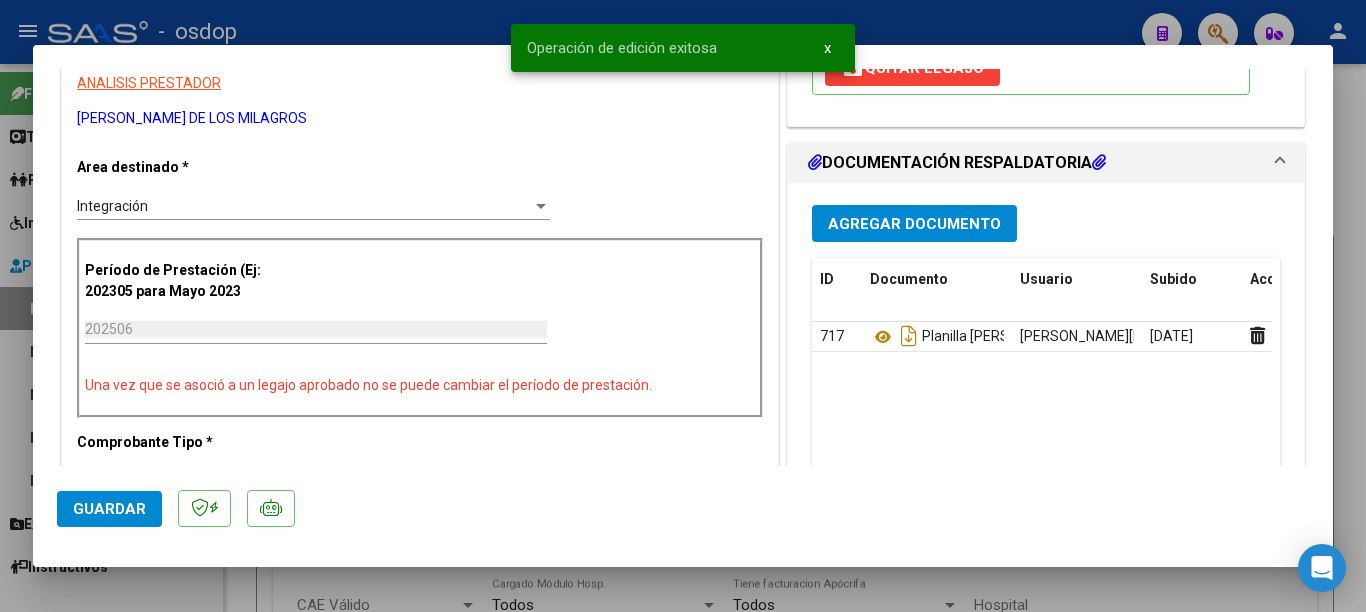 click at bounding box center (683, 306) 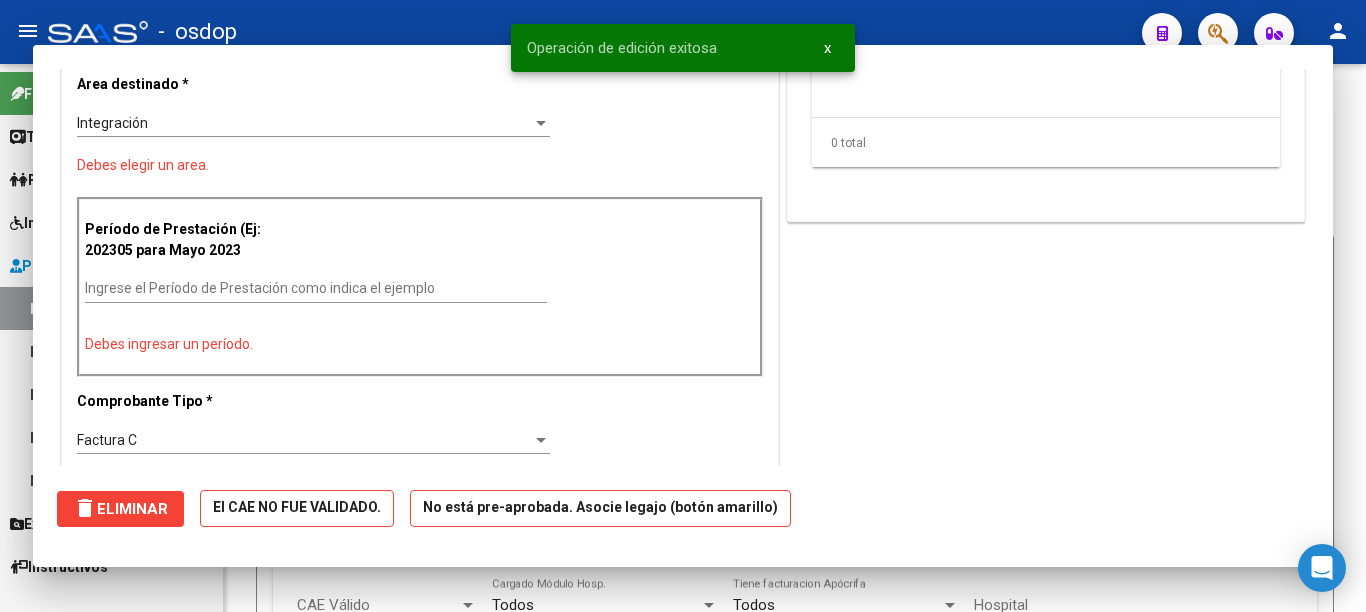 scroll, scrollTop: 0, scrollLeft: 0, axis: both 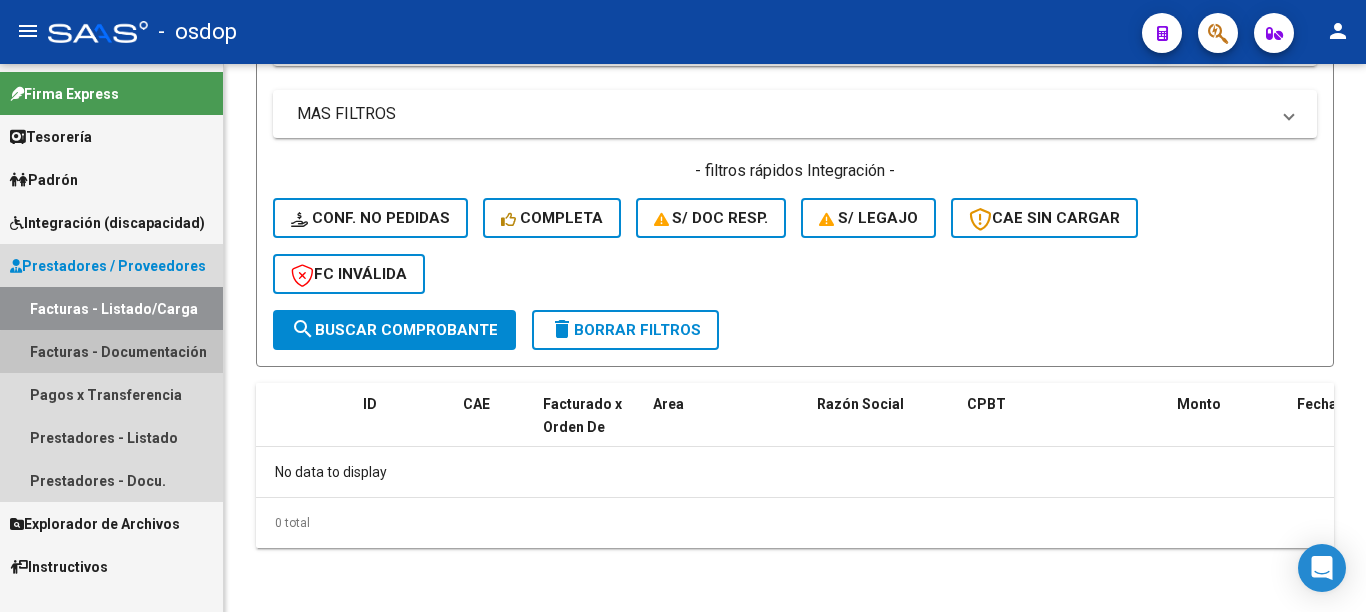 click on "Facturas - Documentación" at bounding box center [111, 351] 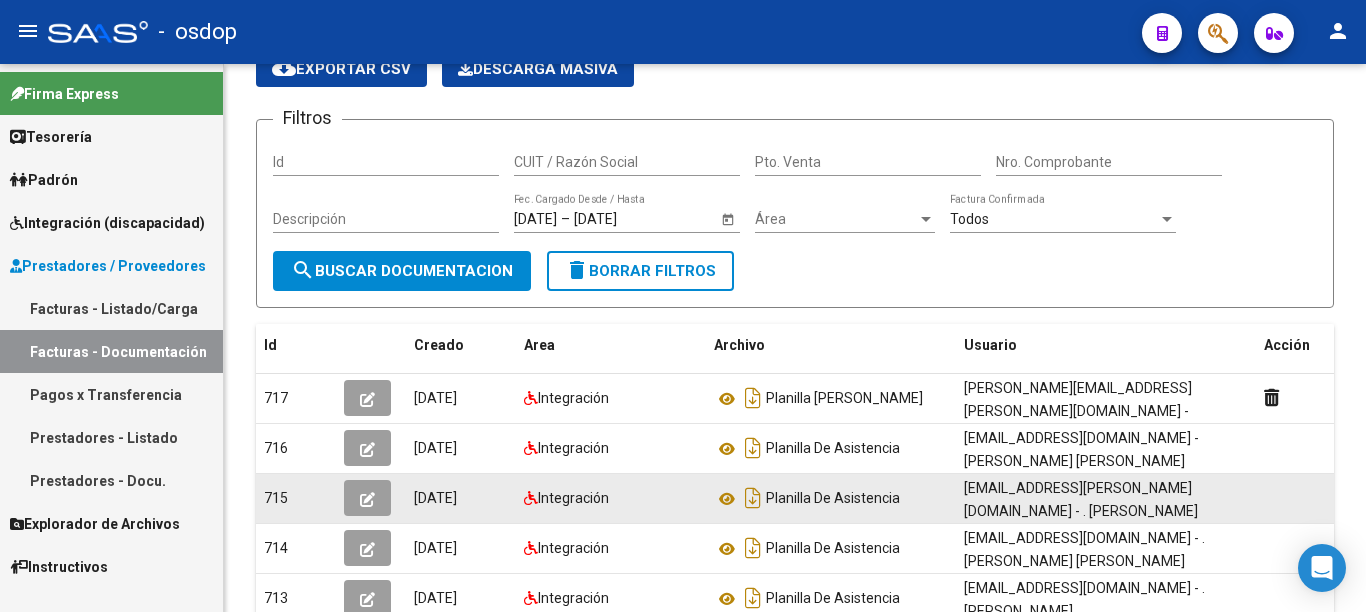 scroll, scrollTop: 493, scrollLeft: 0, axis: vertical 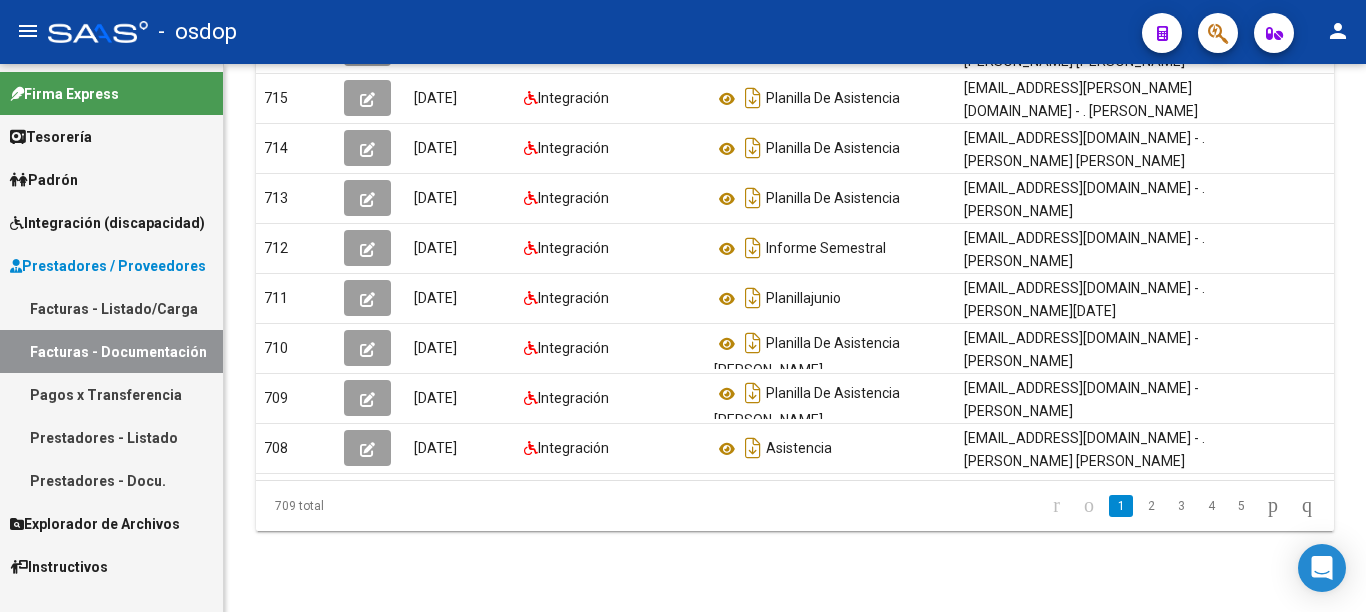 click on "Facturas - Listado/Carga" at bounding box center [111, 308] 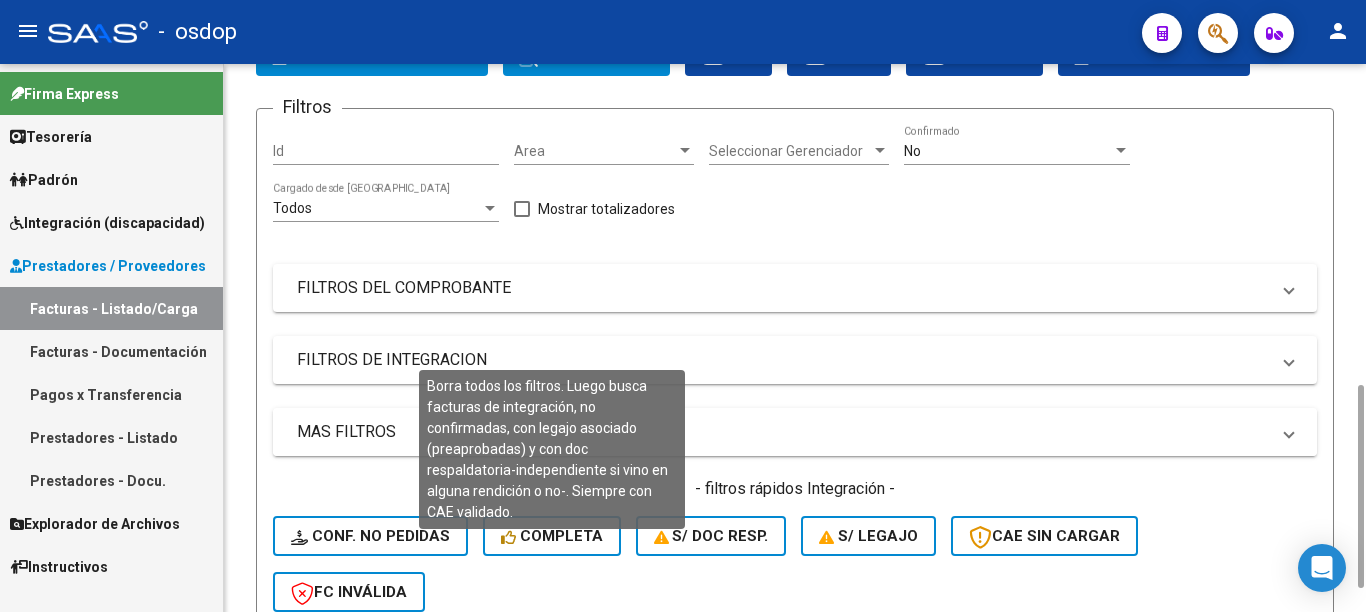scroll, scrollTop: 526, scrollLeft: 0, axis: vertical 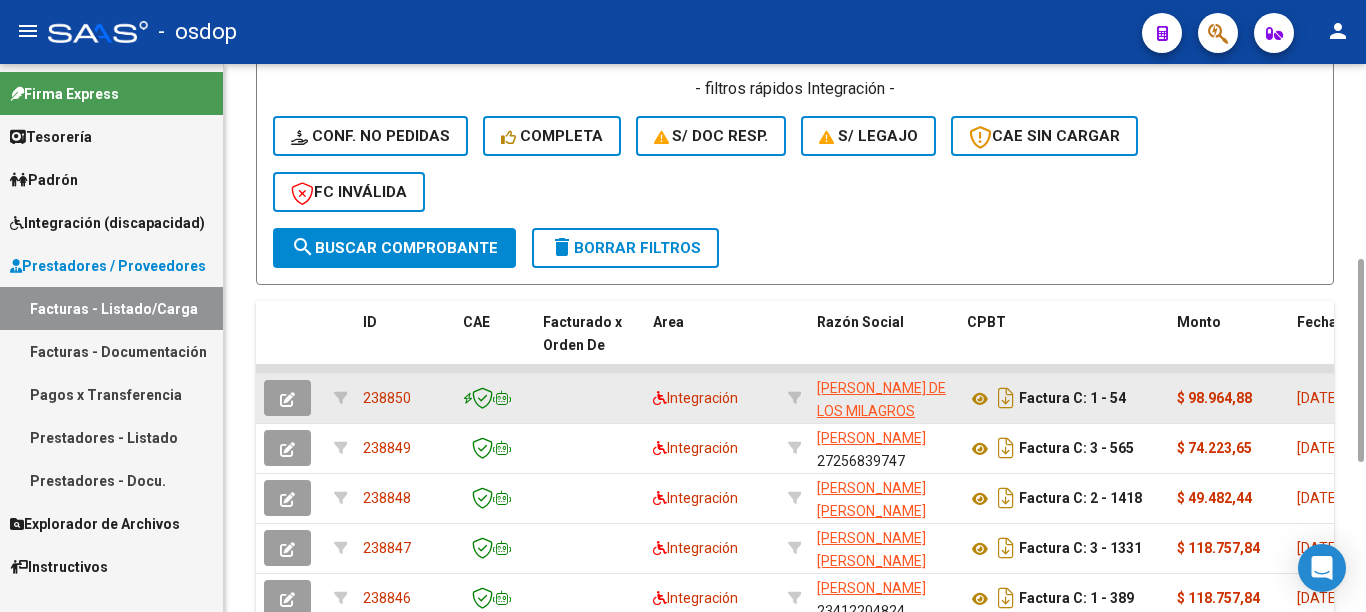 click on "238850" 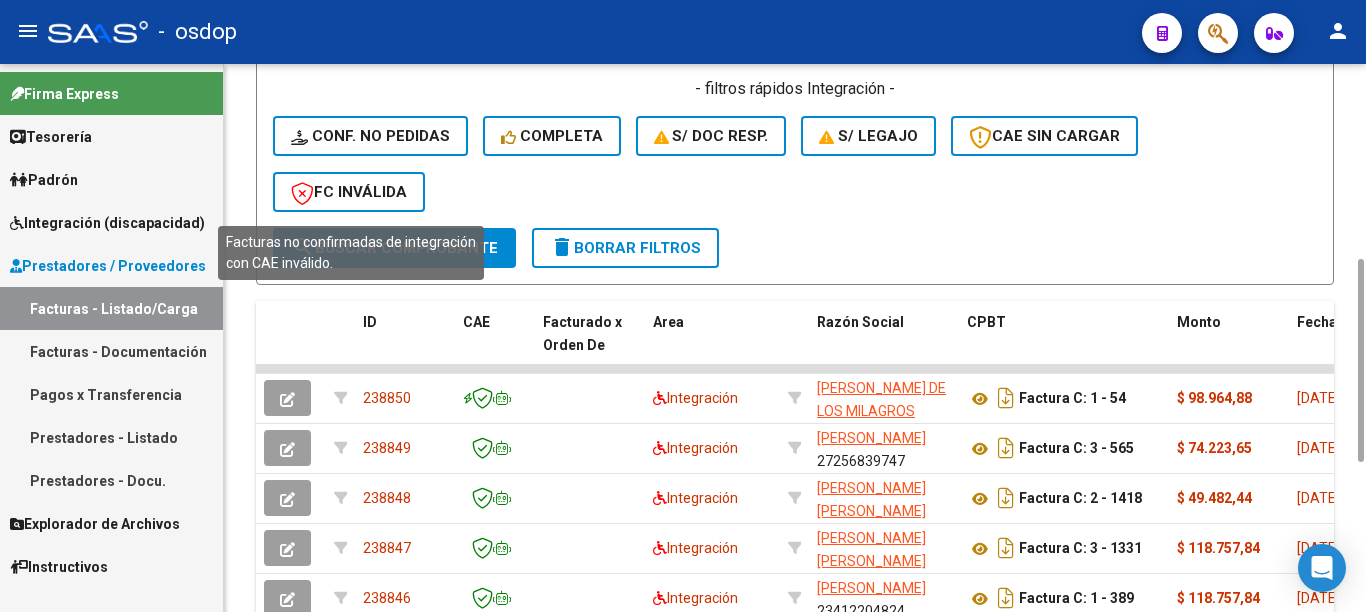 scroll, scrollTop: 0, scrollLeft: 0, axis: both 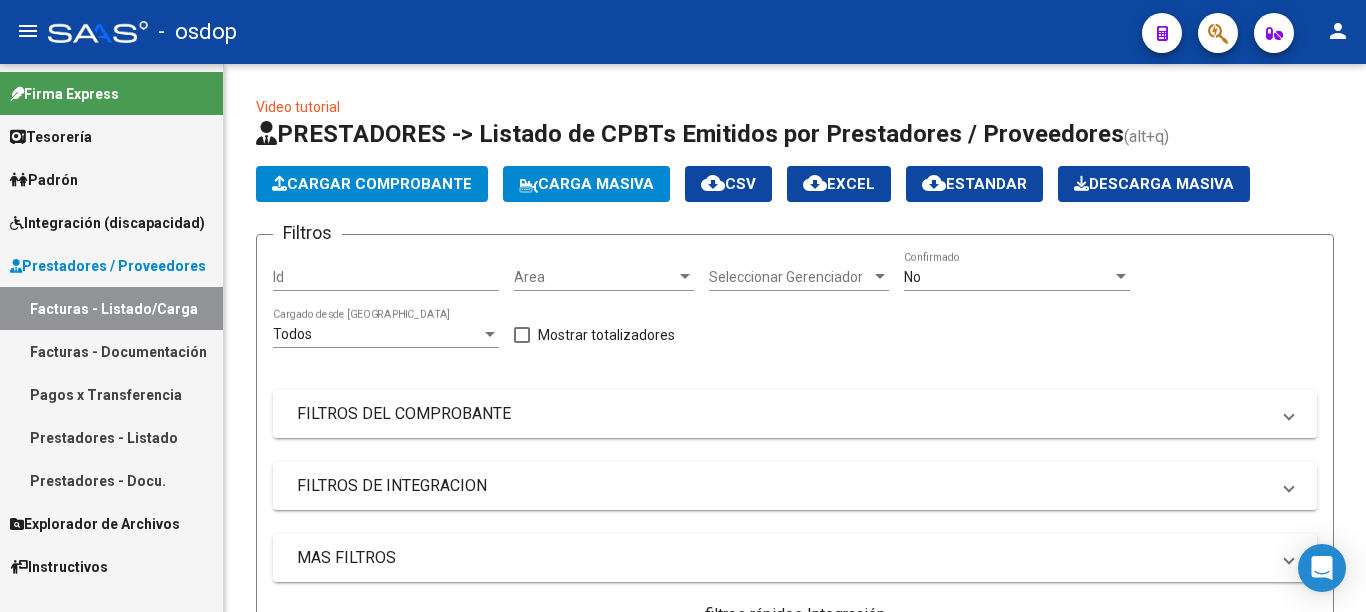 click on "Facturas - Documentación" at bounding box center [111, 351] 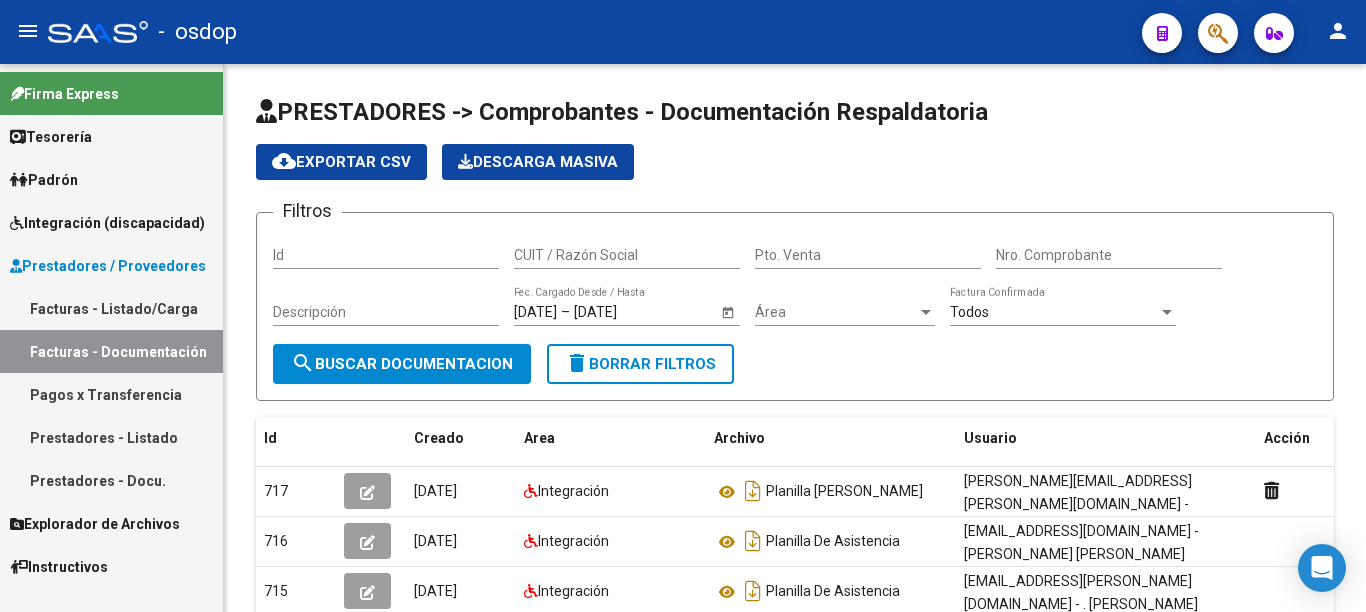 click on "Facturas - Listado/Carga" at bounding box center [111, 308] 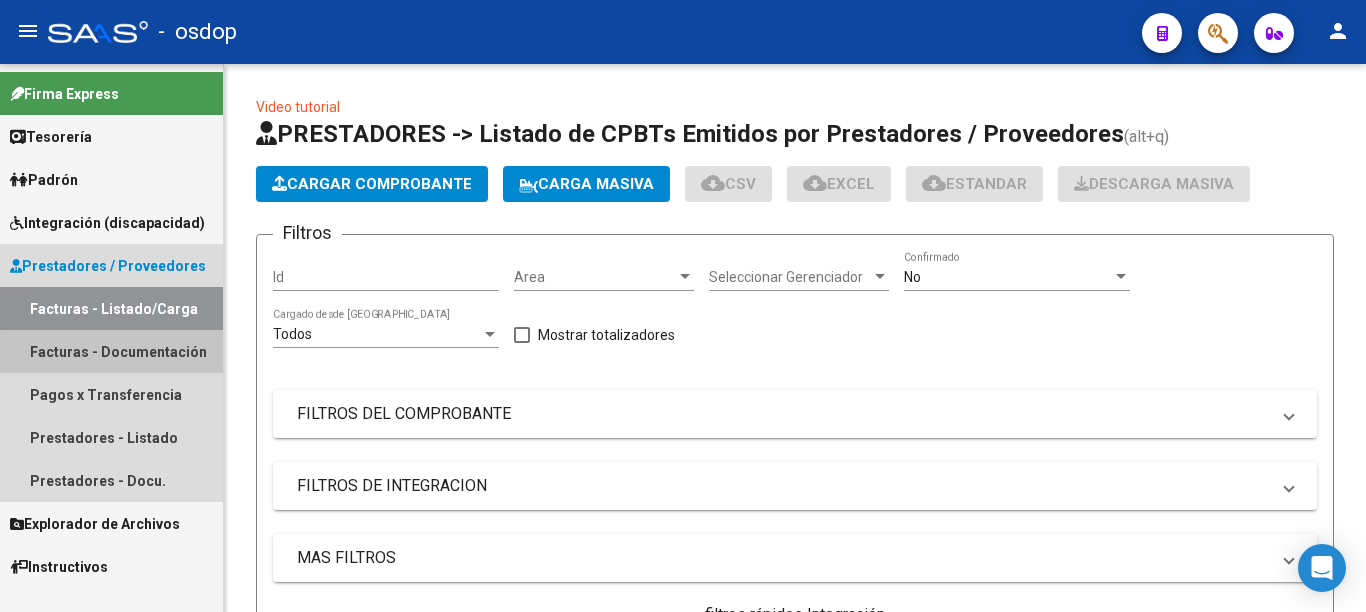 click on "Facturas - Documentación" at bounding box center [111, 351] 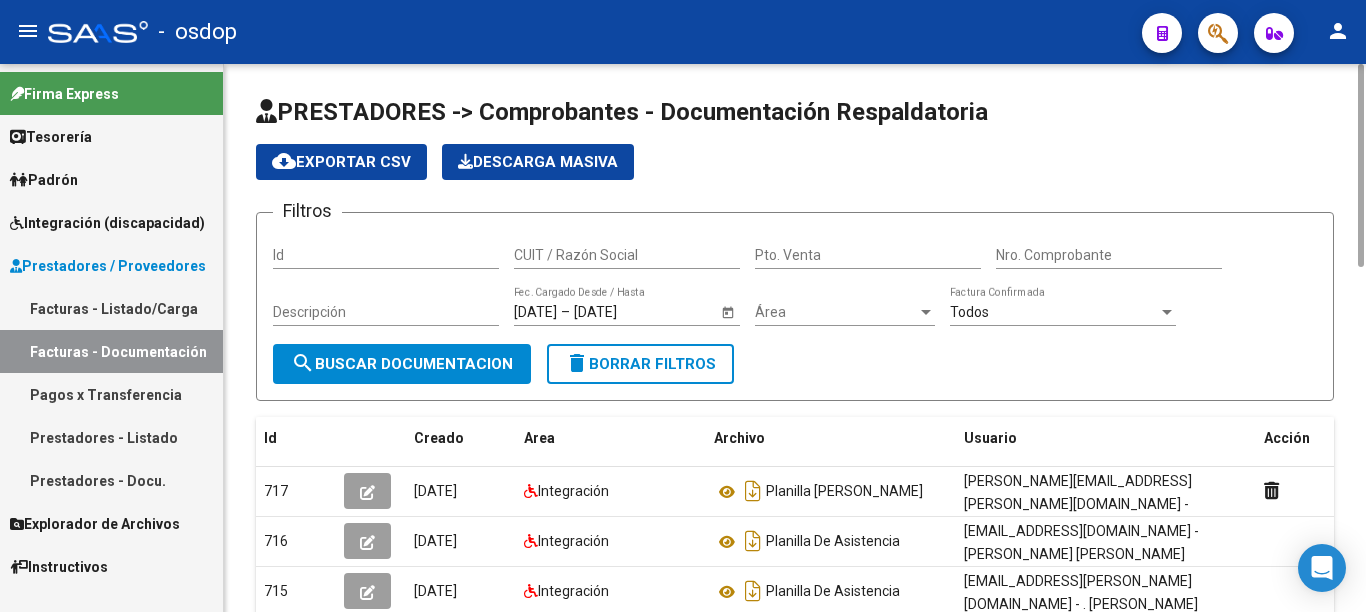click on "search  Buscar Documentacion" 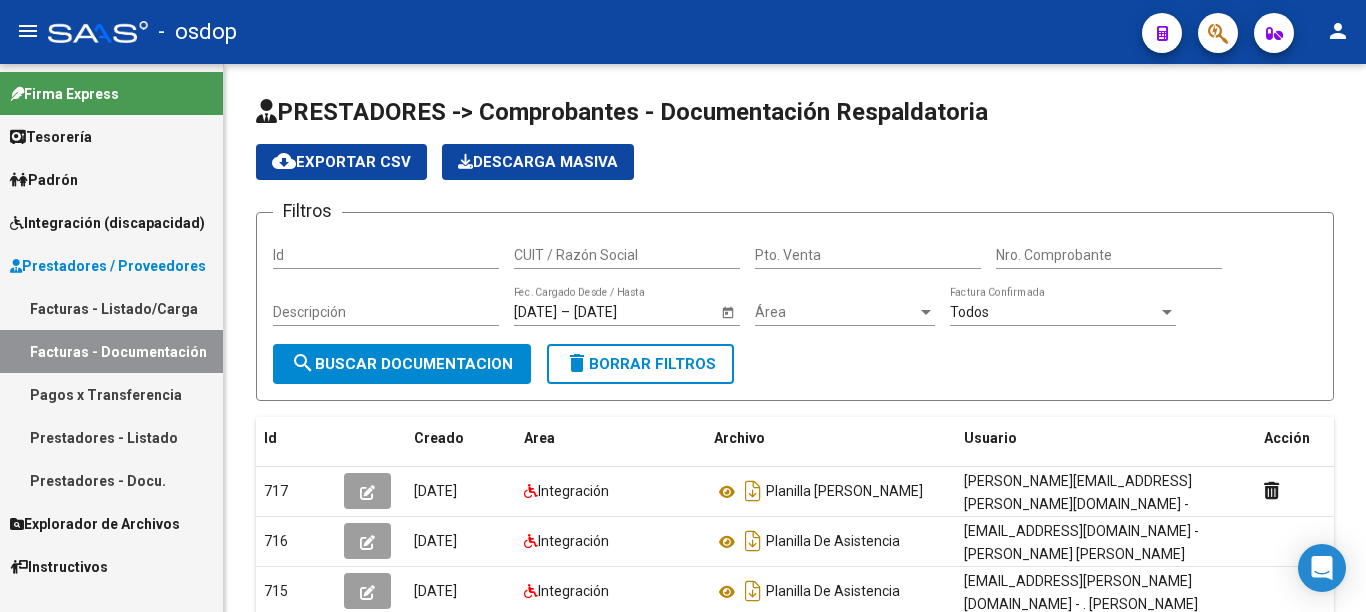 click on "Facturas - Listado/Carga" at bounding box center [111, 308] 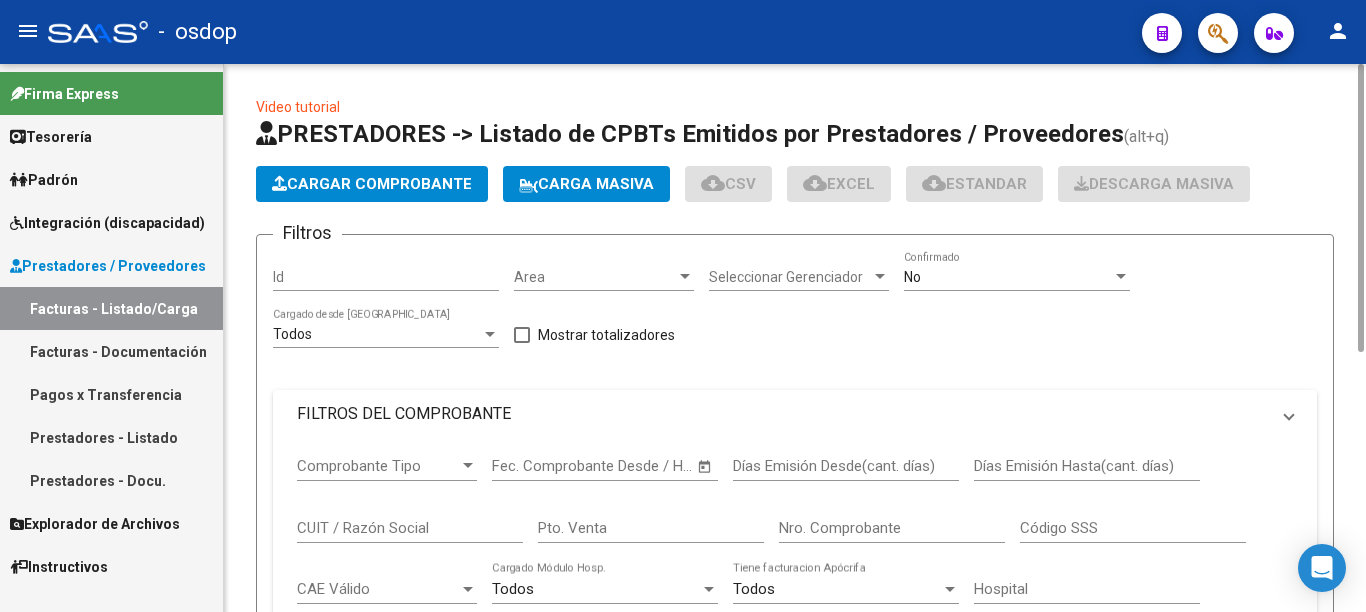 click on "Cargar Comprobante" 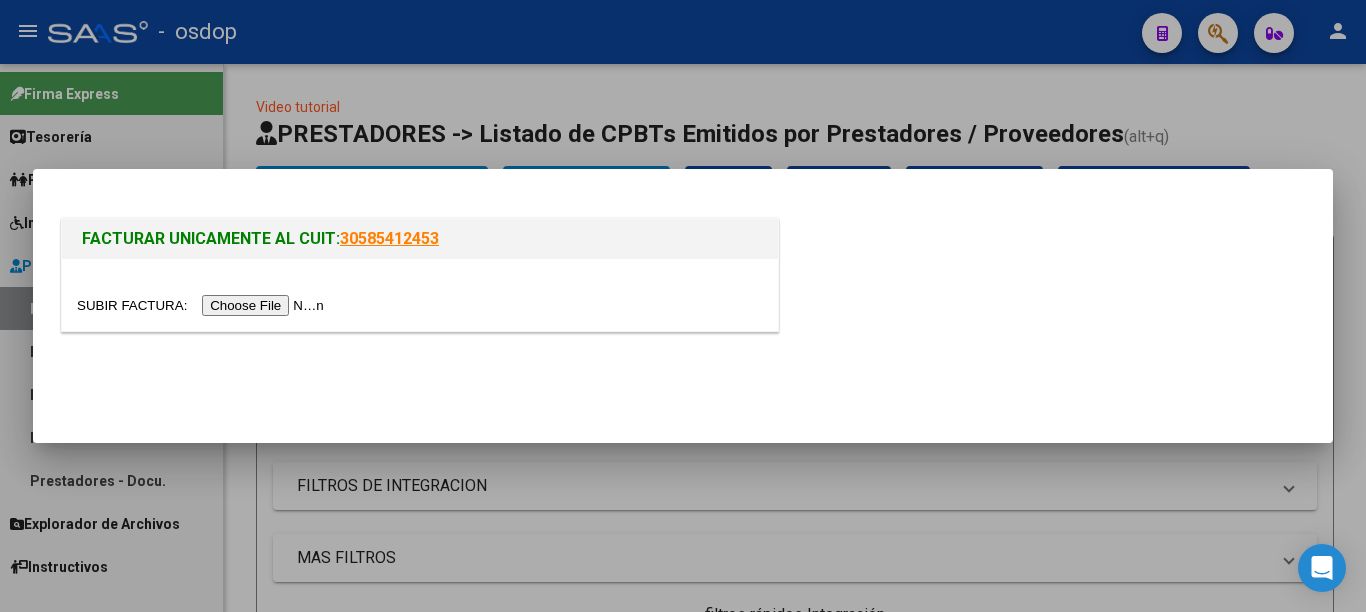 click at bounding box center [203, 305] 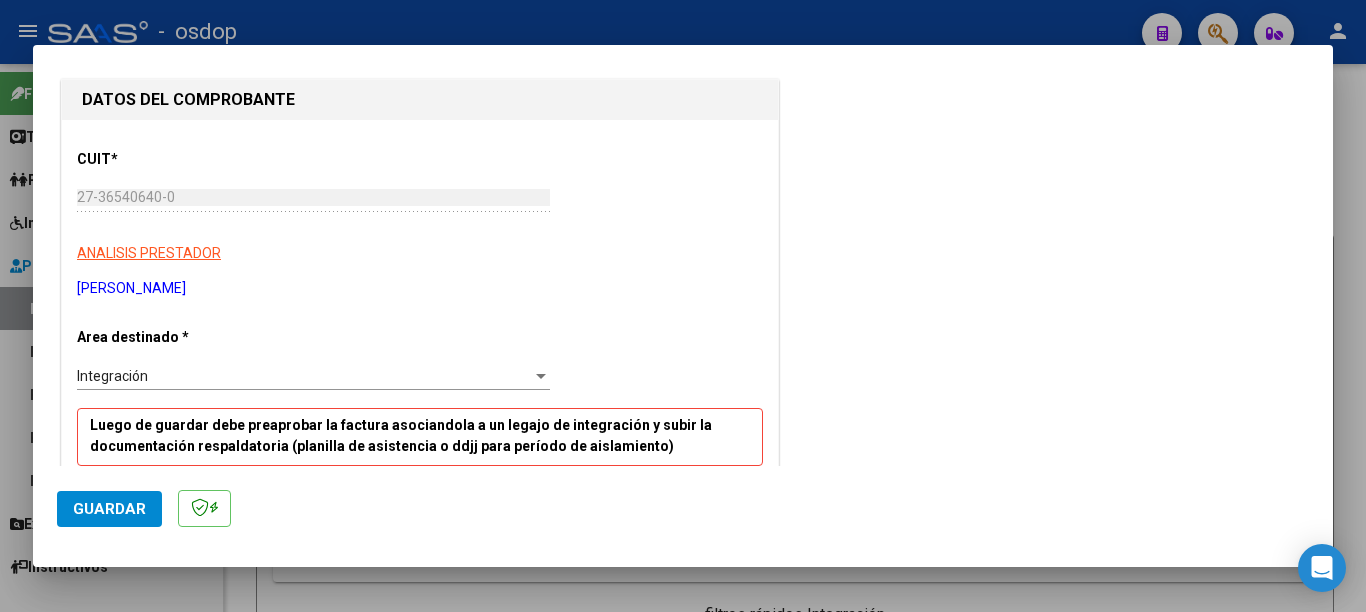 scroll, scrollTop: 300, scrollLeft: 0, axis: vertical 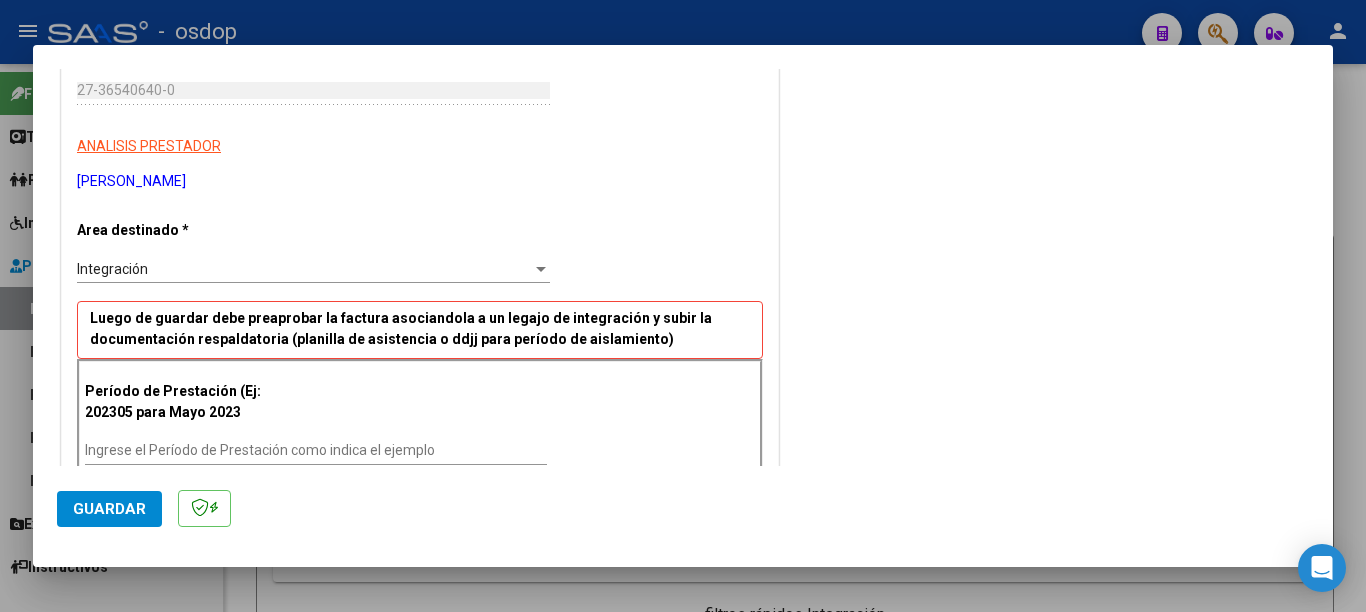 click on "Ingrese el Período de Prestación como indica el ejemplo" at bounding box center (316, 450) 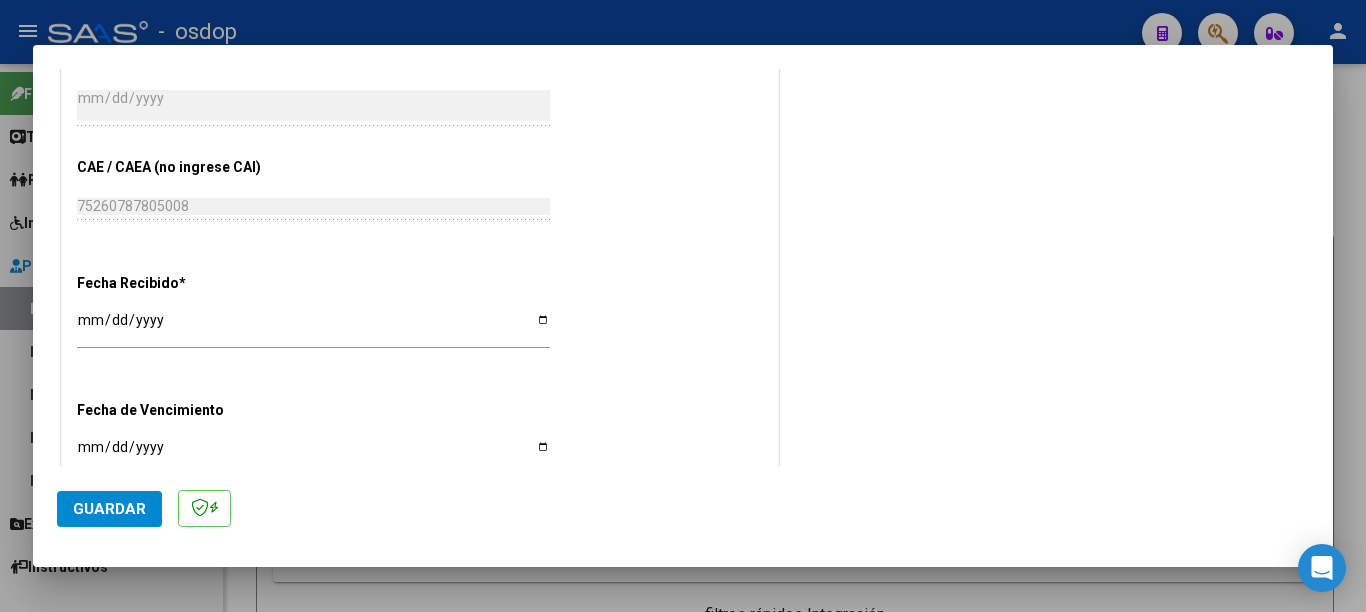 scroll, scrollTop: 1130, scrollLeft: 0, axis: vertical 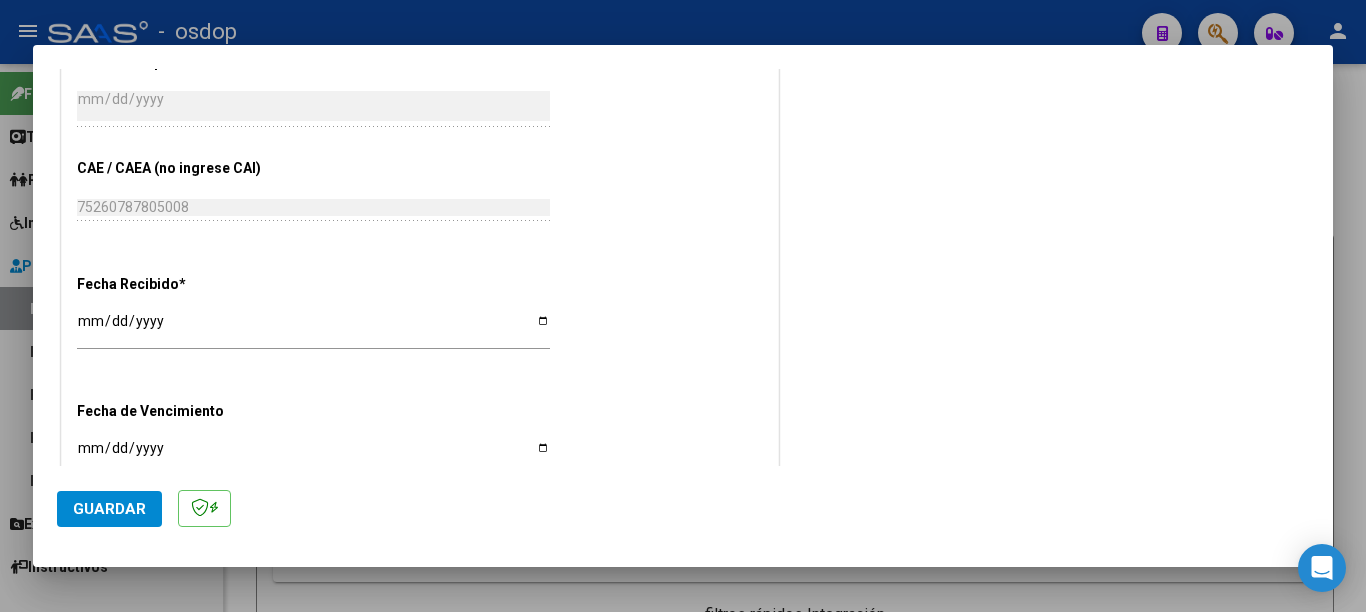 type on "202506" 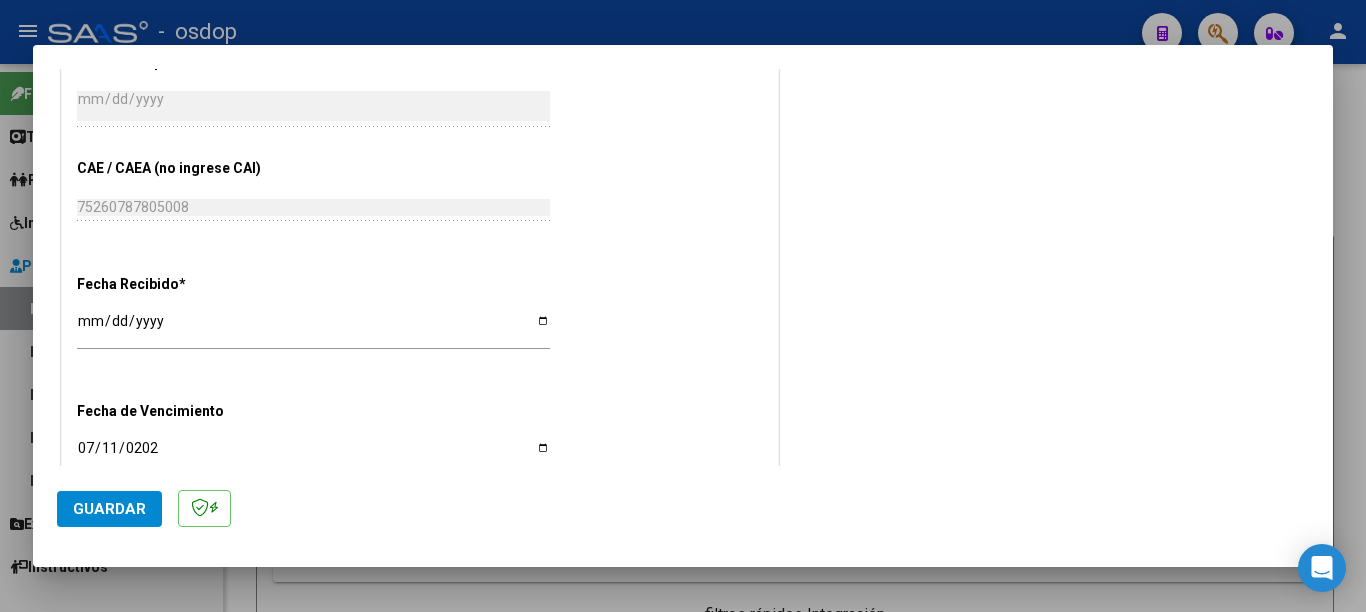 type on "[DATE]" 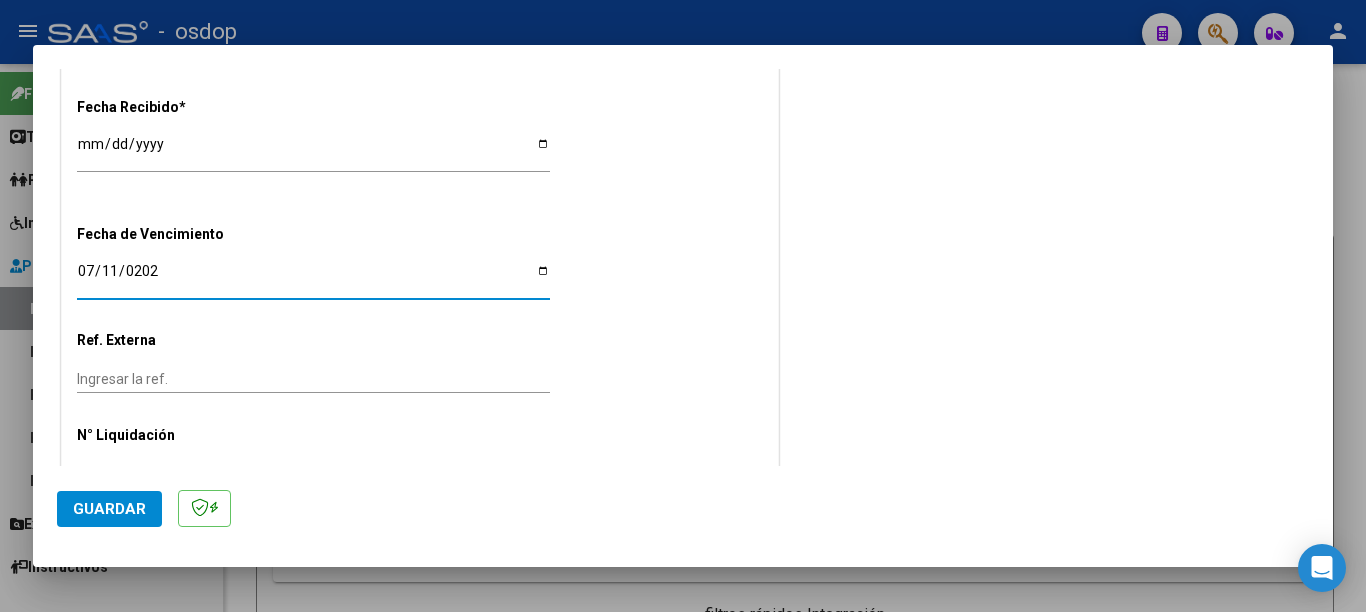 scroll, scrollTop: 1330, scrollLeft: 0, axis: vertical 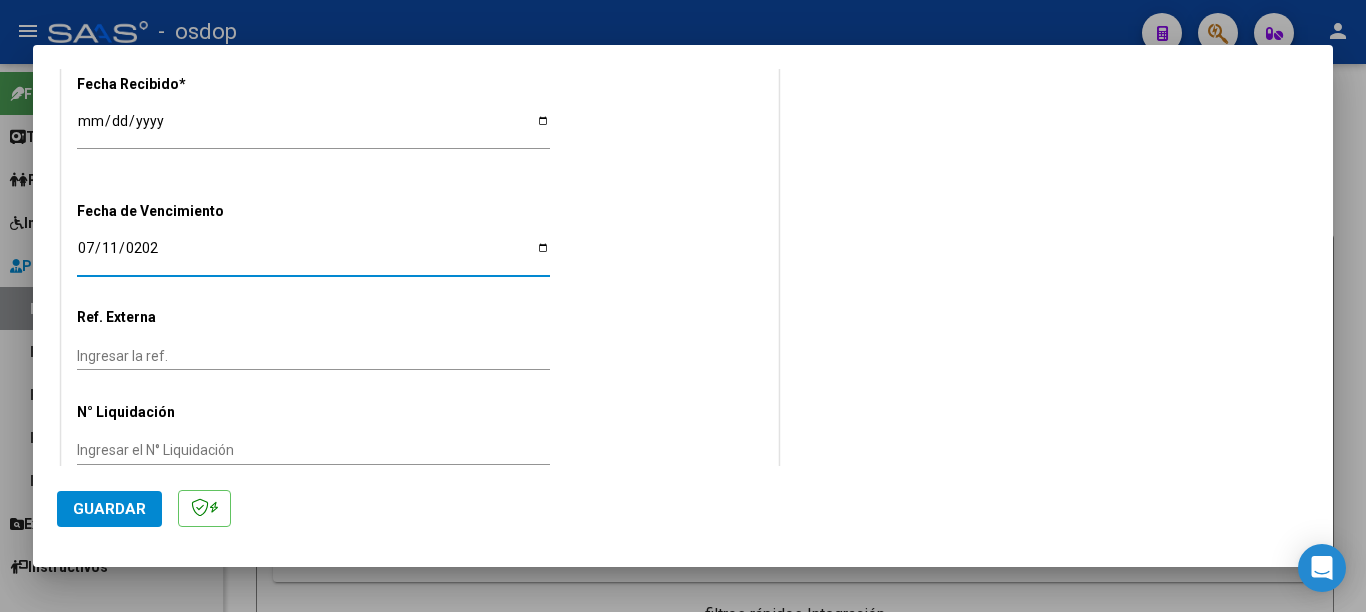 click on "Guardar" 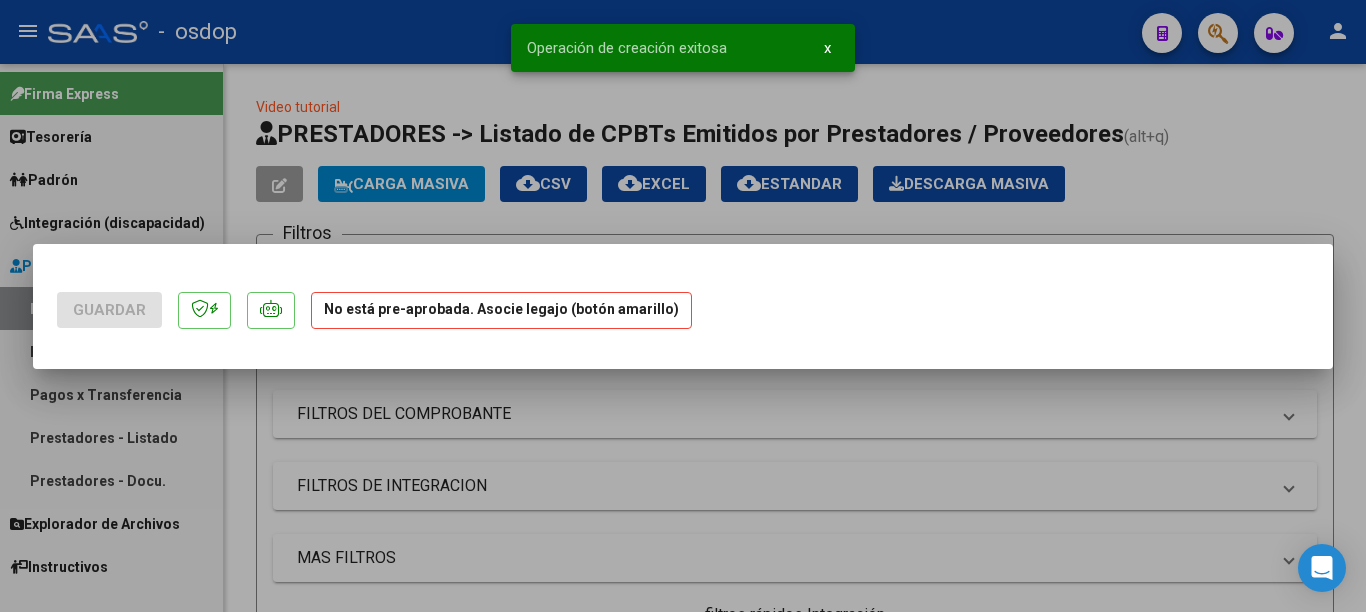 scroll, scrollTop: 0, scrollLeft: 0, axis: both 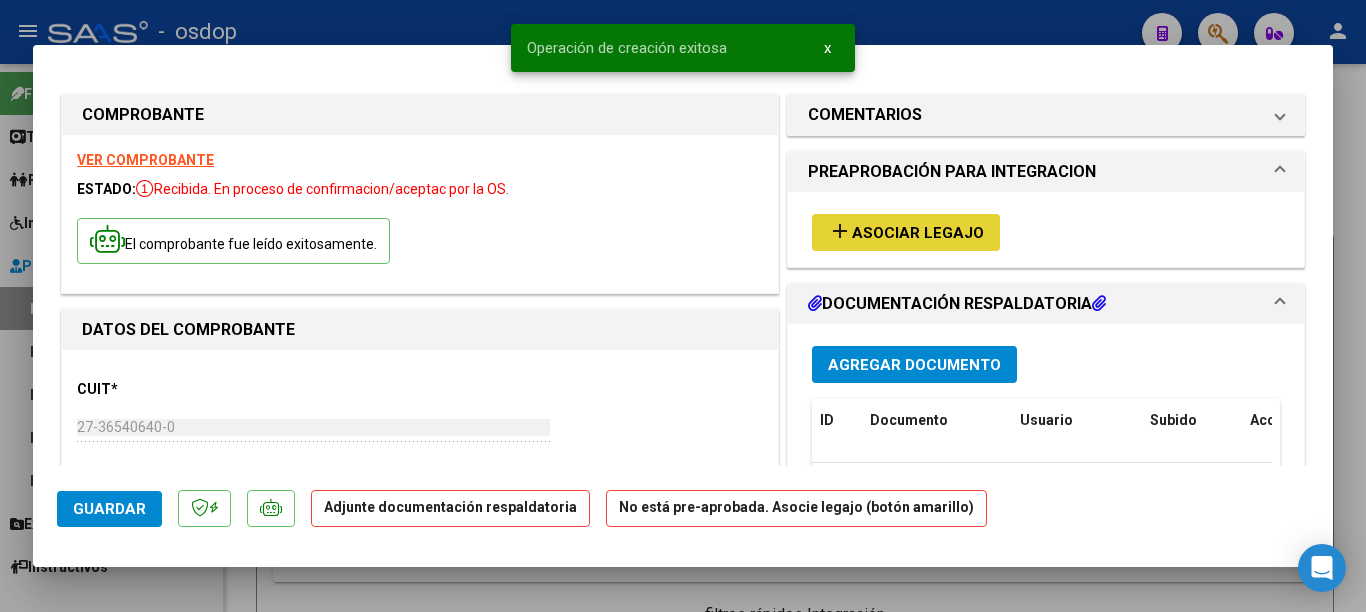 click on "Asociar Legajo" at bounding box center (918, 233) 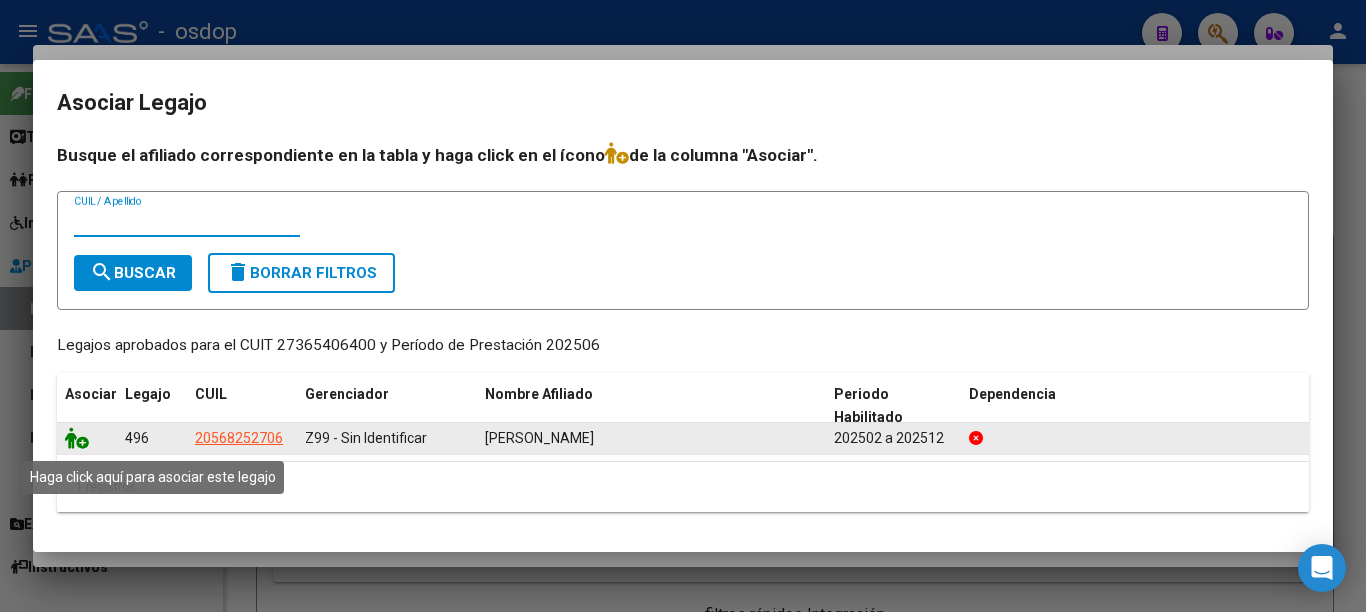 click 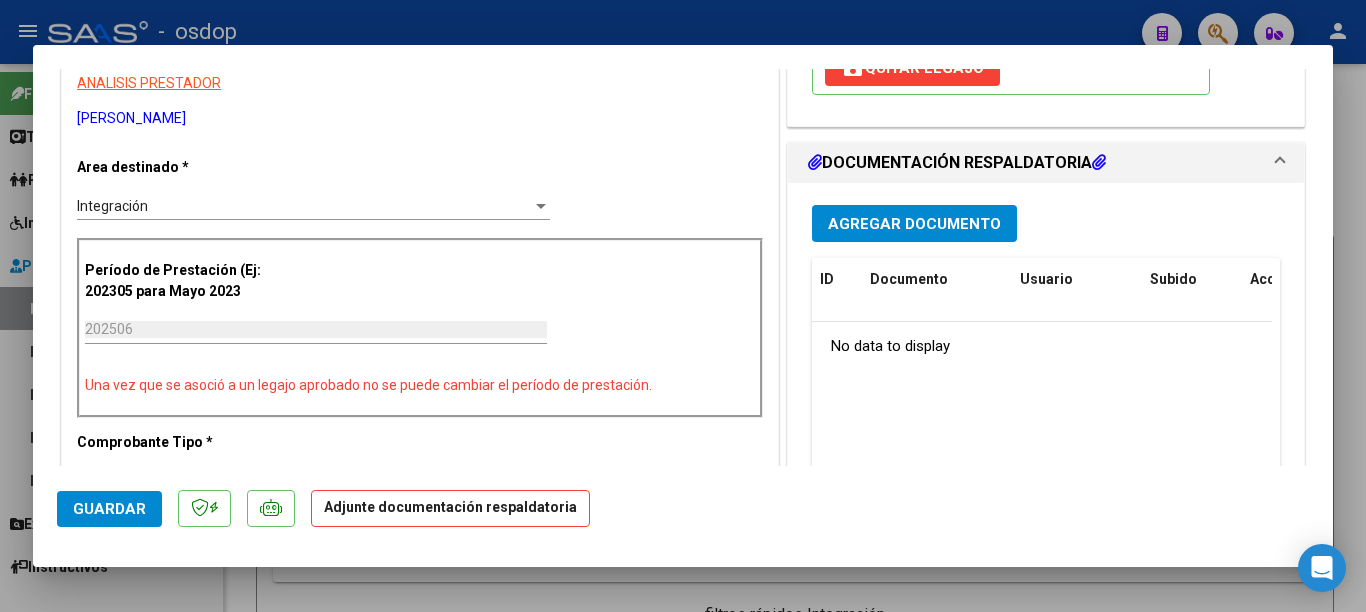 scroll, scrollTop: 500, scrollLeft: 0, axis: vertical 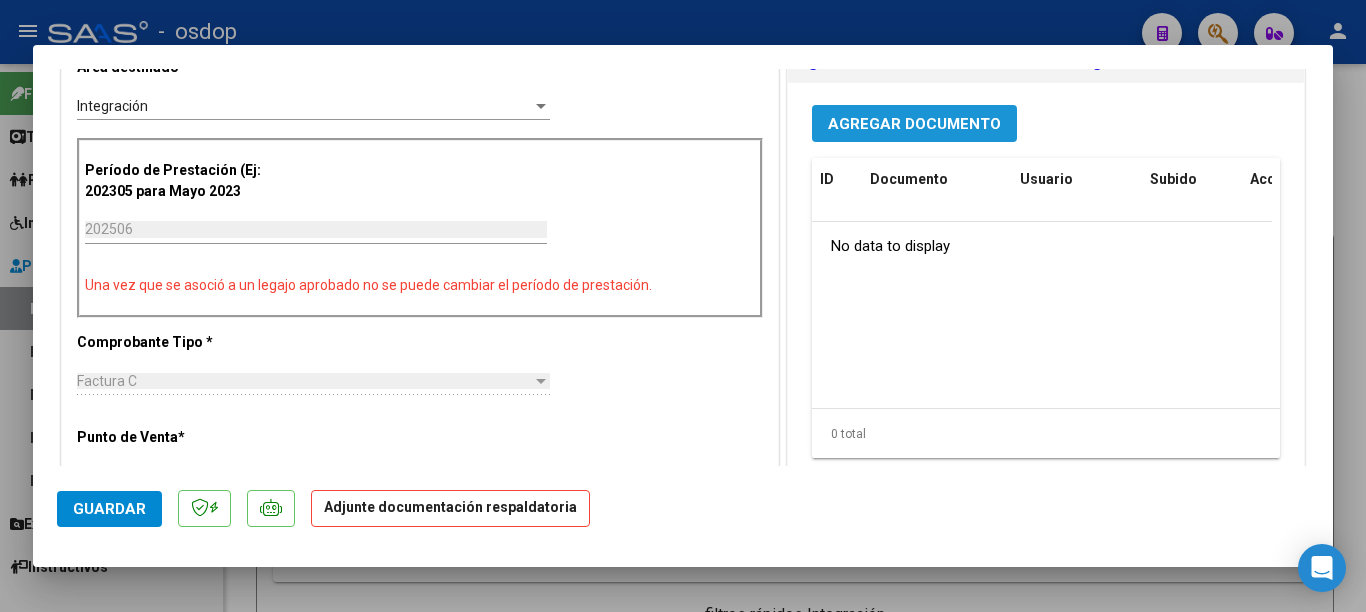 click on "Agregar Documento" at bounding box center [914, 124] 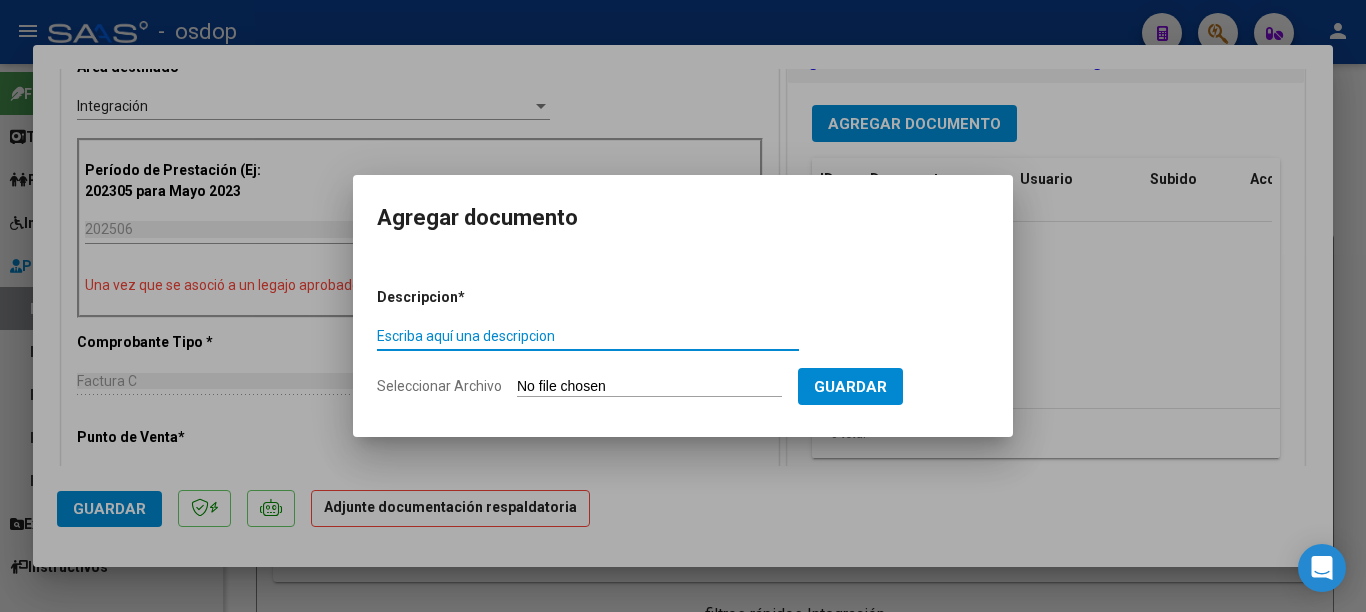 click on "Escriba aquí una descripcion" at bounding box center (588, 336) 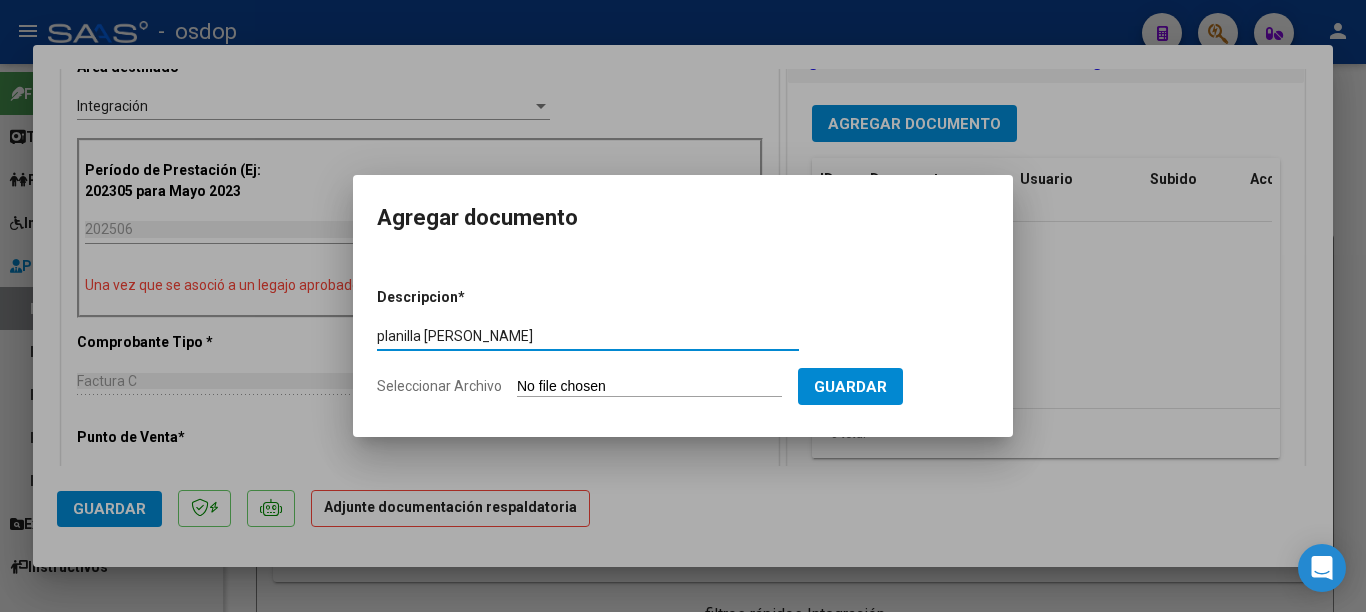 type on "planilla [PERSON_NAME]" 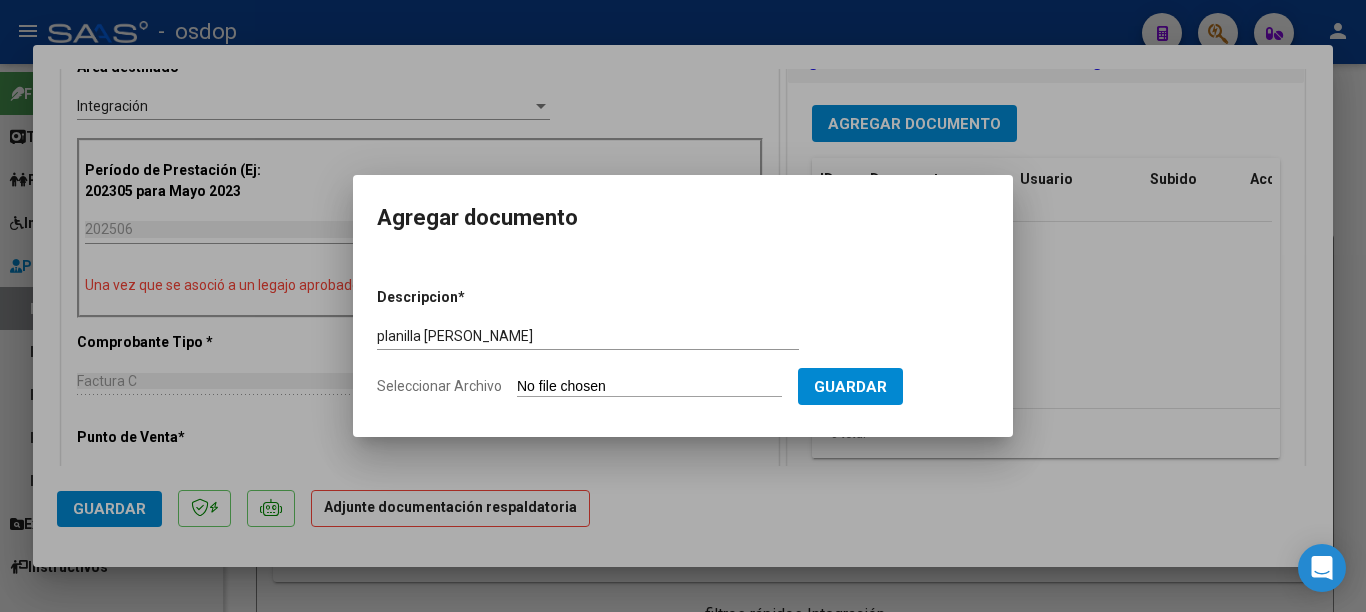 click on "Seleccionar Archivo" at bounding box center [649, 387] 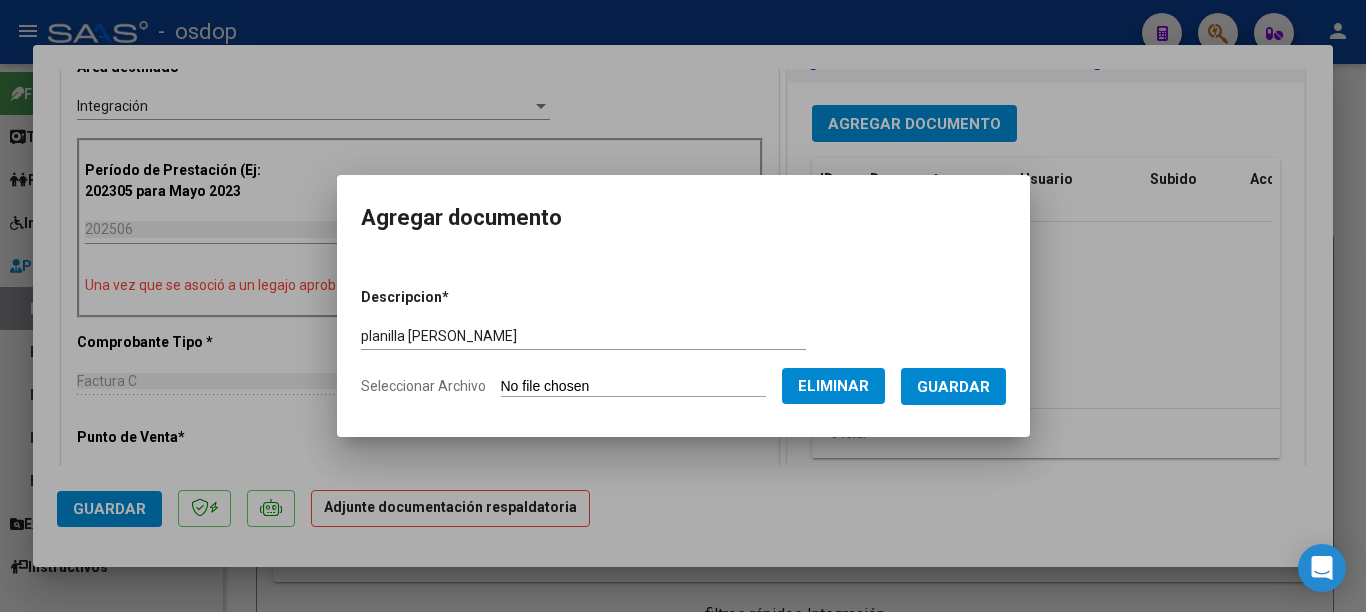 click on "Seleccionar Archivo" at bounding box center (633, 387) 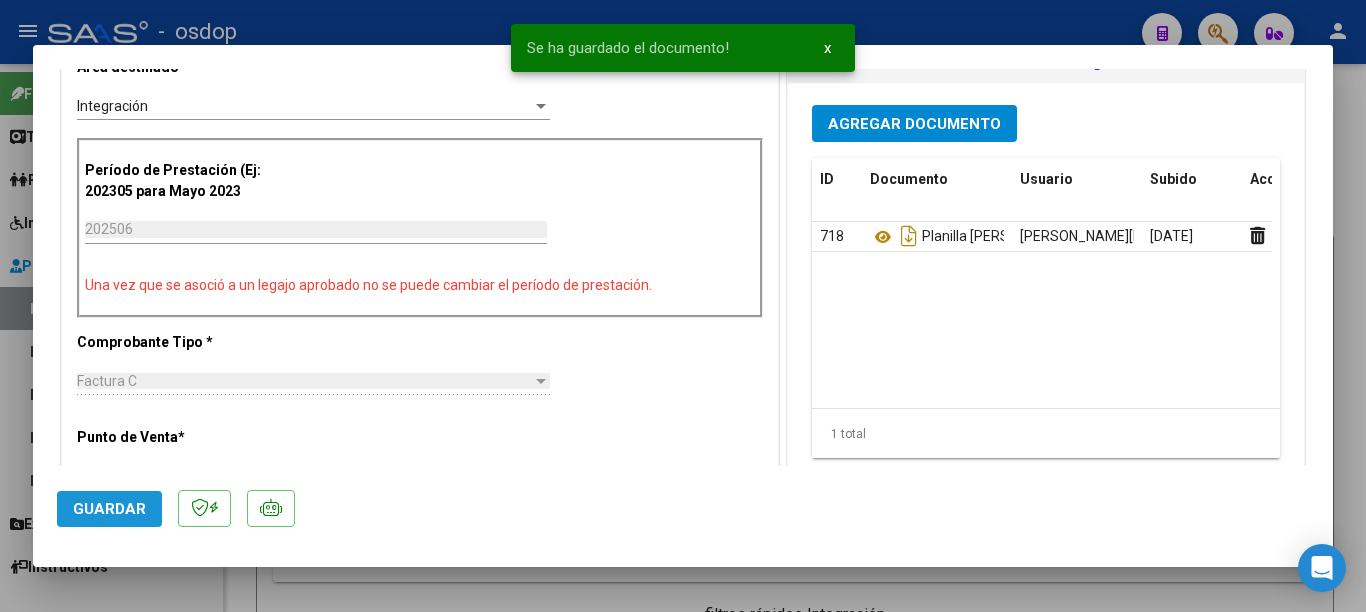 click on "Guardar" 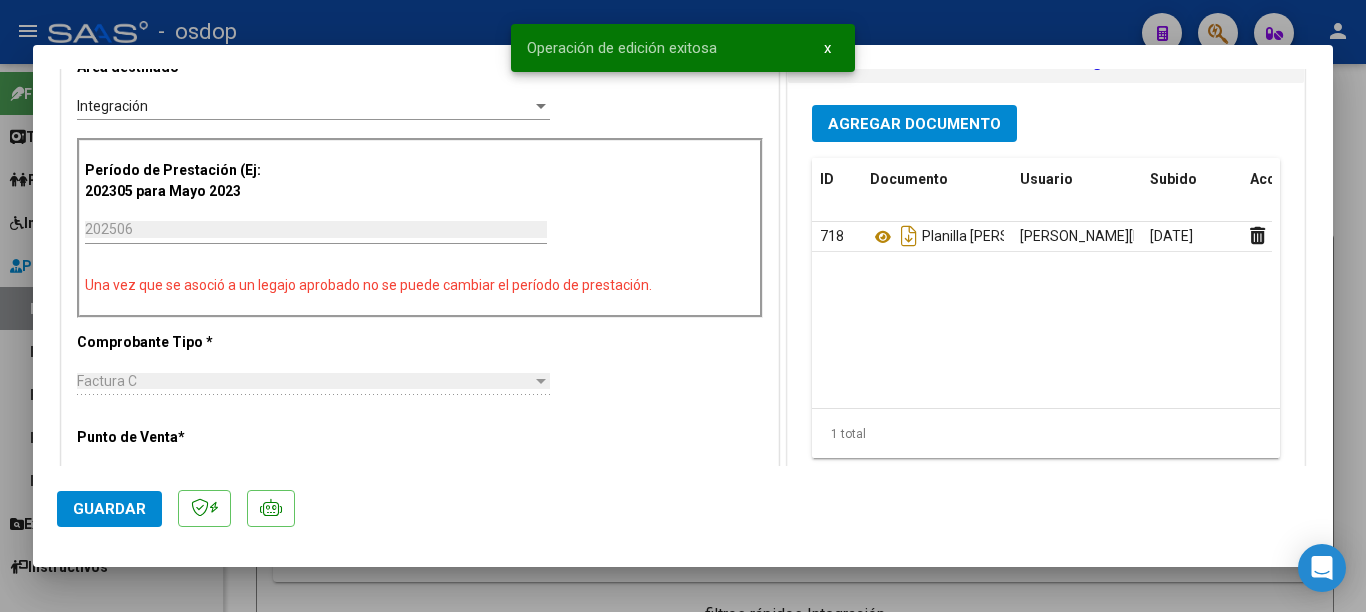 click at bounding box center (683, 306) 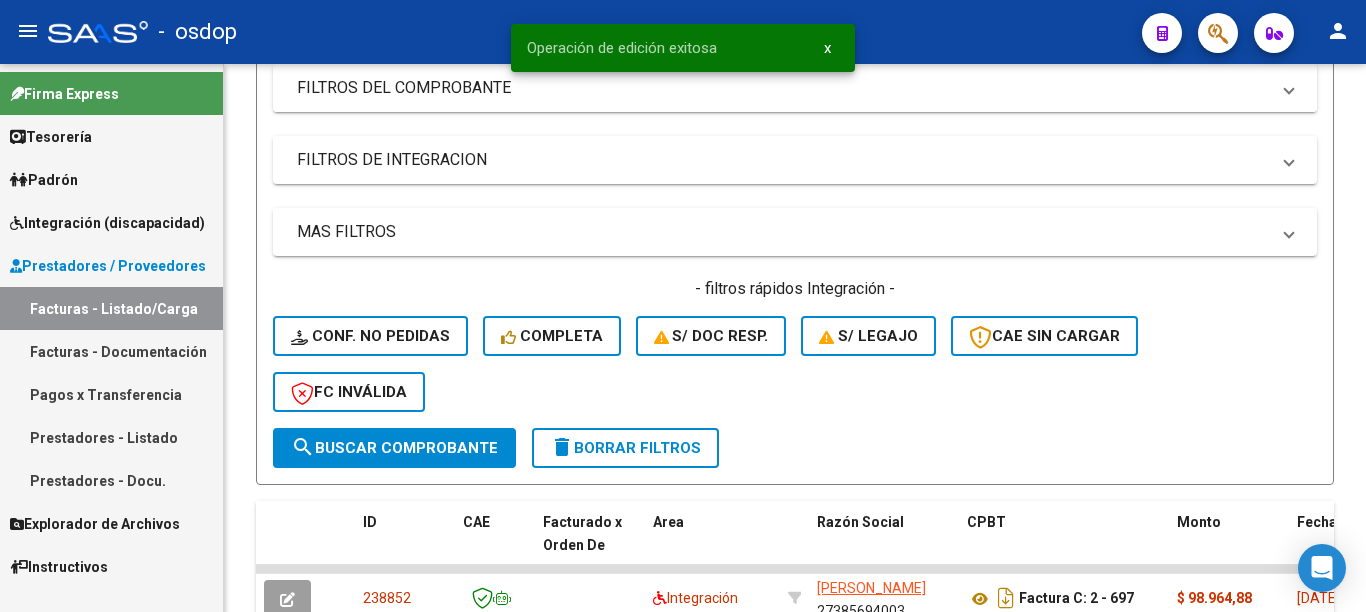 scroll, scrollTop: 726, scrollLeft: 0, axis: vertical 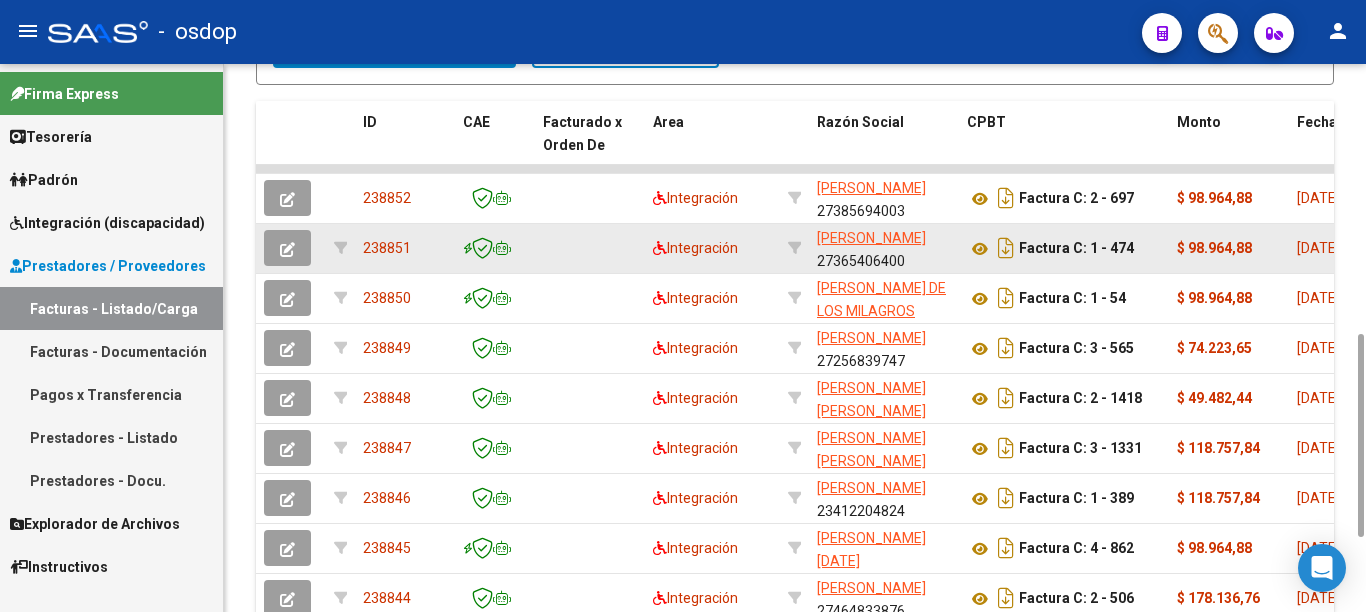 click on "238851" 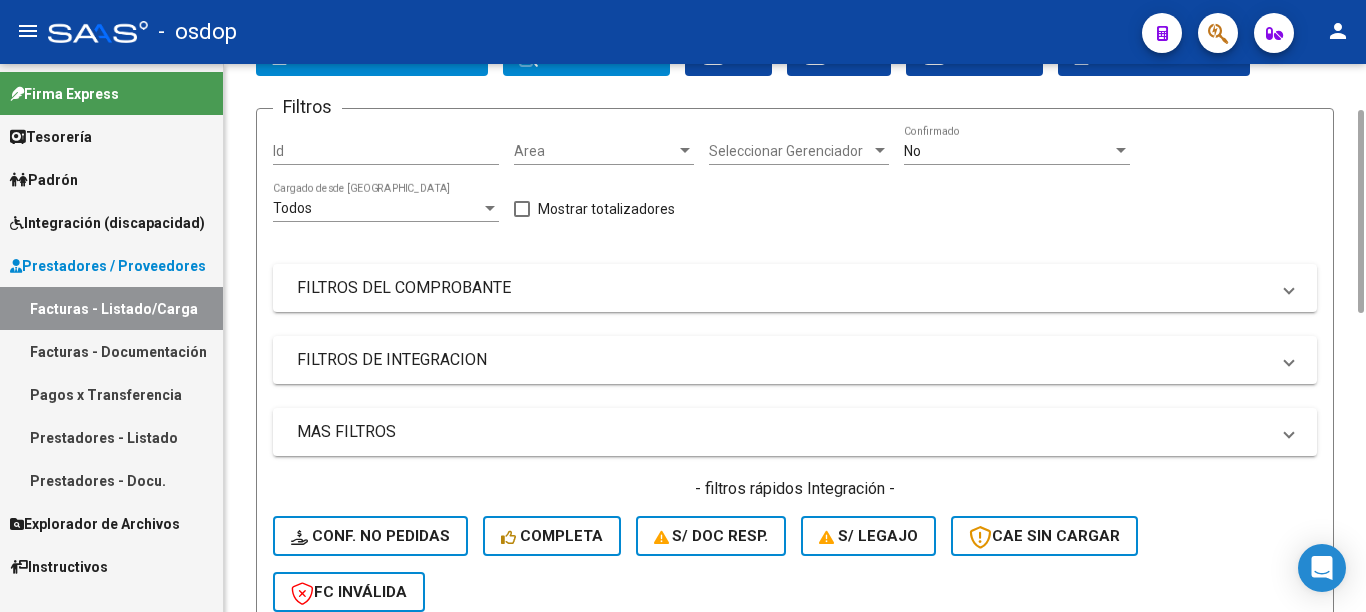 scroll, scrollTop: 0, scrollLeft: 0, axis: both 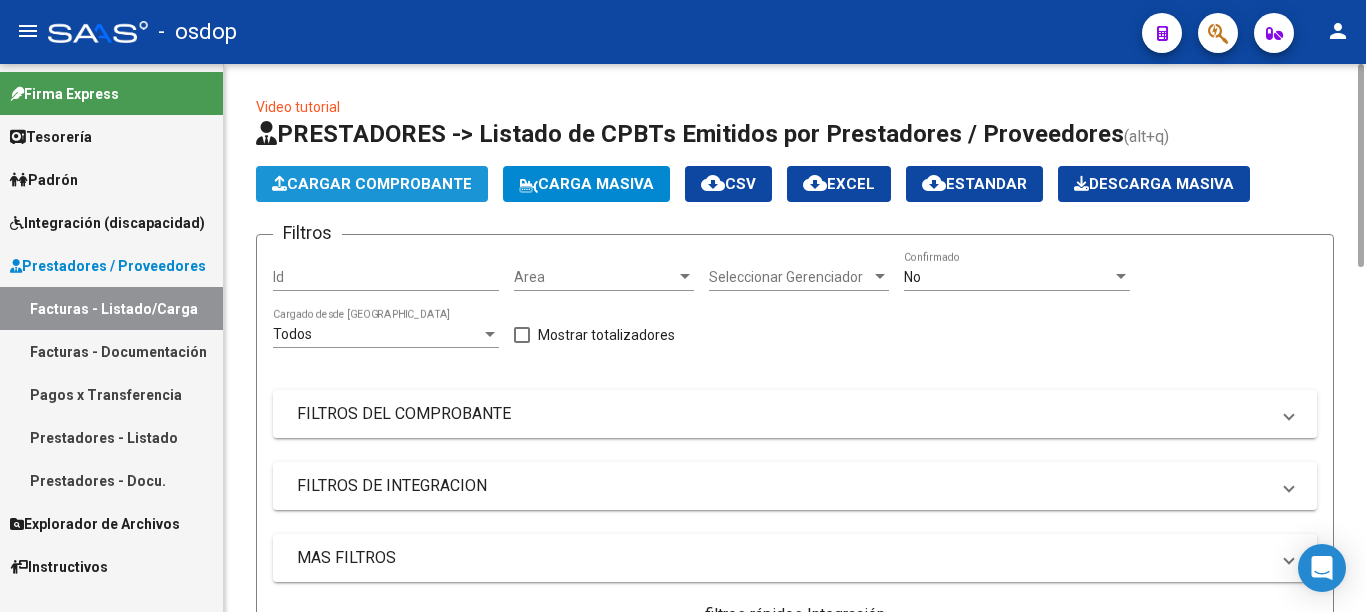 click on "Cargar Comprobante" 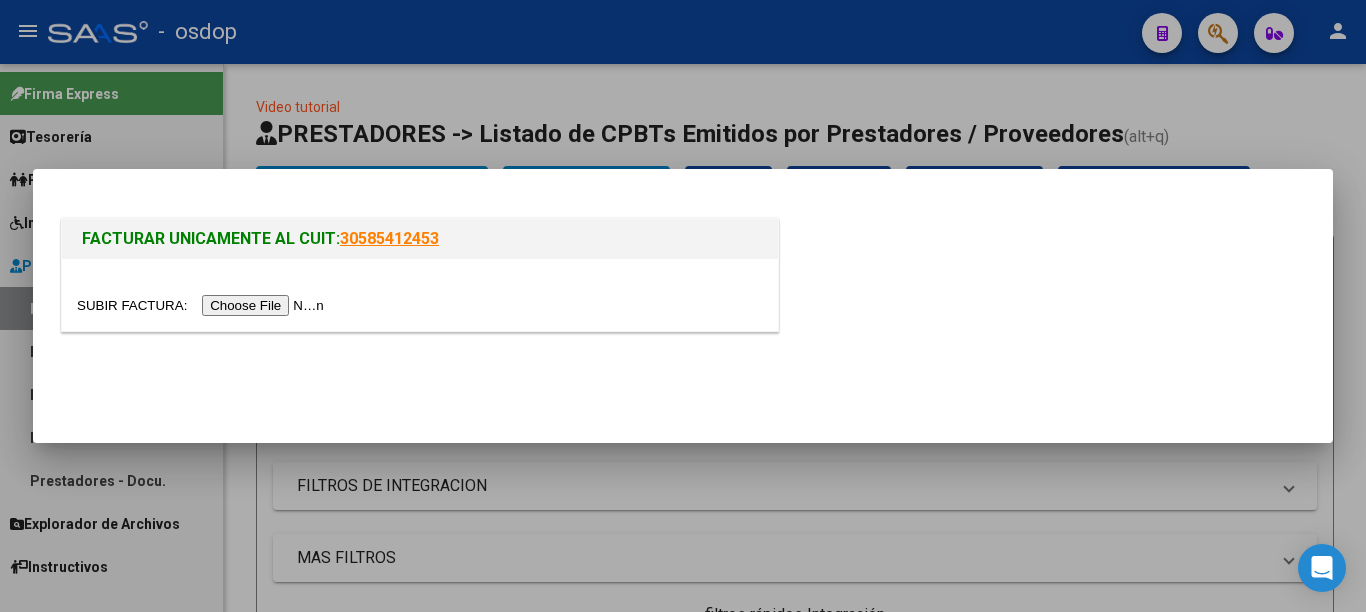 click at bounding box center (203, 305) 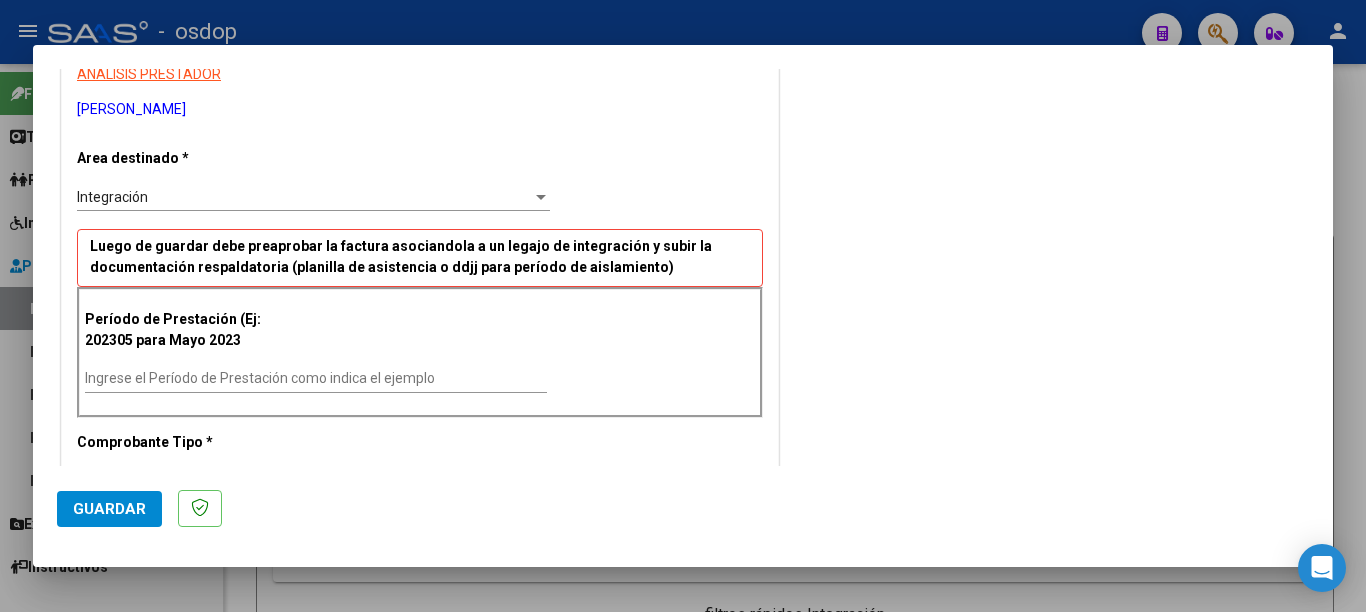 scroll, scrollTop: 500, scrollLeft: 0, axis: vertical 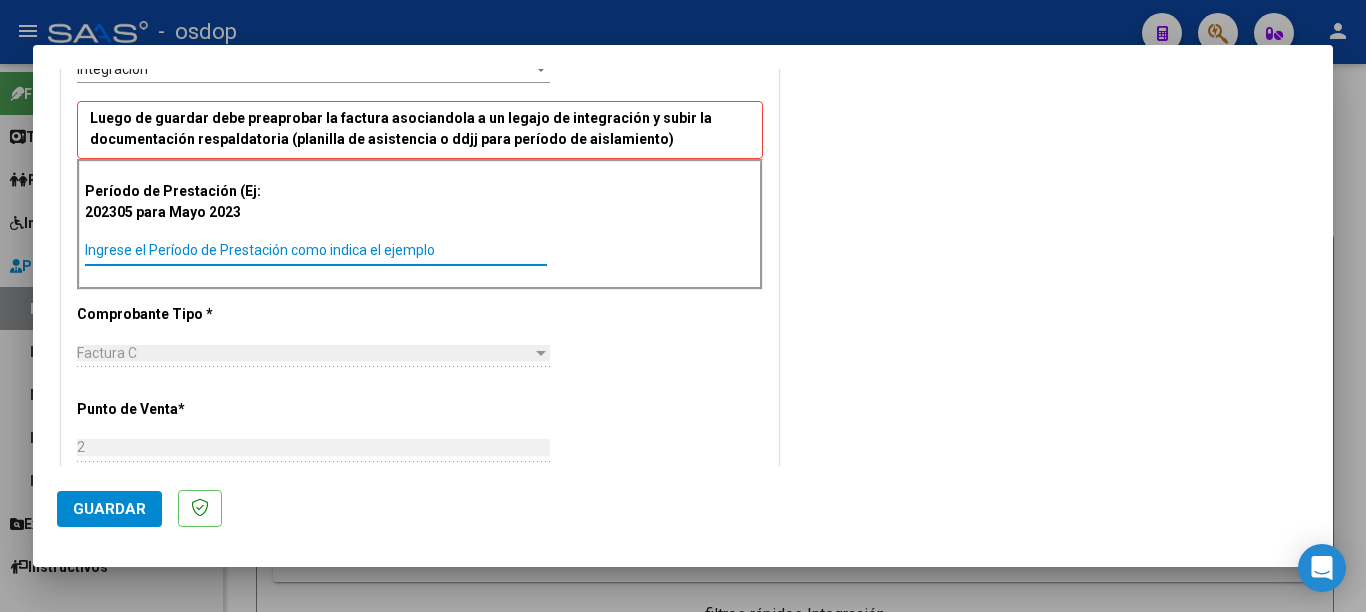 click on "Ingrese el Período de Prestación como indica el ejemplo" at bounding box center [316, 250] 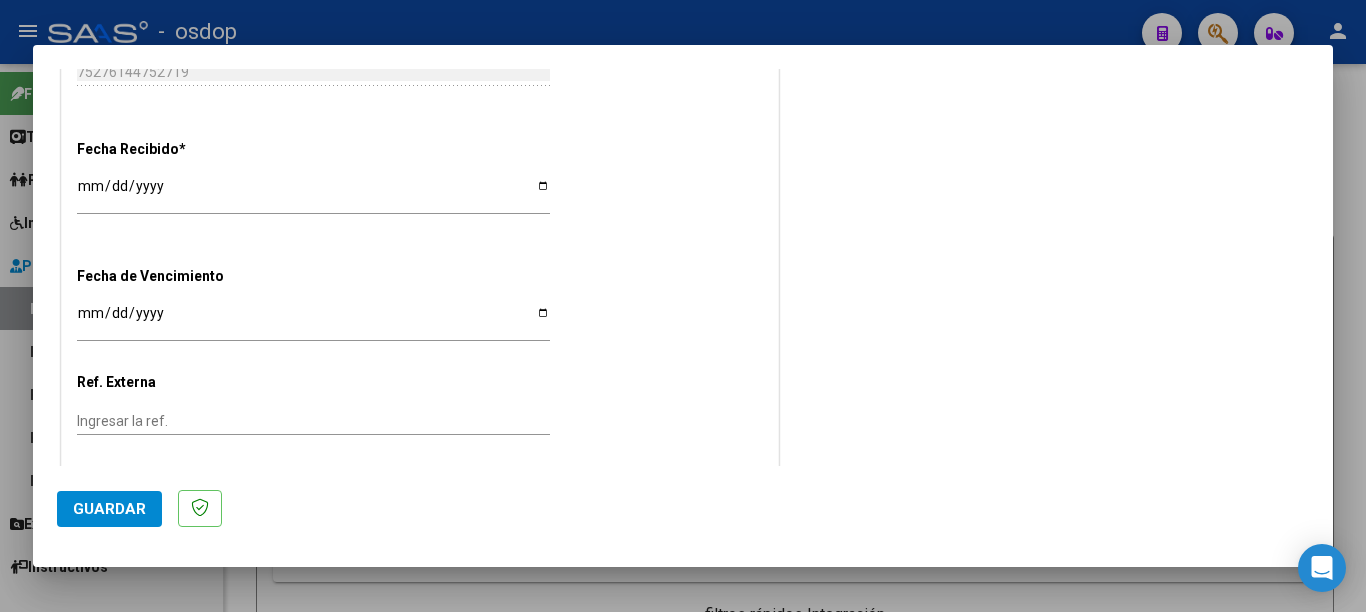 scroll, scrollTop: 1300, scrollLeft: 0, axis: vertical 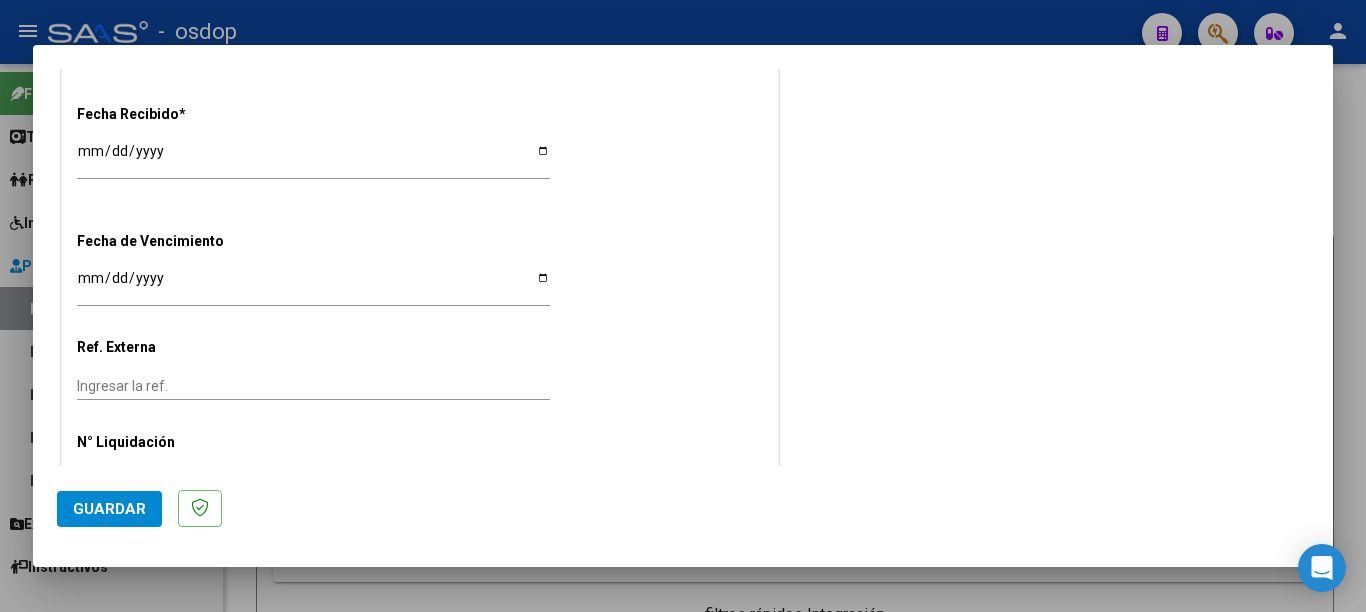 type on "202506" 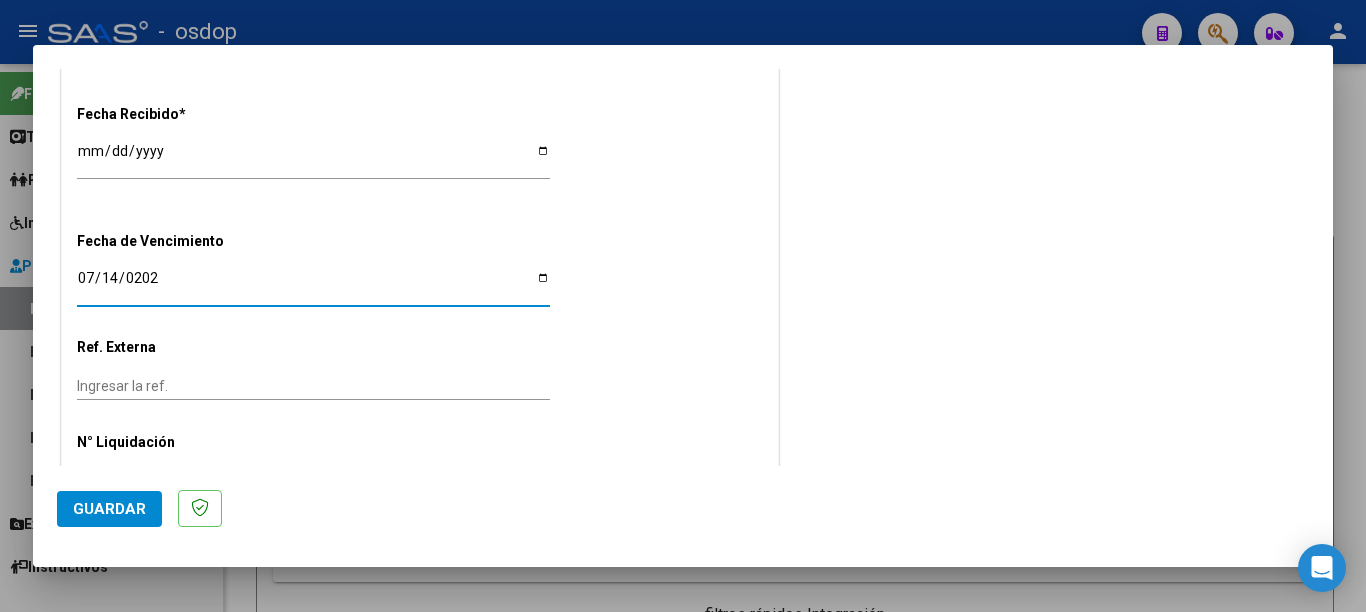 type on "[DATE]" 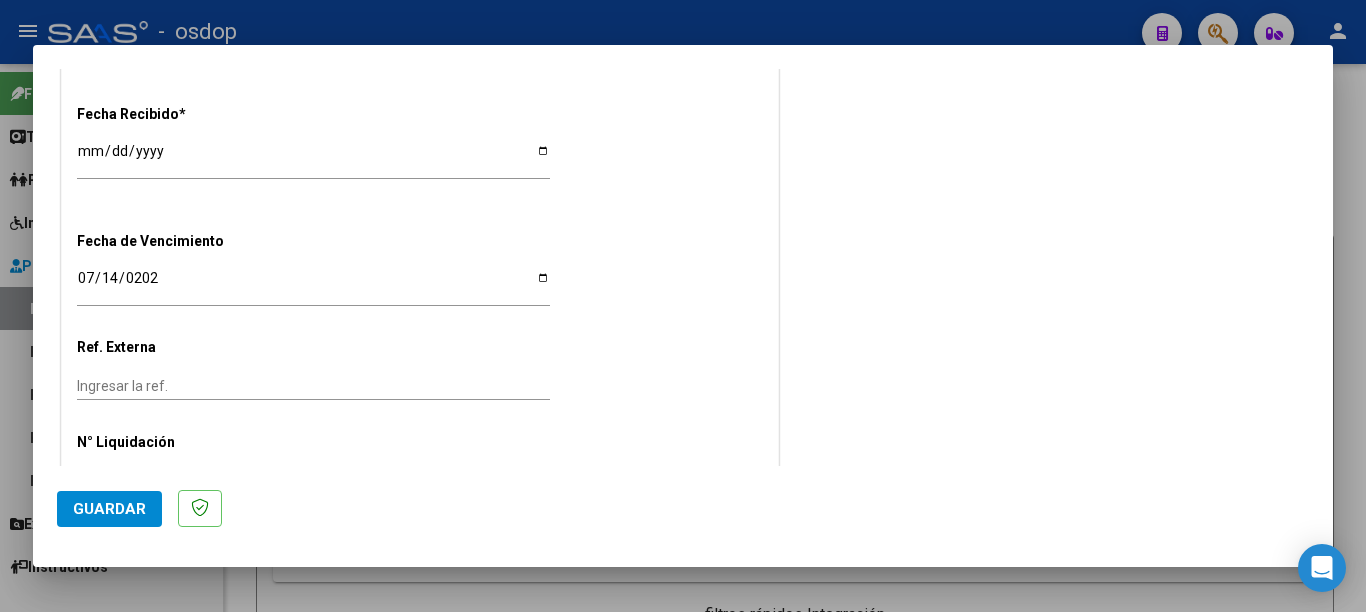 click on "Guardar" 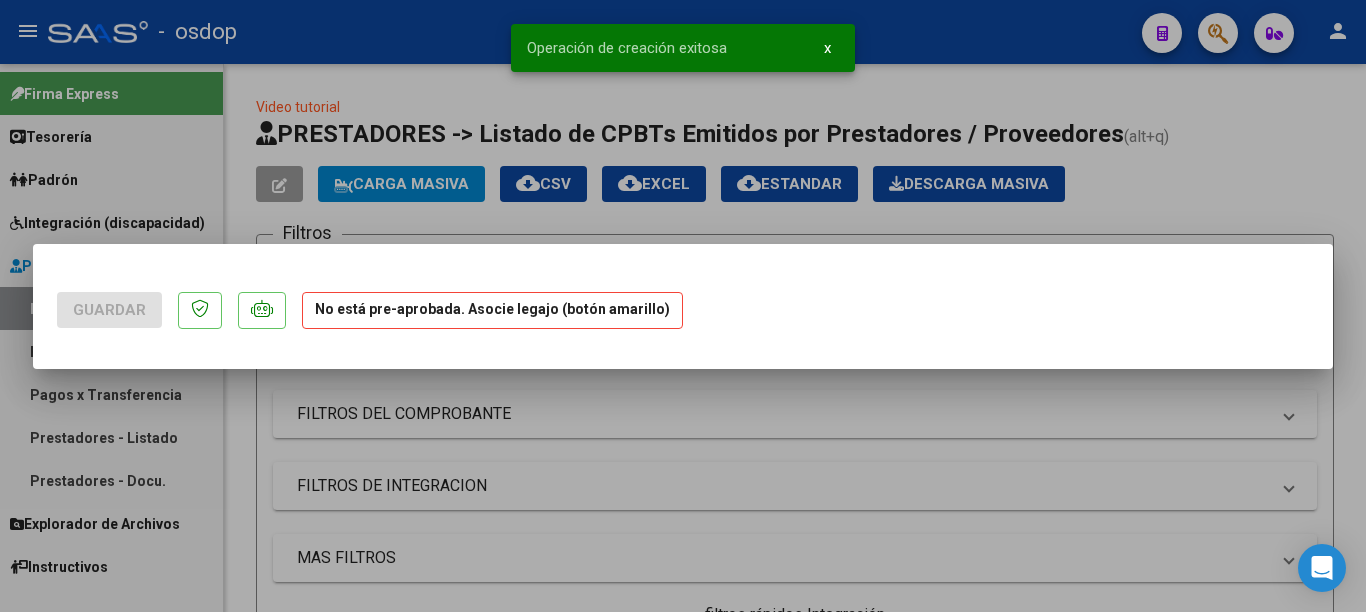 scroll, scrollTop: 0, scrollLeft: 0, axis: both 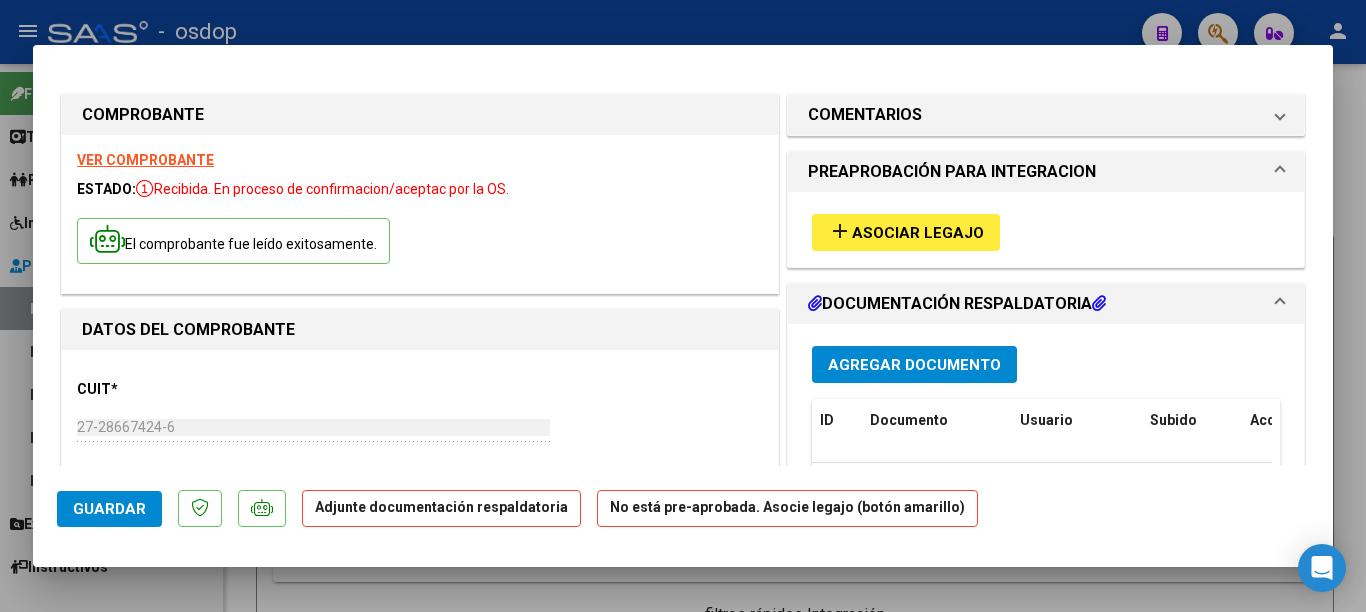click on "add" at bounding box center [840, 231] 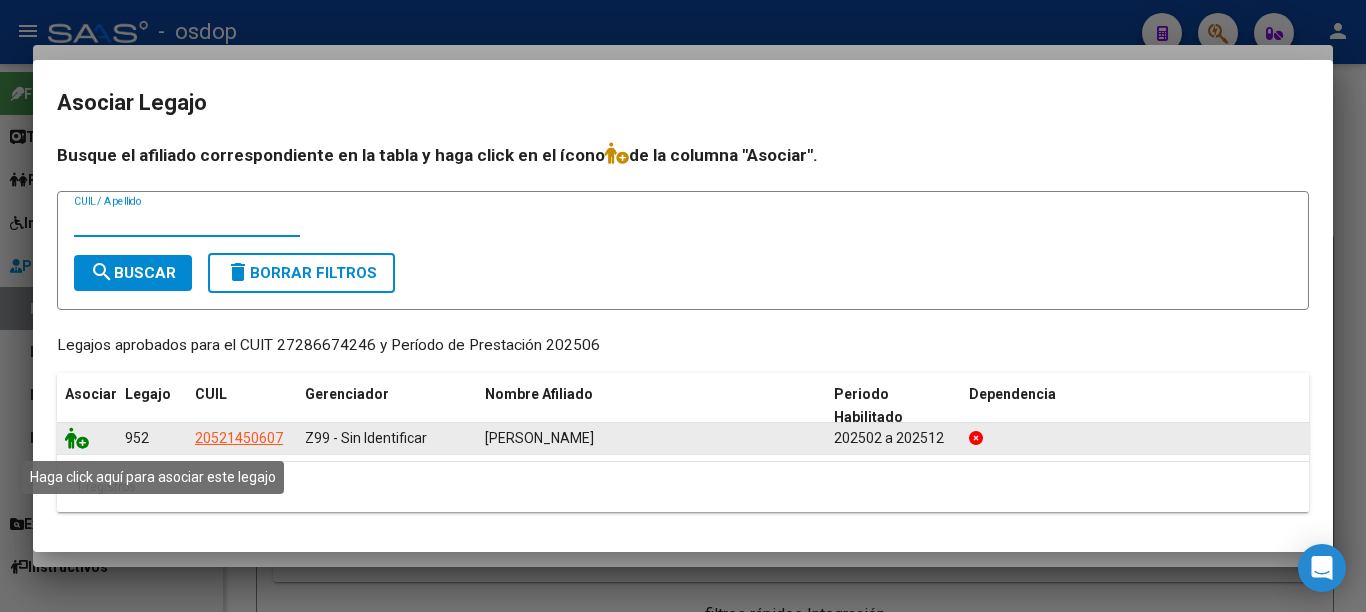 click 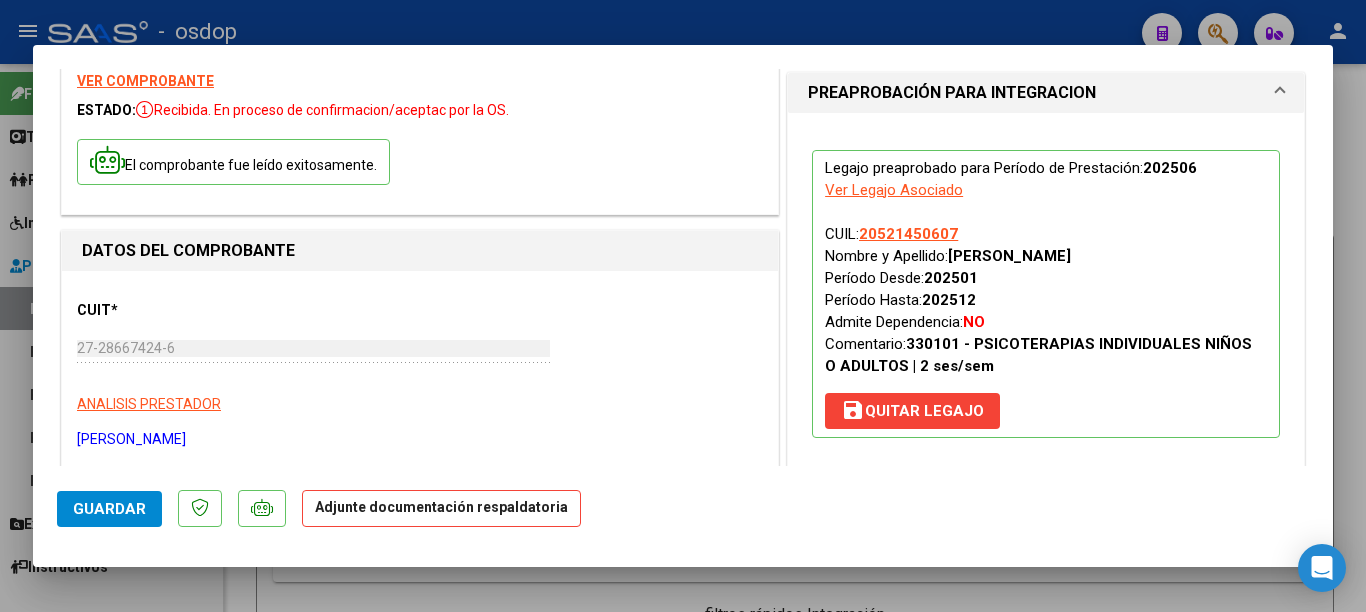 scroll, scrollTop: 200, scrollLeft: 0, axis: vertical 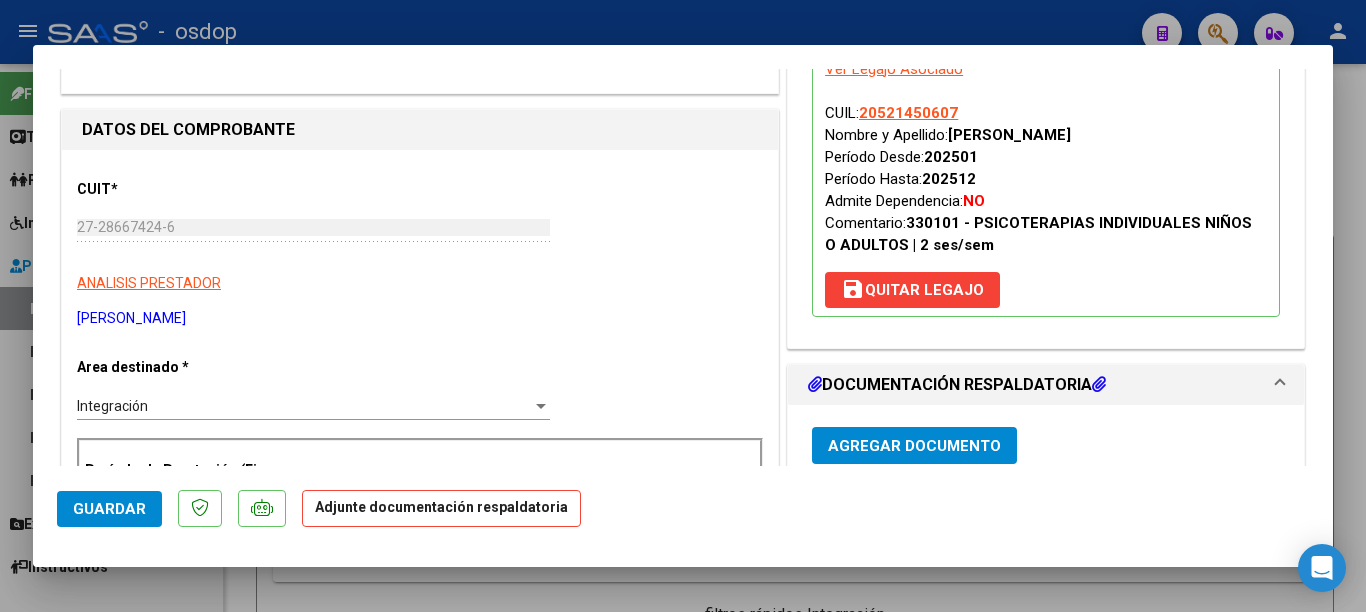 click on "Agregar Documento" at bounding box center [914, 446] 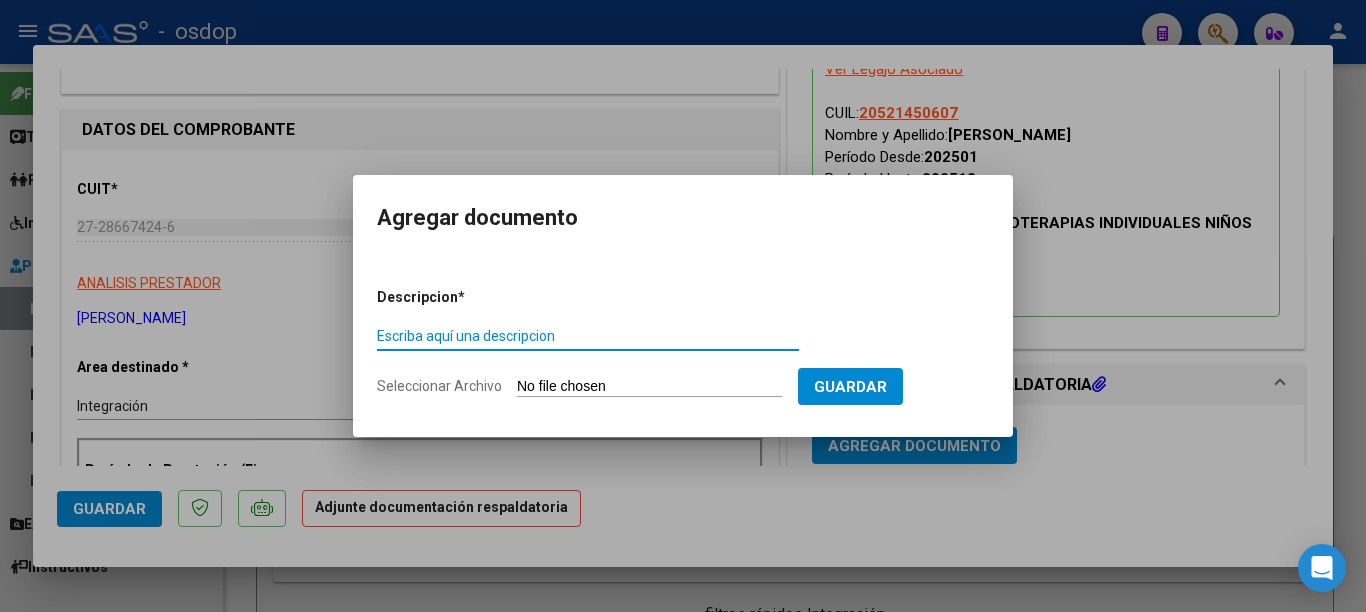 click on "Escriba aquí una descripcion" at bounding box center [588, 336] 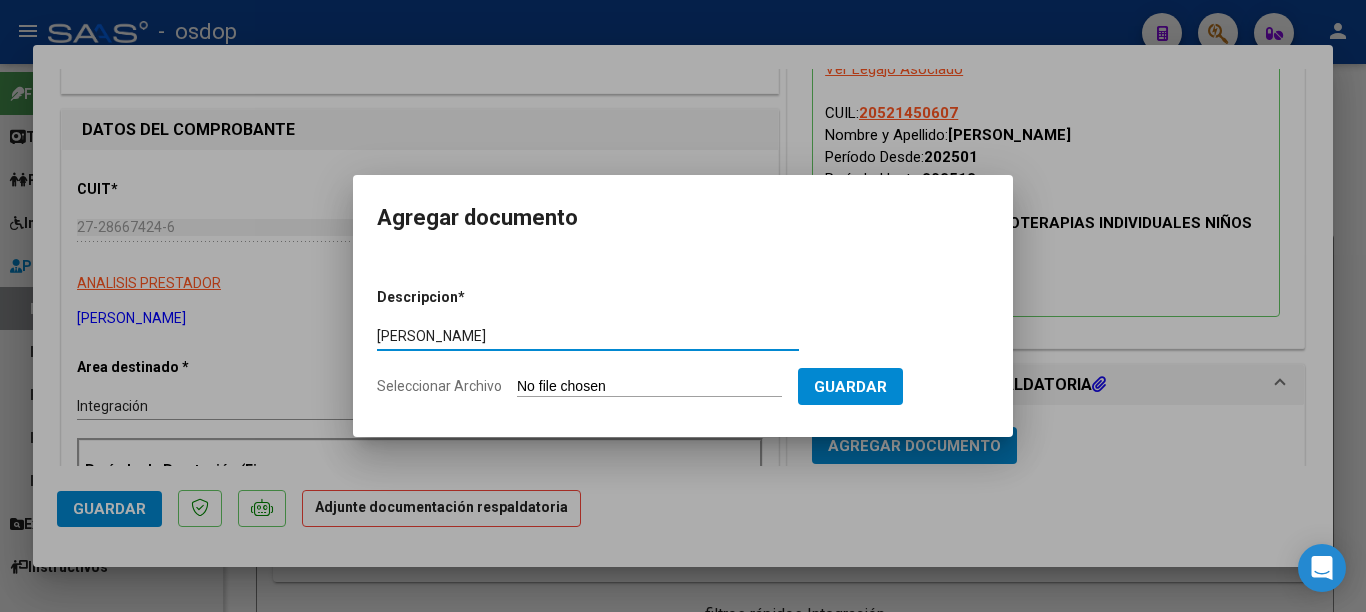 type on "[PERSON_NAME]" 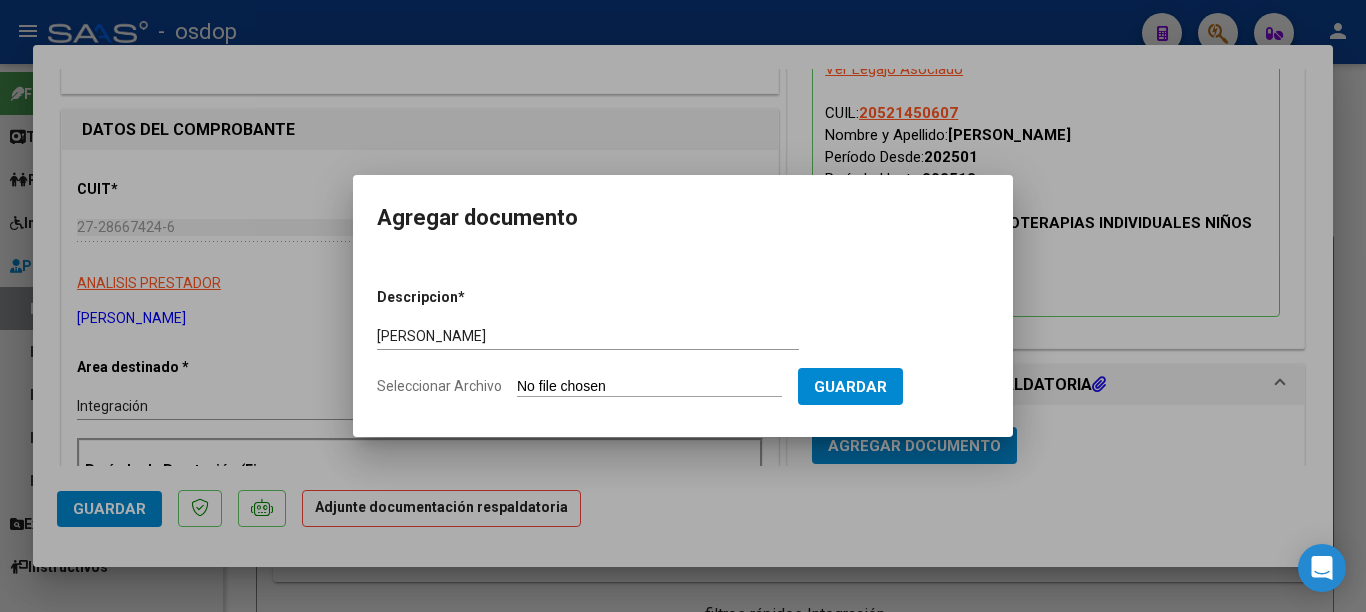 click on "Guardar" at bounding box center (850, 387) 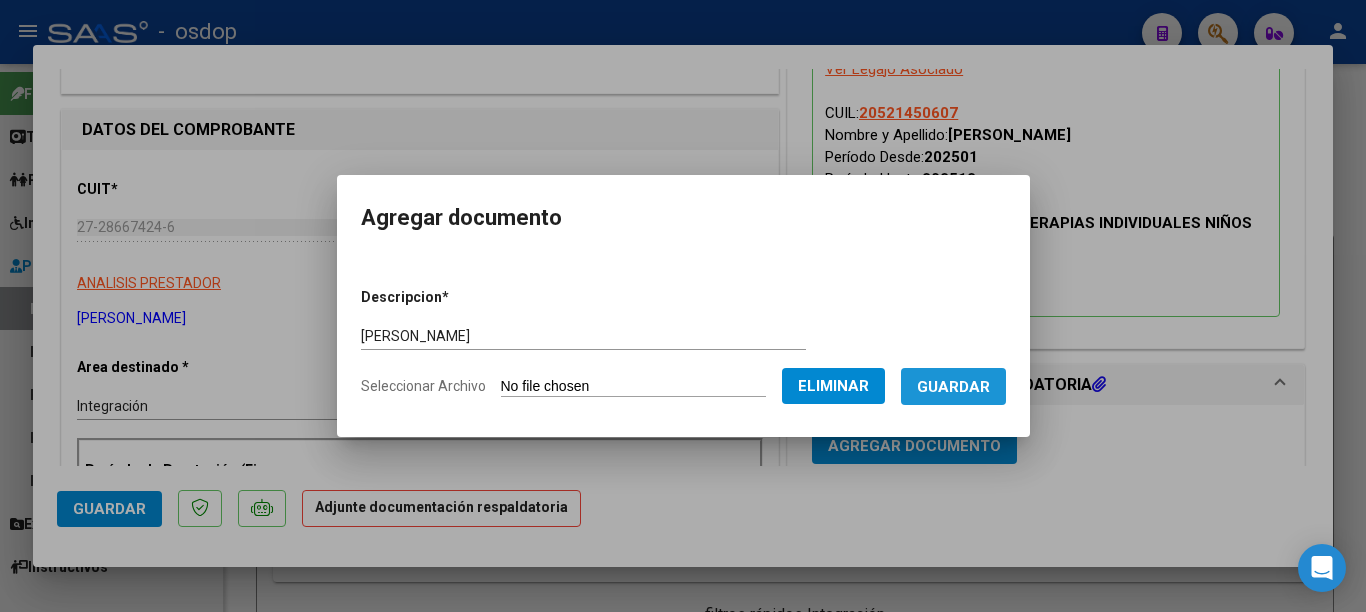 click on "Guardar" at bounding box center [953, 387] 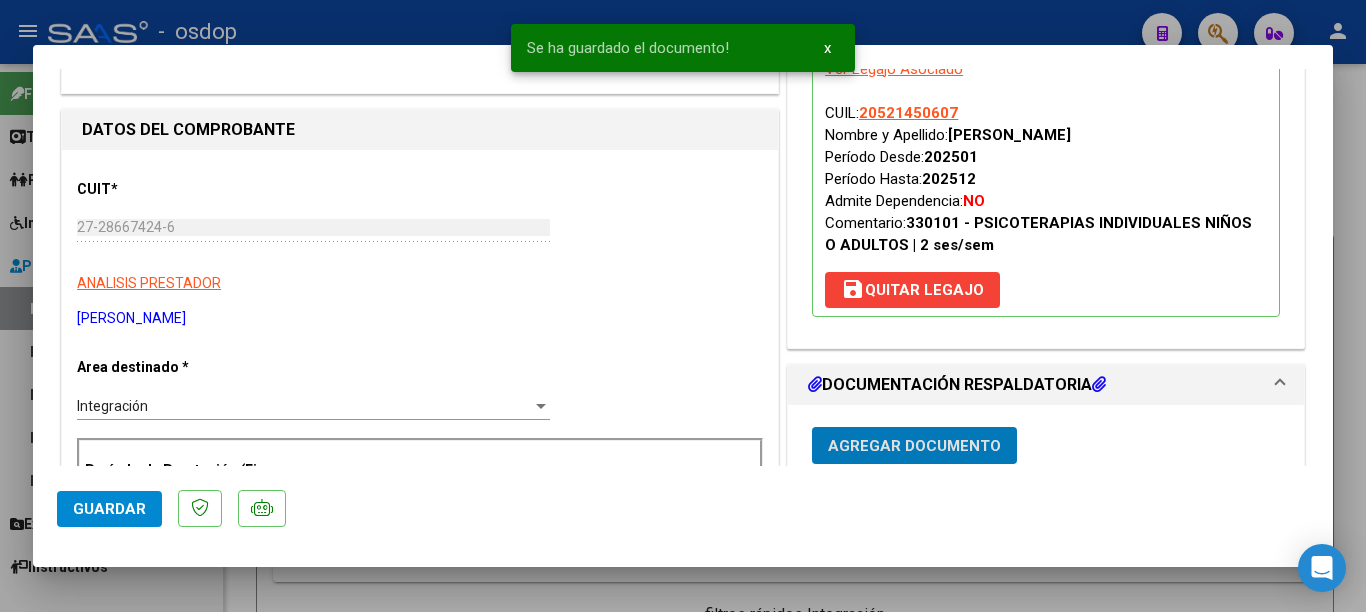 click on "Guardar" 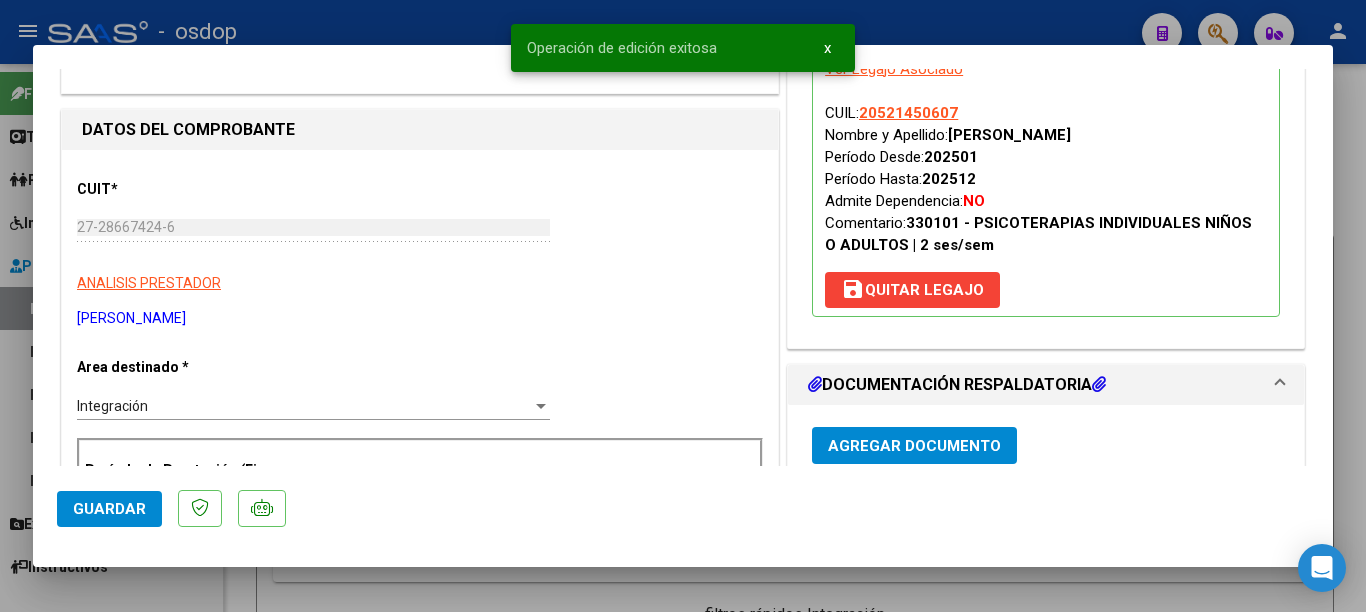 click at bounding box center [683, 306] 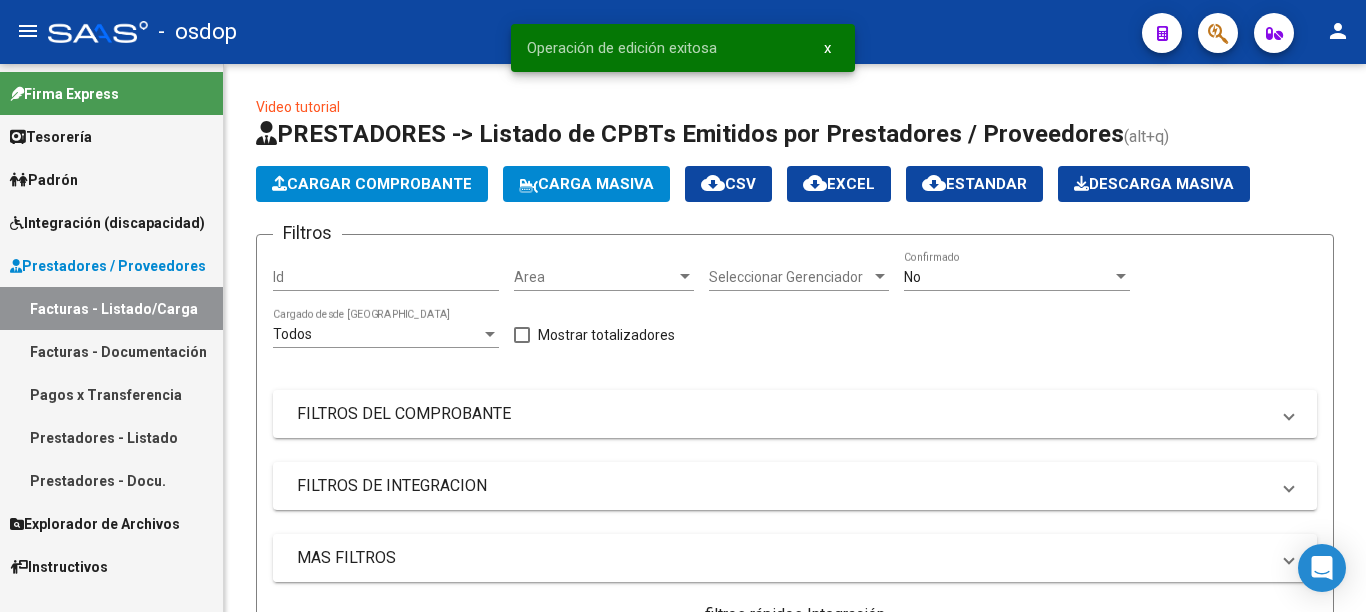 scroll, scrollTop: 600, scrollLeft: 0, axis: vertical 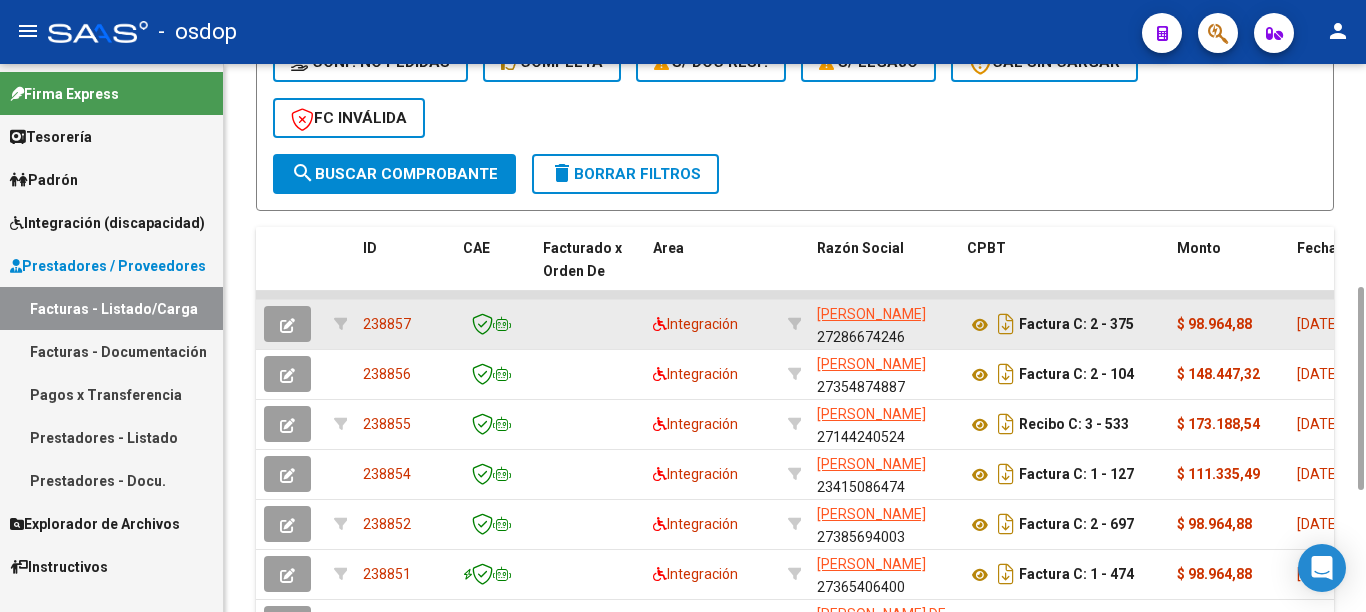 click on "238857" 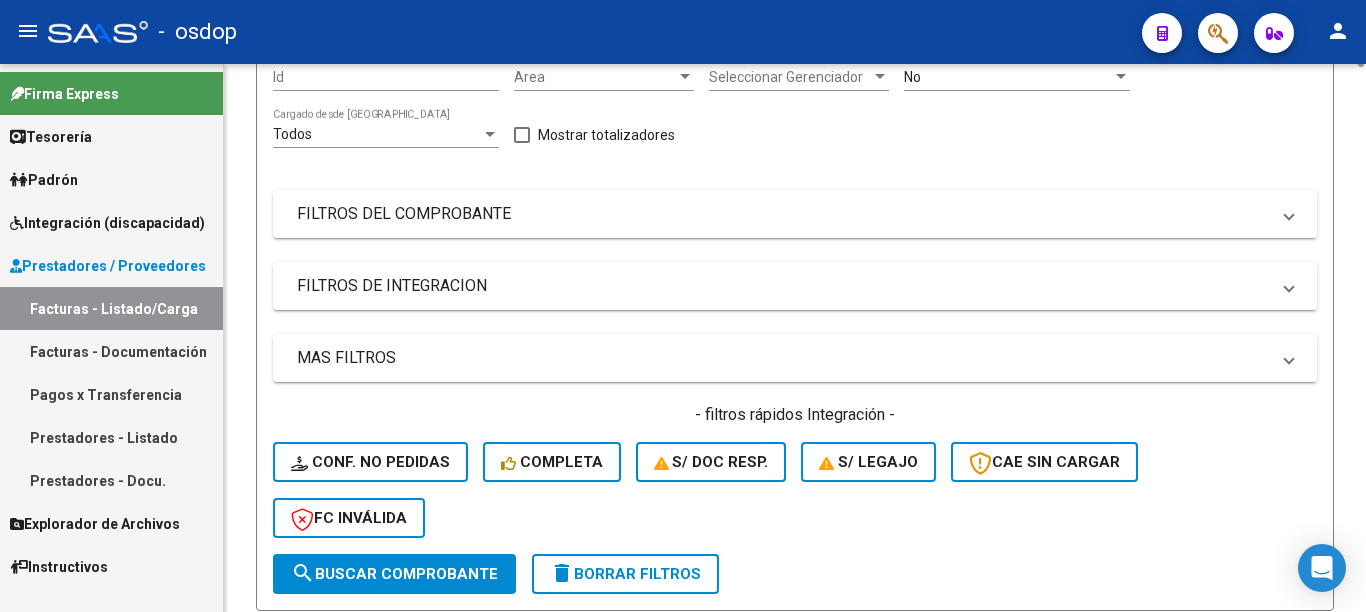 scroll, scrollTop: 0, scrollLeft: 0, axis: both 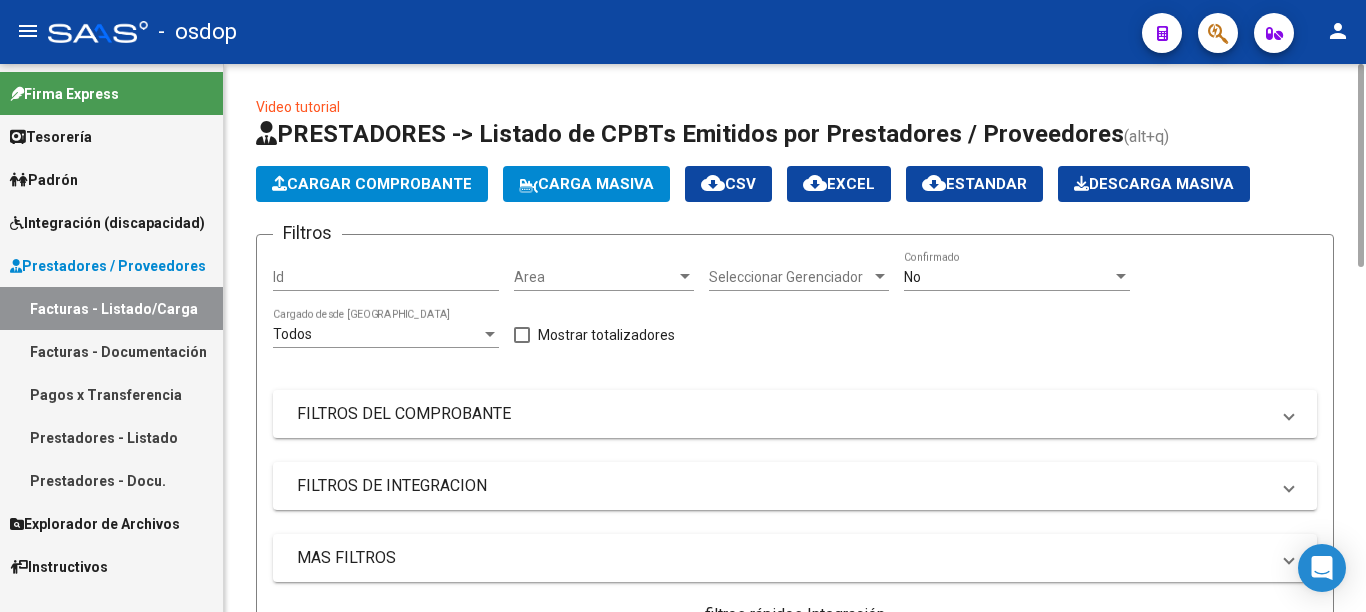 click on "Cargar Comprobante" 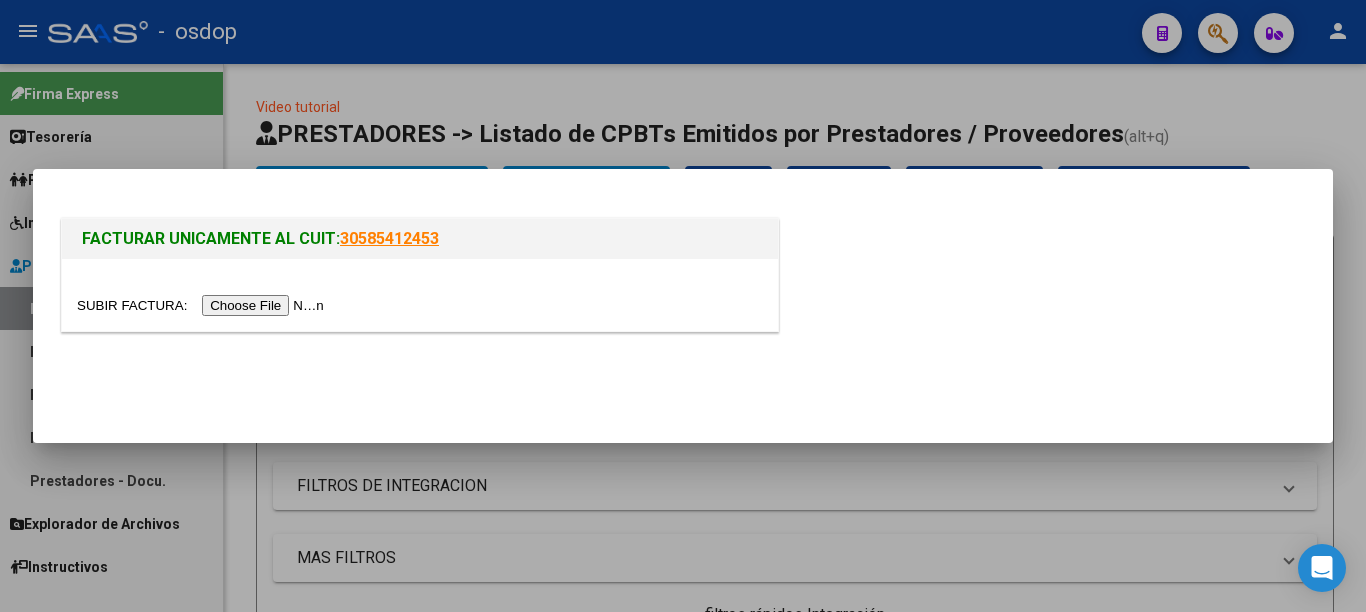 click at bounding box center (203, 305) 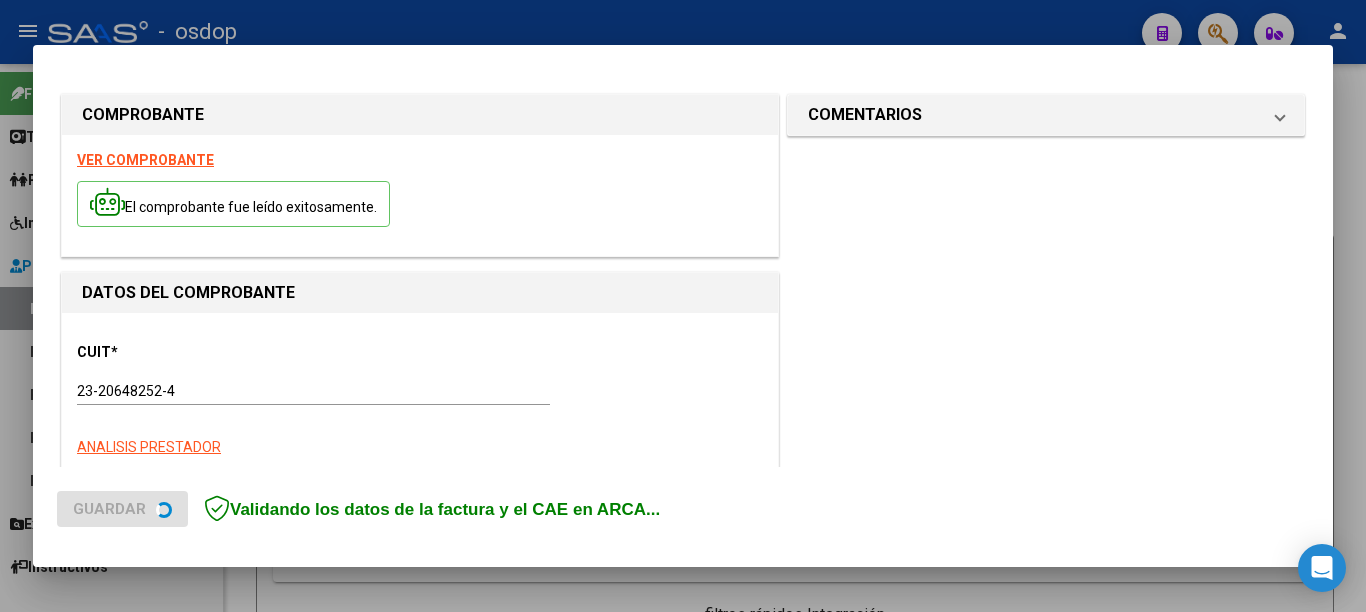 scroll, scrollTop: 200, scrollLeft: 0, axis: vertical 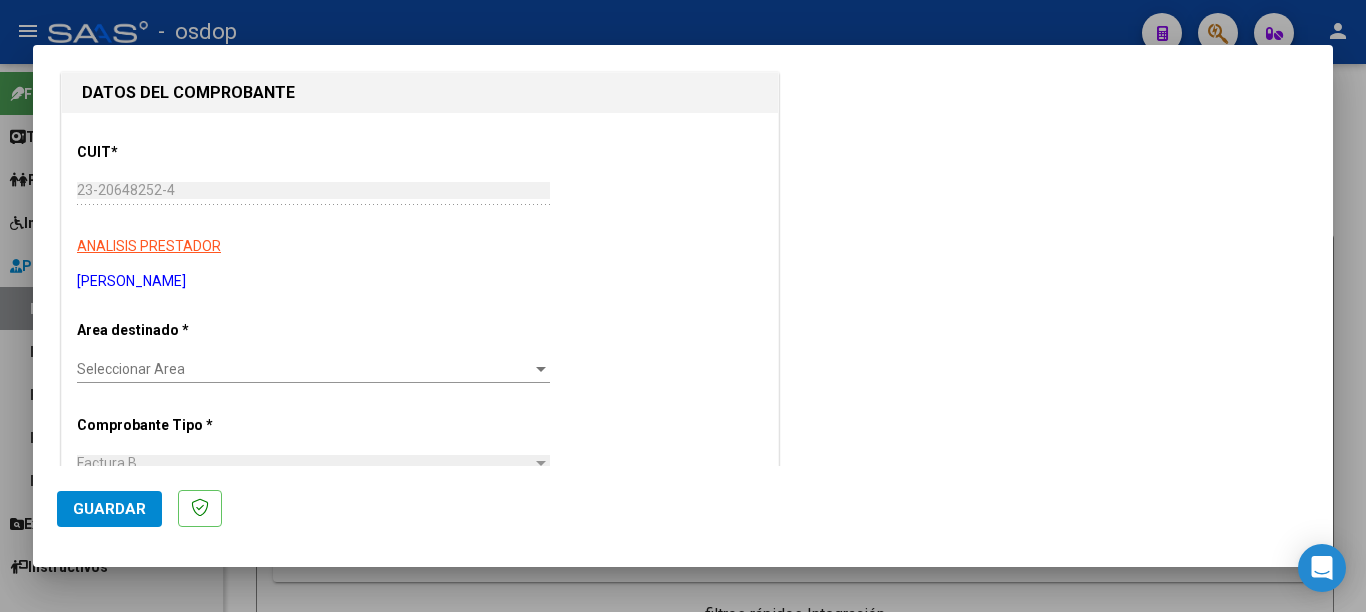 click at bounding box center (541, 369) 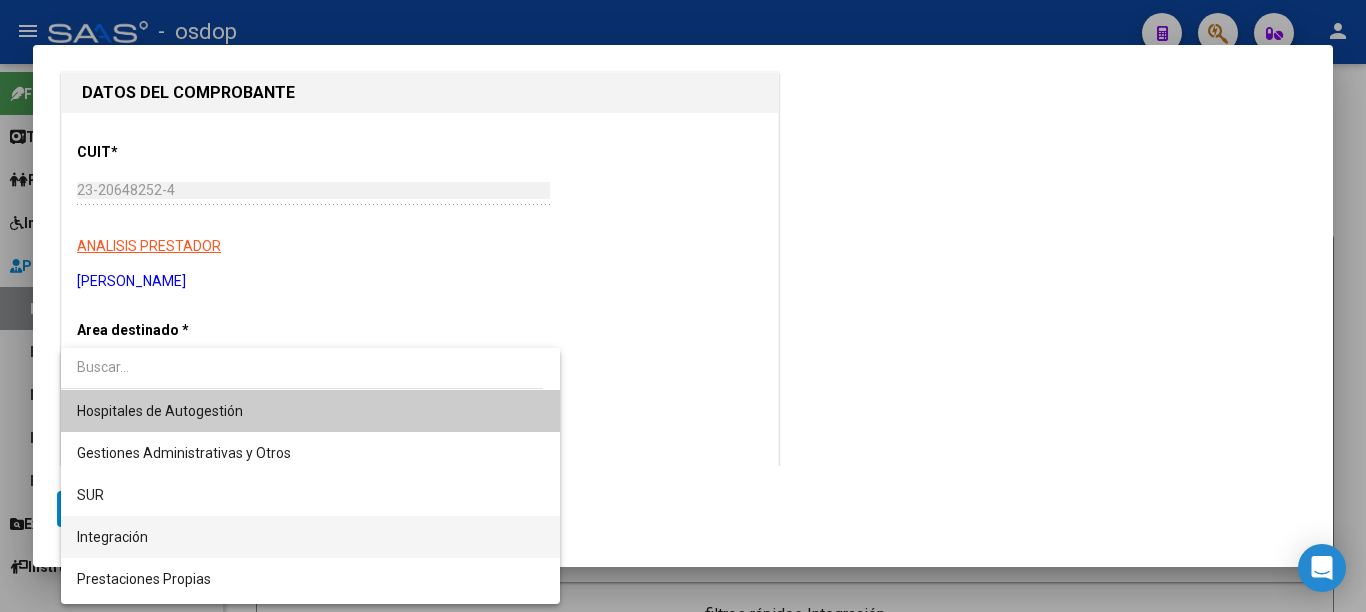 click on "Integración" at bounding box center (310, 537) 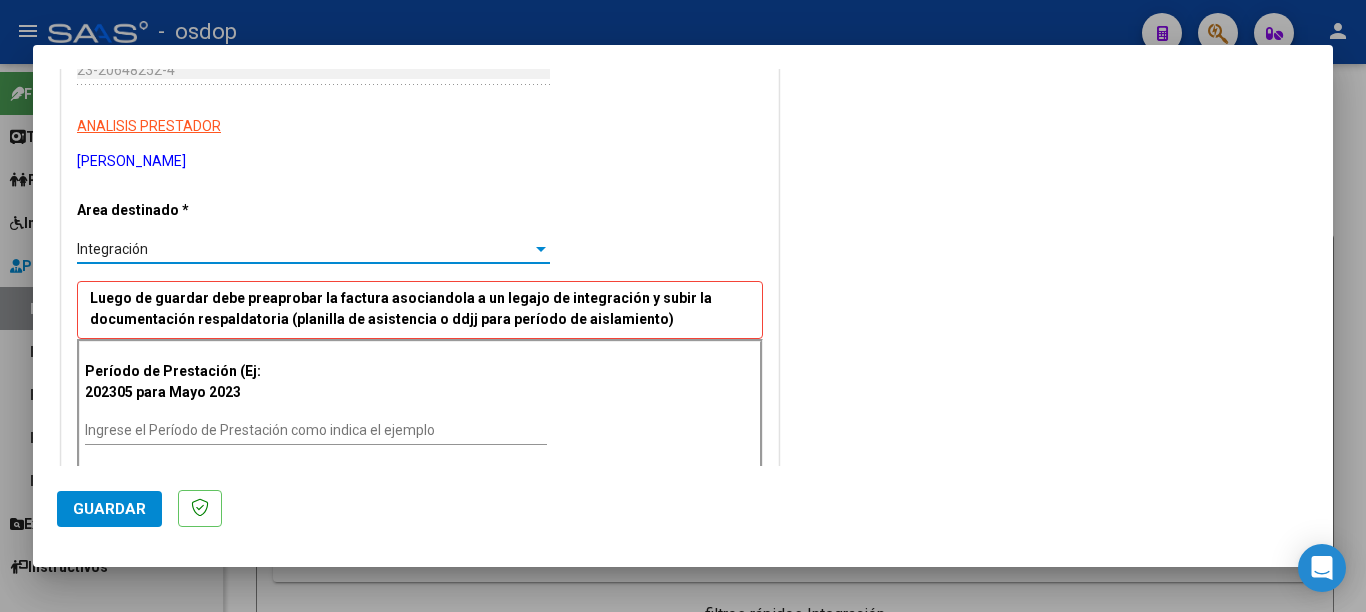 scroll, scrollTop: 400, scrollLeft: 0, axis: vertical 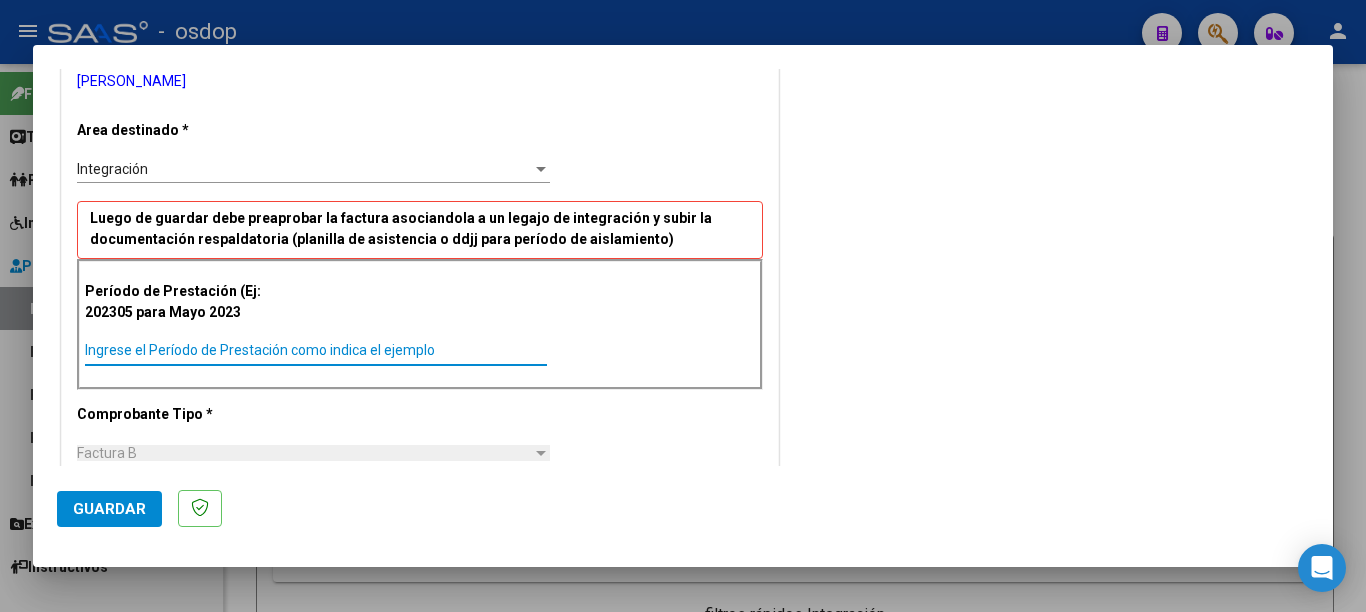 click on "Ingrese el Período de Prestación como indica el ejemplo" at bounding box center [316, 350] 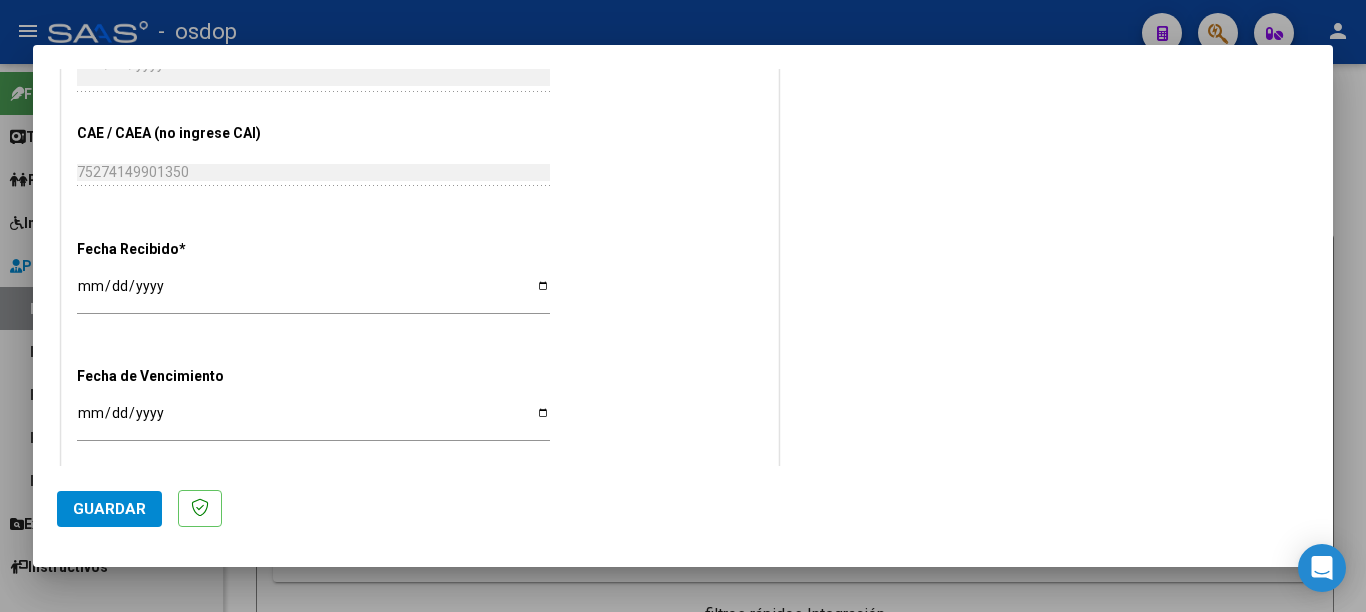 scroll, scrollTop: 1200, scrollLeft: 0, axis: vertical 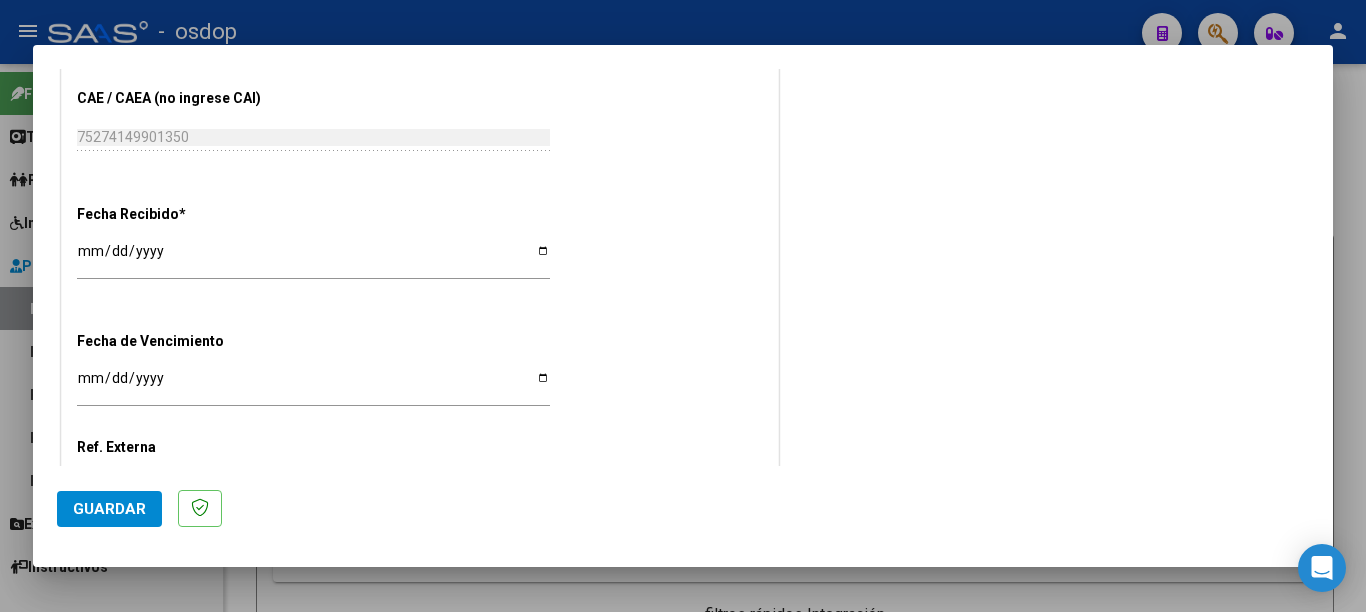 type on "202506" 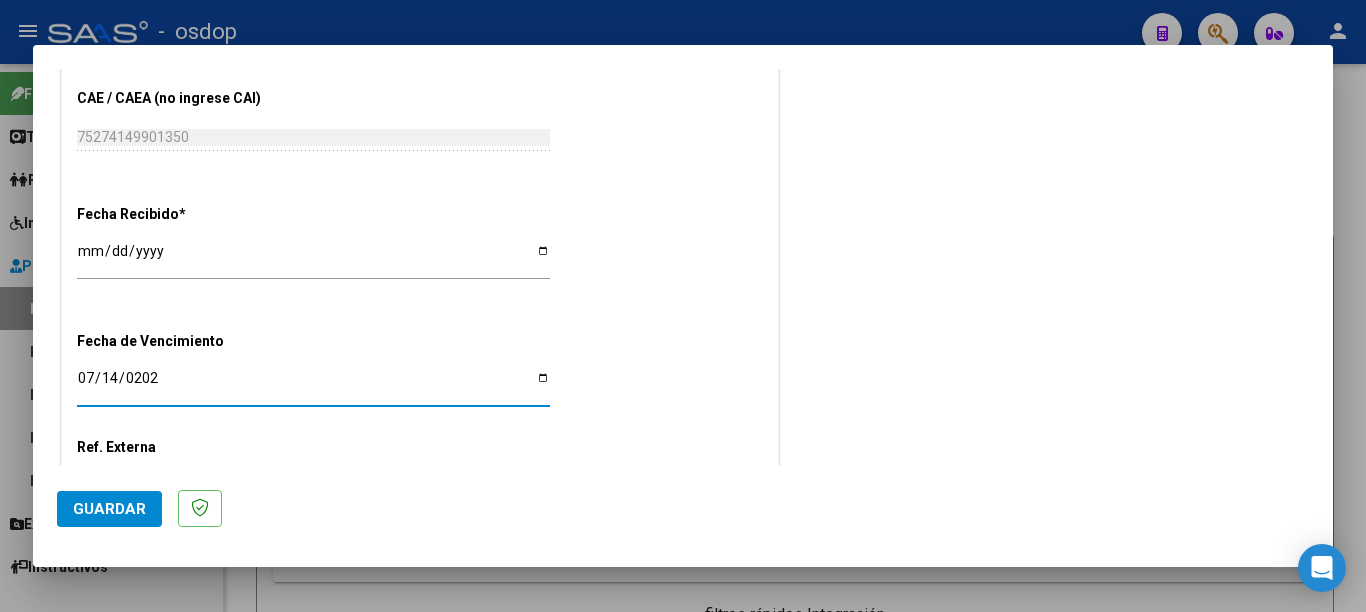 type on "[DATE]" 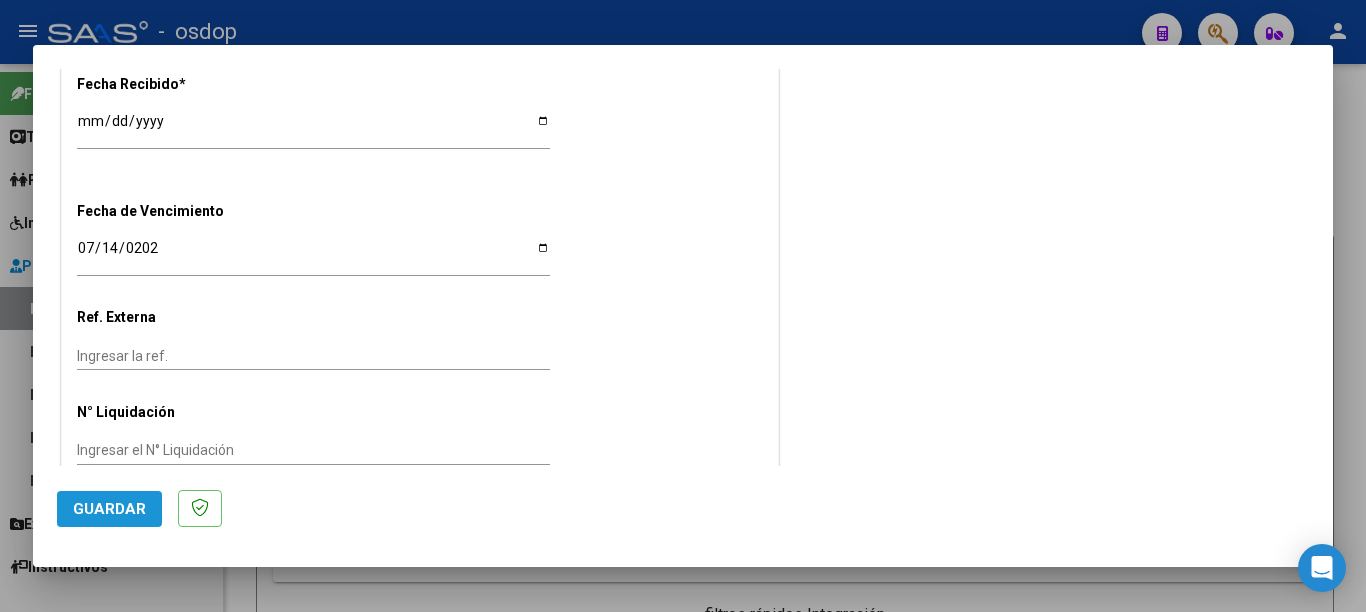 click on "Guardar" 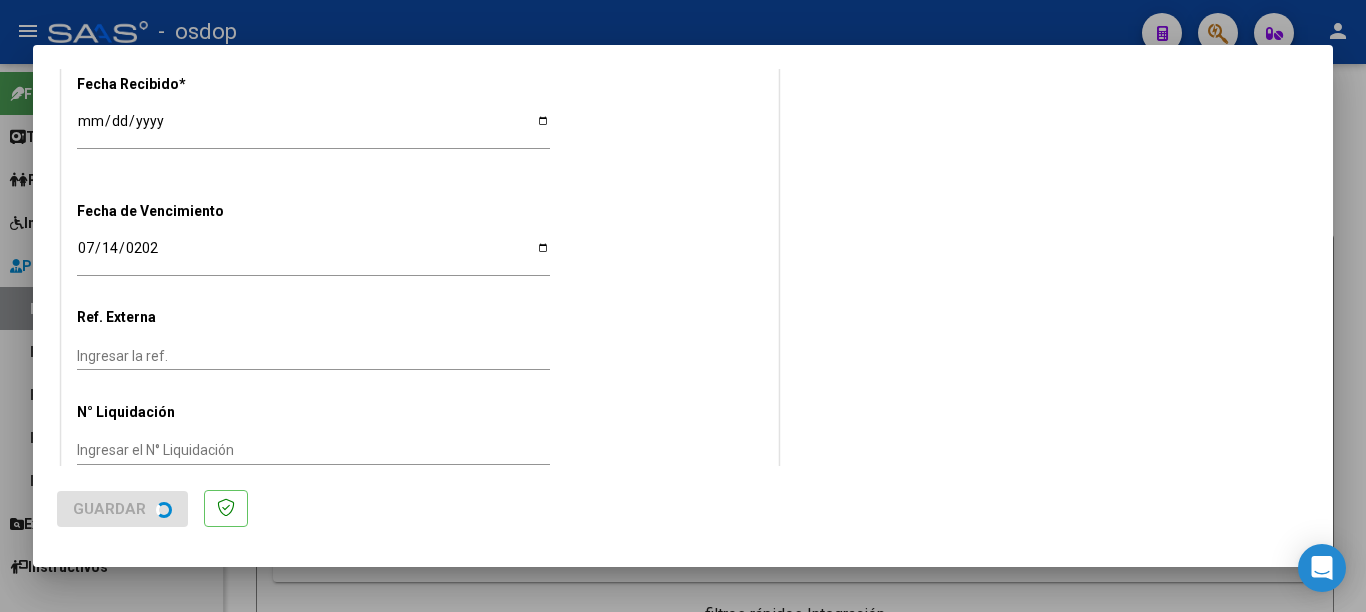 scroll, scrollTop: 0, scrollLeft: 0, axis: both 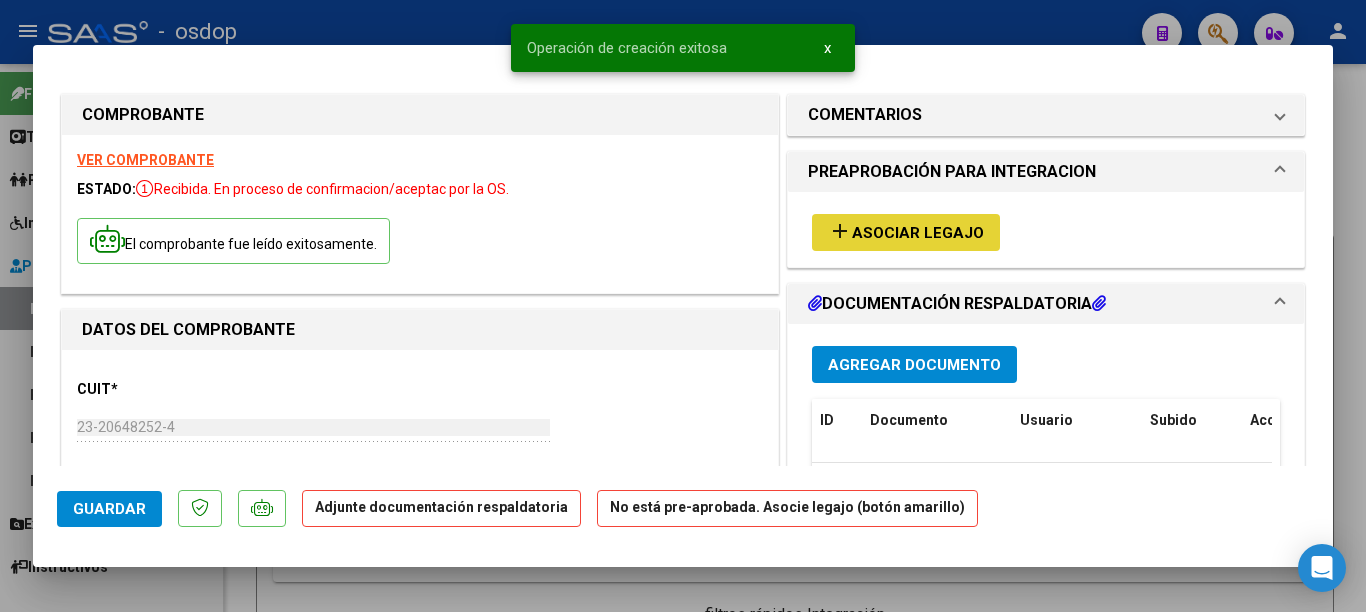 click on "Asociar Legajo" at bounding box center [918, 233] 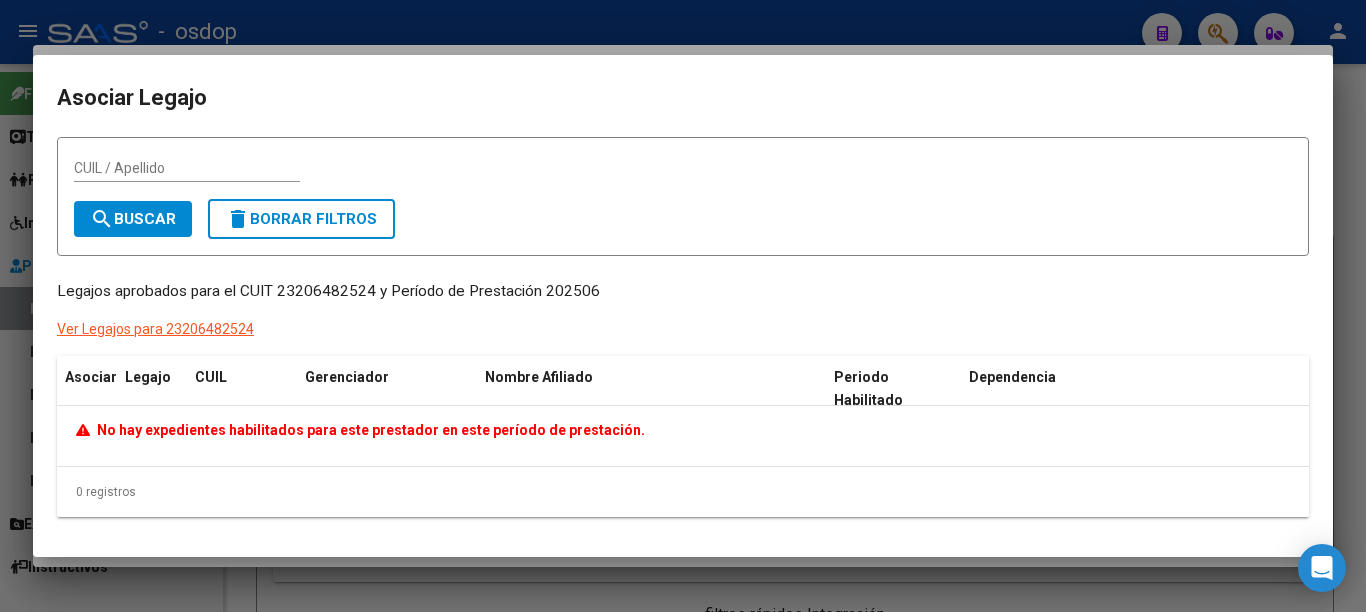 click on "Ver Legajos para 23206482524" 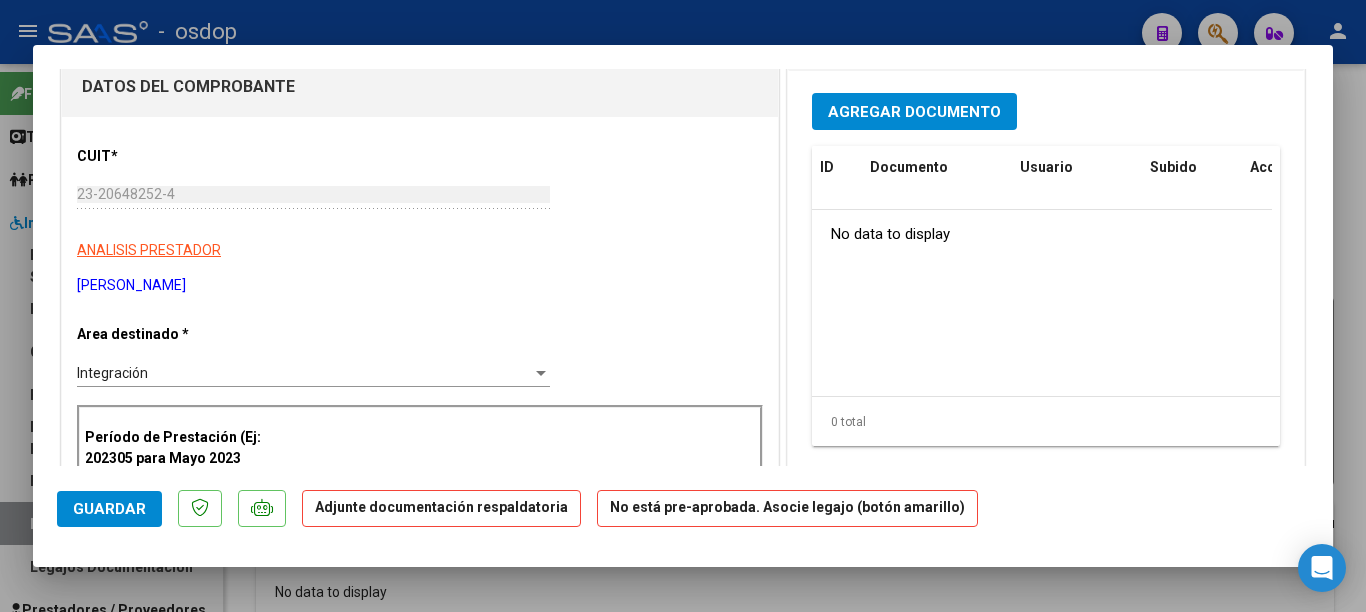 scroll, scrollTop: 100, scrollLeft: 0, axis: vertical 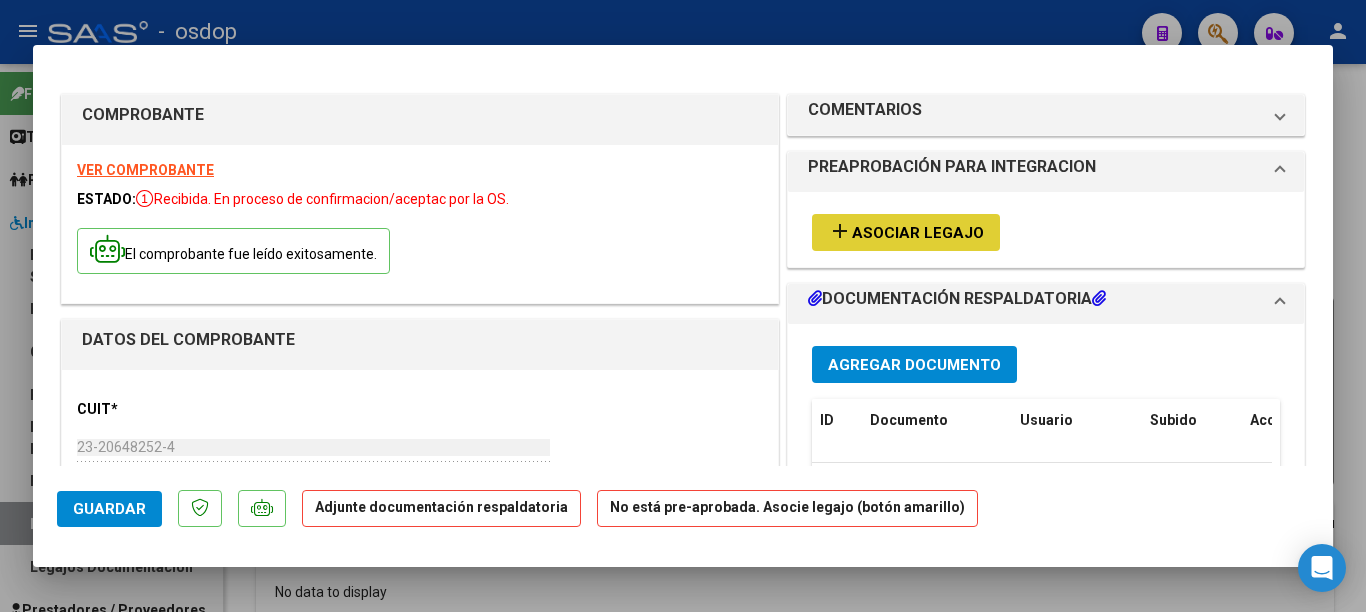 click at bounding box center (683, 306) 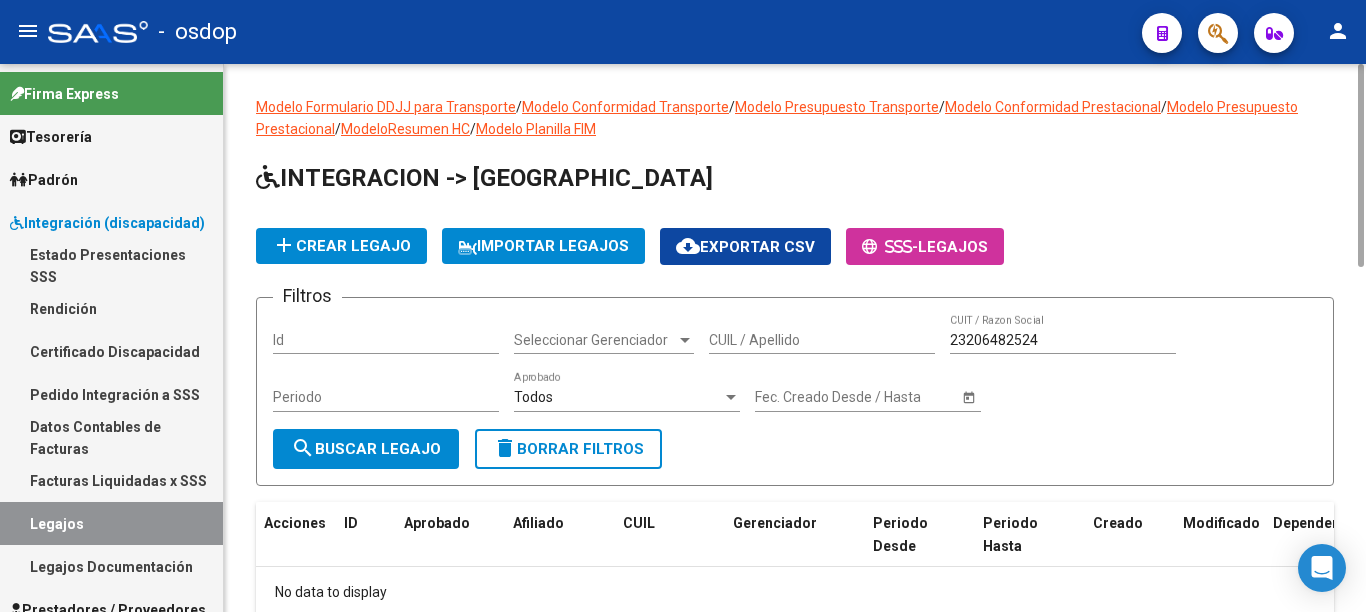 scroll, scrollTop: 120, scrollLeft: 0, axis: vertical 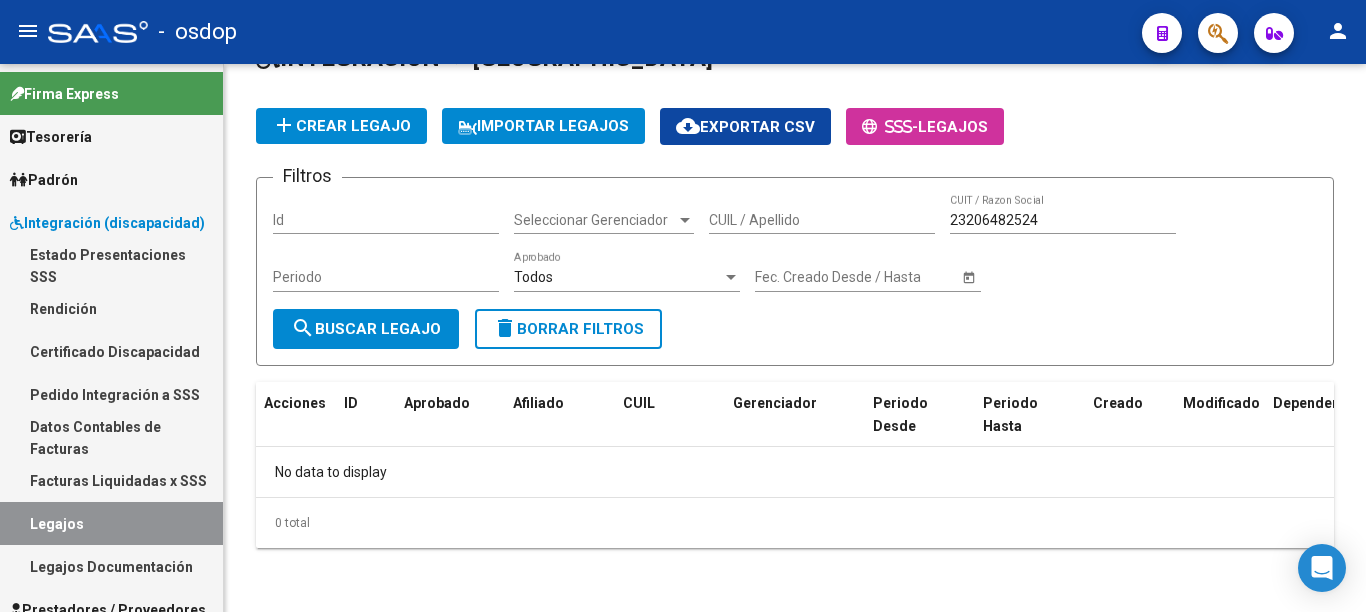 click on "Padrón" at bounding box center [111, 179] 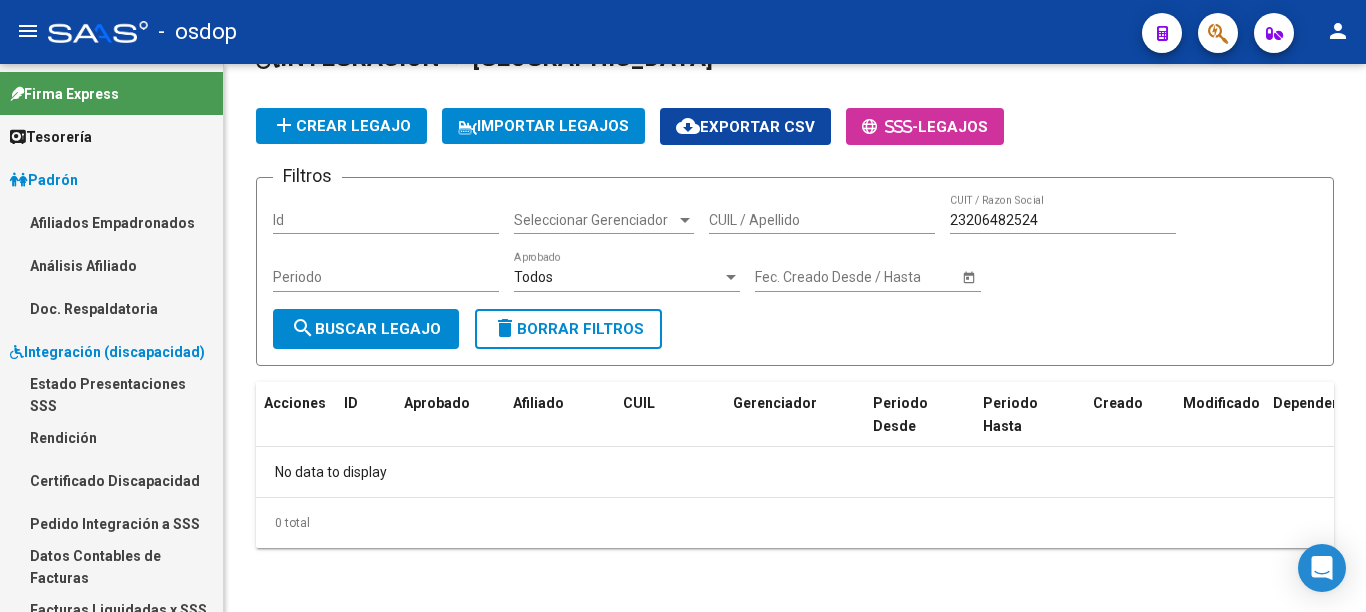 click on "Afiliados Empadronados" at bounding box center [111, 222] 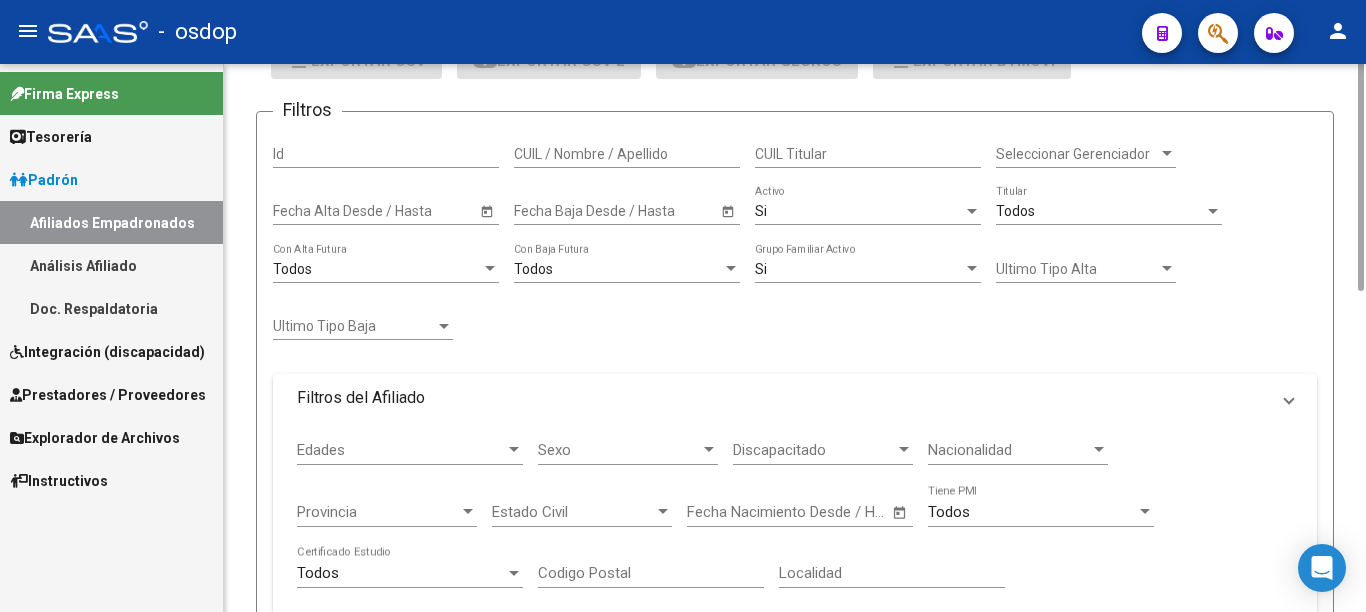 scroll, scrollTop: 0, scrollLeft: 0, axis: both 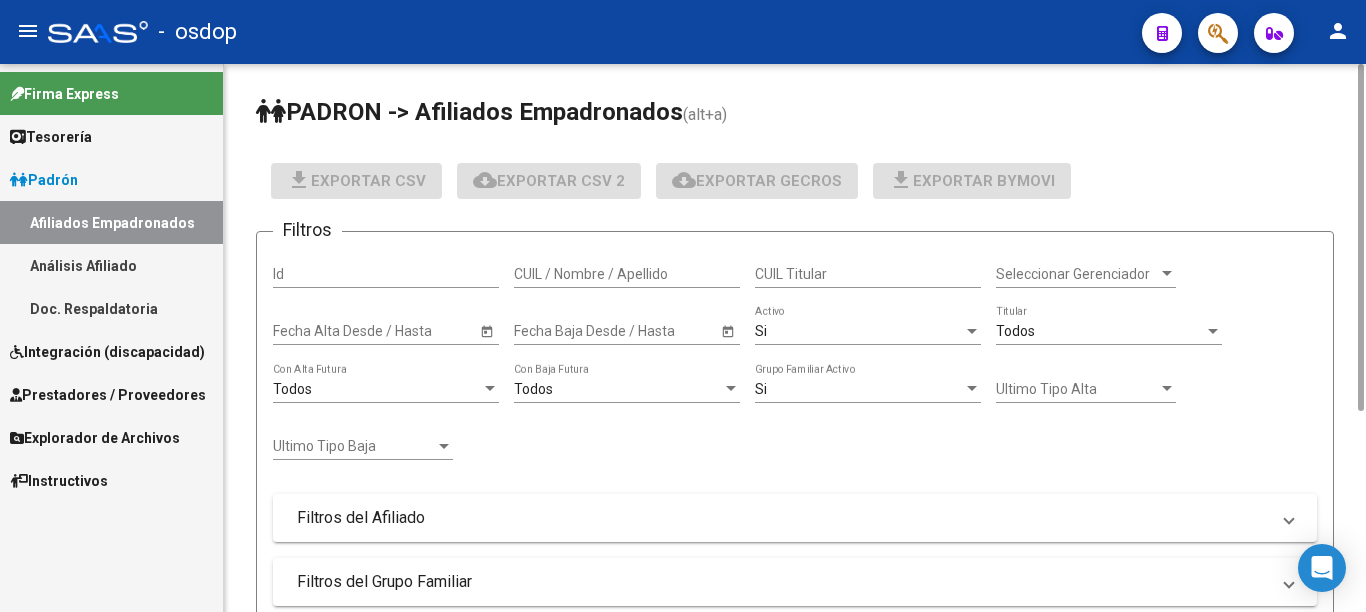 click on "CUIL / Nombre / Apellido" at bounding box center (627, 274) 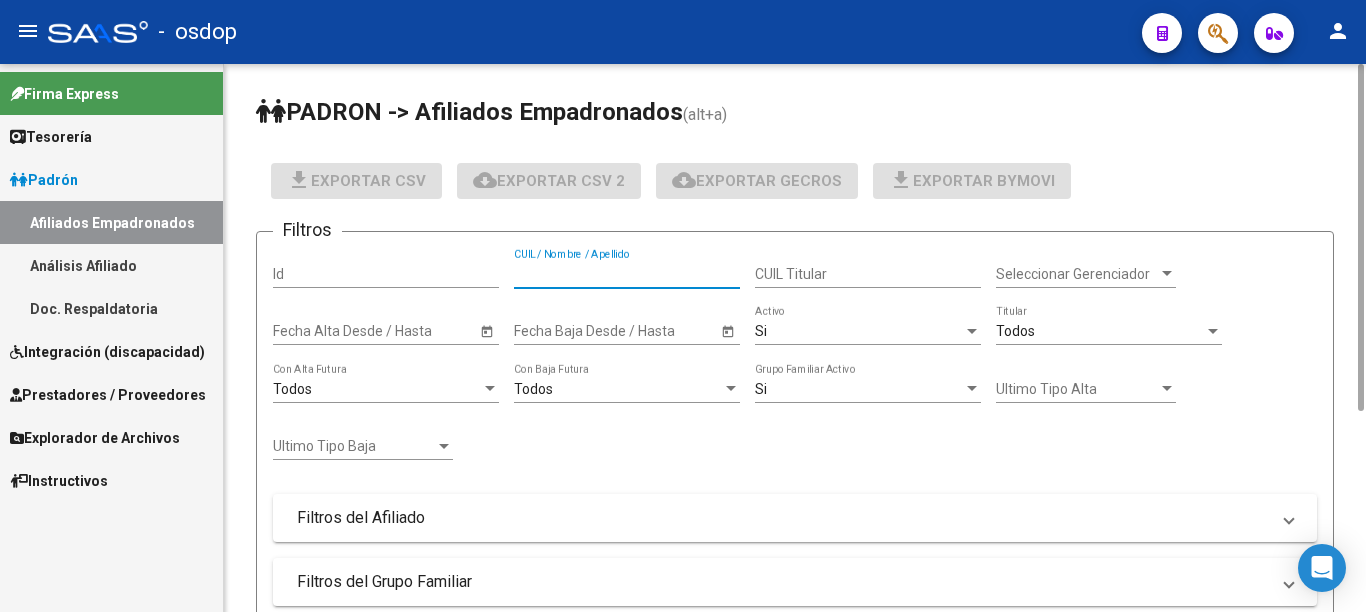 paste on "20585616614" 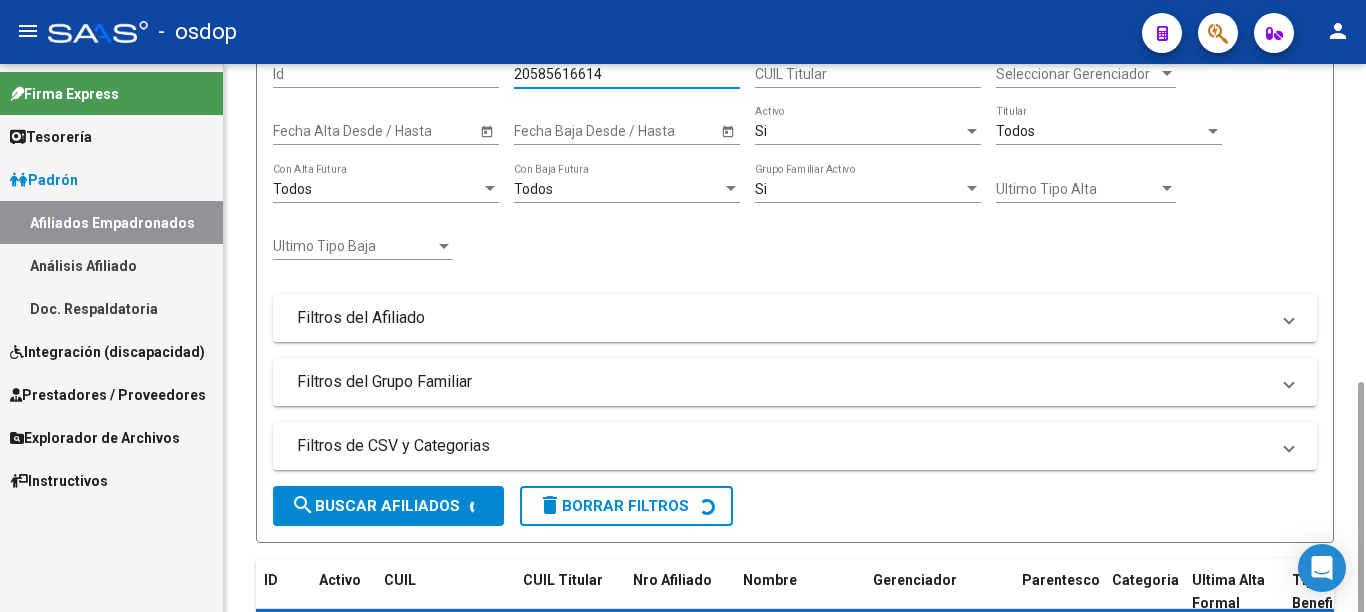 scroll, scrollTop: 317, scrollLeft: 0, axis: vertical 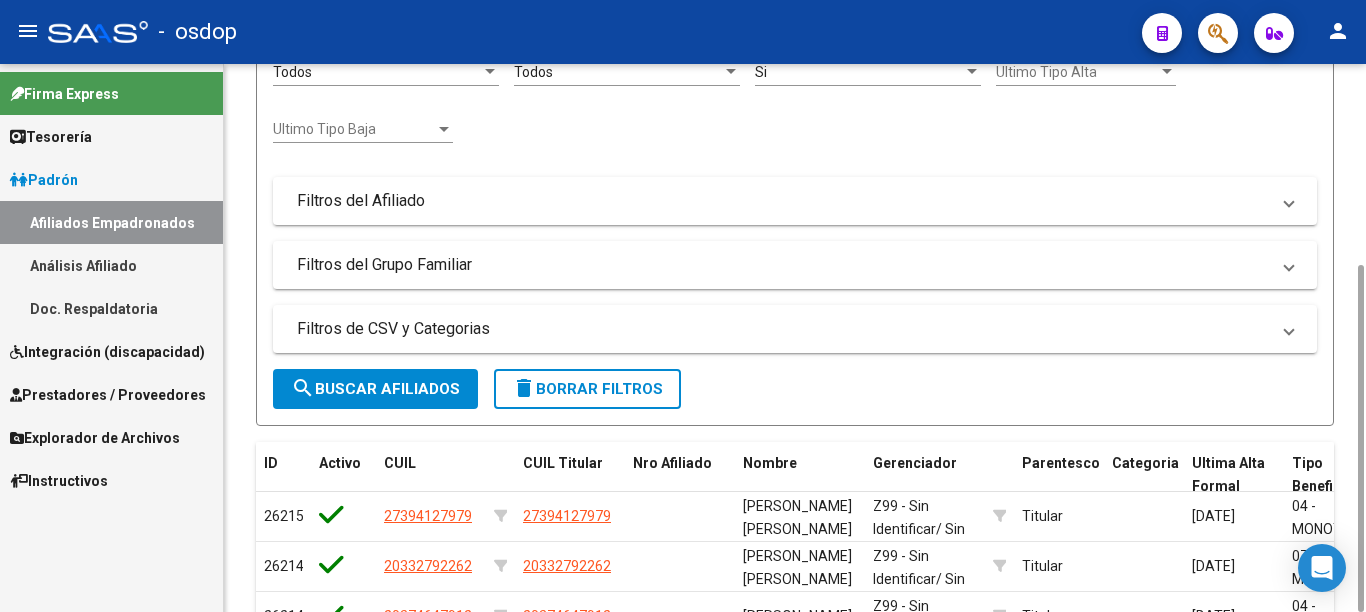 type on "20585616614" 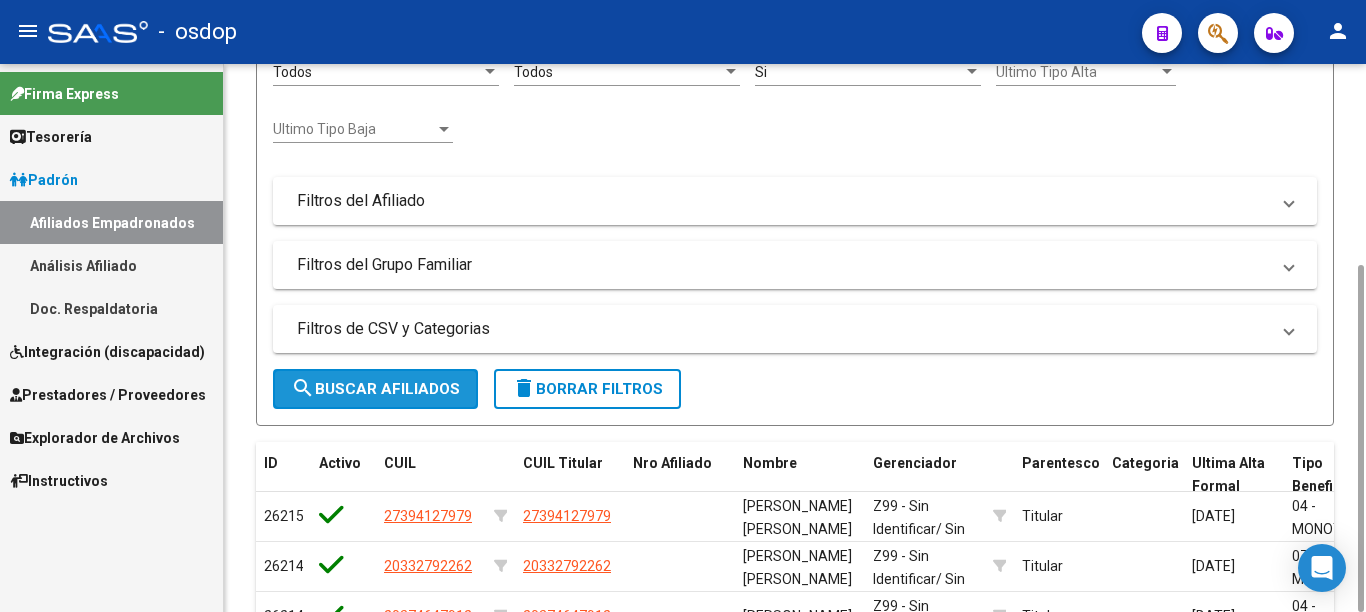 click on "search  Buscar Afiliados" 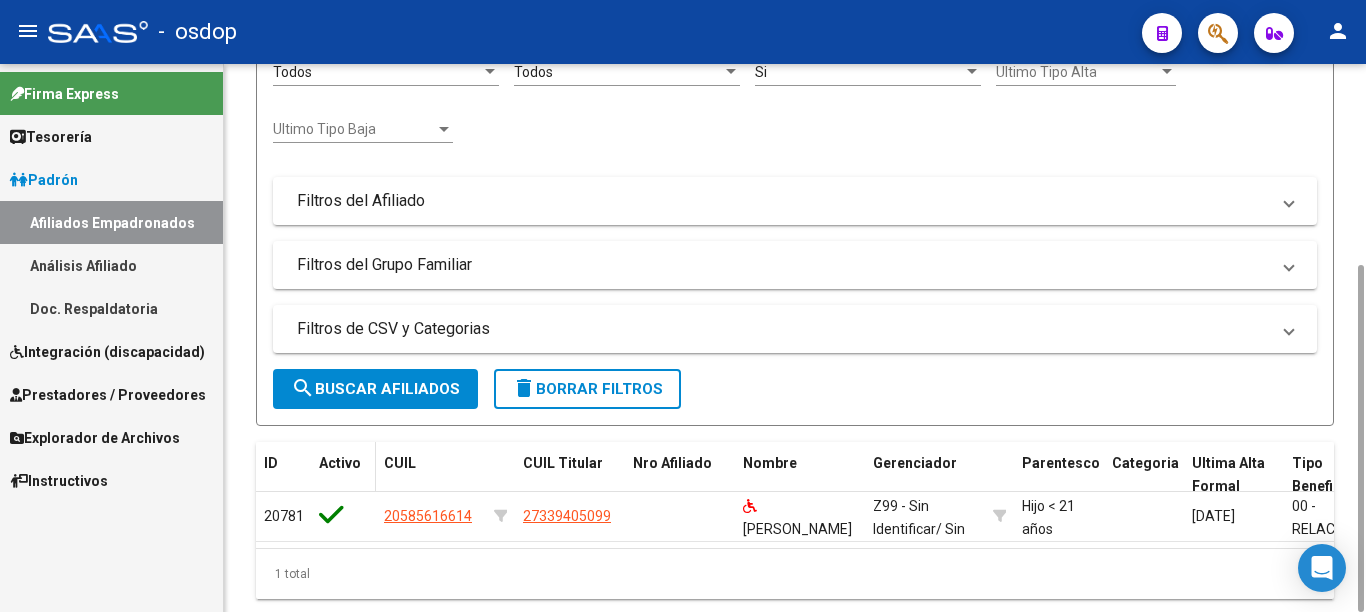 scroll, scrollTop: 0, scrollLeft: 0, axis: both 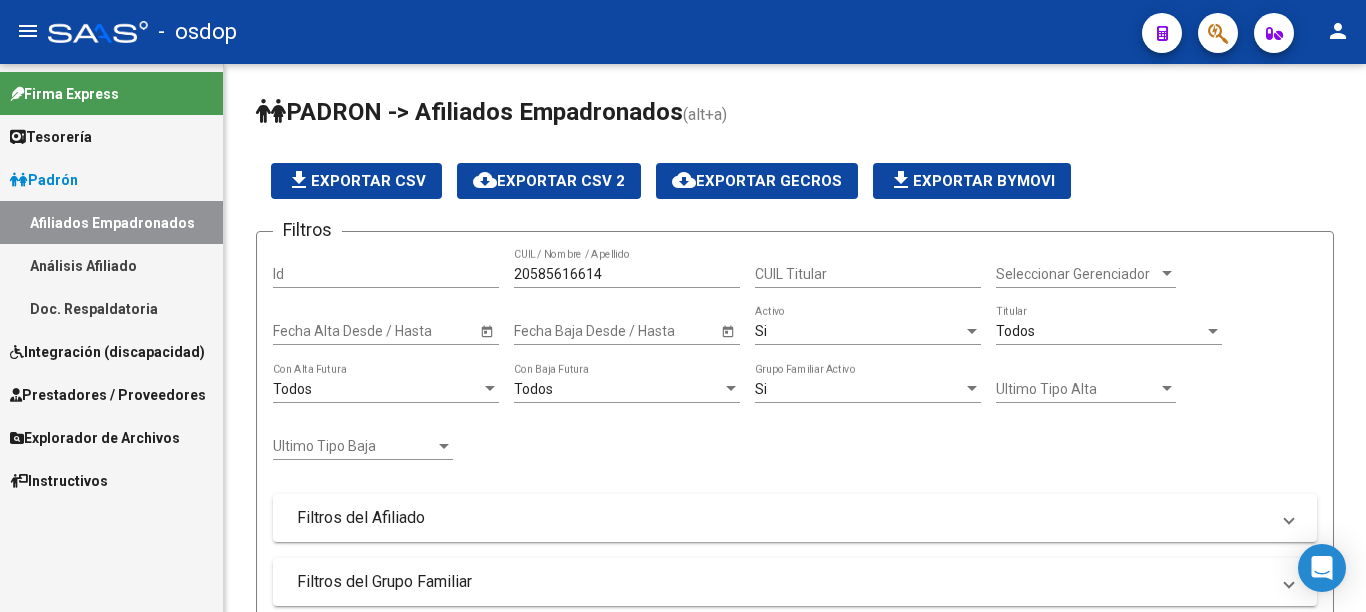 click on "Prestadores / Proveedores" at bounding box center (108, 395) 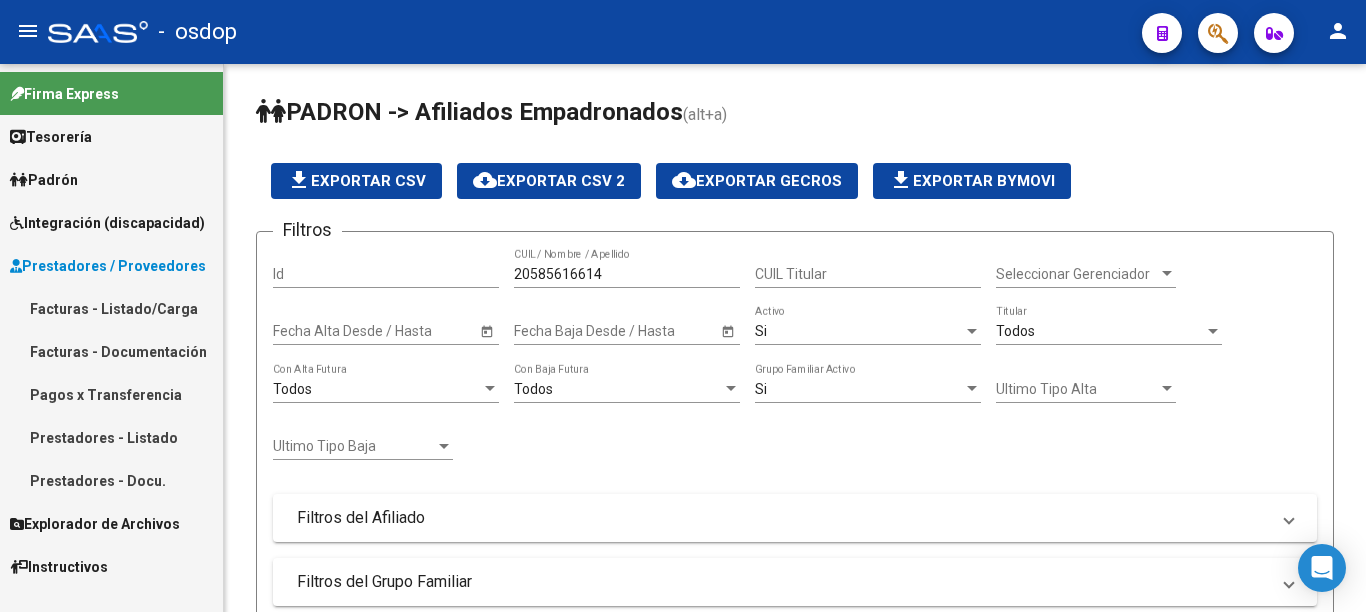 click on "Facturas - Listado/Carga" at bounding box center (111, 308) 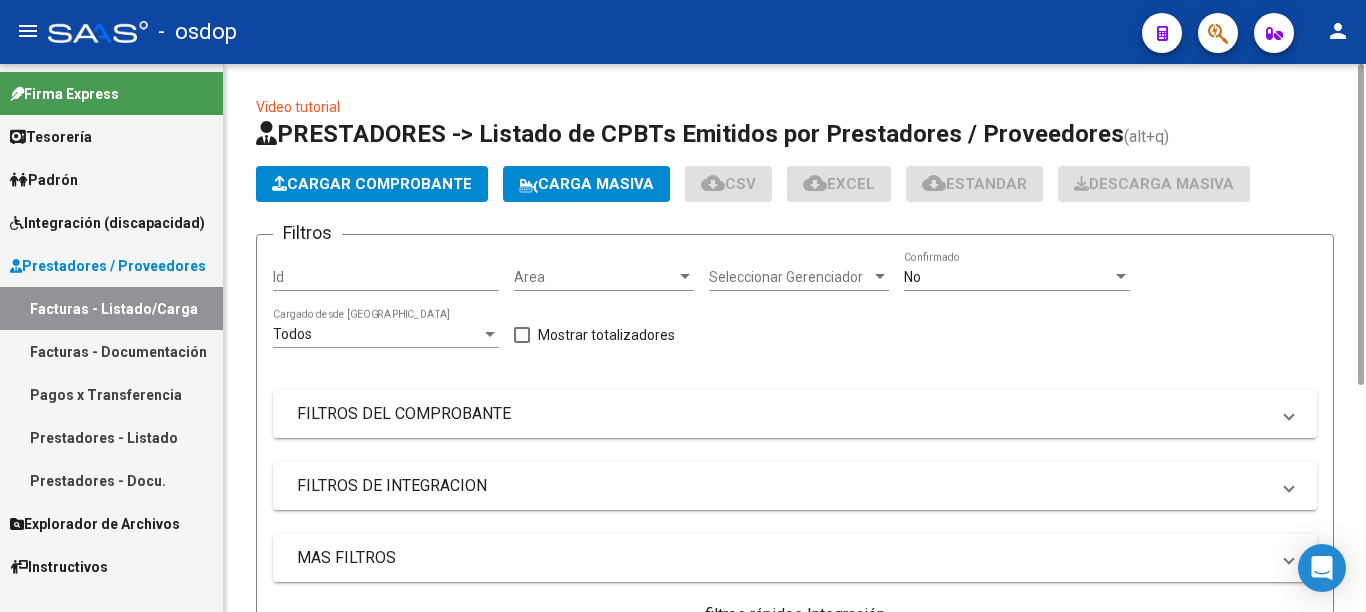click on "Cargar Comprobante" 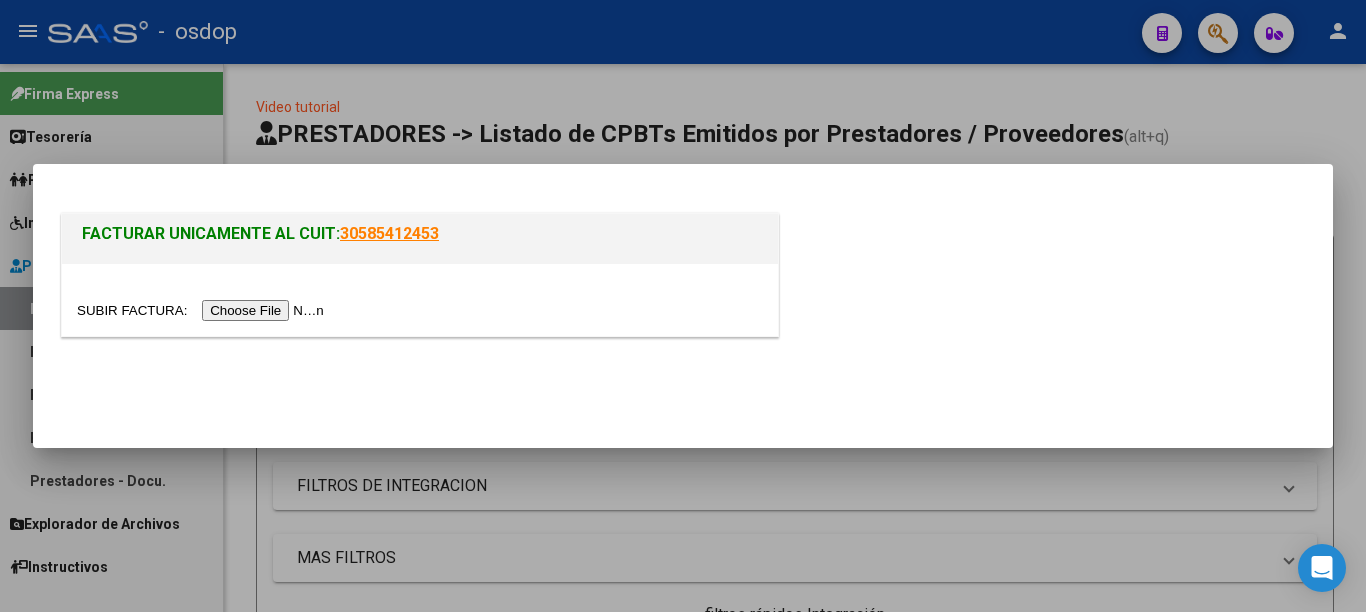 click at bounding box center [203, 310] 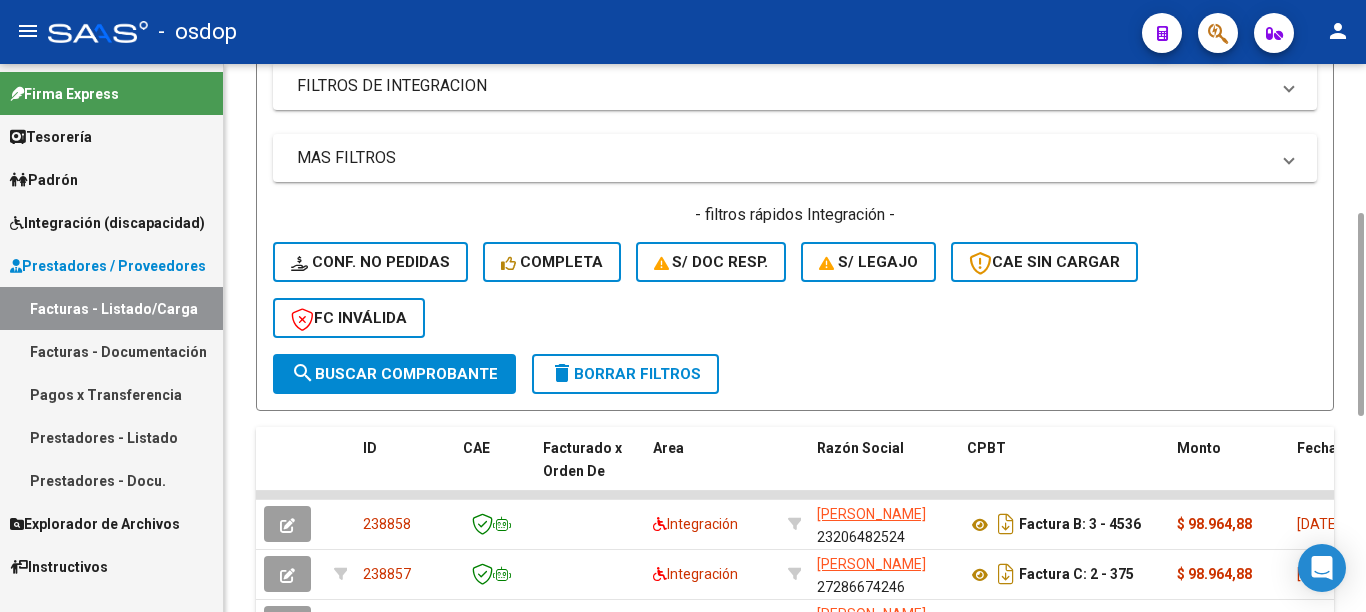 scroll, scrollTop: 800, scrollLeft: 0, axis: vertical 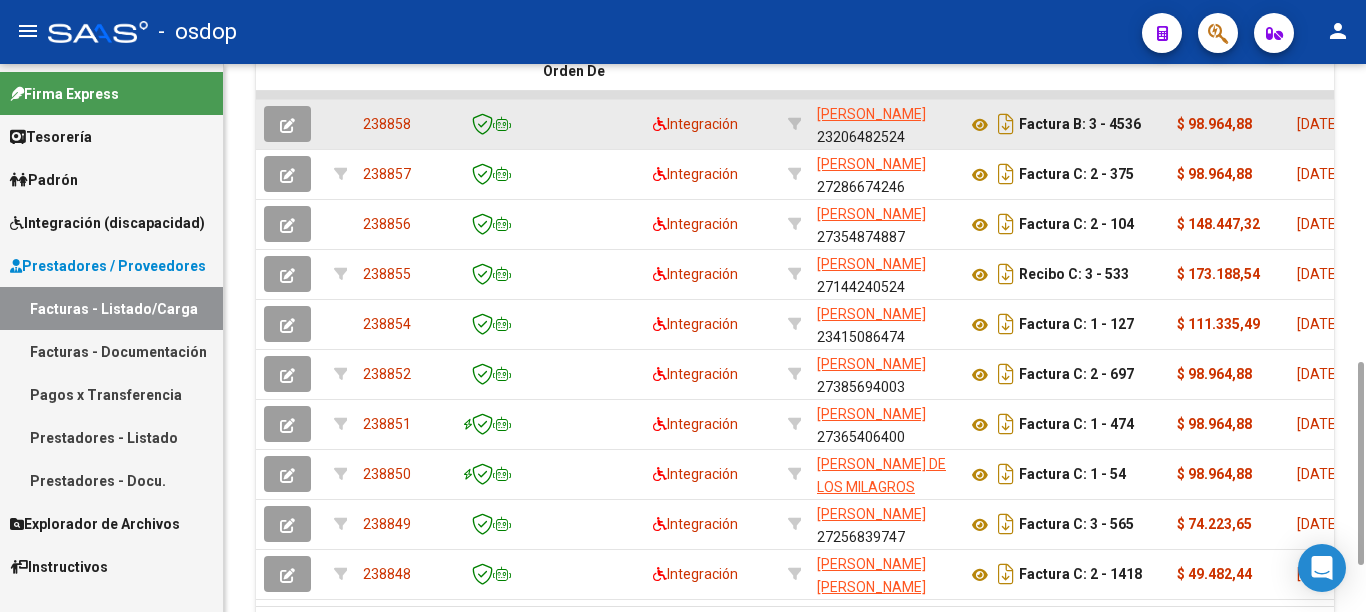 click 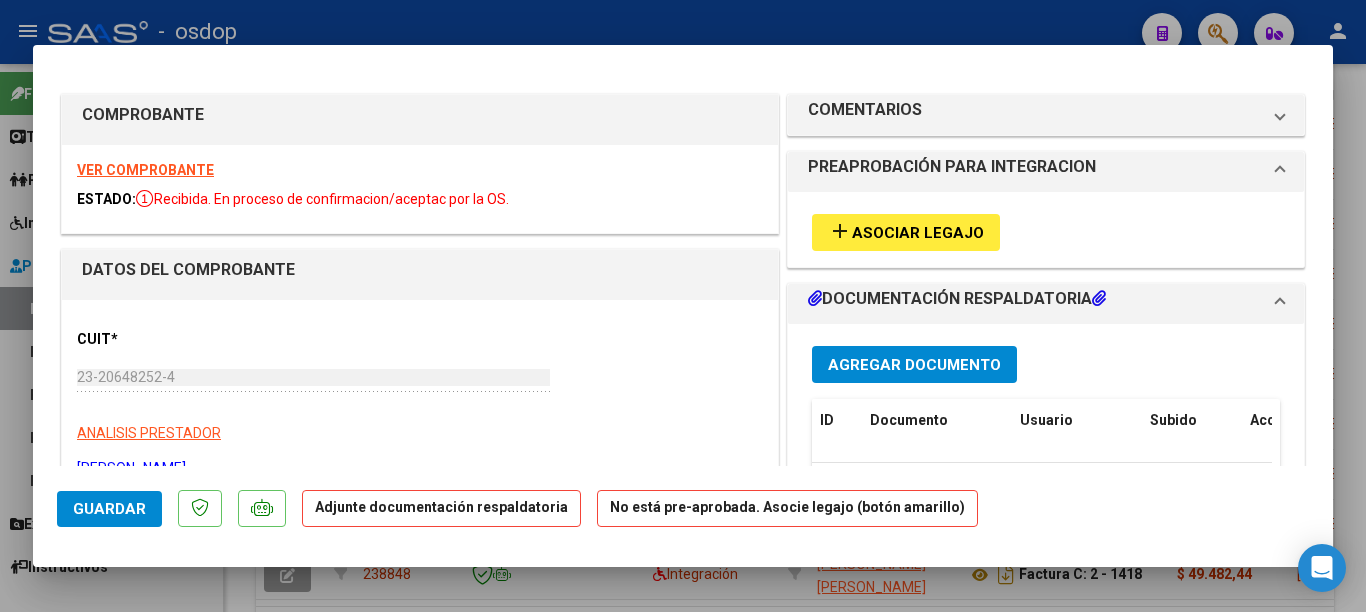 click on "Asociar Legajo" at bounding box center (918, 233) 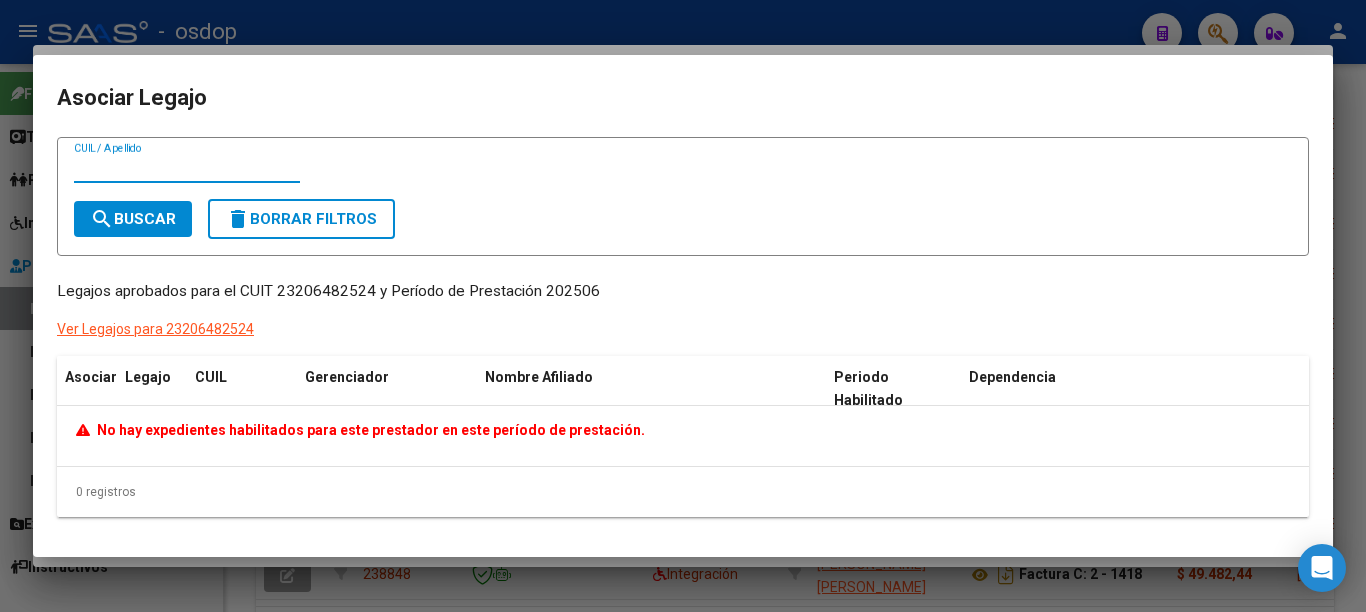 click on "CUIL / Apellido" at bounding box center [187, 168] 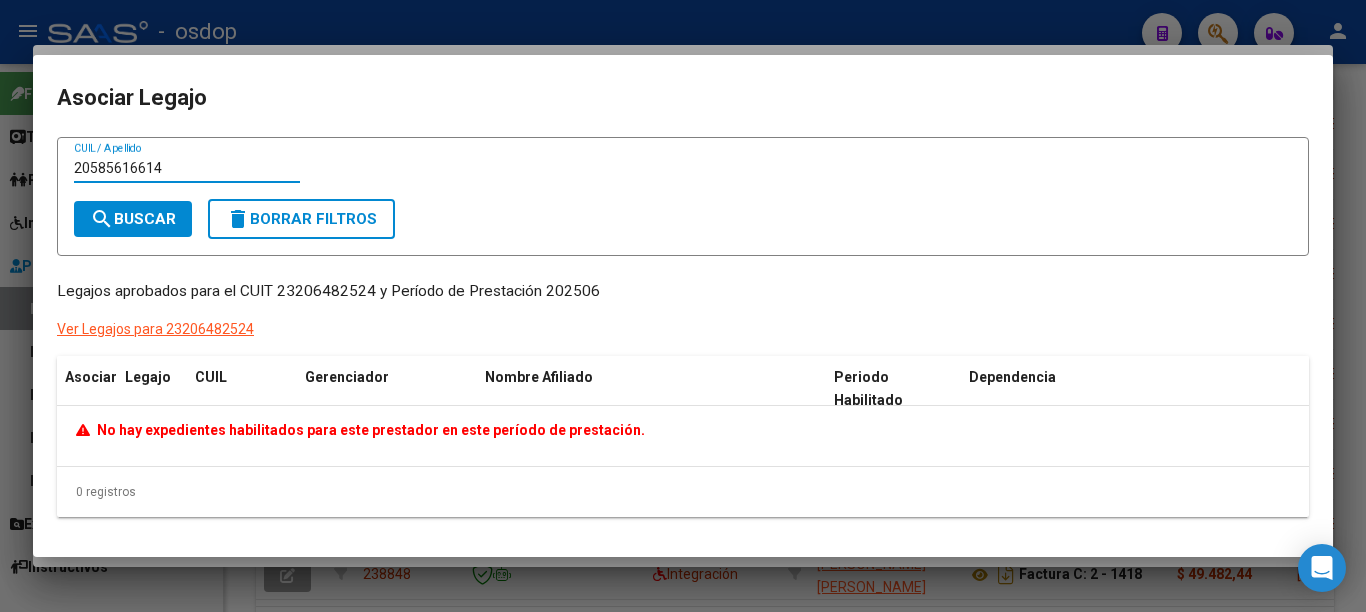 type on "20585616614" 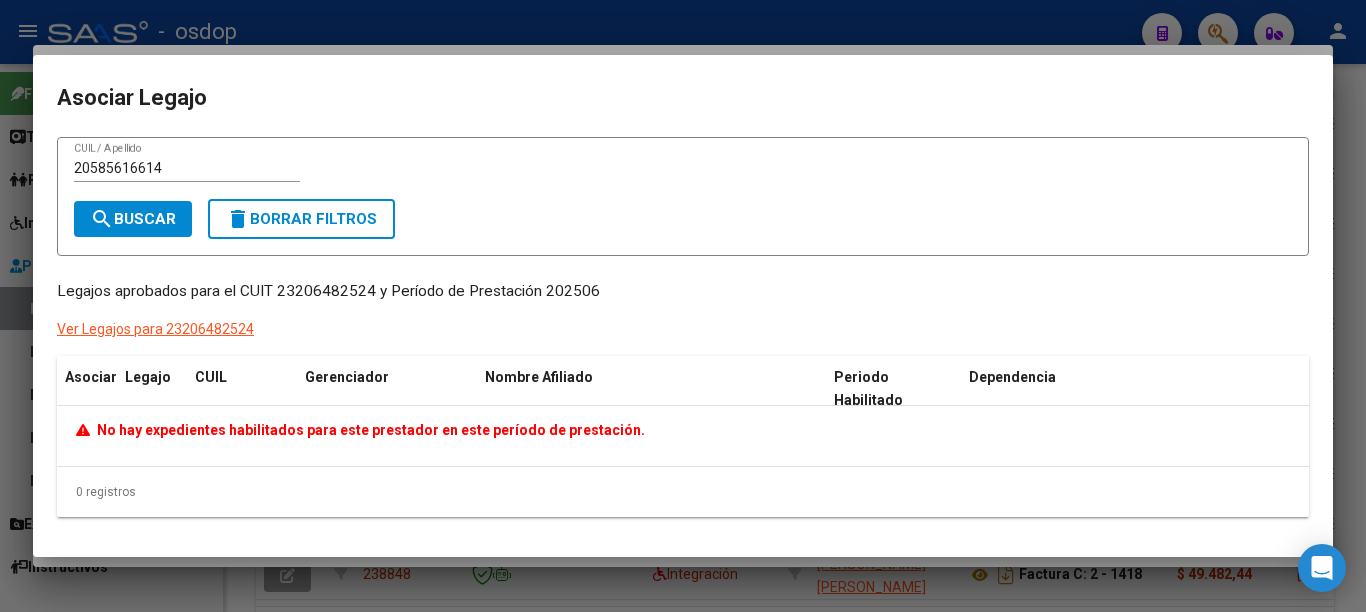 click on "delete  Borrar Filtros" at bounding box center [301, 219] 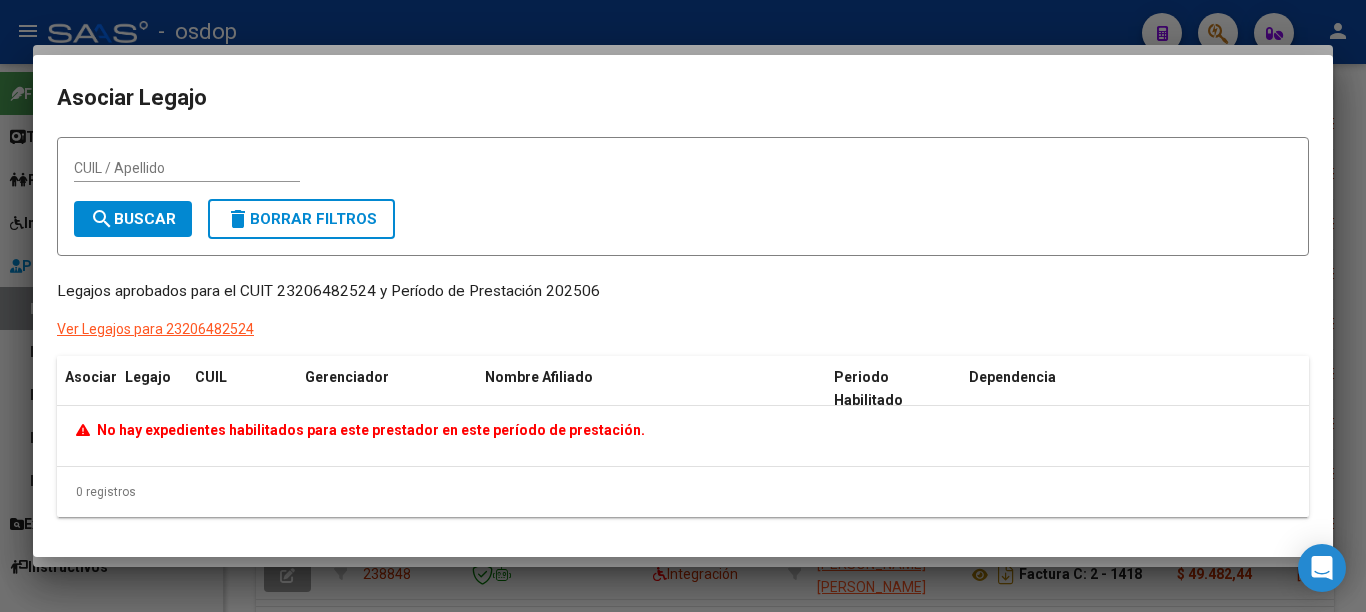 click at bounding box center (683, 306) 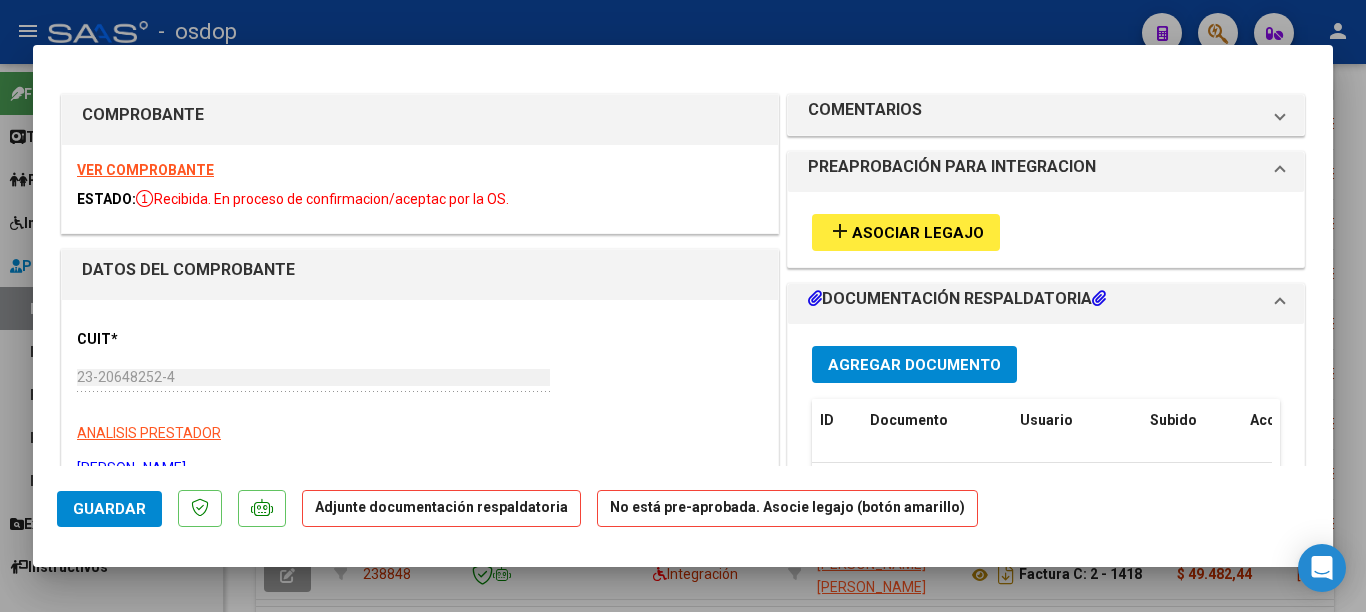click at bounding box center (683, 306) 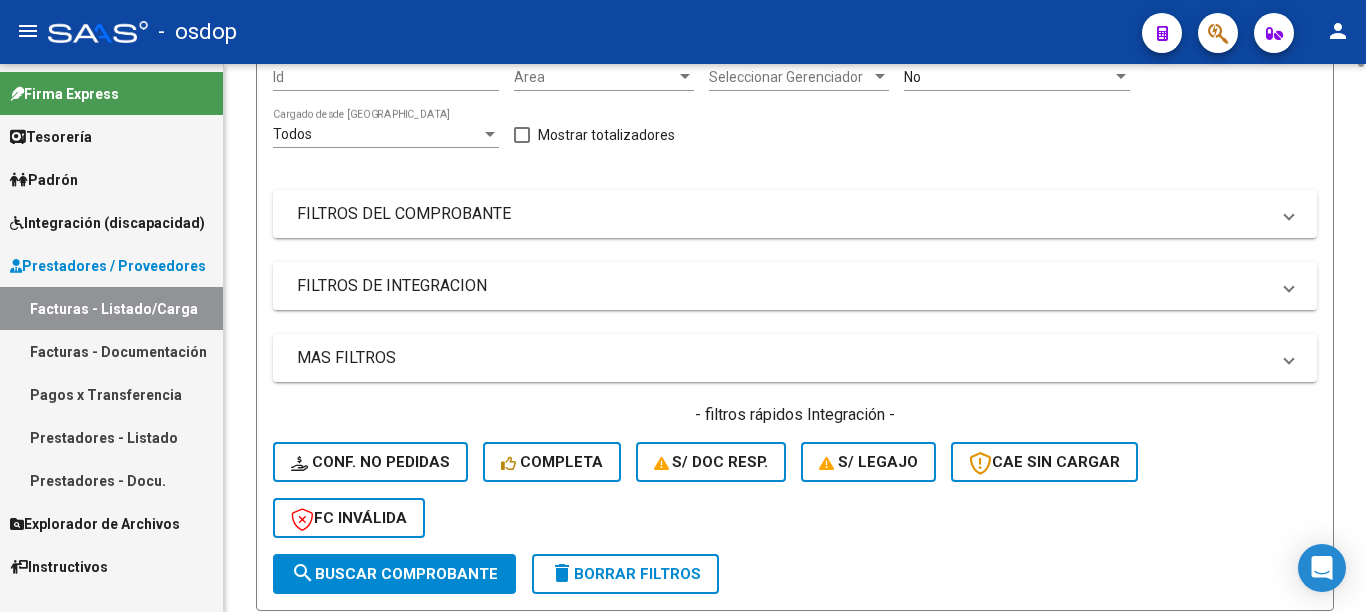 scroll, scrollTop: 0, scrollLeft: 0, axis: both 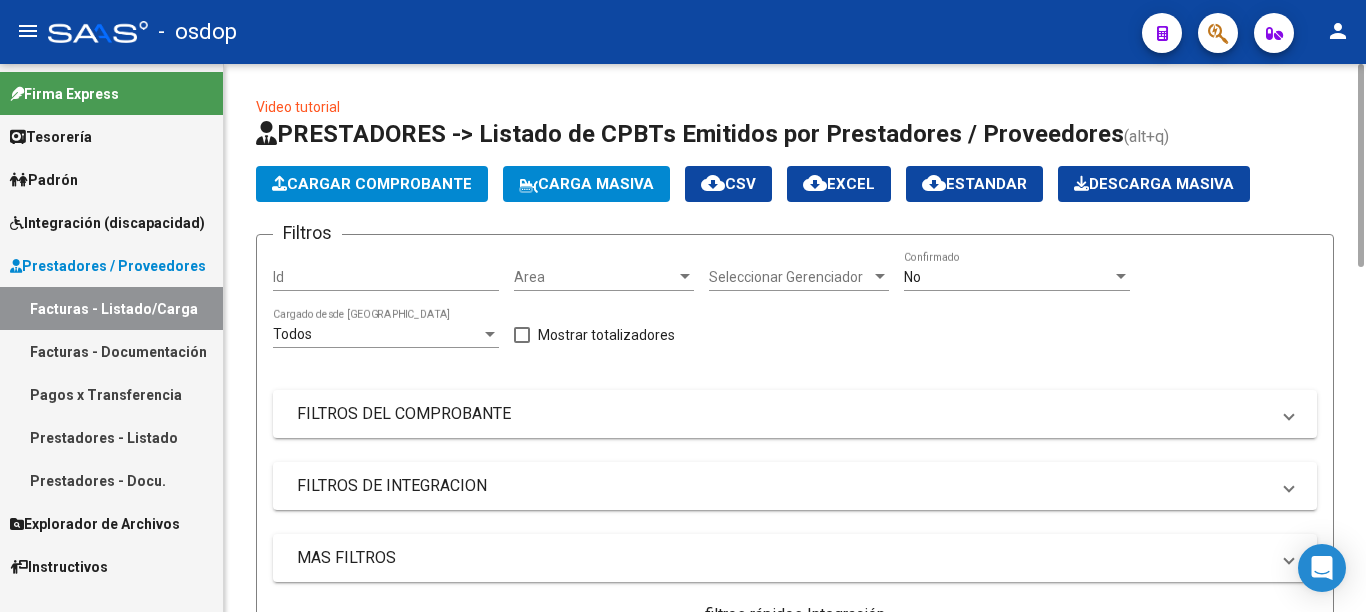 click on "Cargar Comprobante" 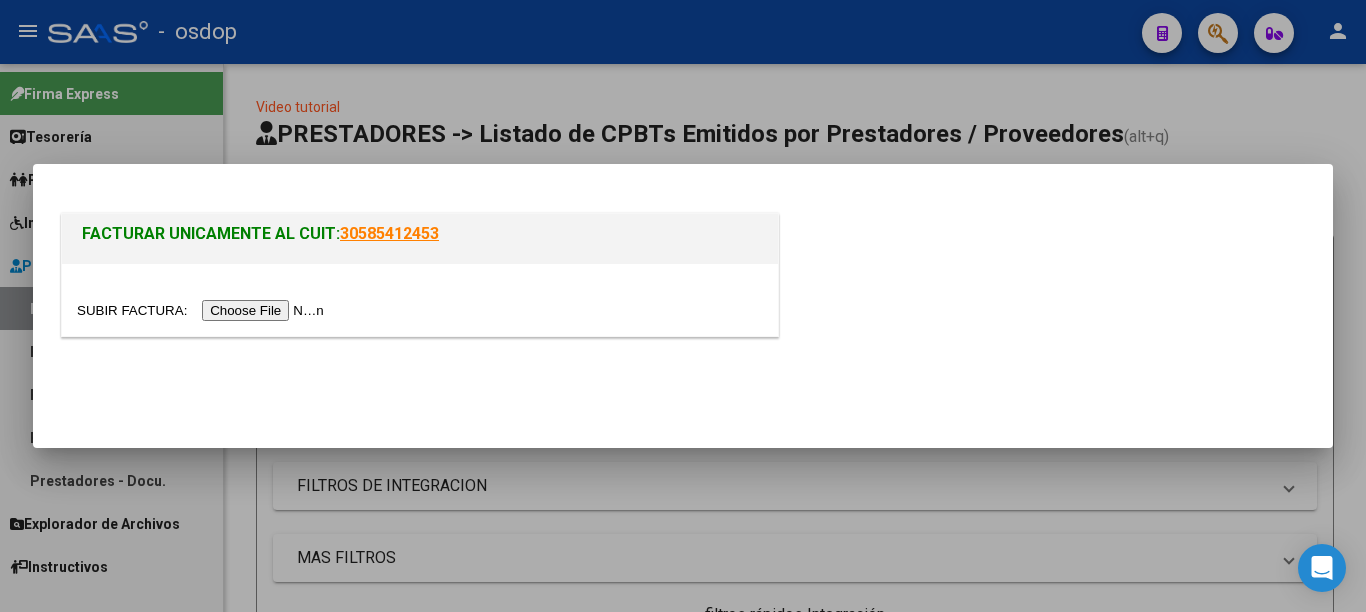click at bounding box center (203, 310) 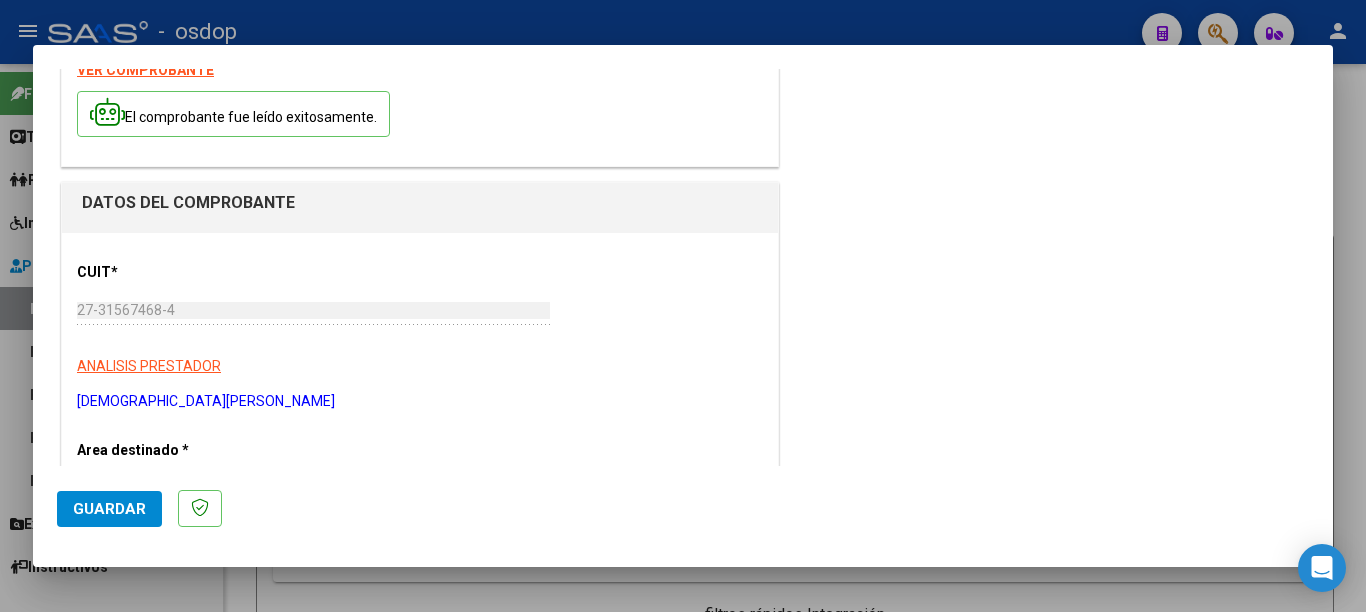 scroll, scrollTop: 300, scrollLeft: 0, axis: vertical 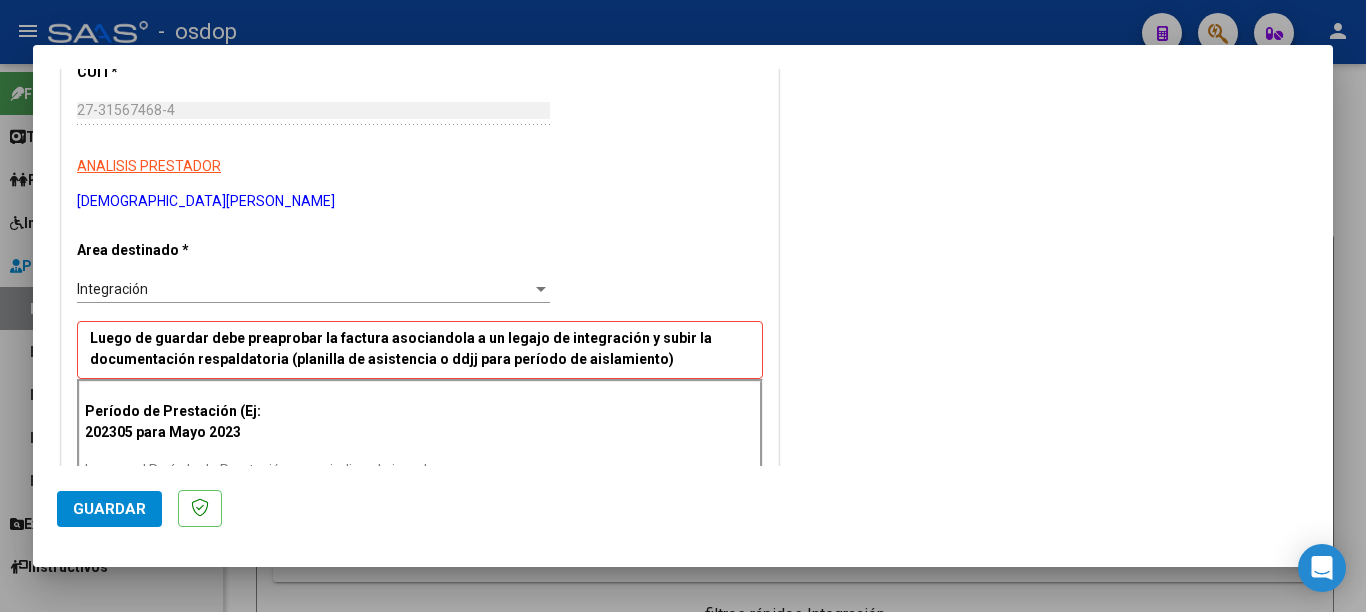 click on "Período de Prestación (Ej: 202305 para Mayo 2023" at bounding box center (185, 422) 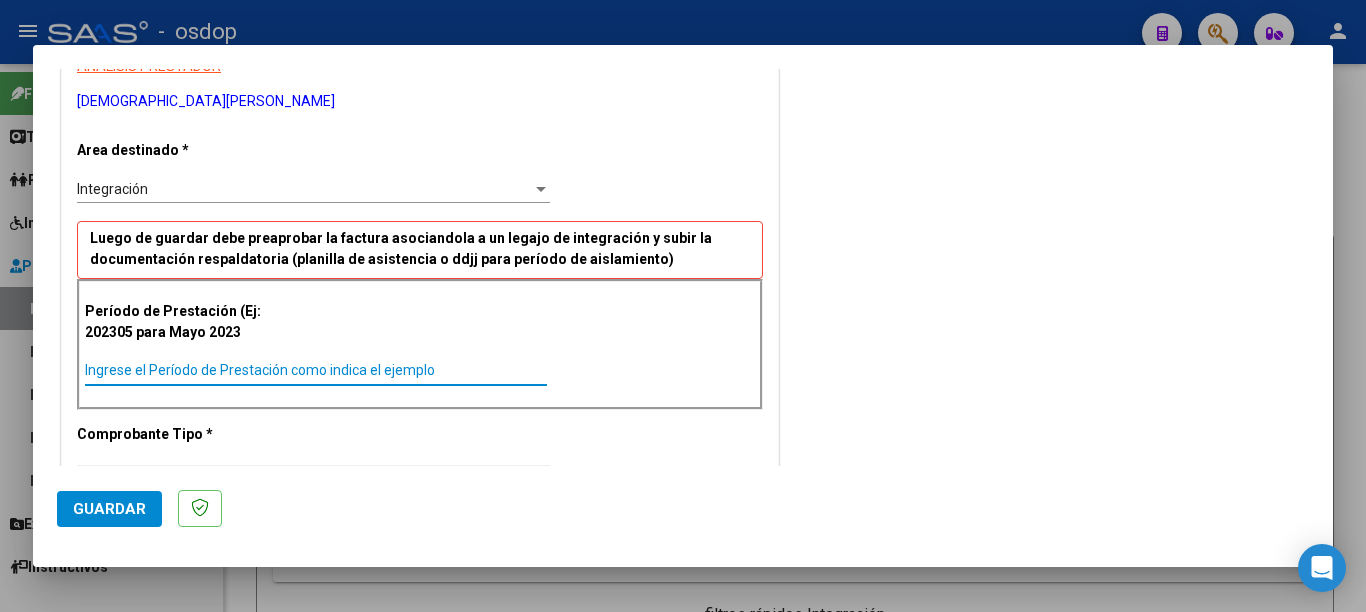 click on "Ingrese el Período de Prestación como indica el ejemplo" at bounding box center (316, 370) 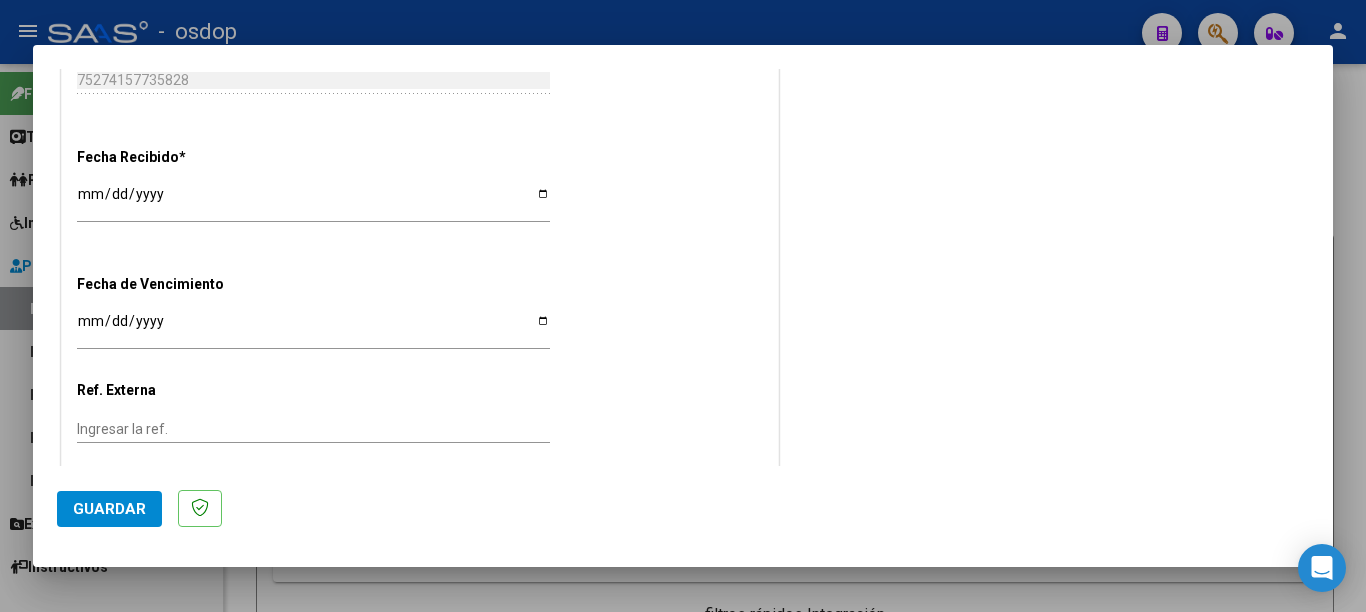 scroll, scrollTop: 1300, scrollLeft: 0, axis: vertical 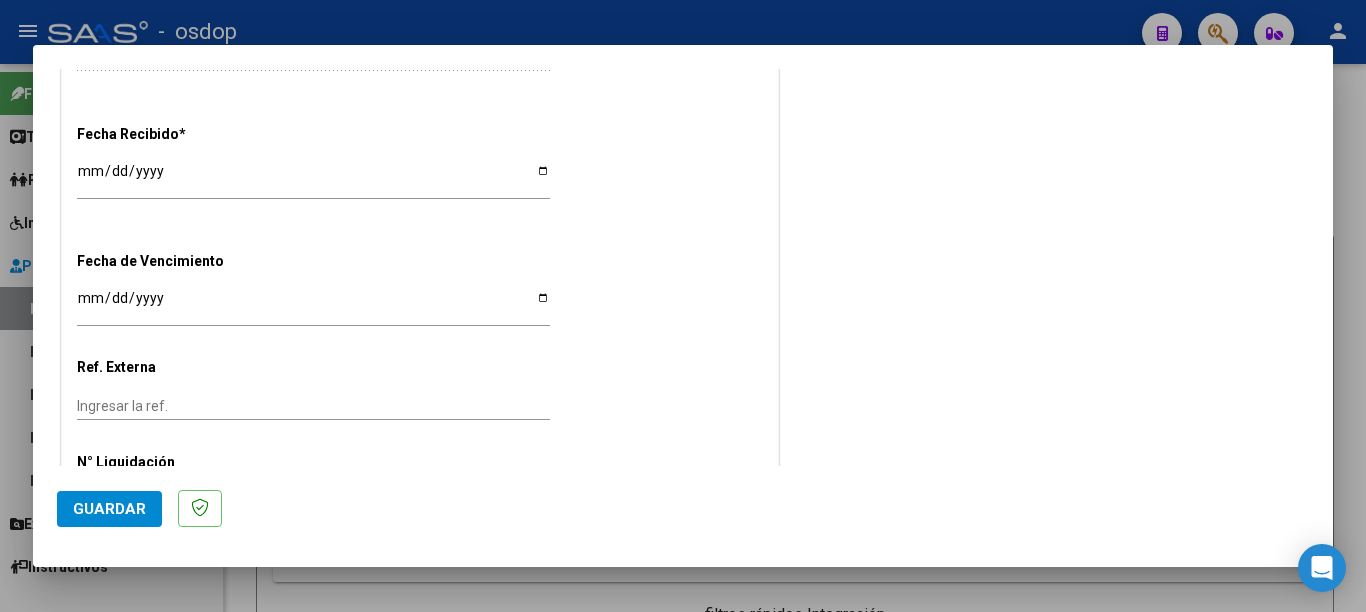 type on "202506" 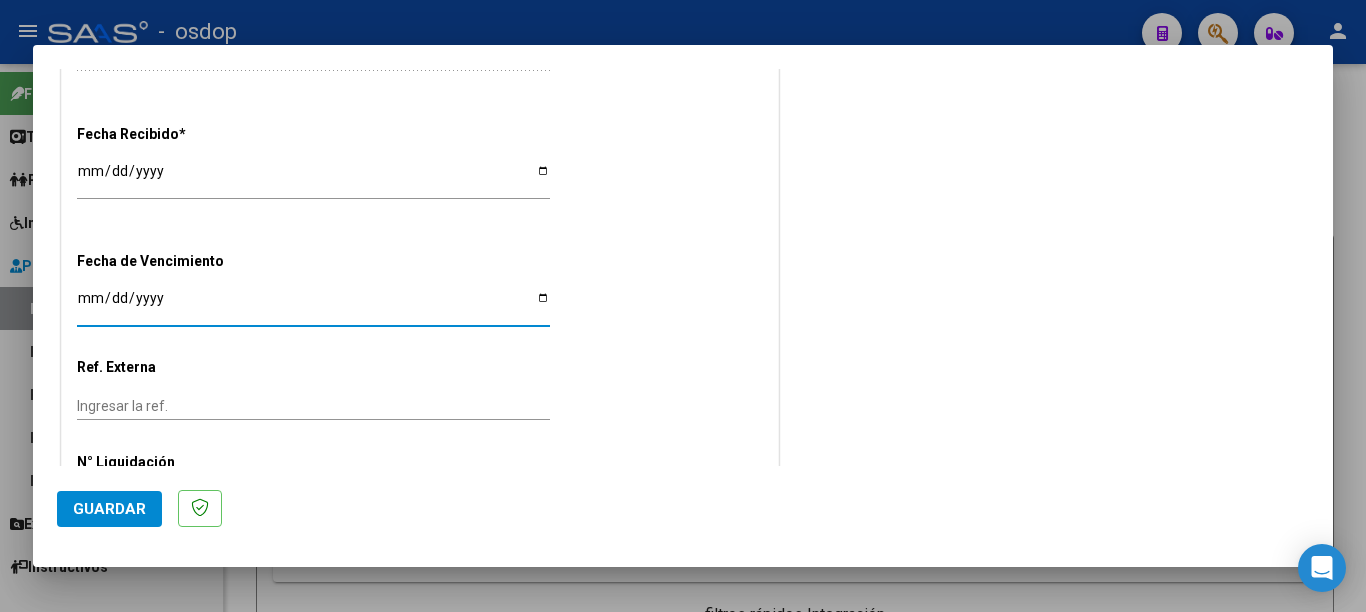 click on "Ingresar la fecha" at bounding box center (313, 305) 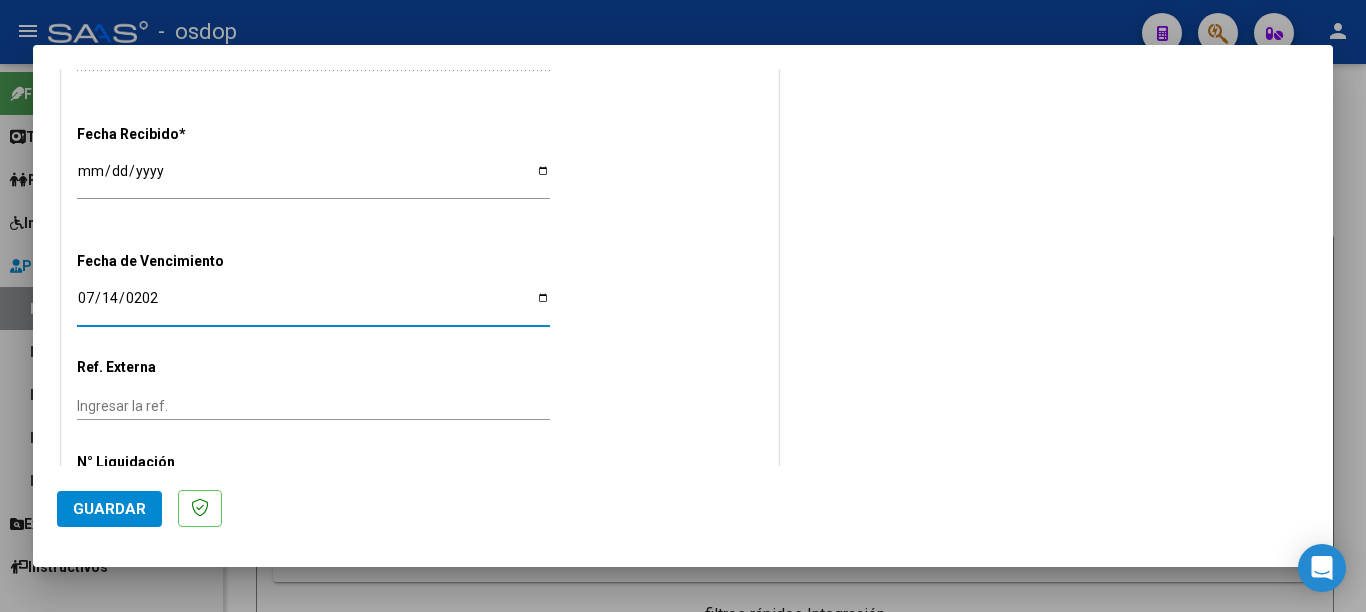 type on "[DATE]" 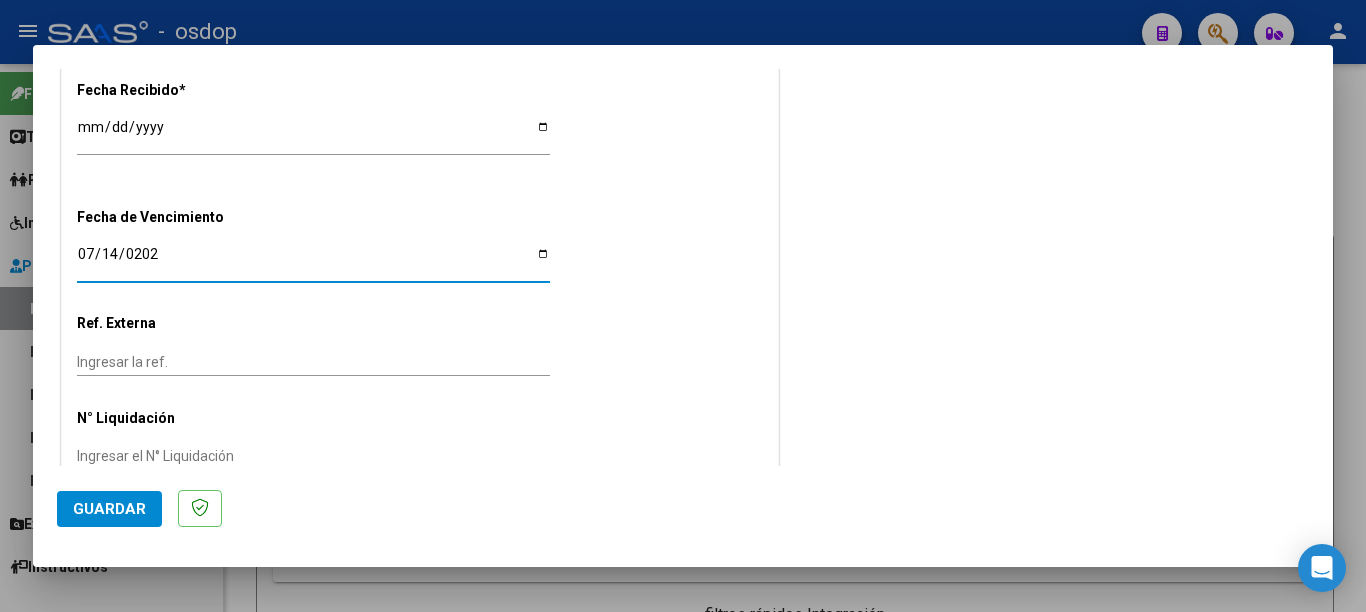 scroll, scrollTop: 1350, scrollLeft: 0, axis: vertical 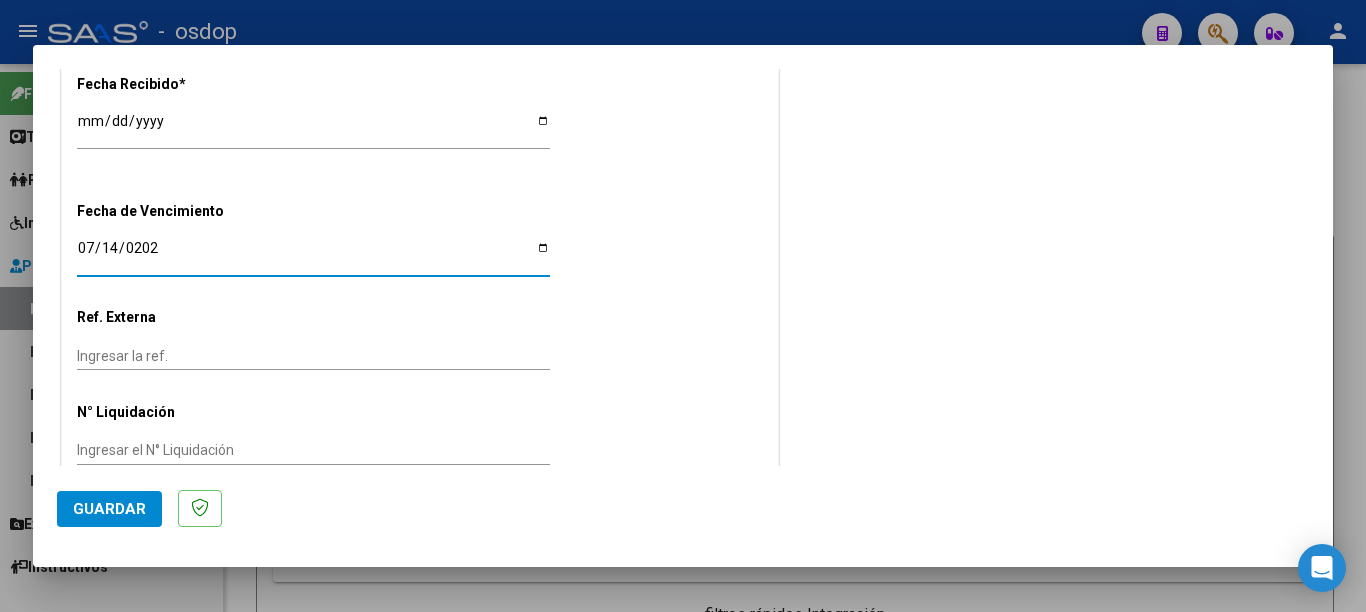 drag, startPoint x: 104, startPoint y: 494, endPoint x: 142, endPoint y: 484, distance: 39.293766 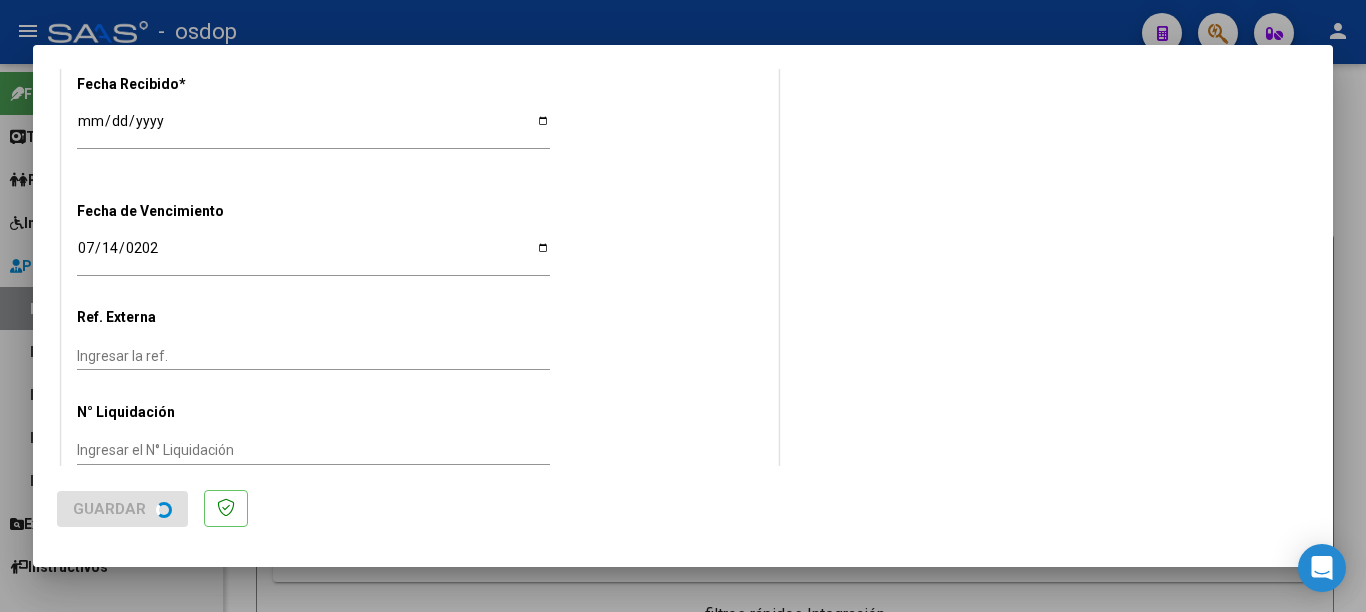 scroll, scrollTop: 0, scrollLeft: 0, axis: both 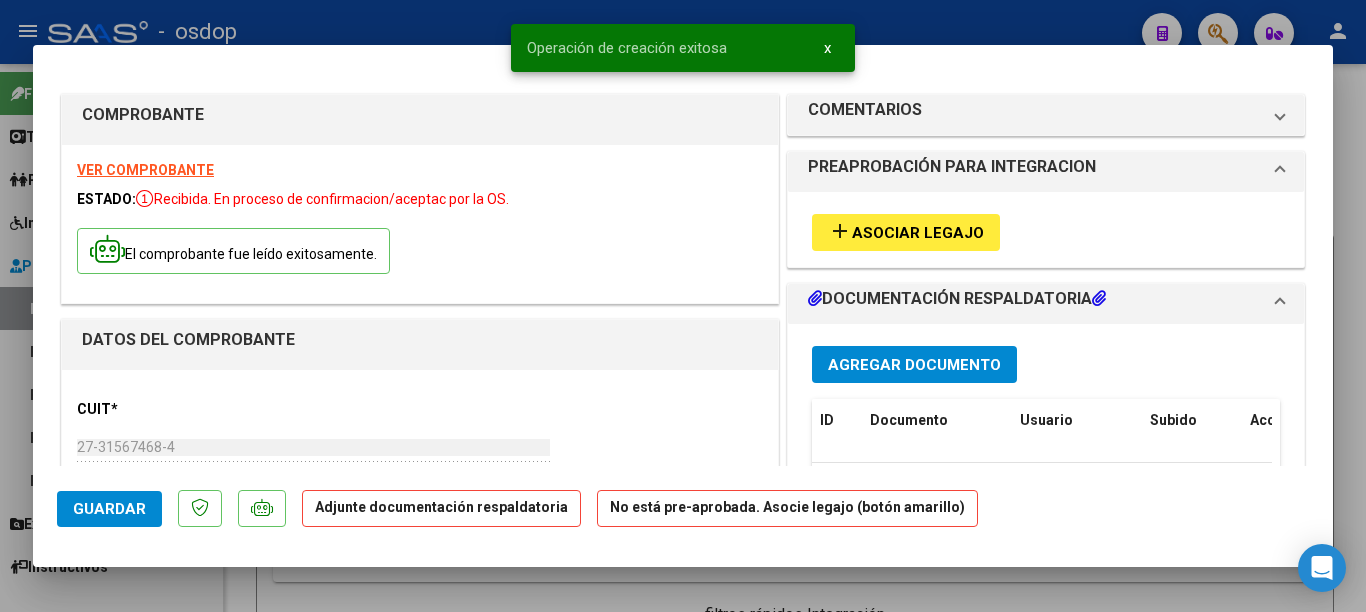 click on "Asociar Legajo" at bounding box center (918, 233) 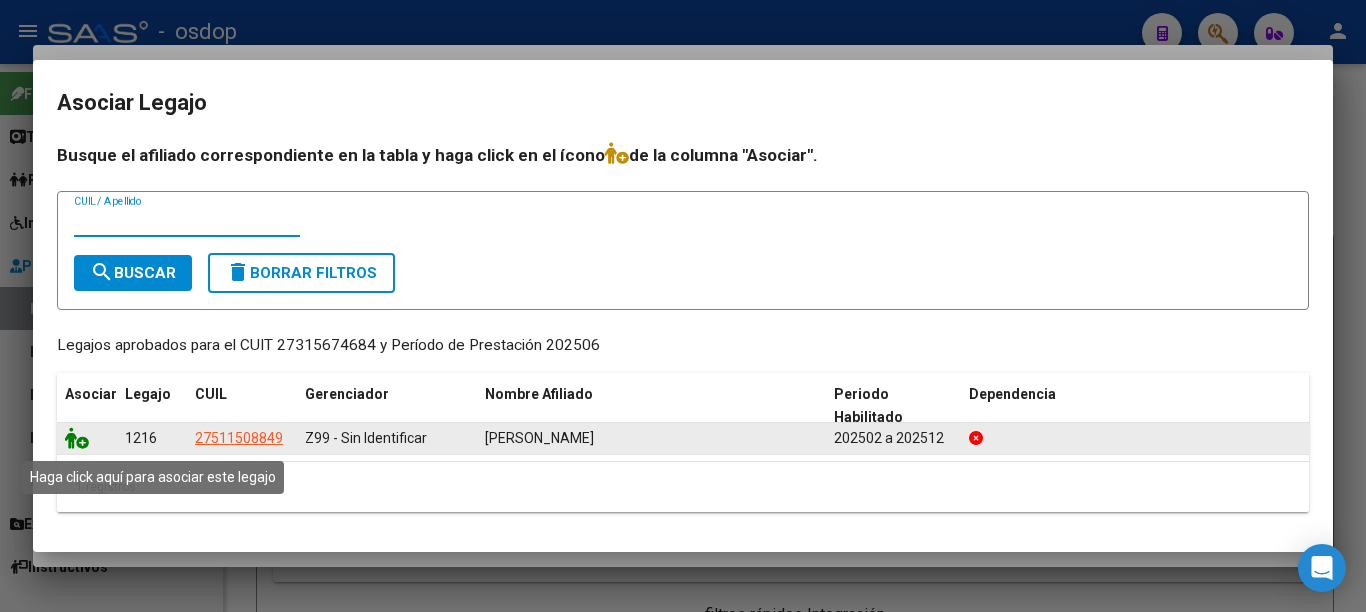 click 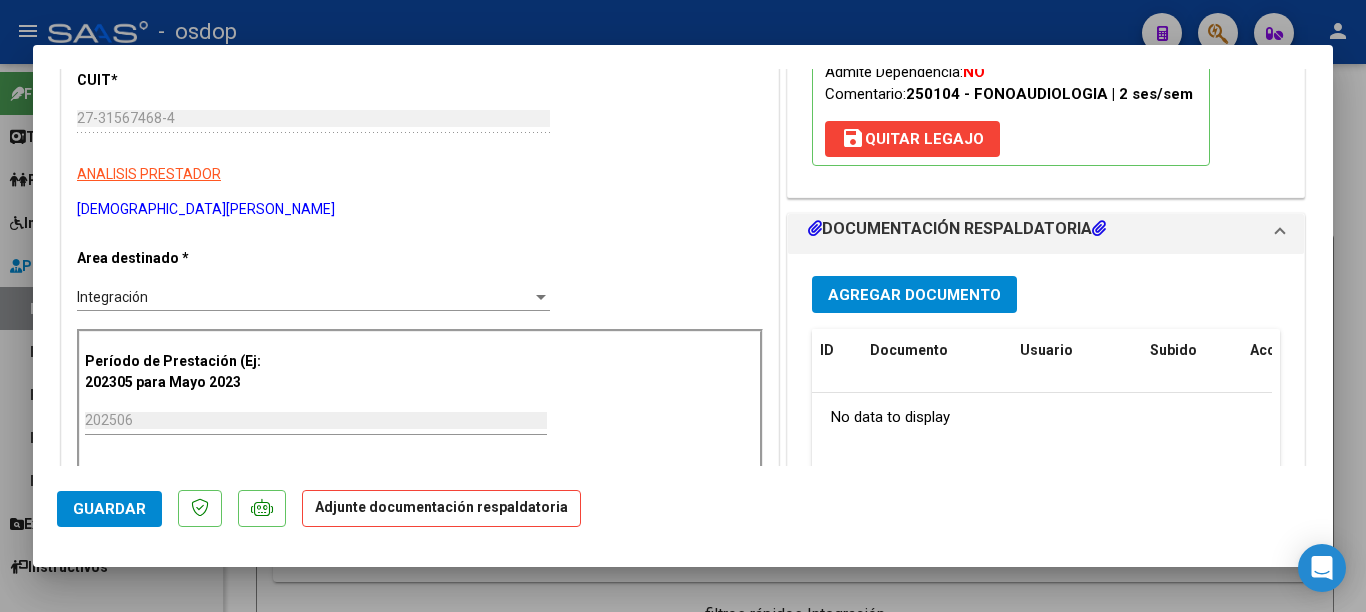 scroll, scrollTop: 300, scrollLeft: 0, axis: vertical 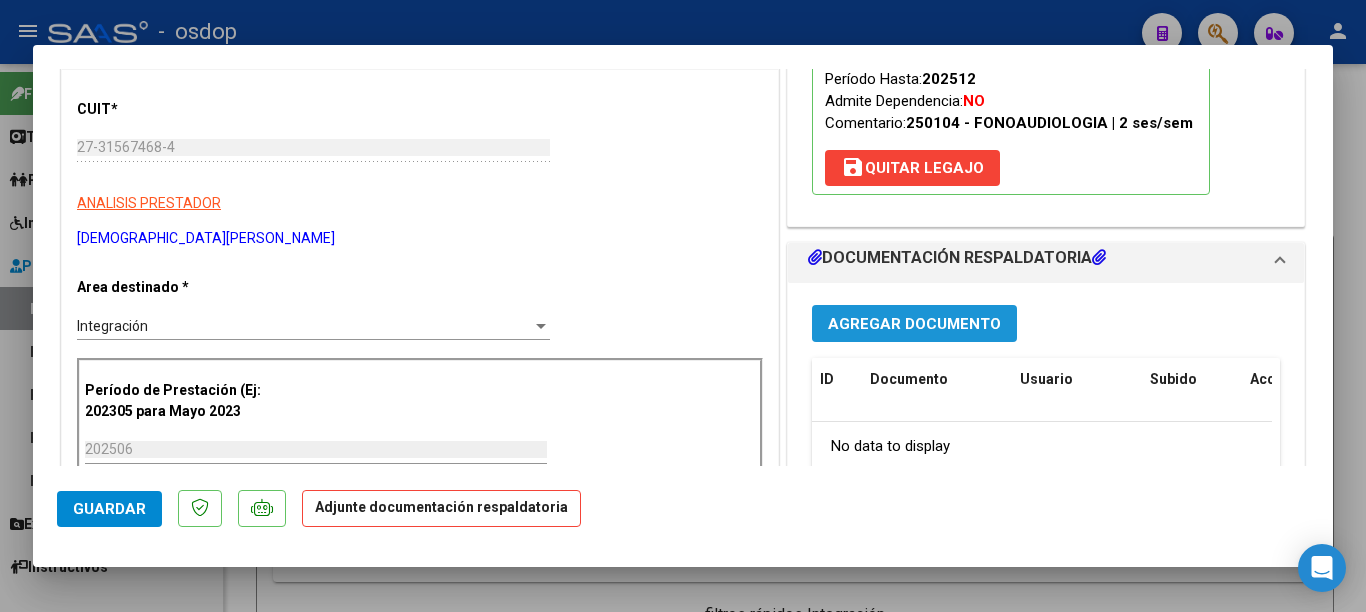 click on "Agregar Documento" at bounding box center (914, 324) 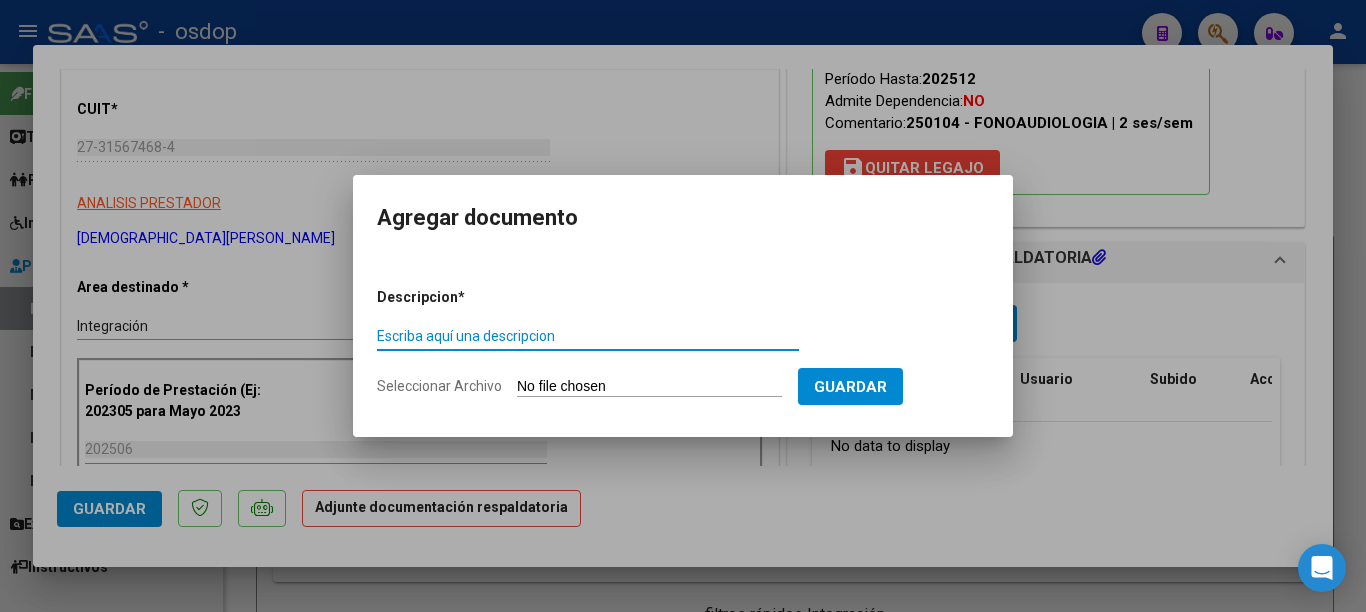 click on "Escriba aquí una descripcion" at bounding box center (588, 336) 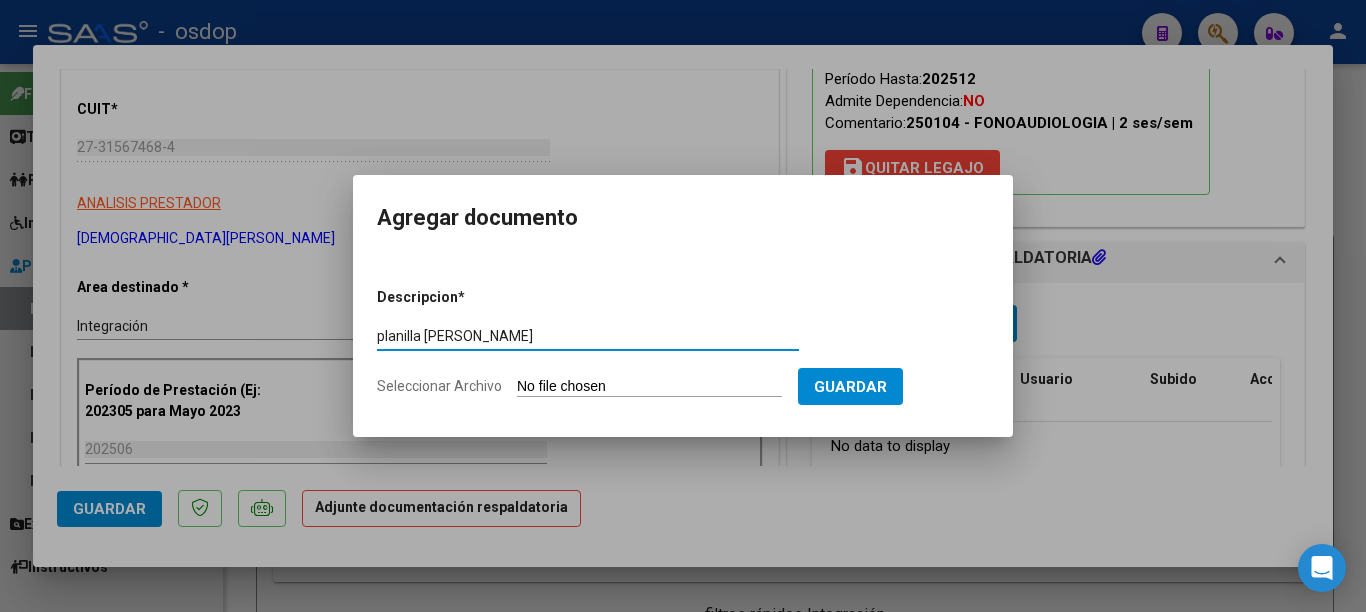 type on "planilla [PERSON_NAME]" 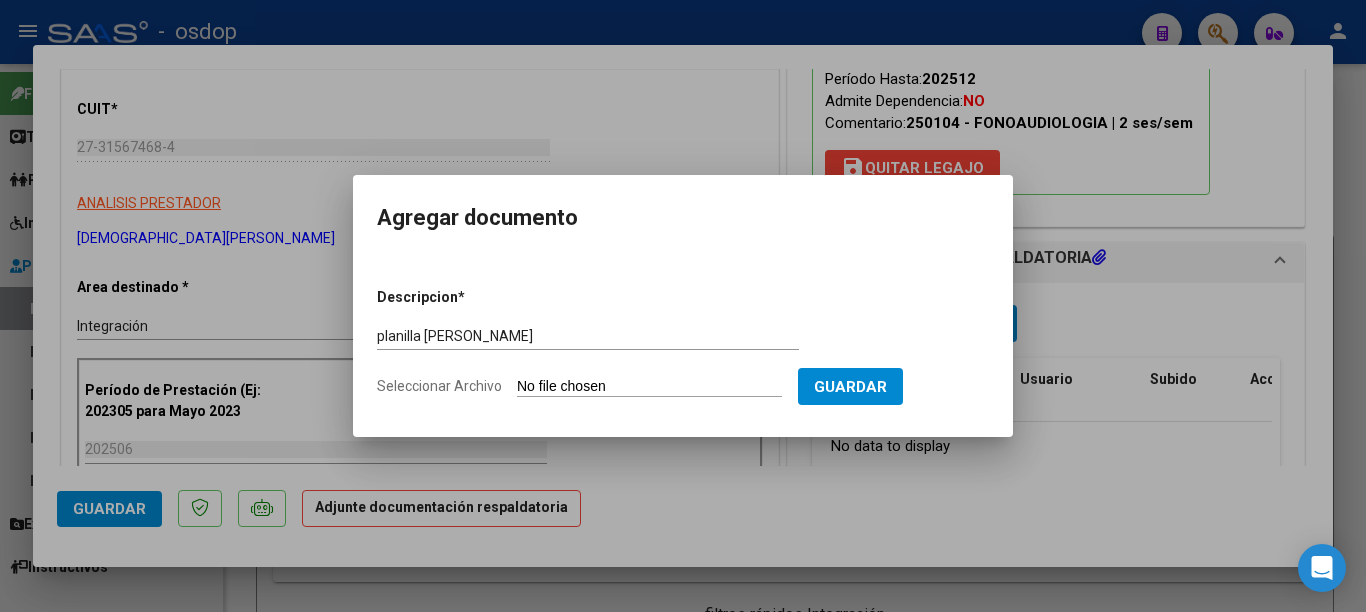 type on "C:\fakepath\planilla [PERSON_NAME].pdf" 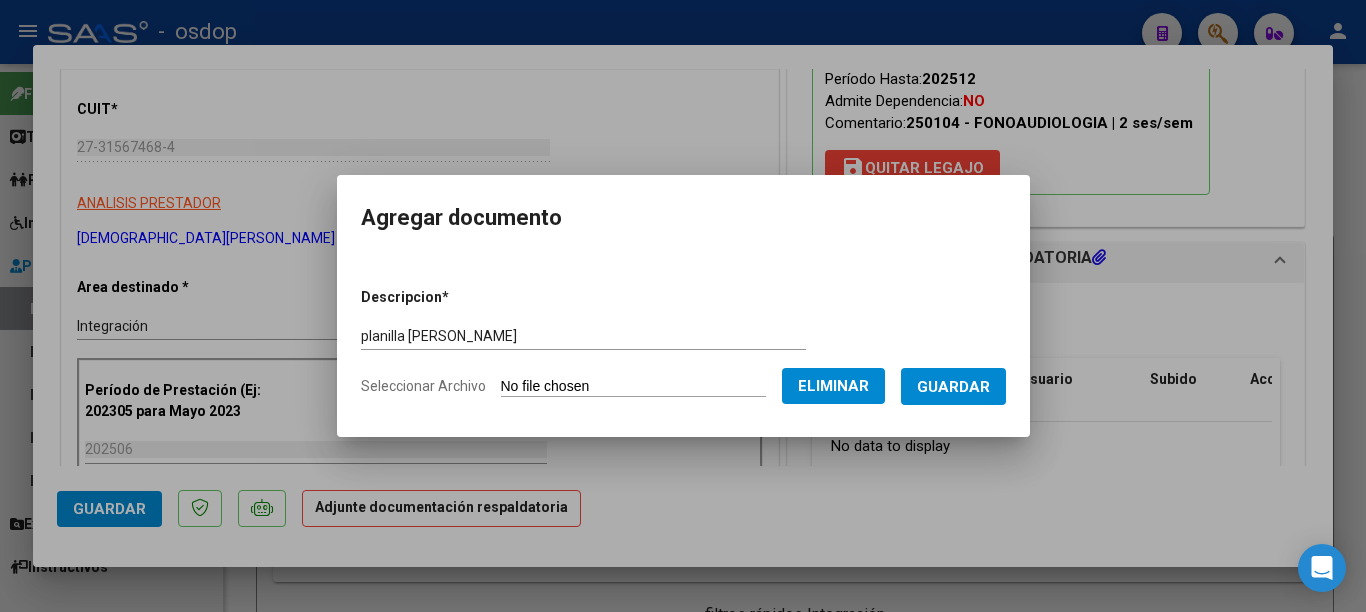 click on "Guardar" at bounding box center (953, 386) 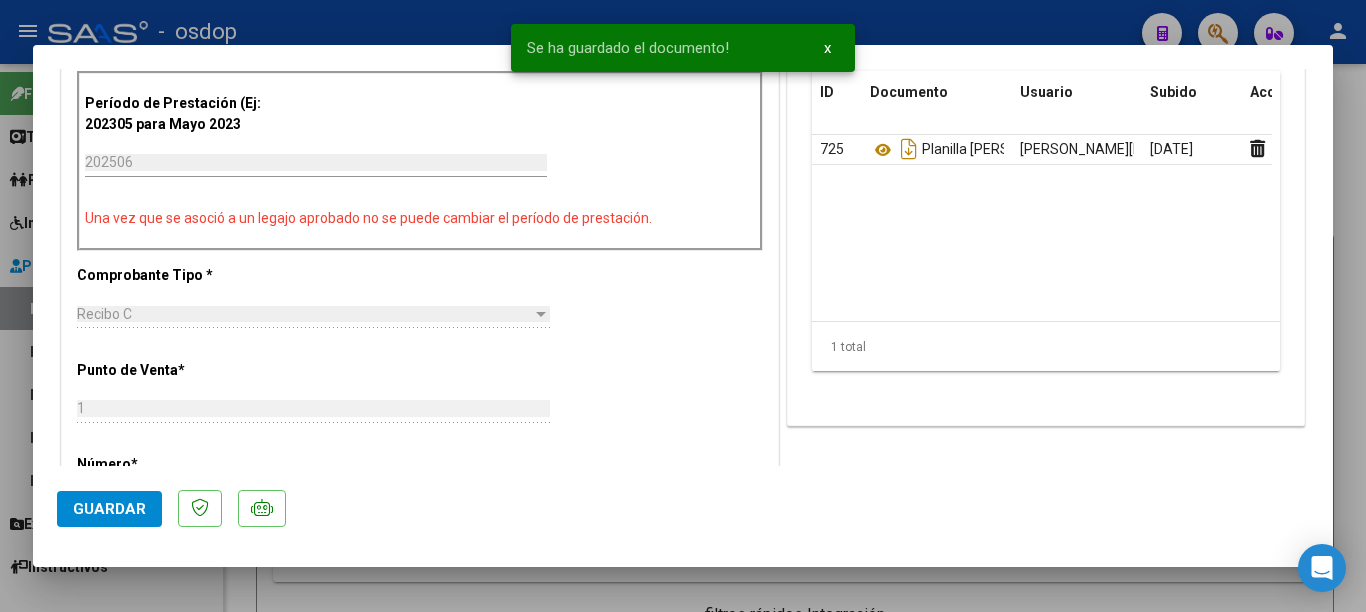 scroll, scrollTop: 600, scrollLeft: 0, axis: vertical 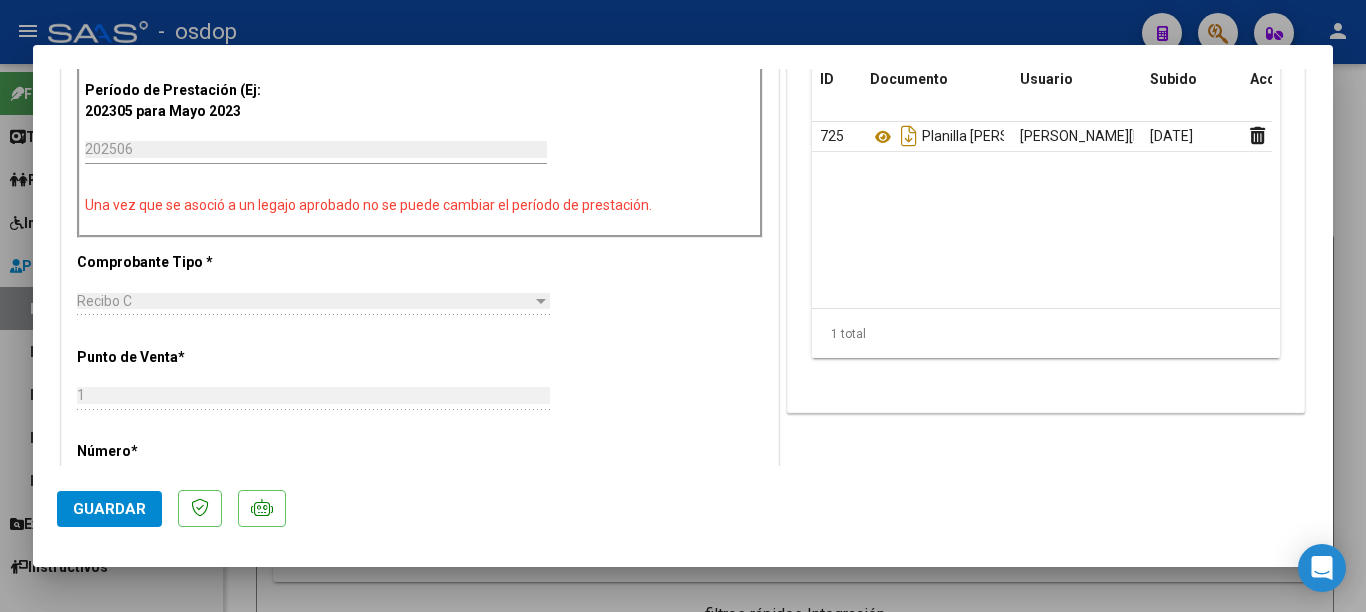 click on "Guardar" 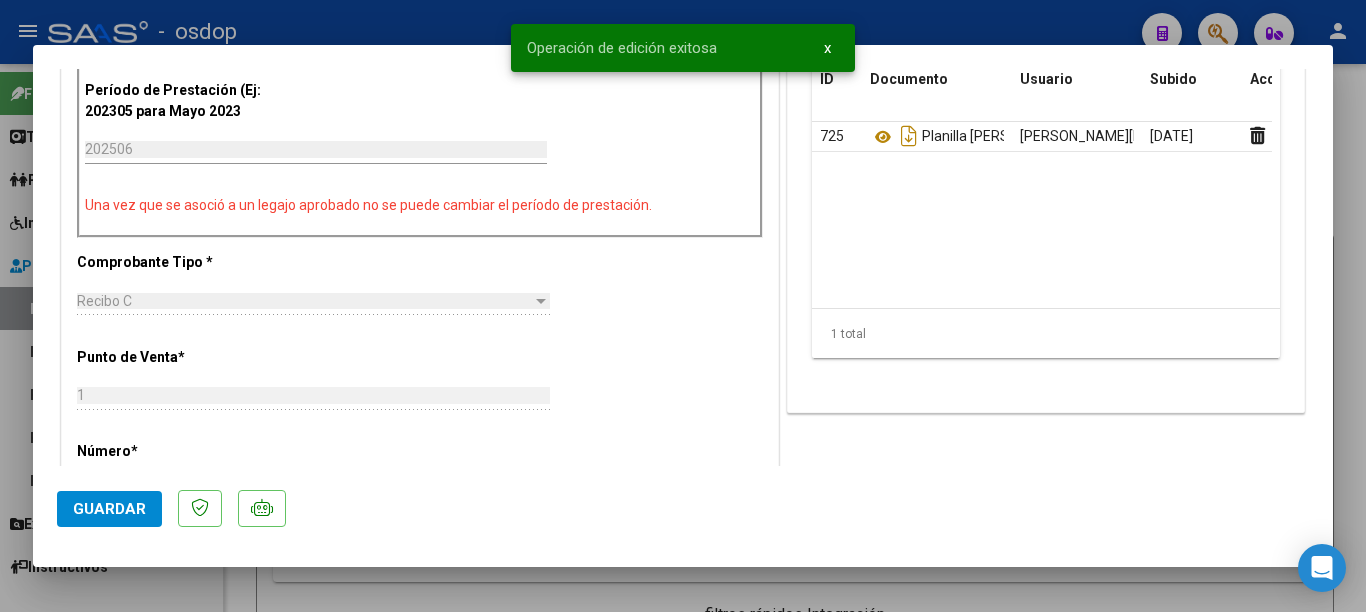 click at bounding box center [683, 306] 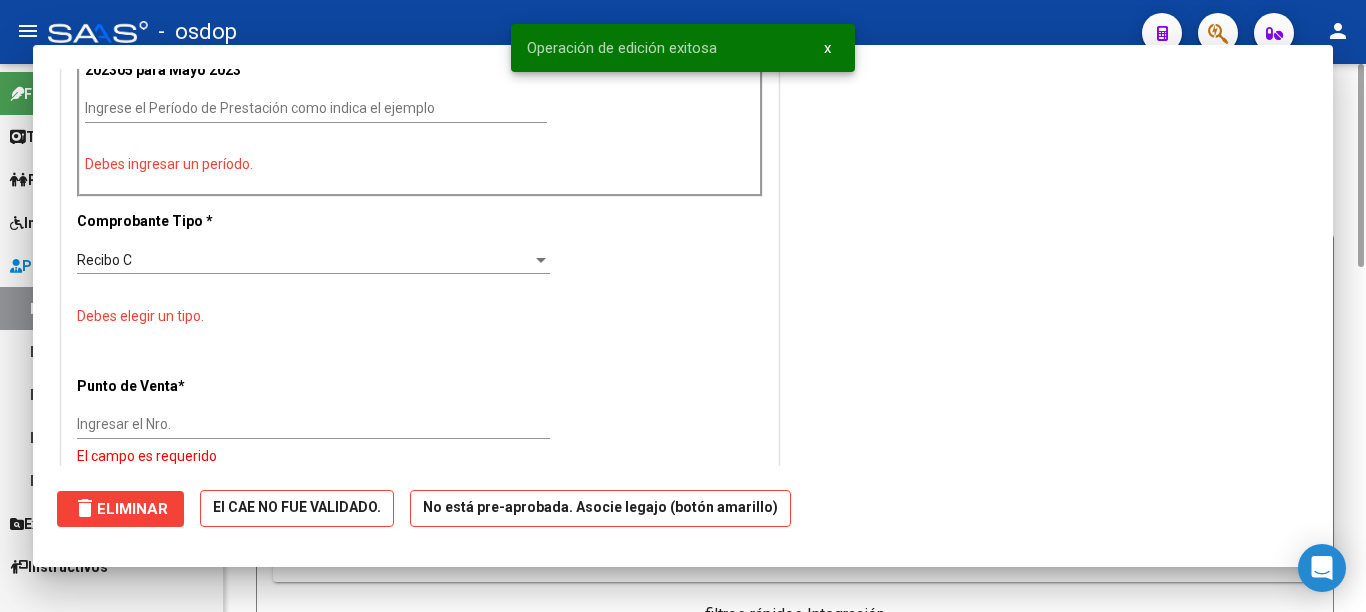 scroll, scrollTop: 0, scrollLeft: 0, axis: both 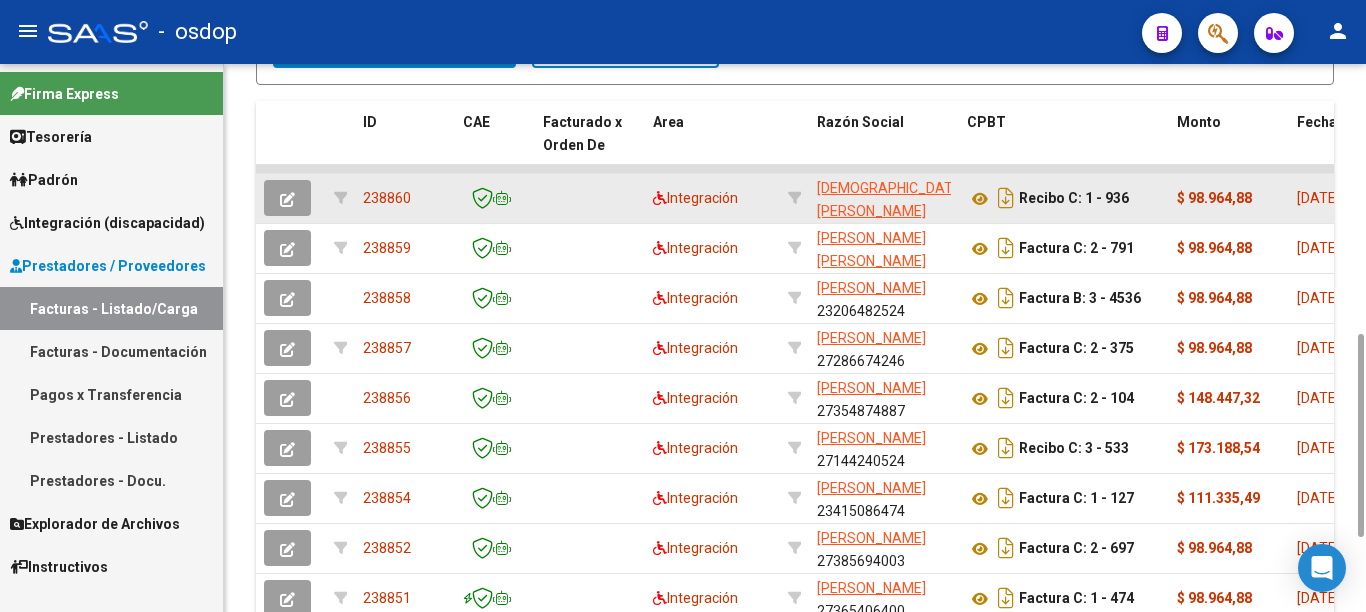 click on "238860" 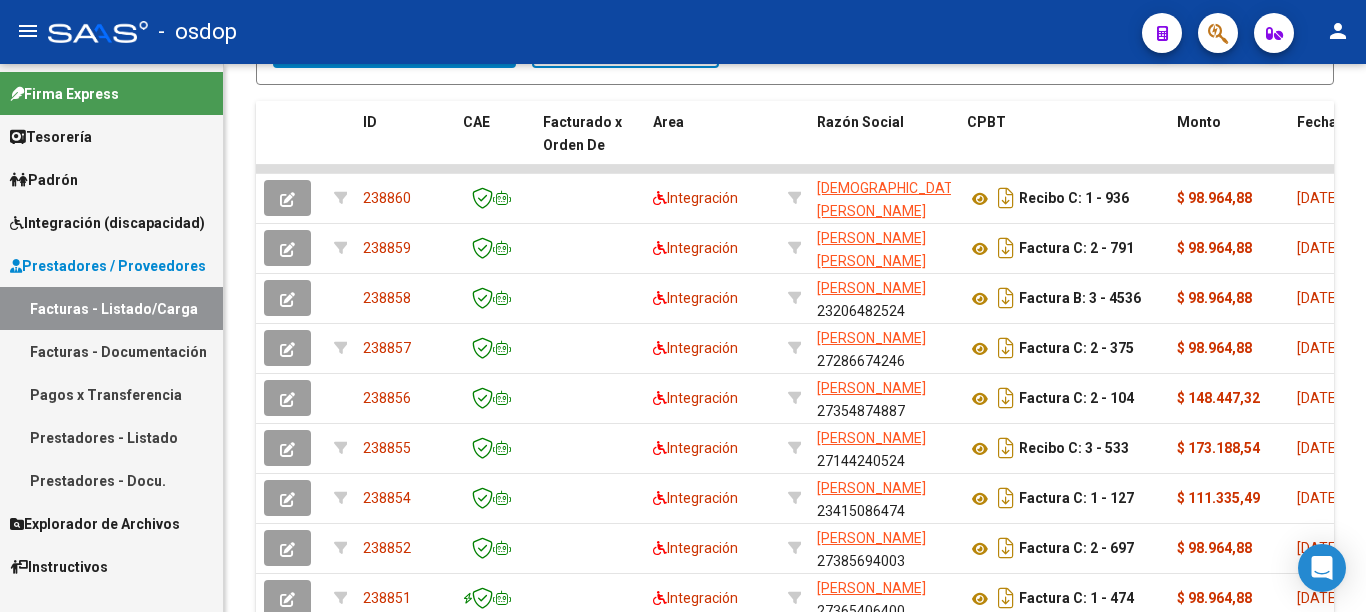 scroll, scrollTop: 0, scrollLeft: 0, axis: both 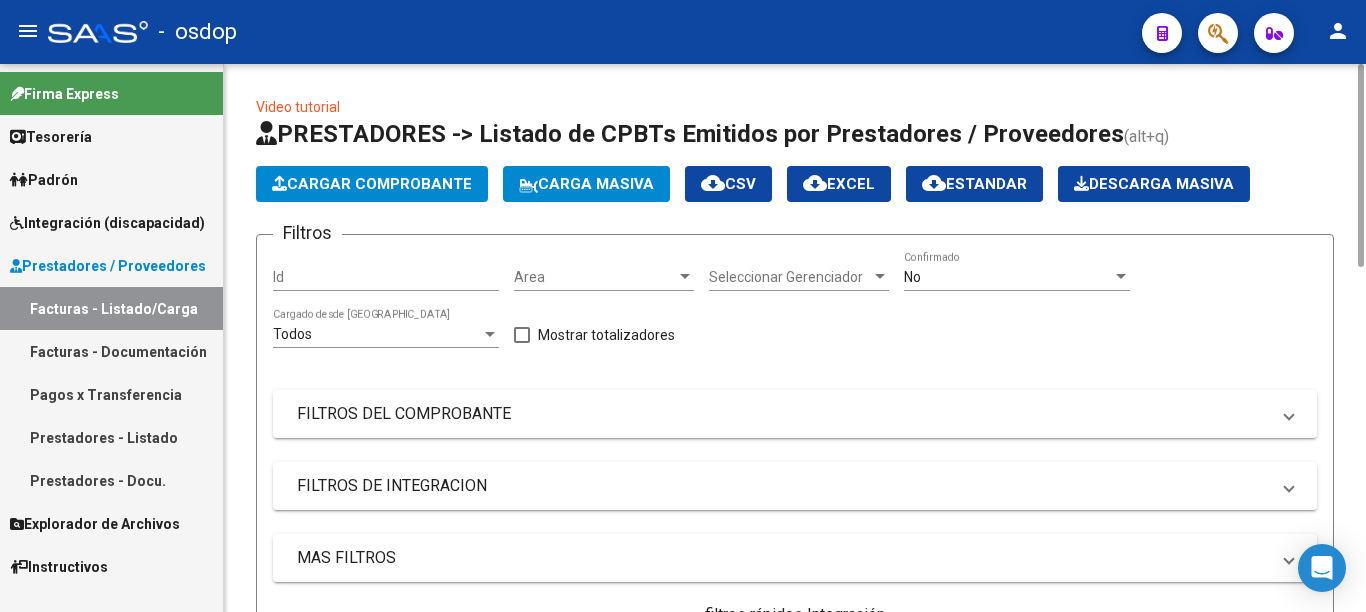 click on "Cargar Comprobante" 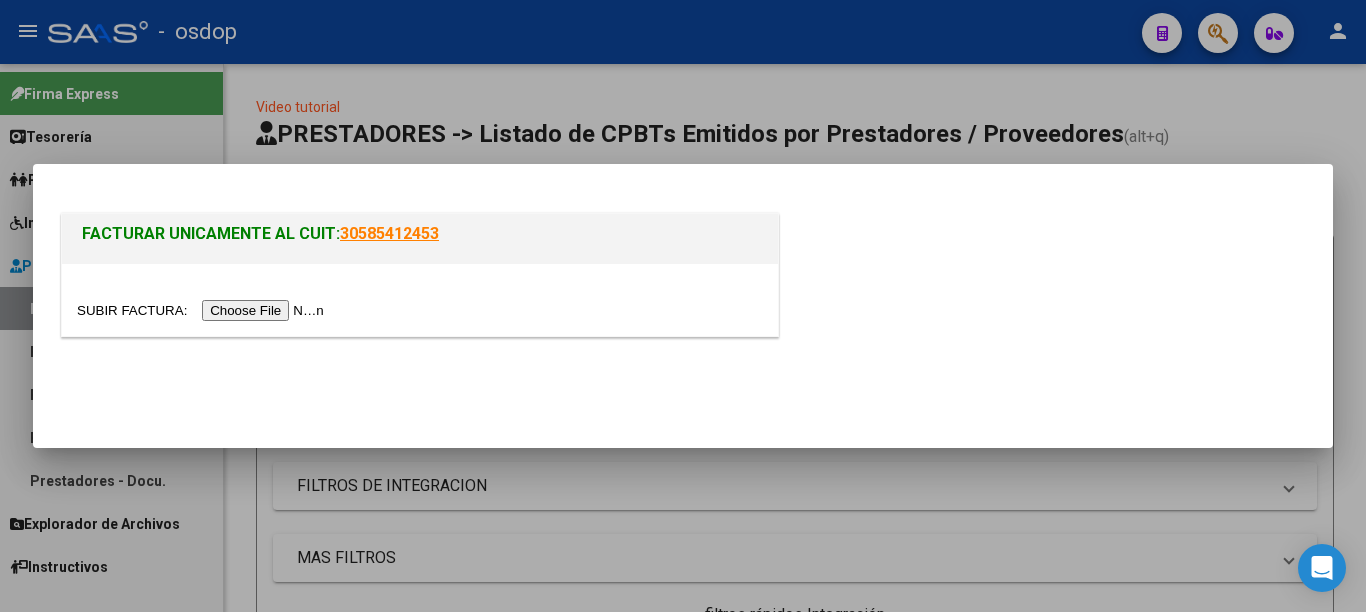 click at bounding box center (203, 310) 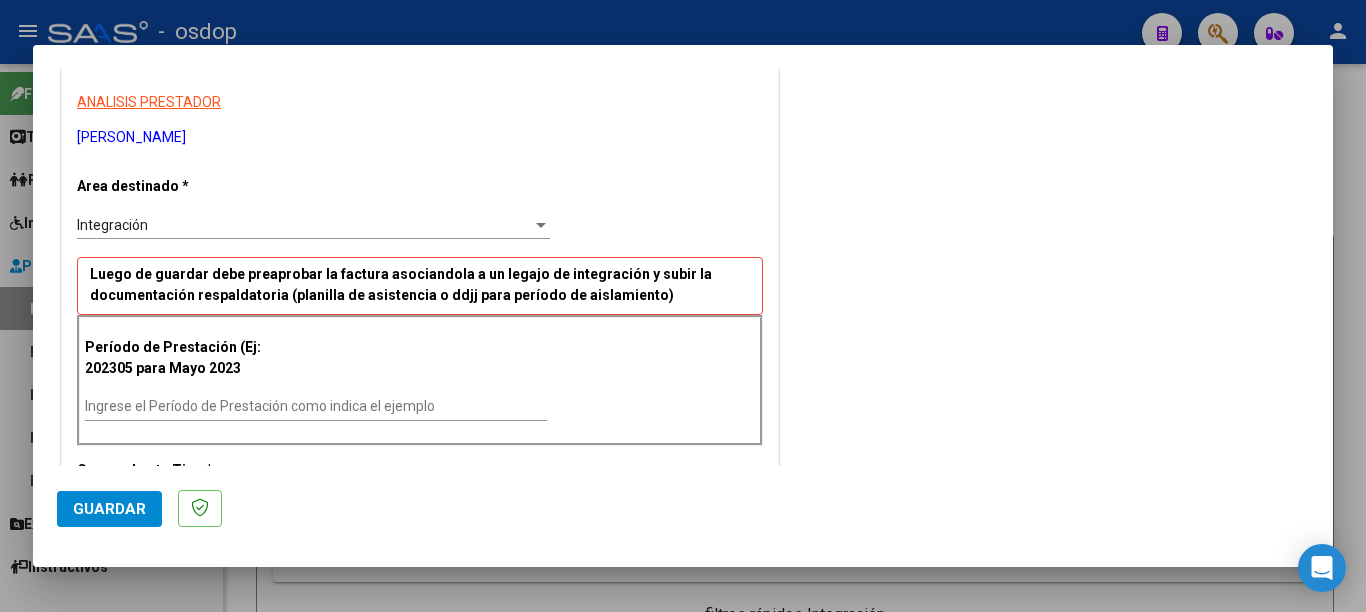 scroll, scrollTop: 400, scrollLeft: 0, axis: vertical 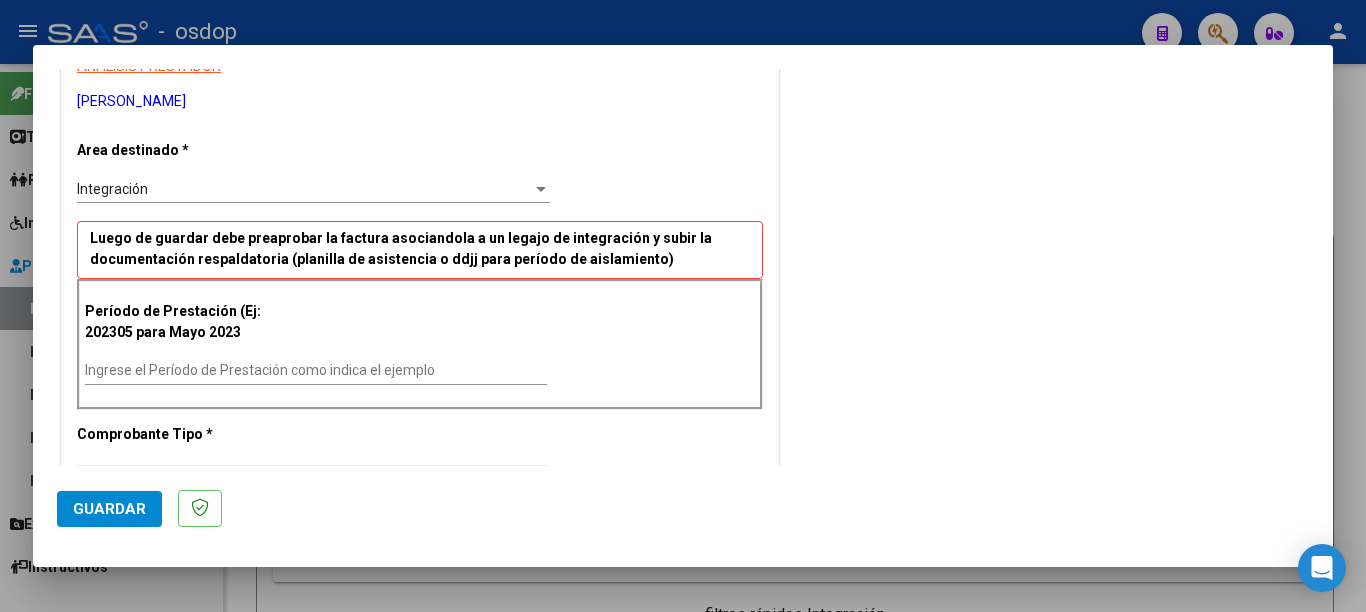 click on "Período de Prestación (Ej: 202305 para Mayo 2023    Ingrese el Período de Prestación como indica el ejemplo" at bounding box center (420, 344) 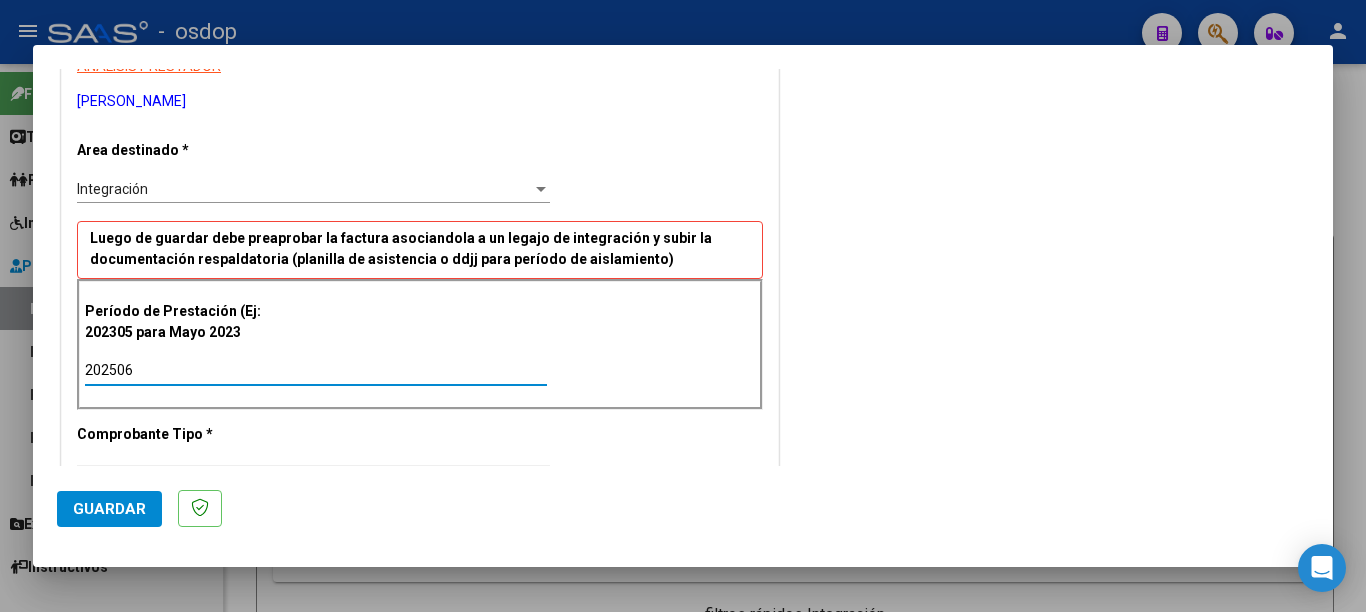 type on "202506" 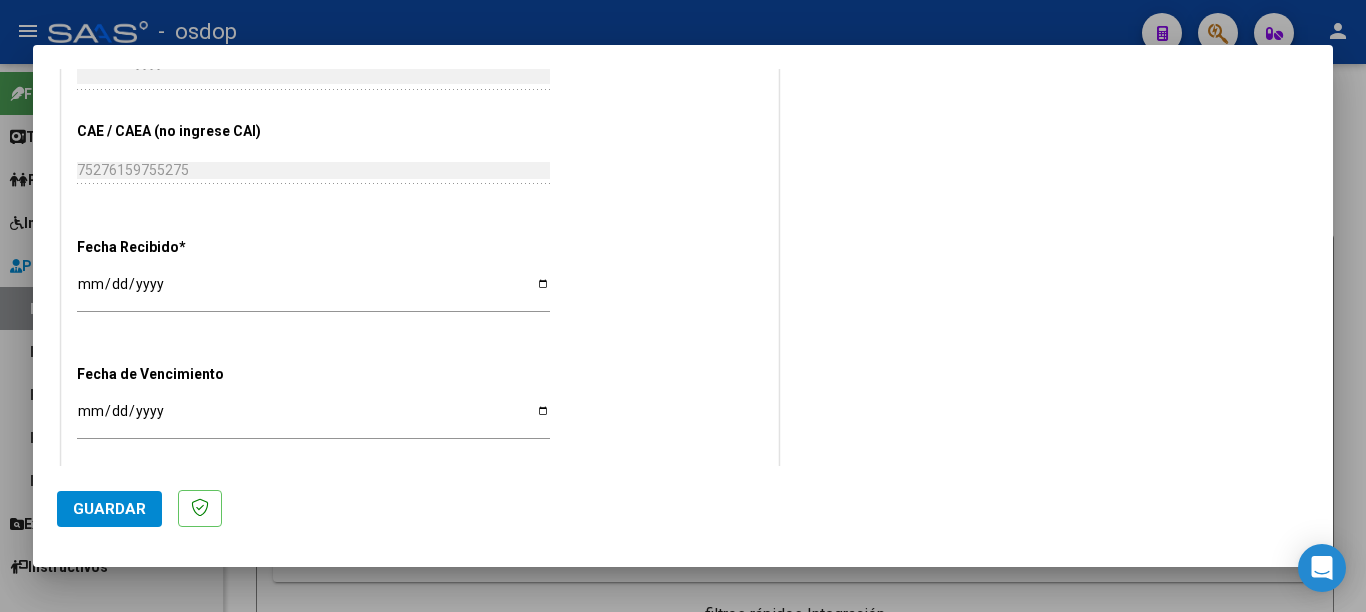 scroll, scrollTop: 1200, scrollLeft: 0, axis: vertical 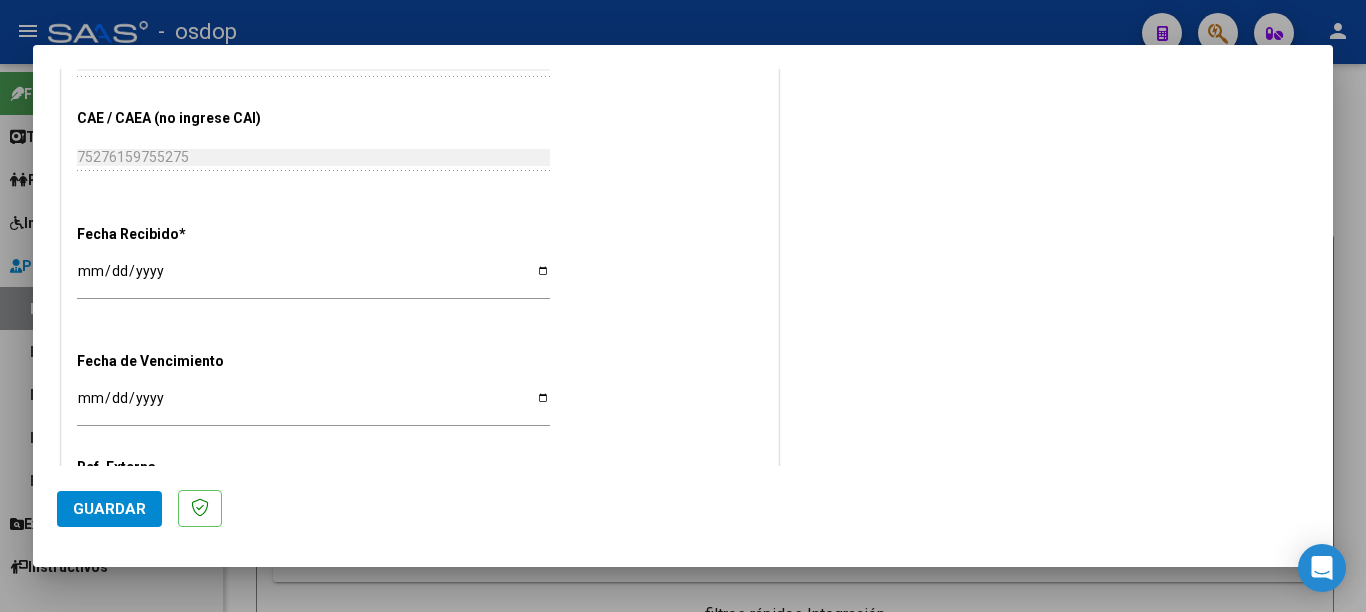 click on "Ingresar la fecha" at bounding box center [313, 405] 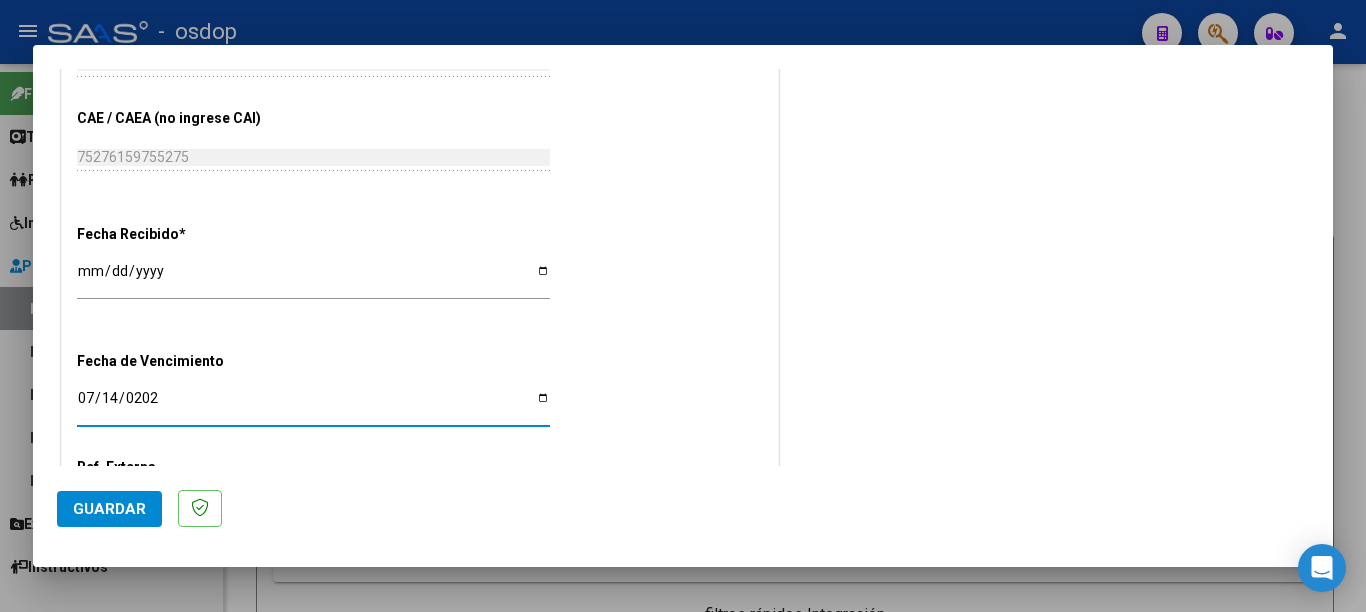 type on "[DATE]" 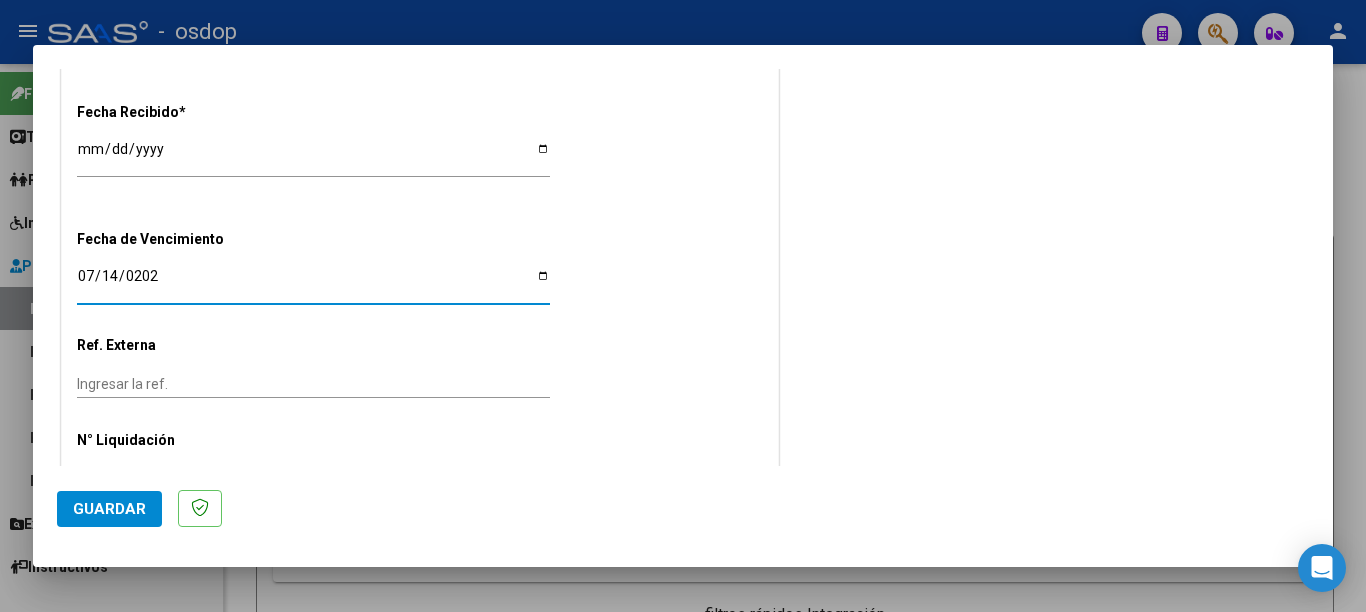 scroll, scrollTop: 1350, scrollLeft: 0, axis: vertical 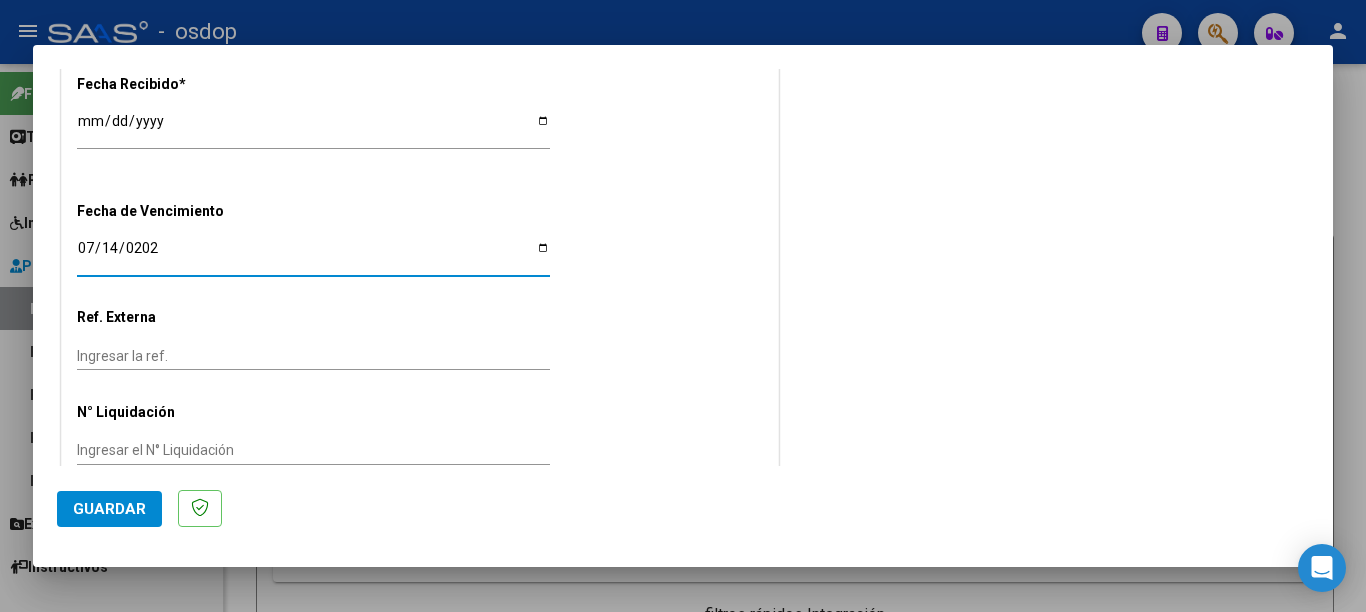 click on "Guardar" 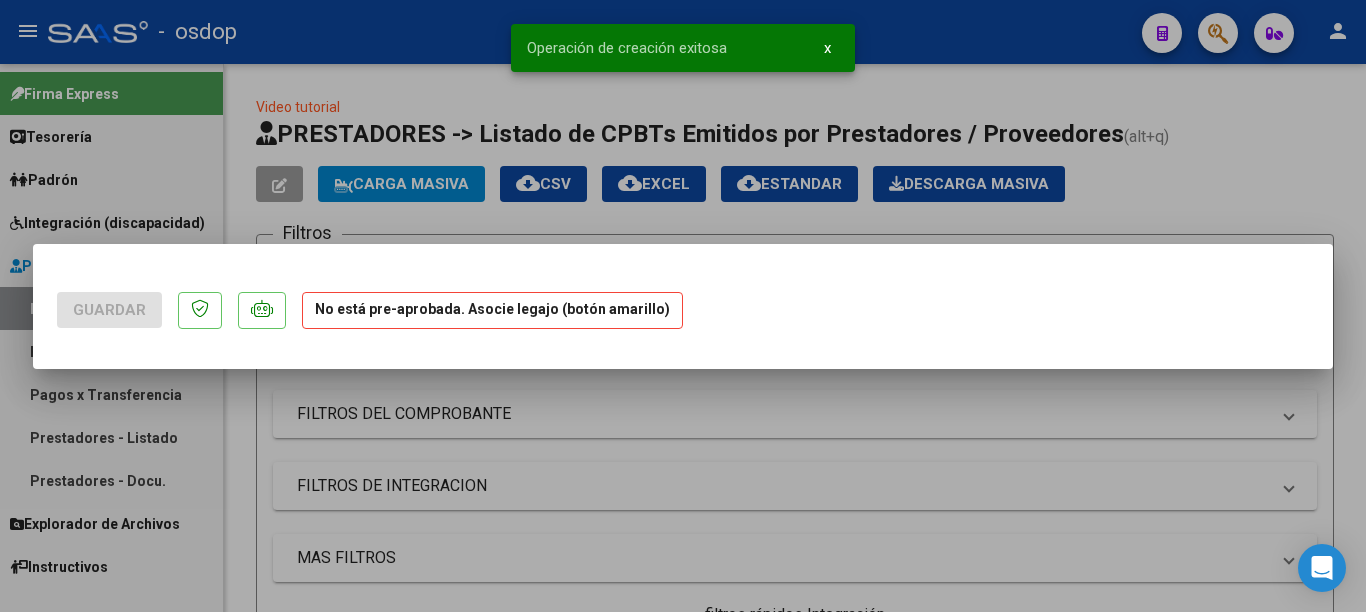 scroll, scrollTop: 0, scrollLeft: 0, axis: both 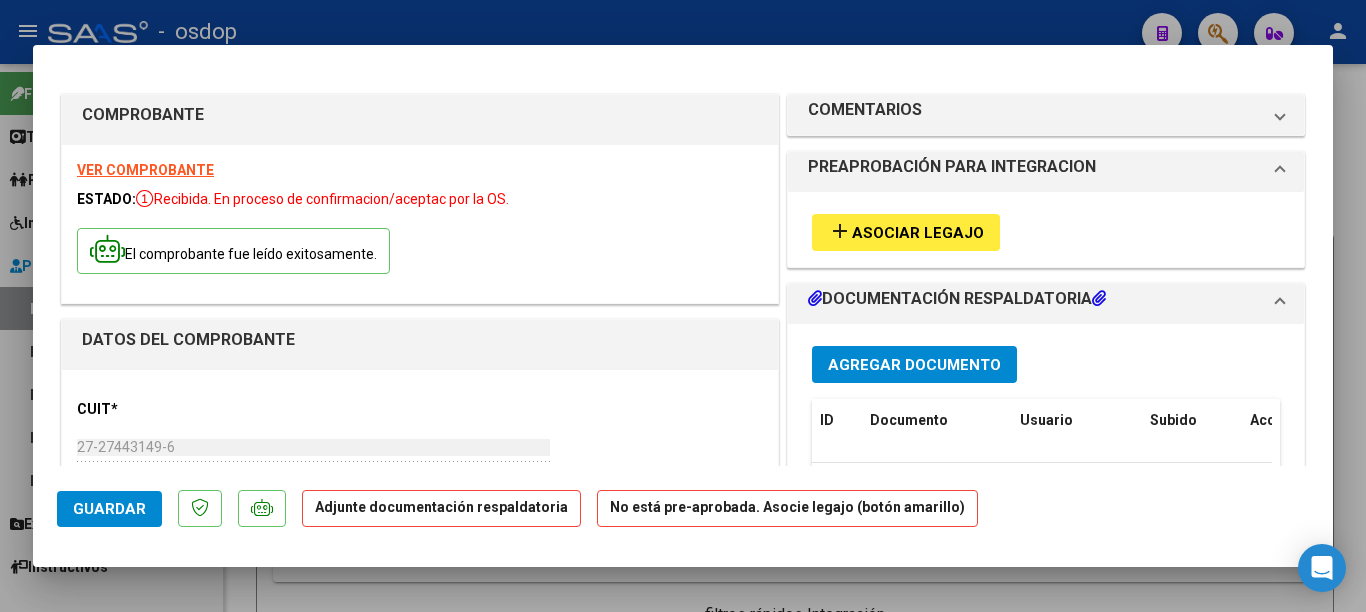 click on "add Asociar Legajo" at bounding box center [1046, 229] 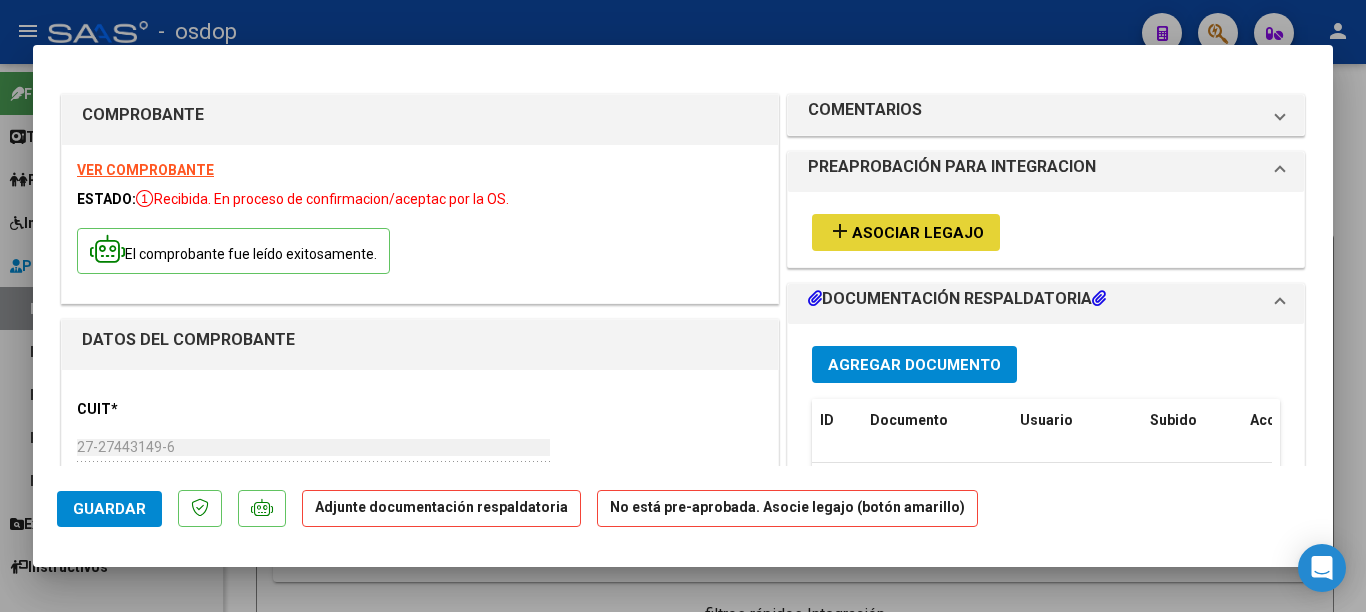 click on "add Asociar Legajo" at bounding box center [906, 232] 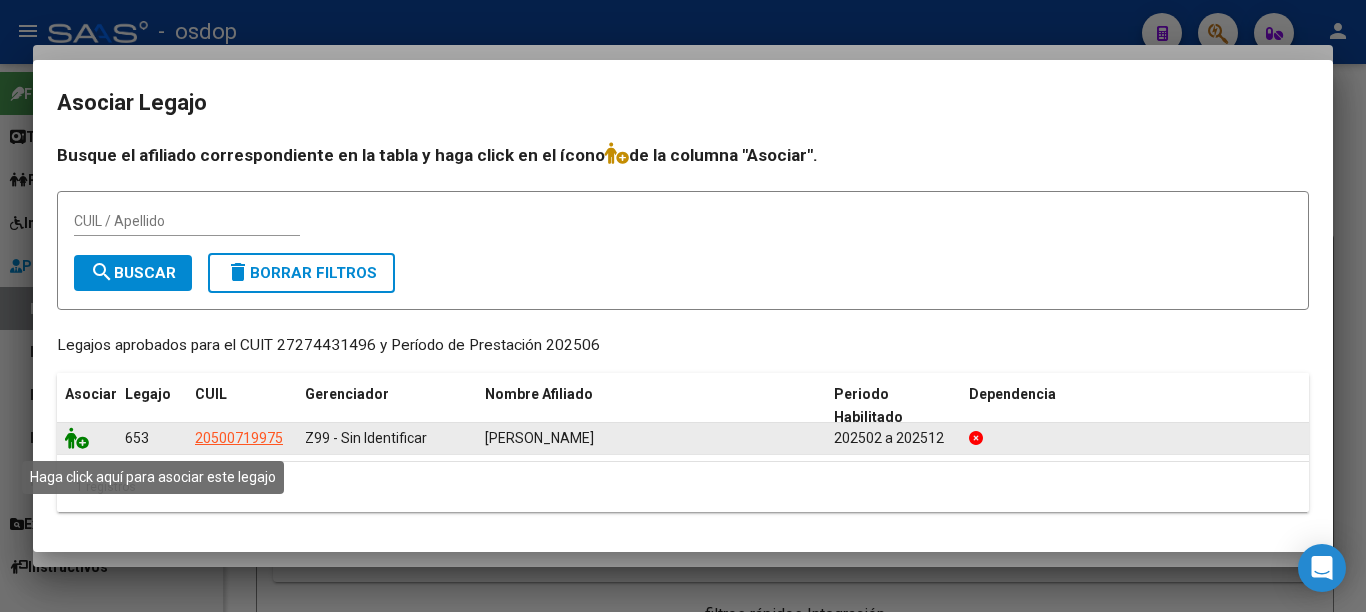 click 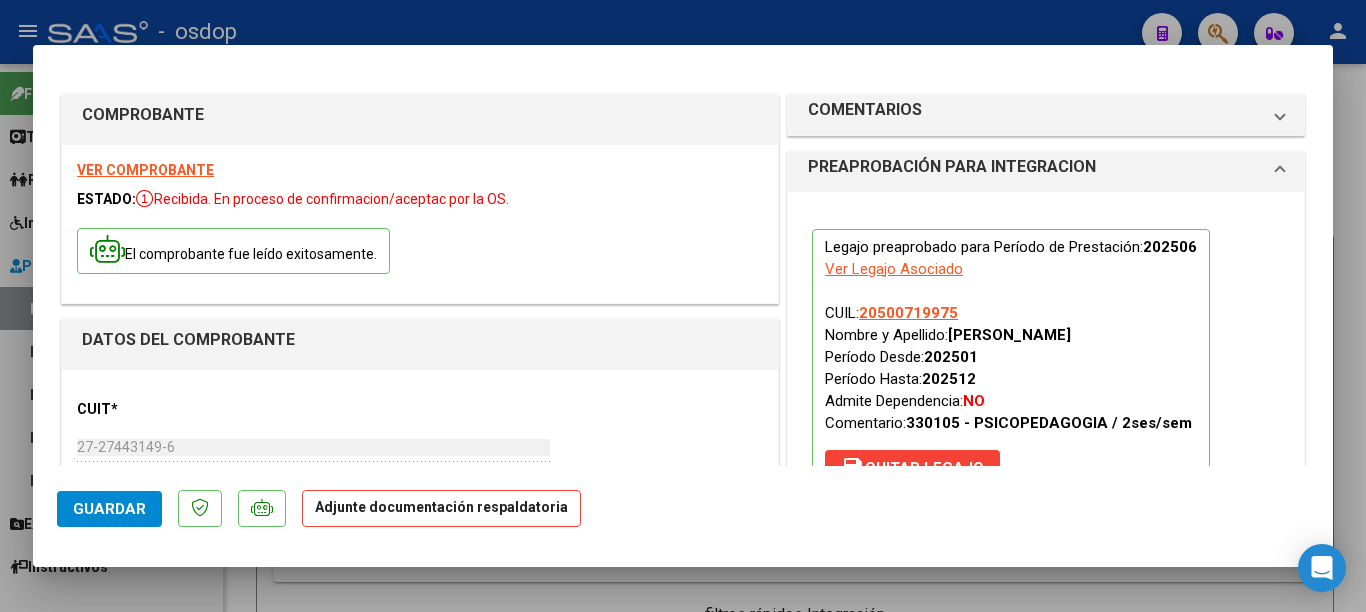 scroll, scrollTop: 300, scrollLeft: 0, axis: vertical 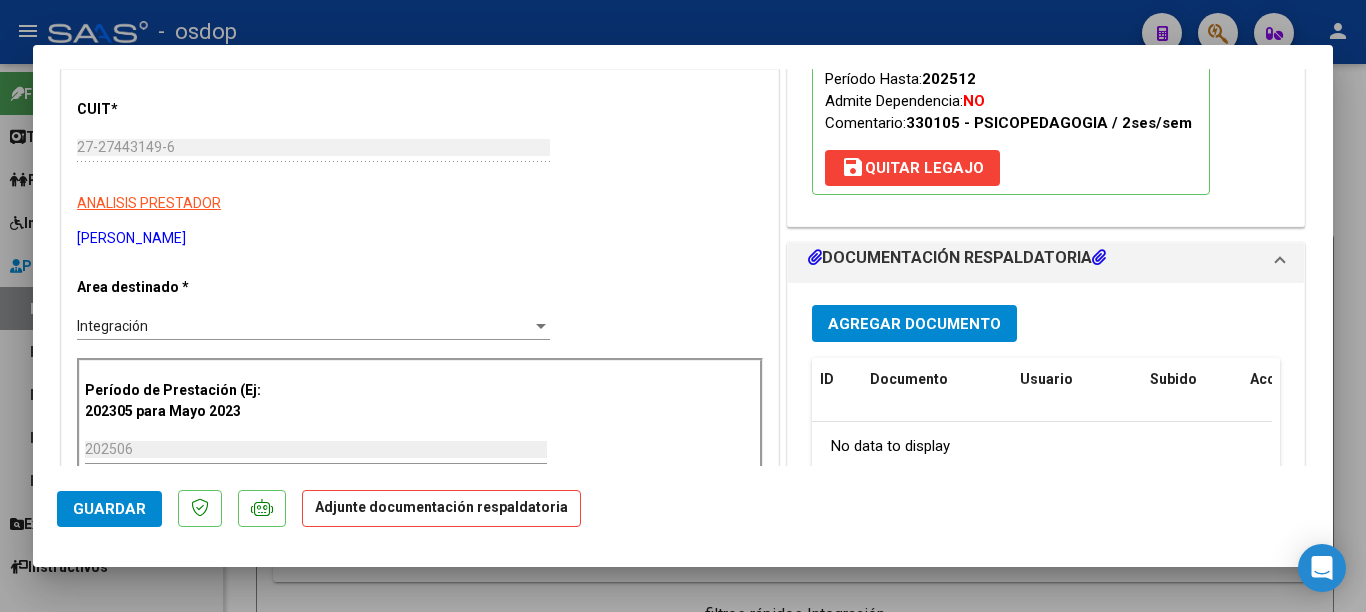click on "Agregar Documento" at bounding box center (914, 324) 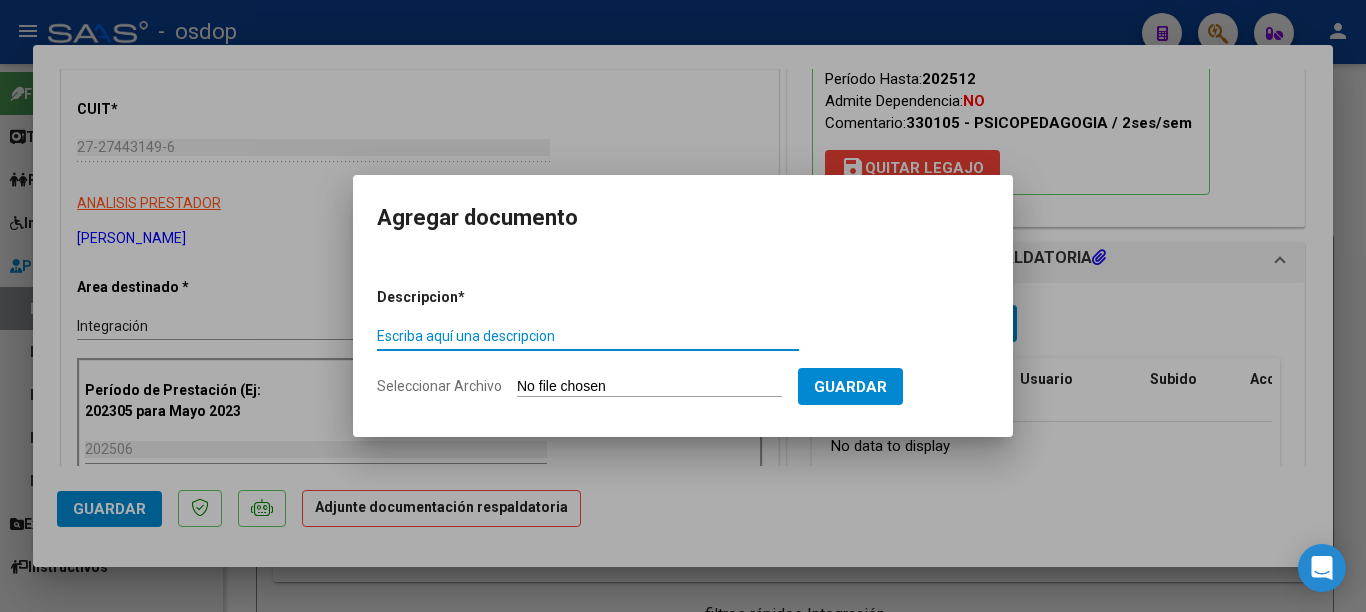 click on "Escriba aquí una descripcion" at bounding box center (588, 336) 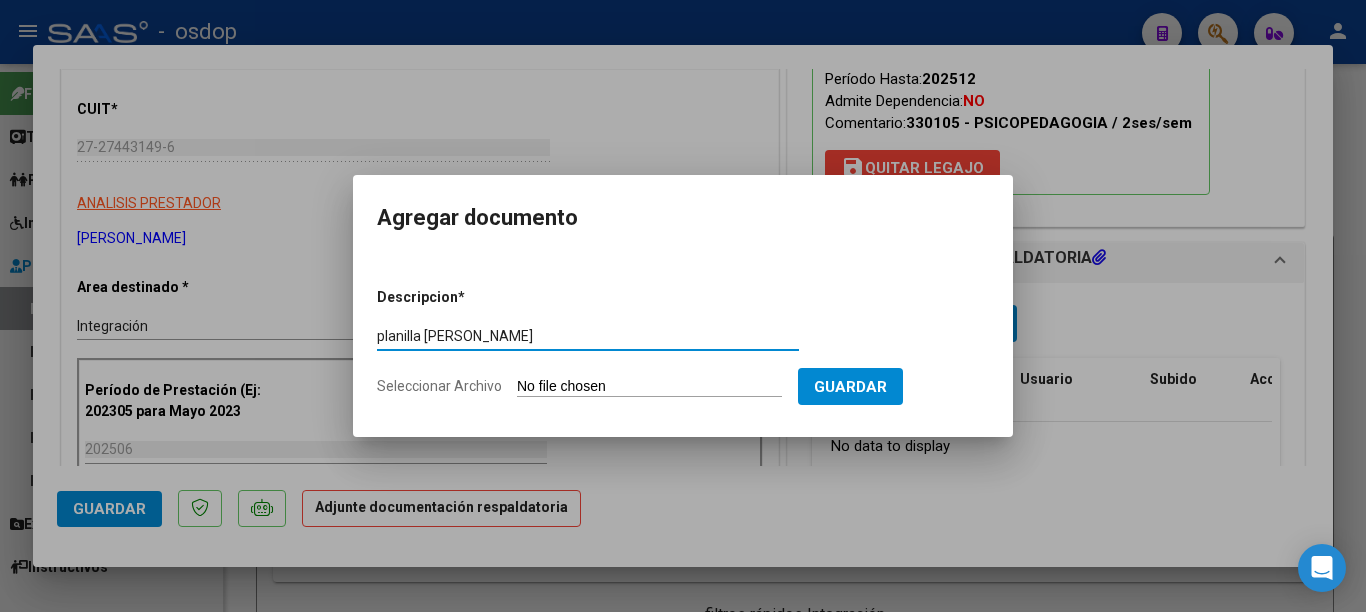 type on "planilla [PERSON_NAME]" 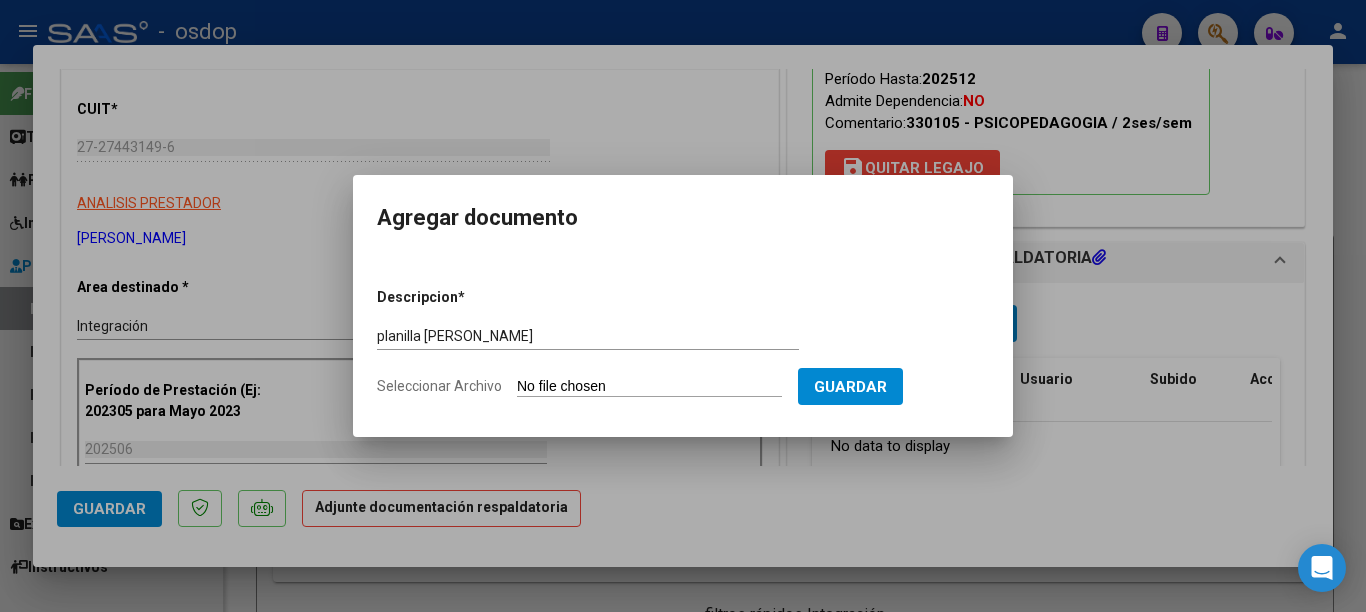 click on "Seleccionar Archivo" at bounding box center [649, 387] 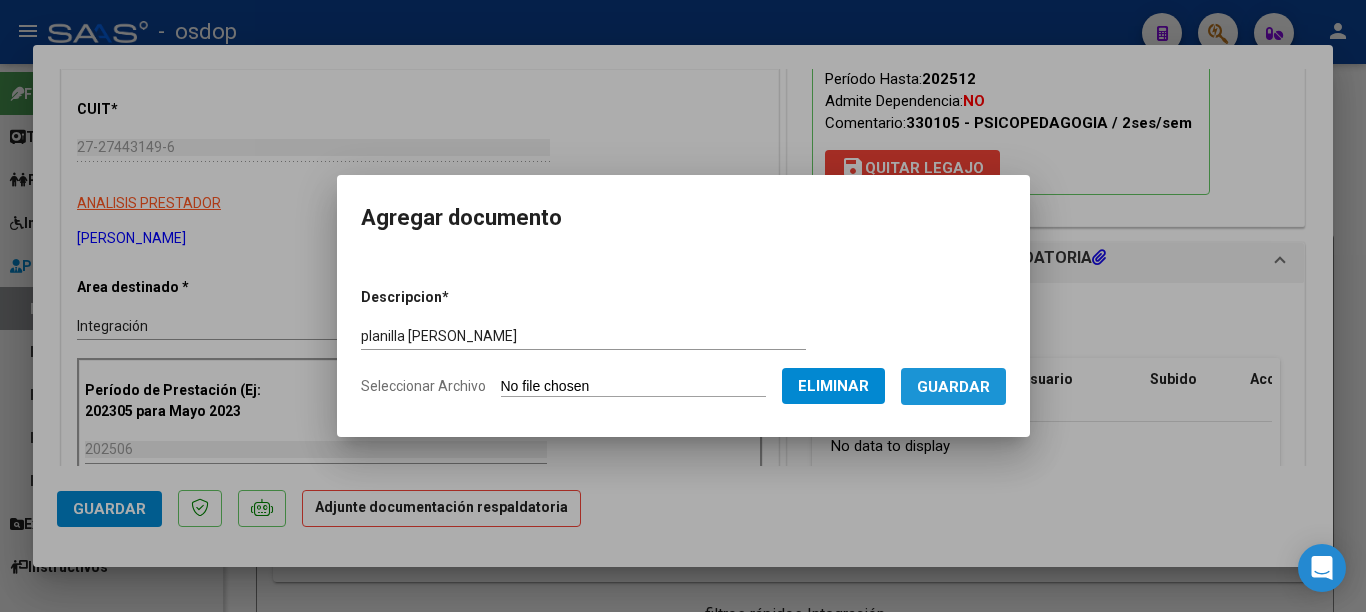click on "Guardar" at bounding box center (953, 387) 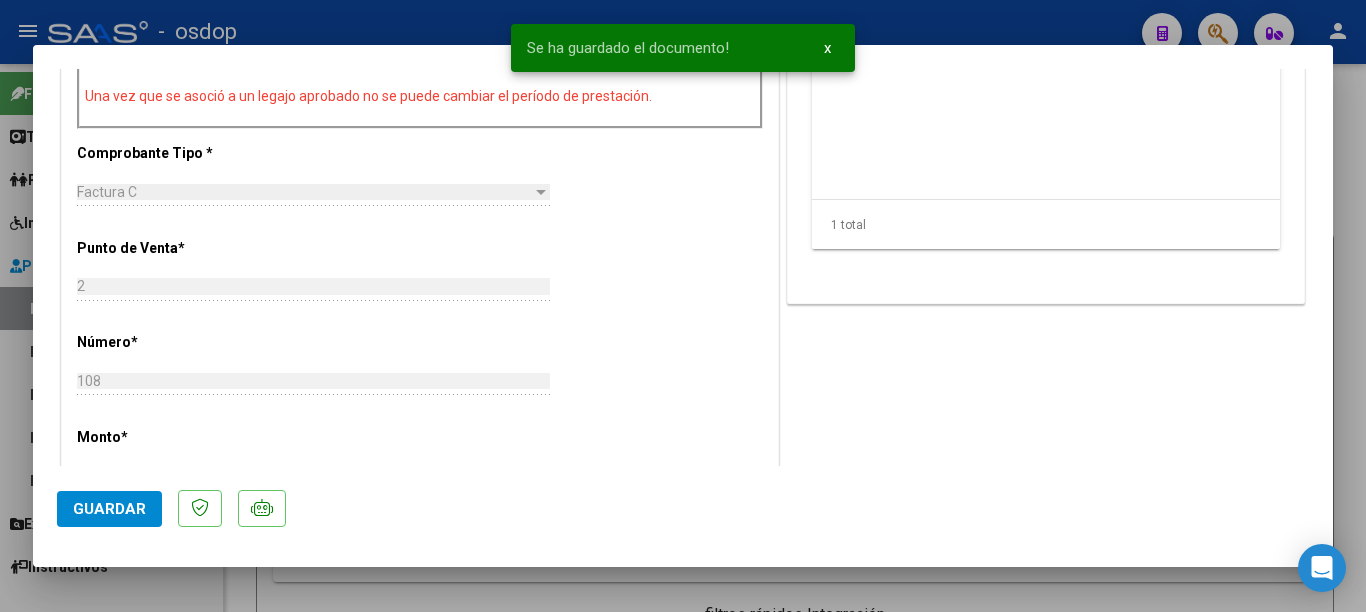 scroll, scrollTop: 700, scrollLeft: 0, axis: vertical 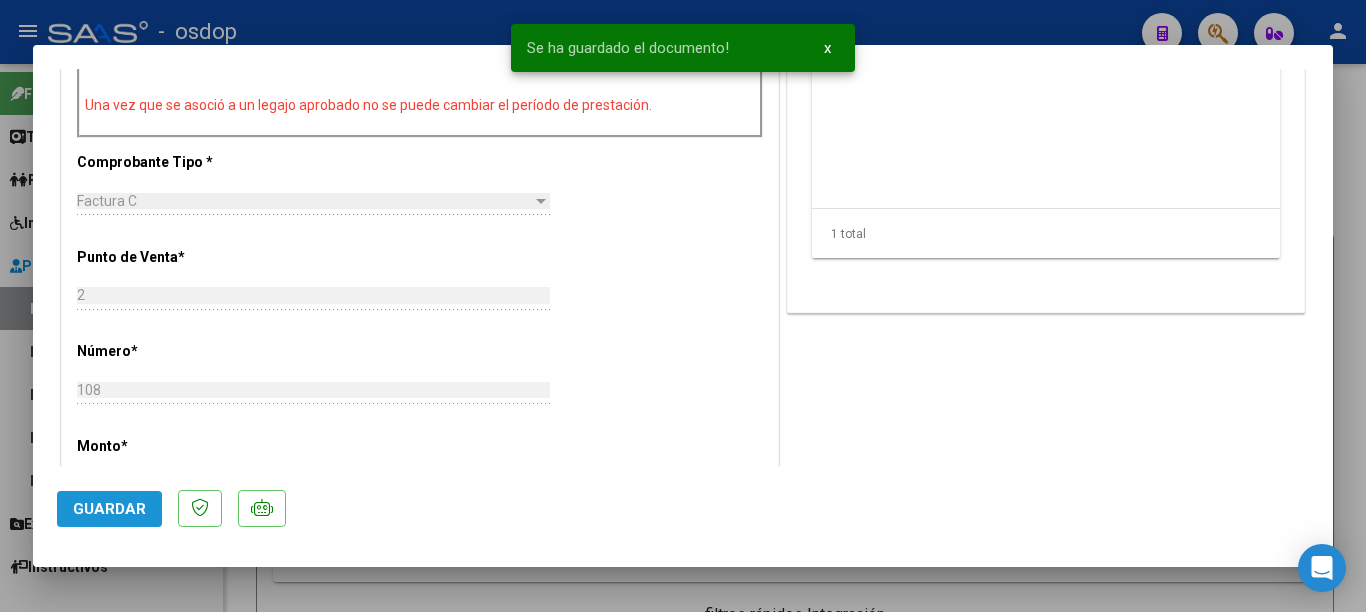 click on "Guardar" 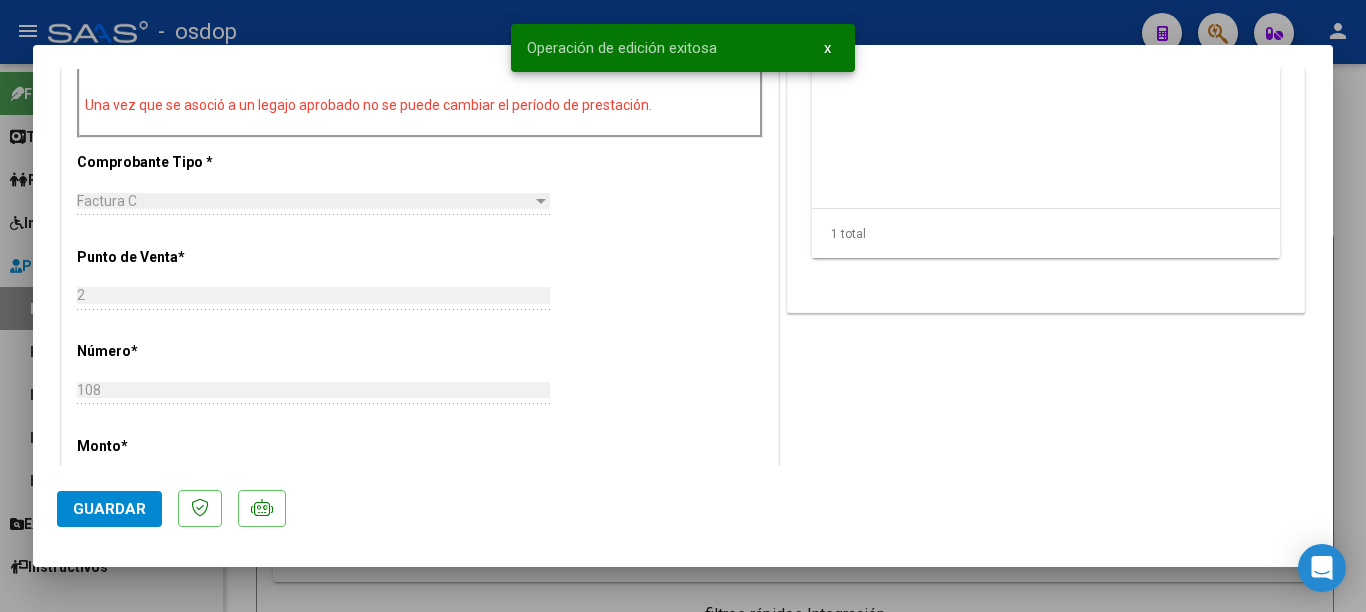 click at bounding box center [683, 306] 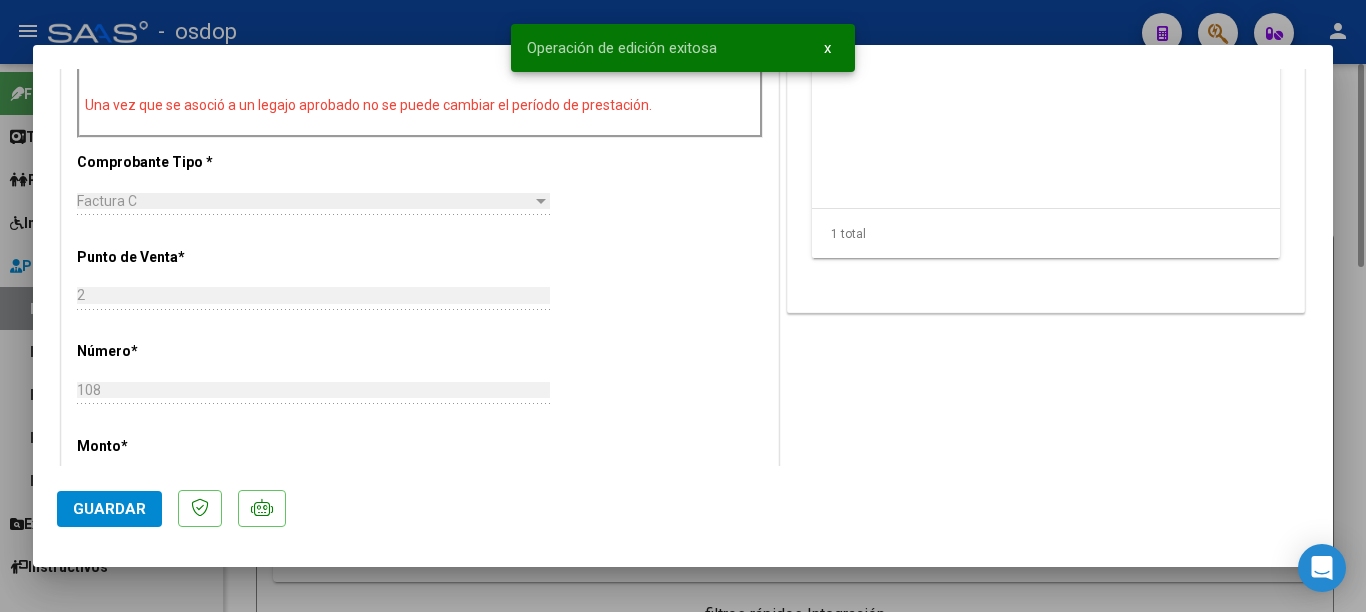 type 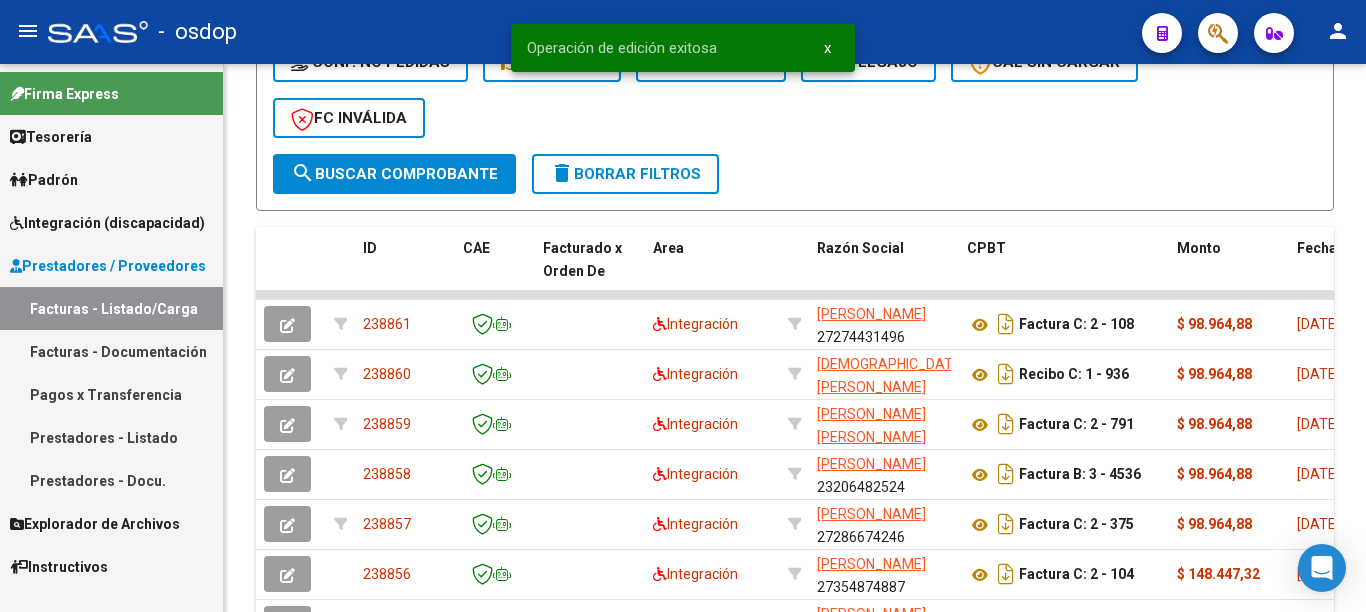 scroll, scrollTop: 926, scrollLeft: 0, axis: vertical 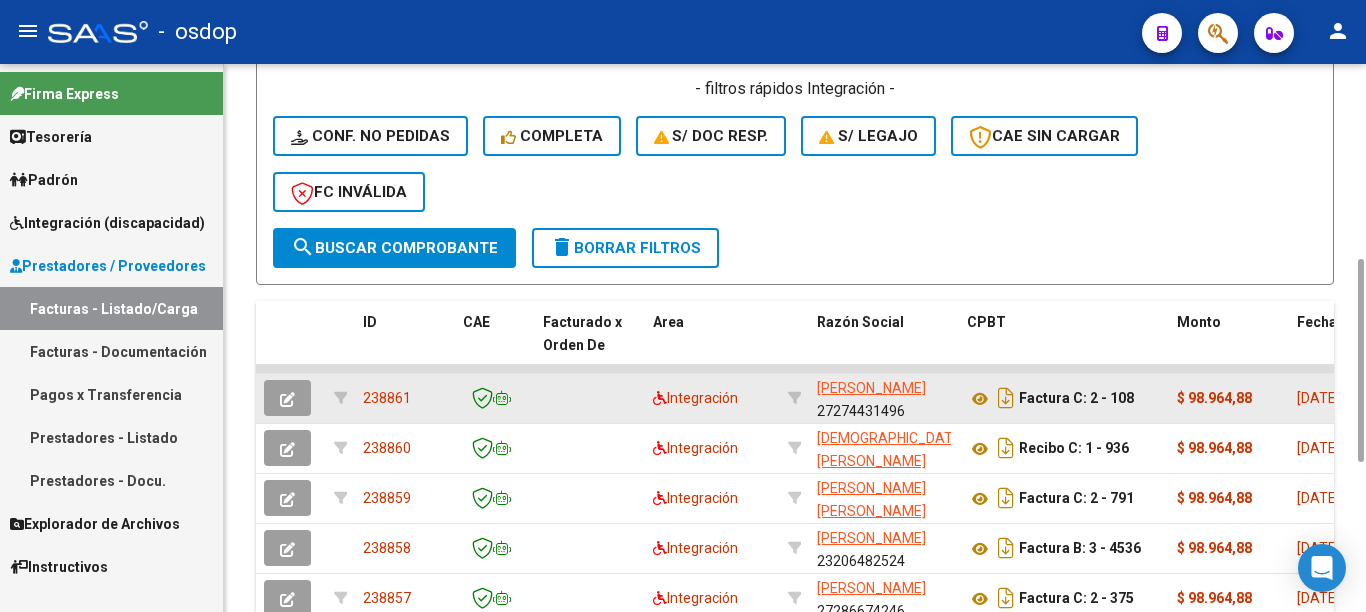 click on "238861" 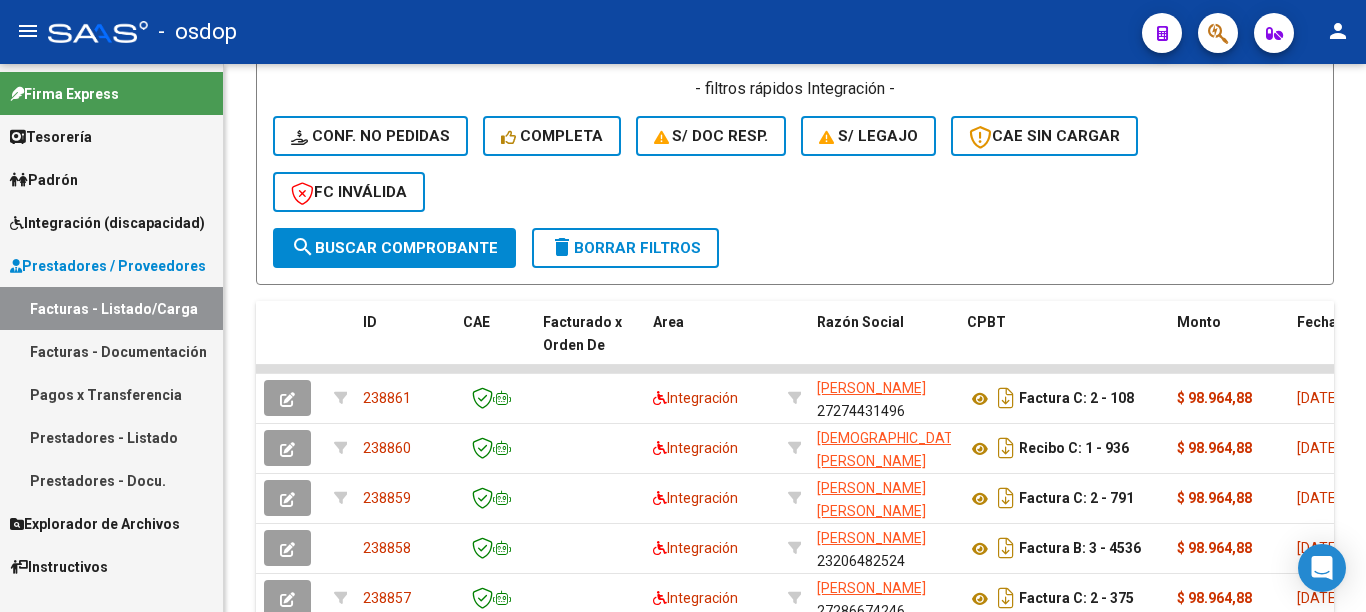 scroll, scrollTop: 0, scrollLeft: 0, axis: both 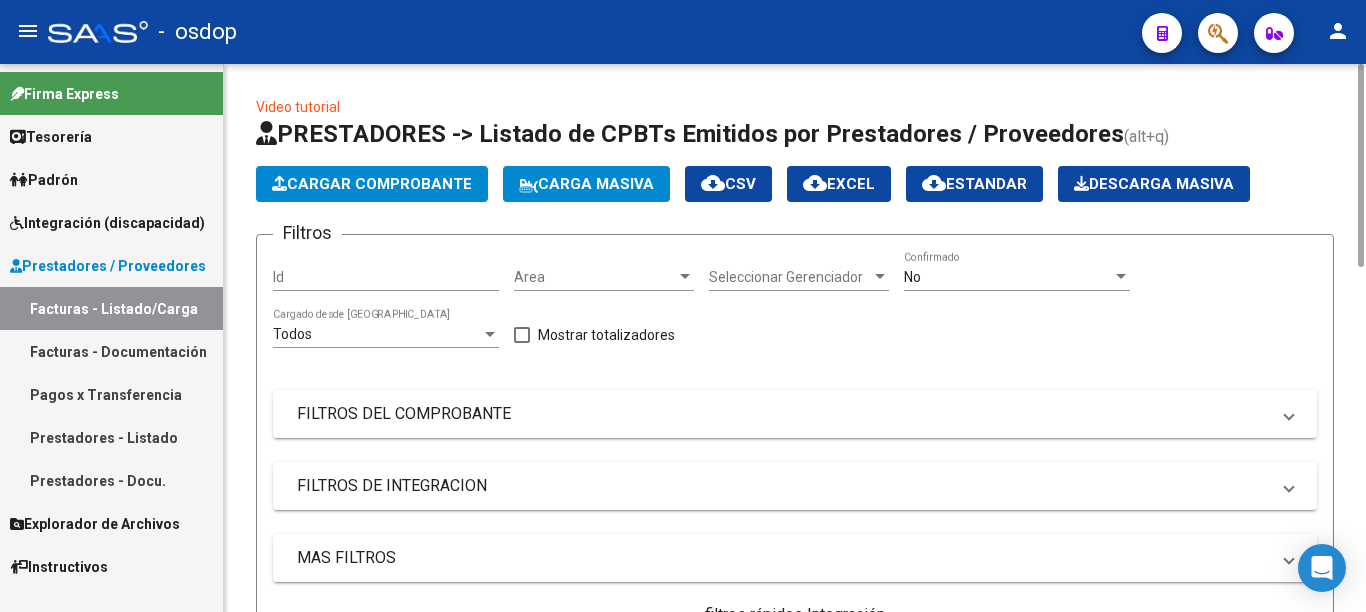 click on "Cargar Comprobante" 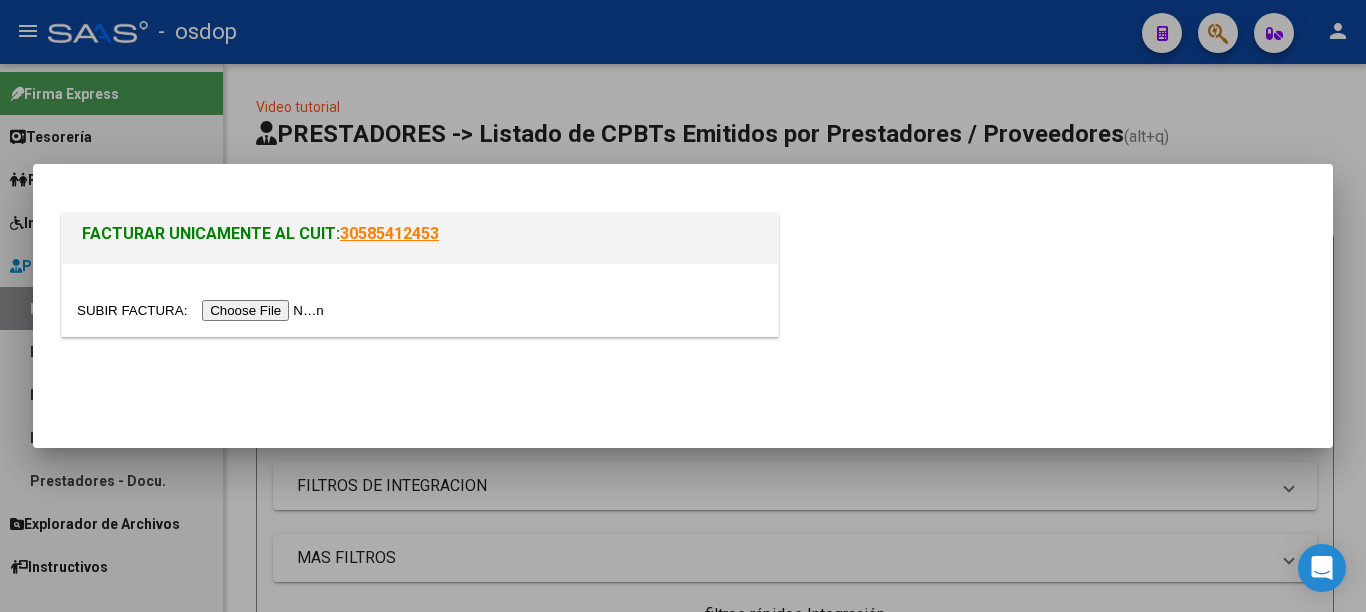 click at bounding box center [203, 310] 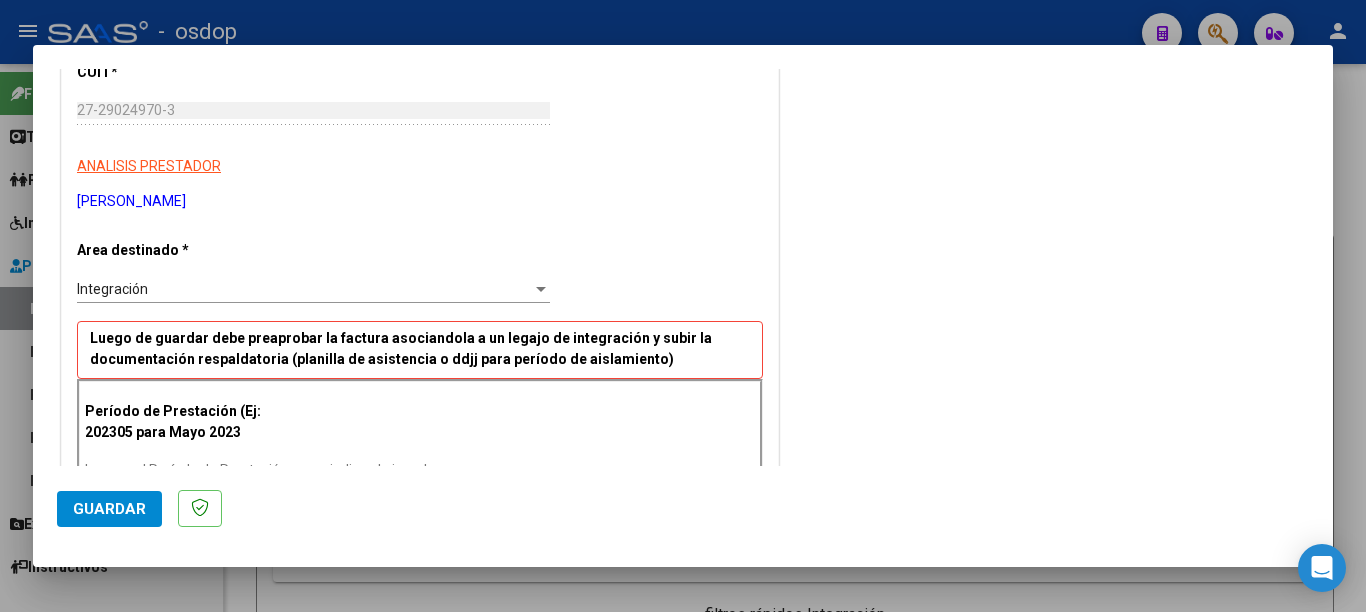 scroll, scrollTop: 400, scrollLeft: 0, axis: vertical 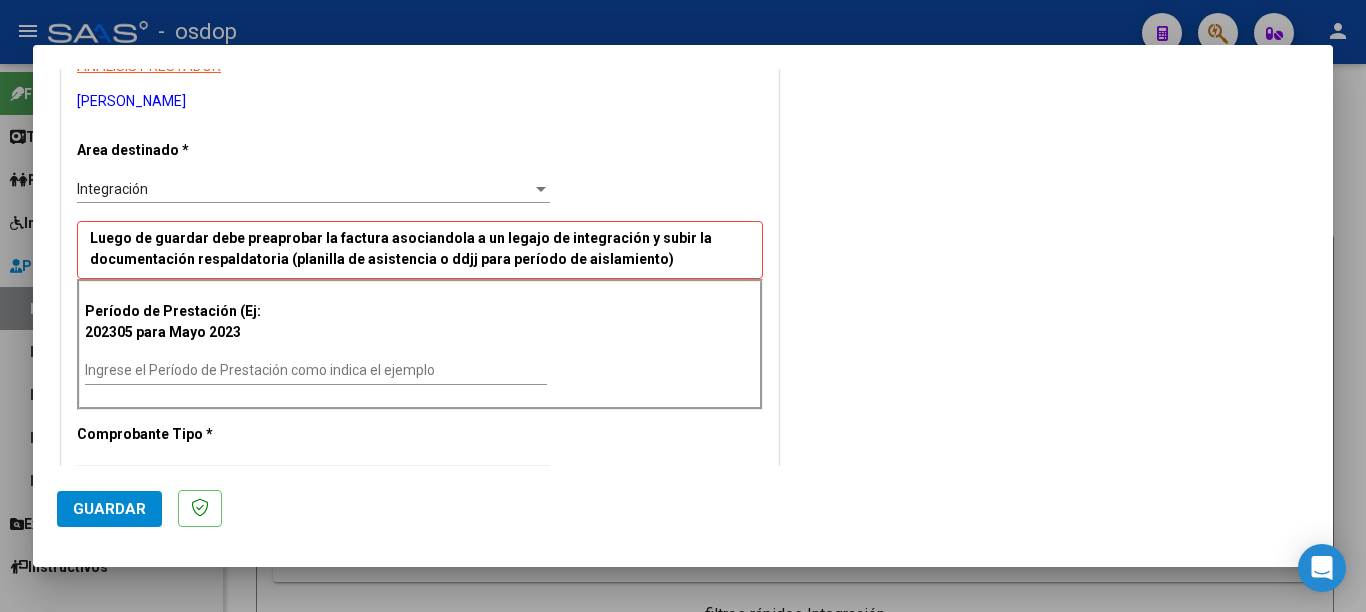 click on "Ingrese el Período de Prestación como indica el ejemplo" at bounding box center (316, 370) 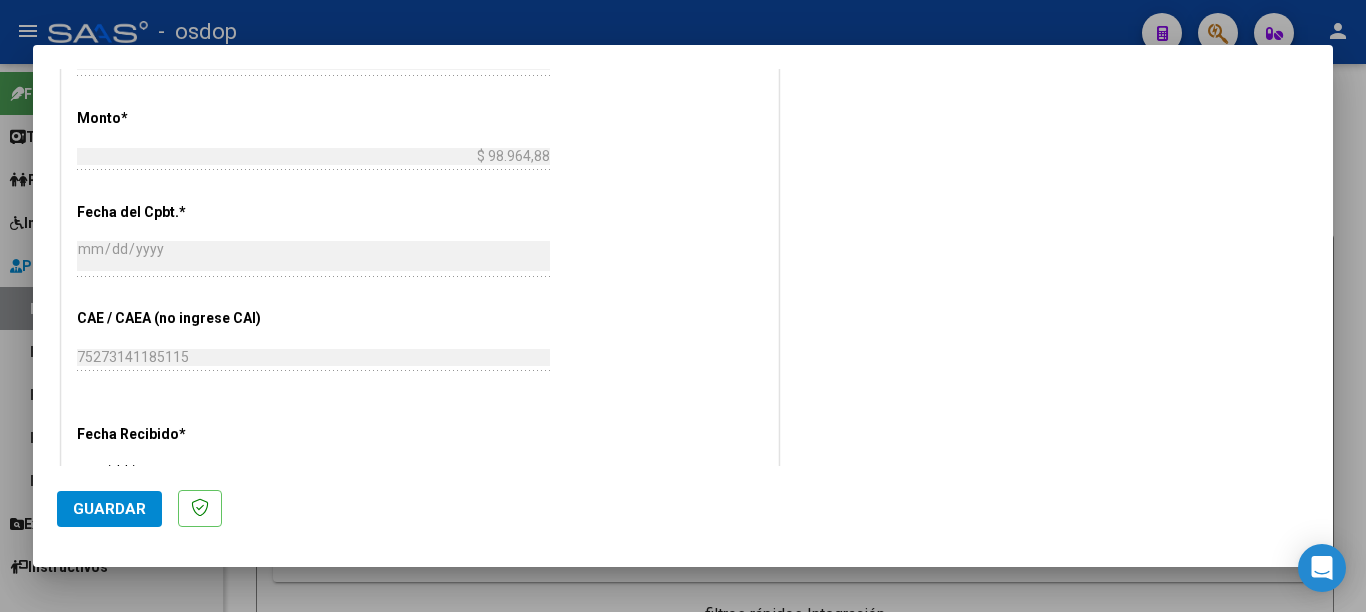 scroll, scrollTop: 1200, scrollLeft: 0, axis: vertical 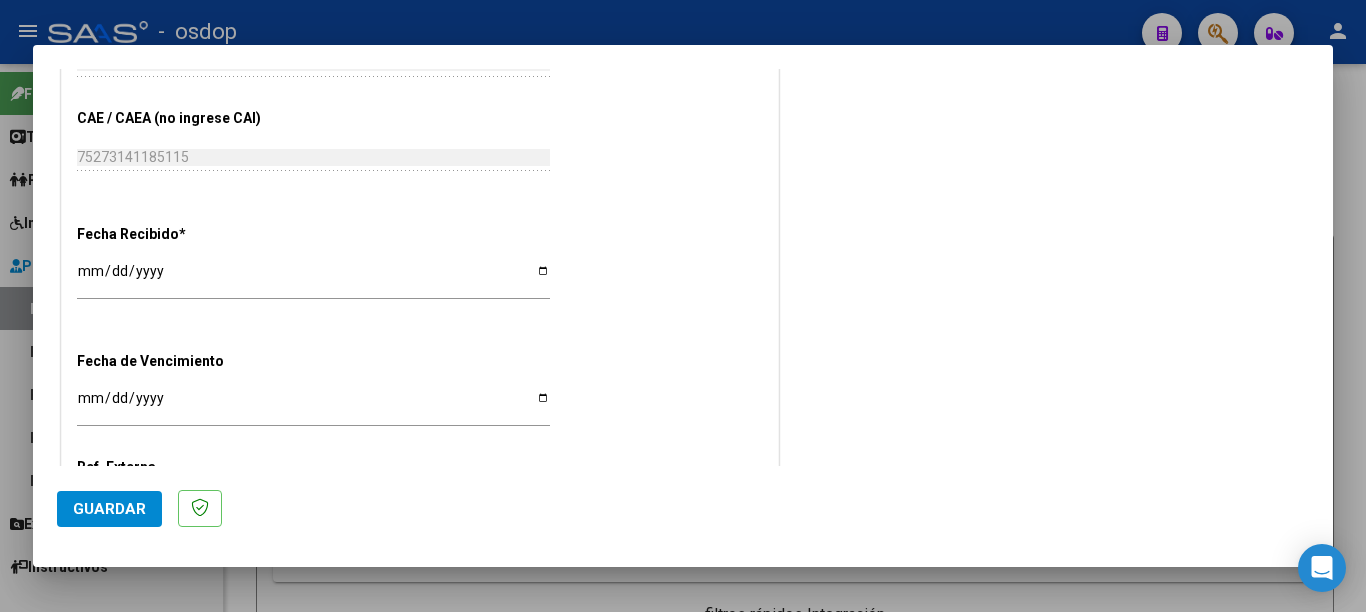 type on "202506" 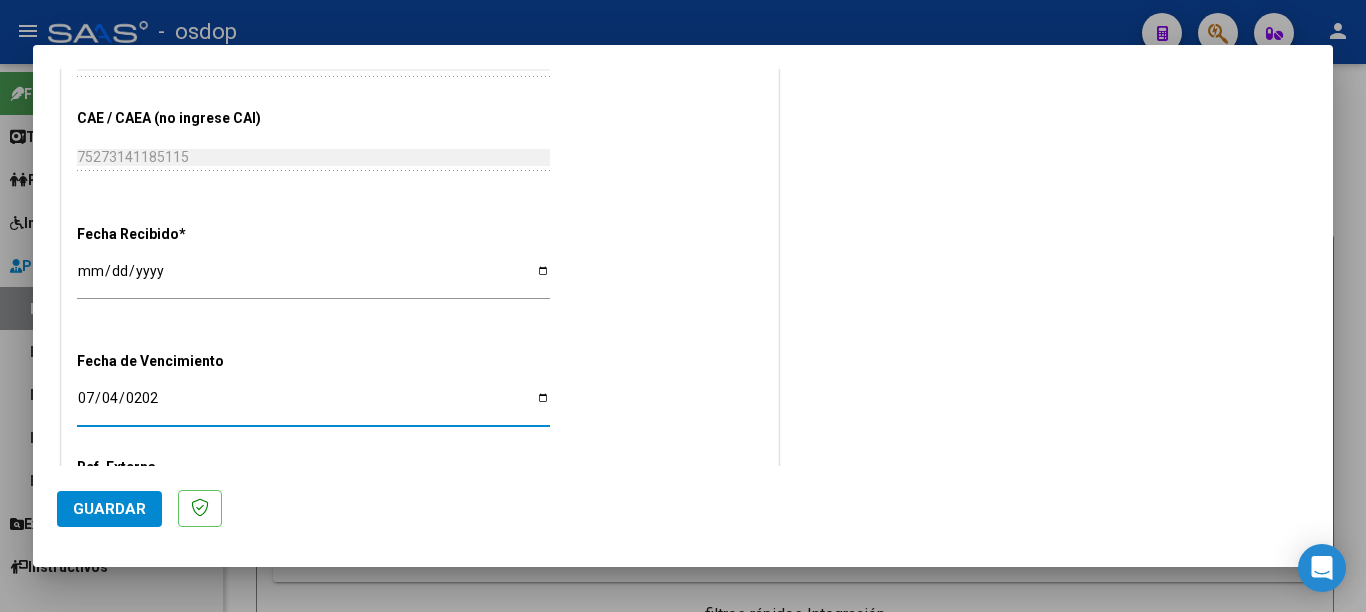 type on "[DATE]" 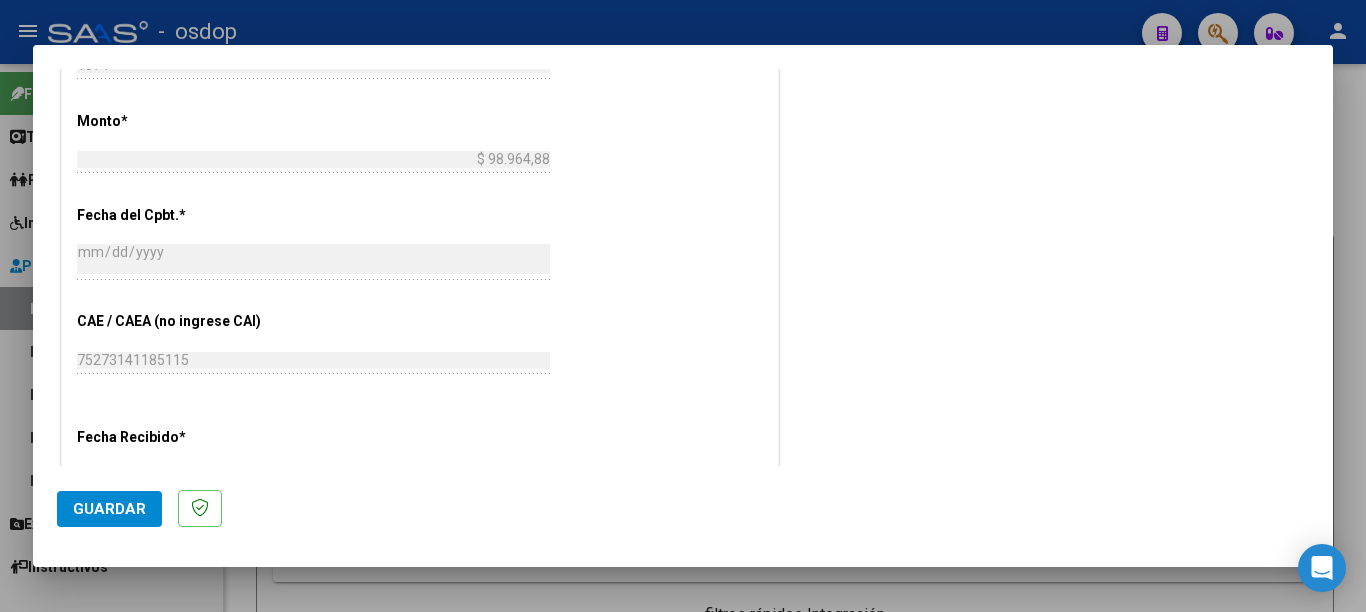 scroll, scrollTop: 1350, scrollLeft: 0, axis: vertical 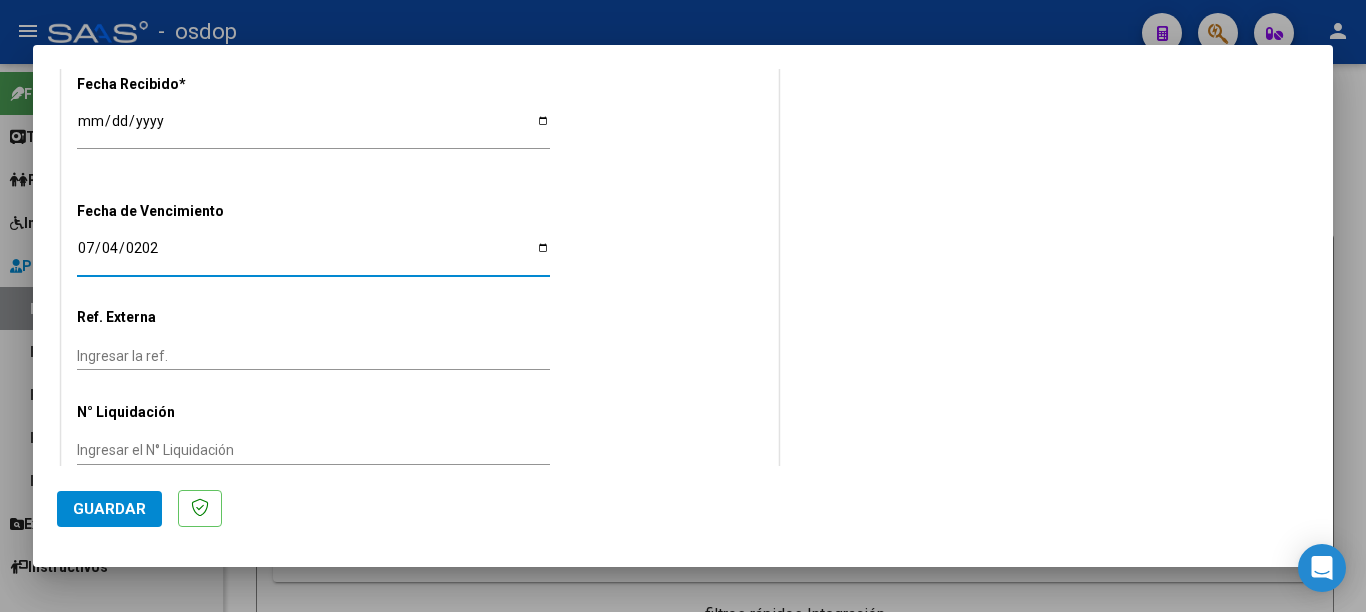 click on "Guardar" 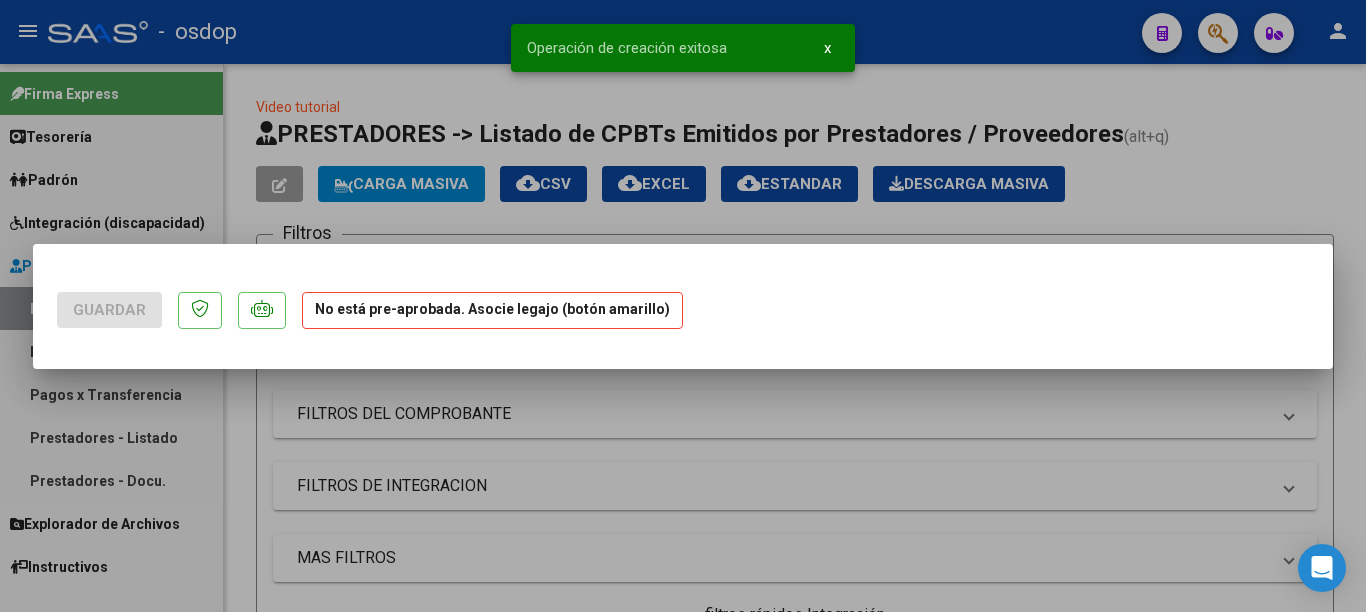scroll, scrollTop: 0, scrollLeft: 0, axis: both 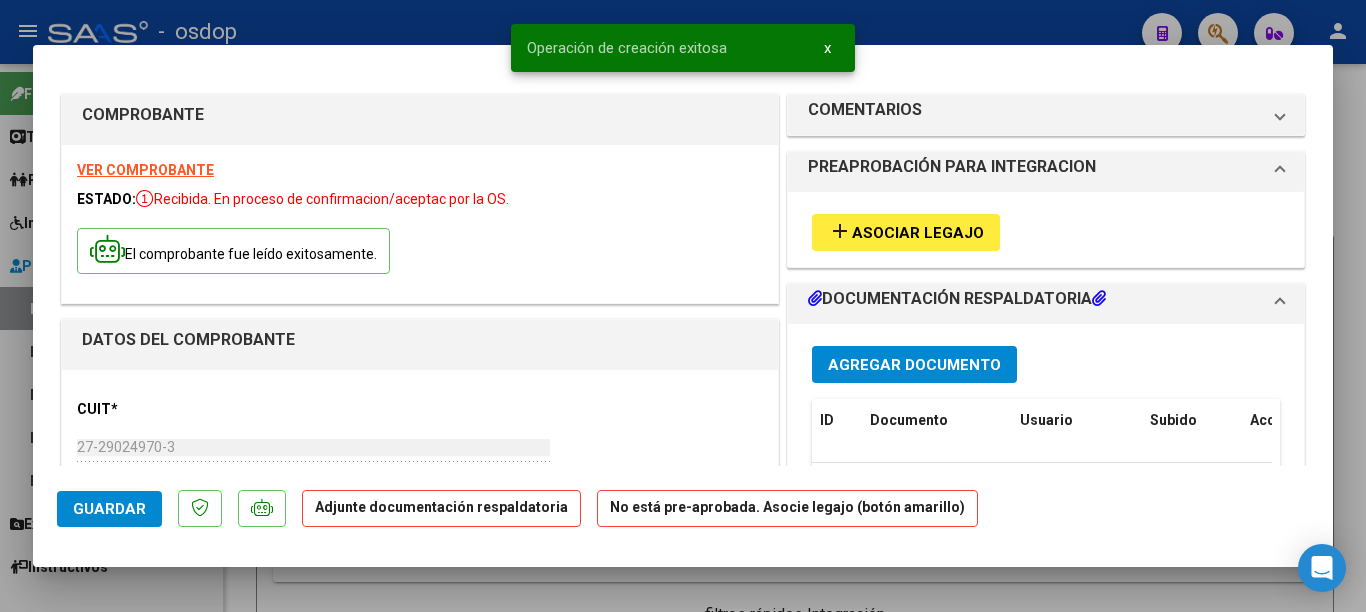 click on "add" at bounding box center [840, 231] 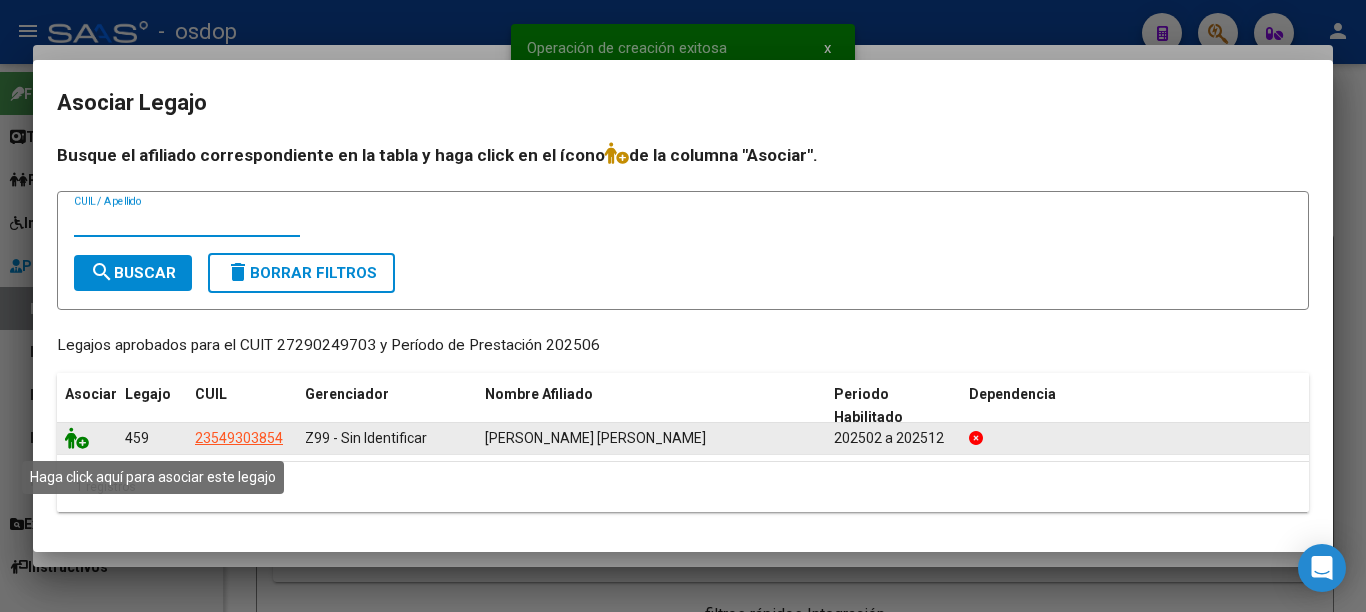 click 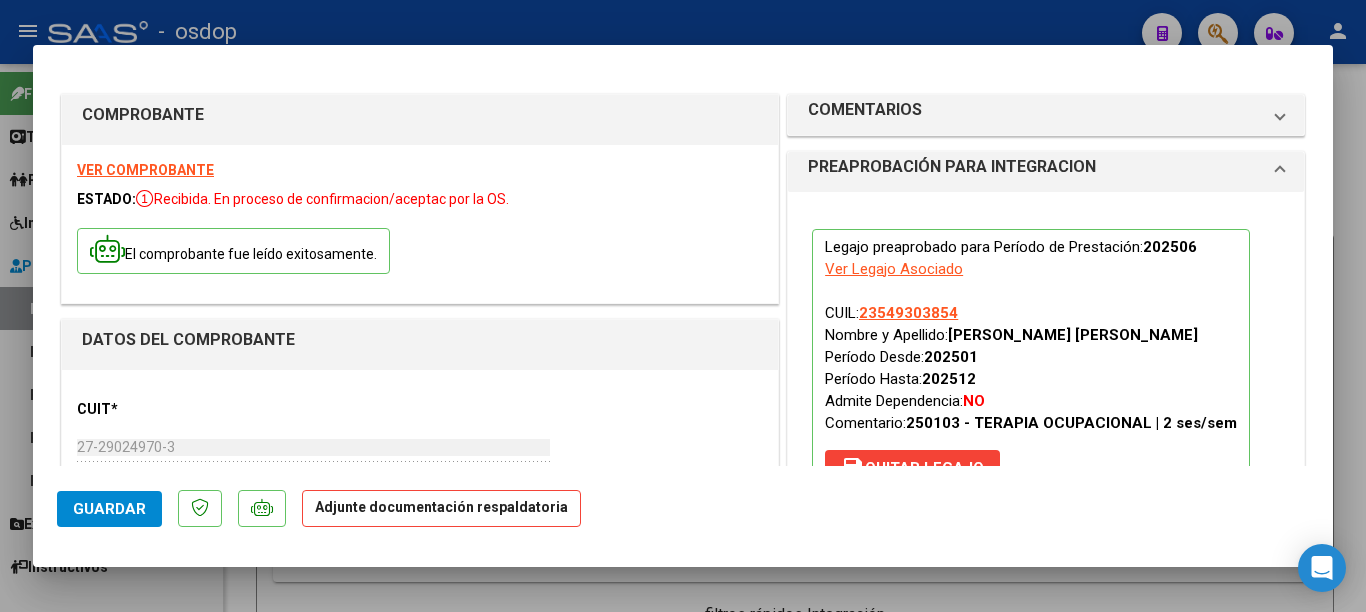 scroll, scrollTop: 200, scrollLeft: 0, axis: vertical 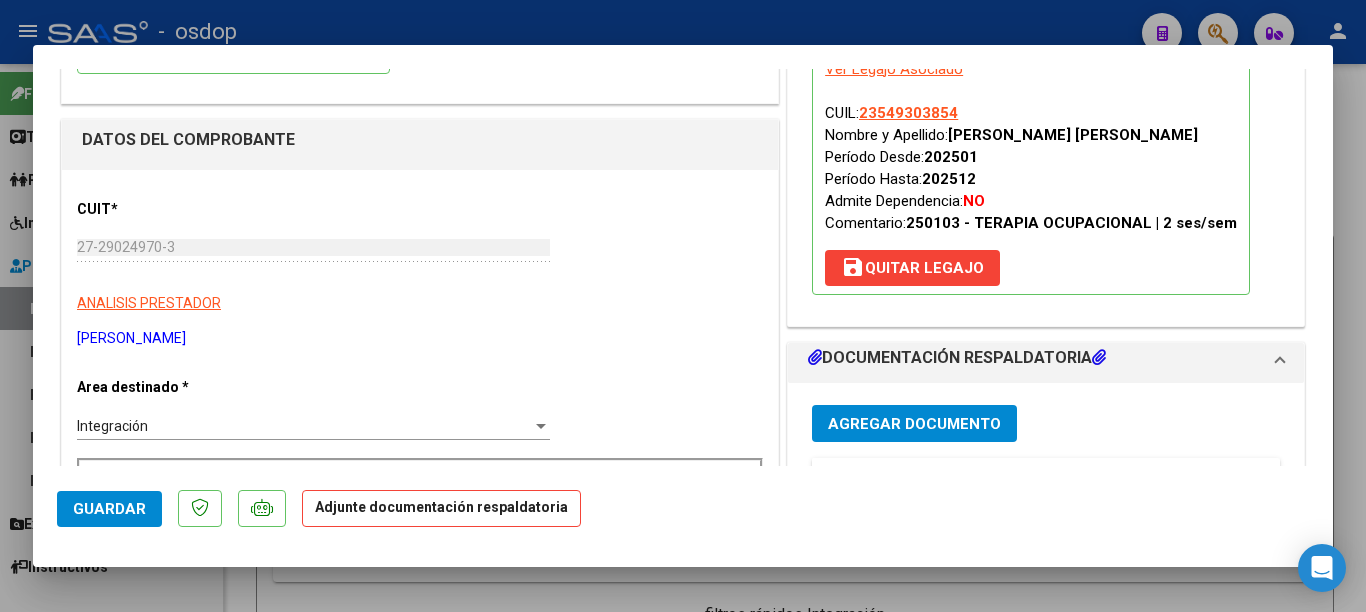 click on "Agregar Documento" at bounding box center (914, 424) 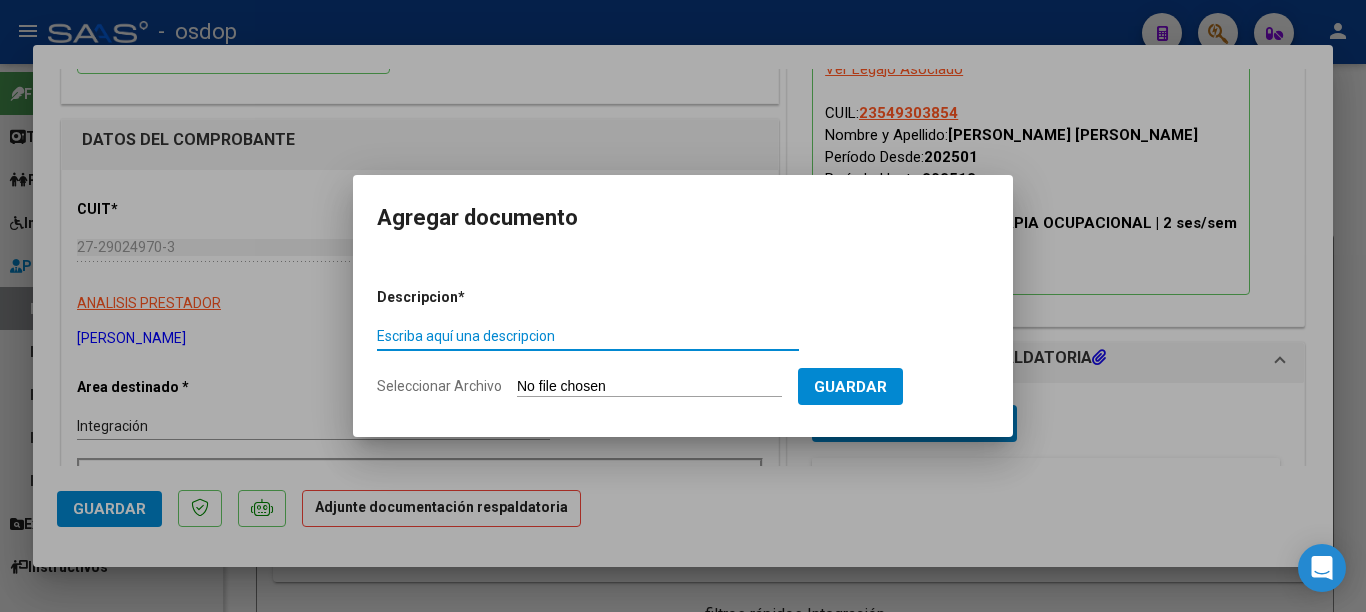 click on "Escriba aquí una descripcion" at bounding box center [588, 336] 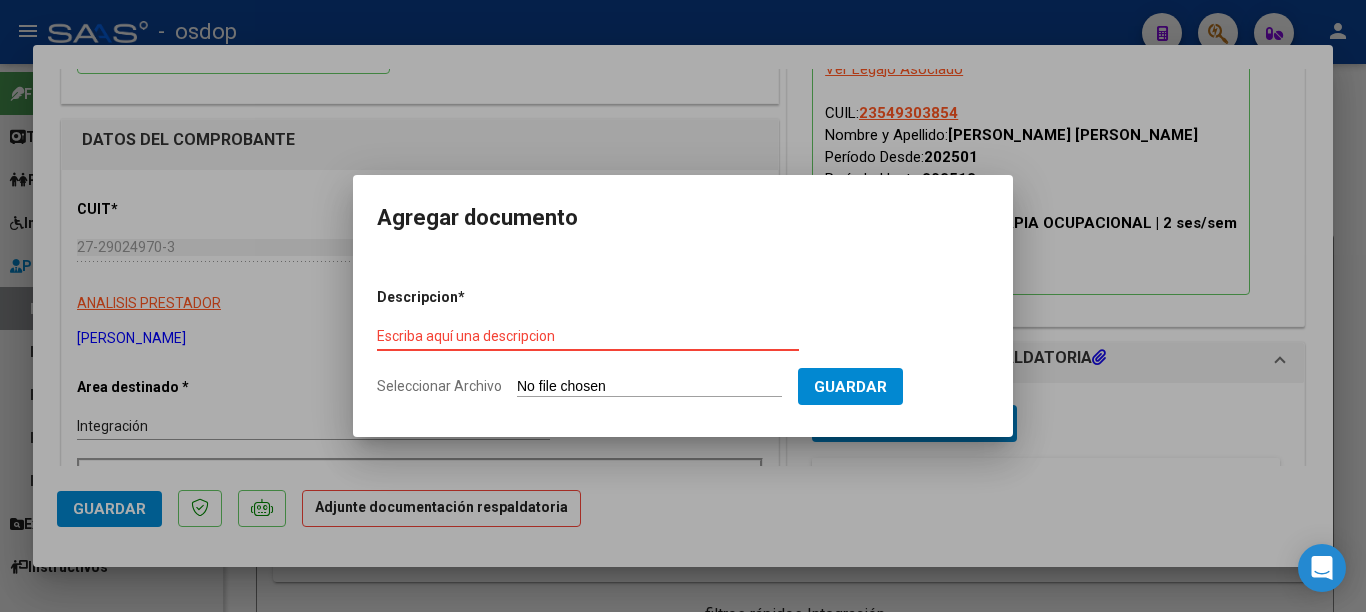 click on "Escriba aquí una descripcion" at bounding box center [588, 336] 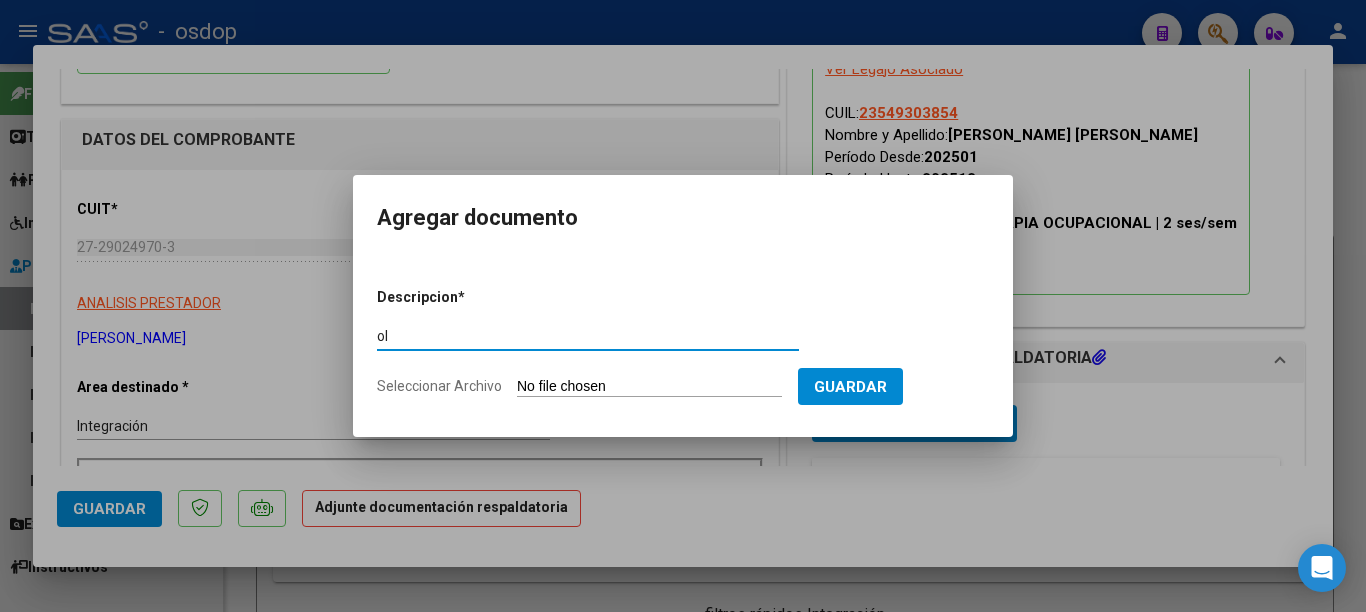 type on "o" 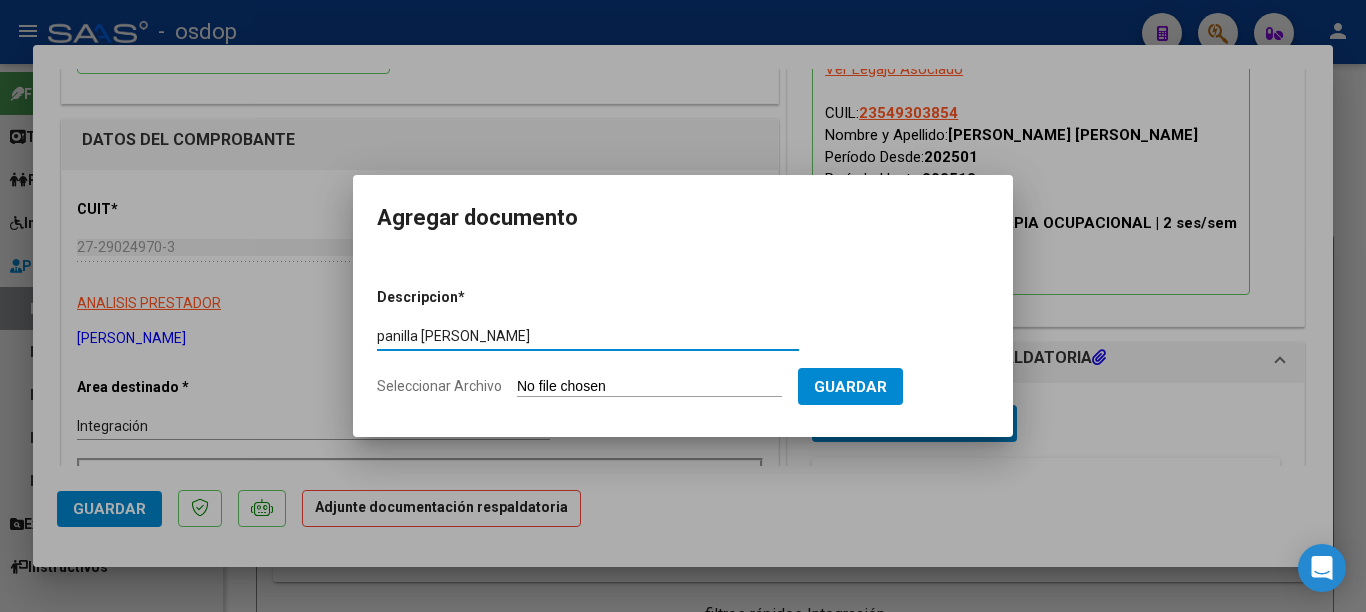 type on "panilla [PERSON_NAME]" 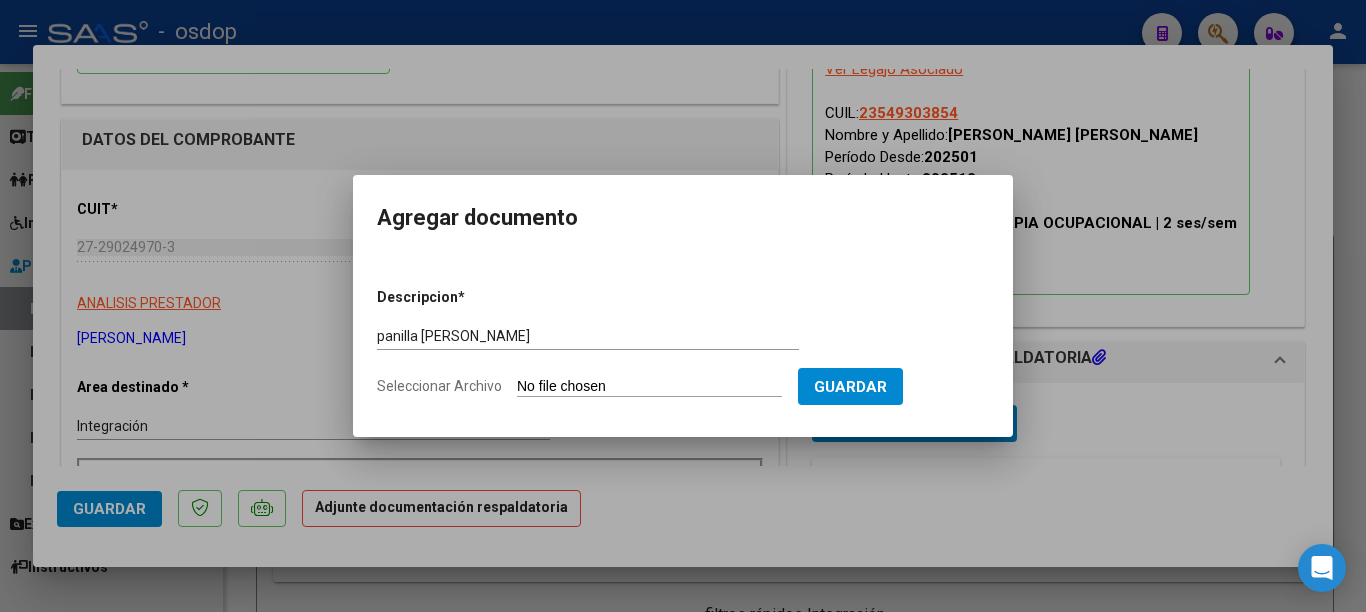 type on "C:\fakepath\planilla [PERSON_NAME].pdf" 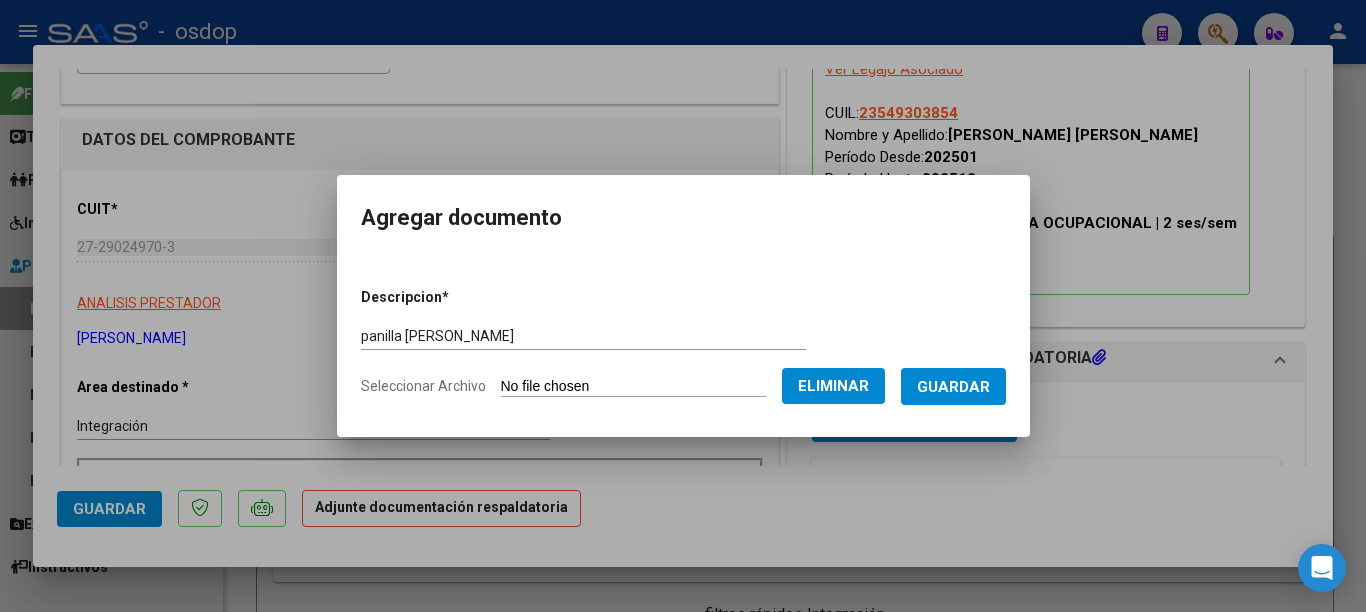 click on "Guardar" at bounding box center (953, 387) 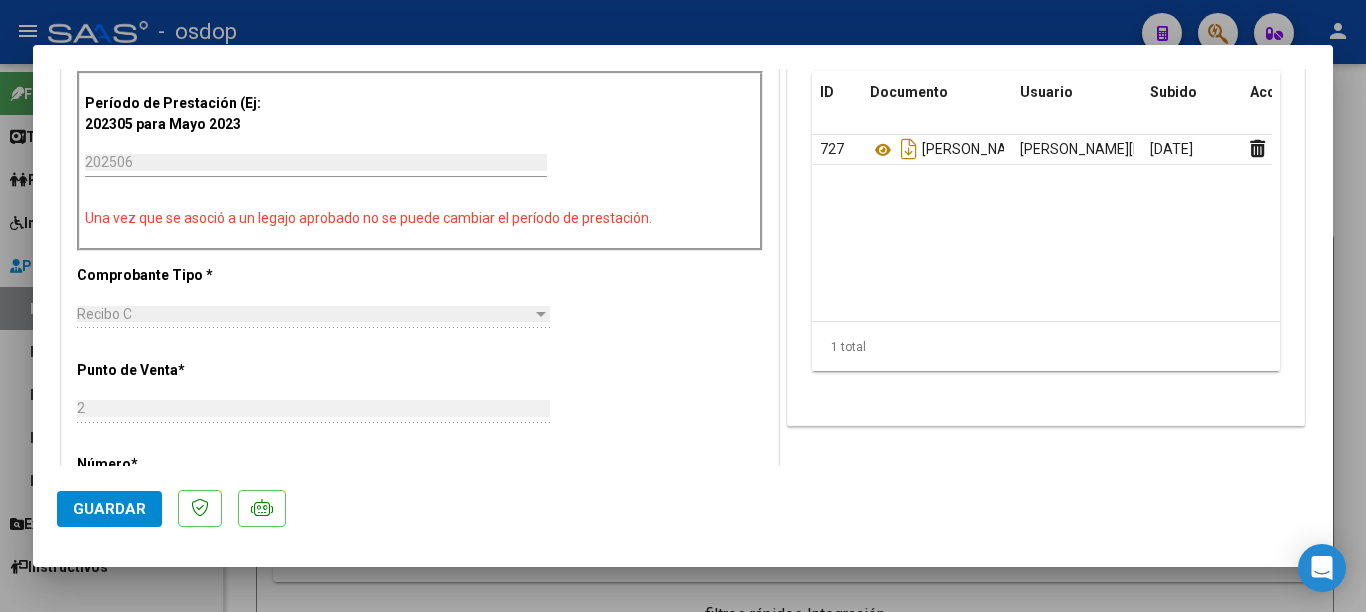 scroll, scrollTop: 600, scrollLeft: 0, axis: vertical 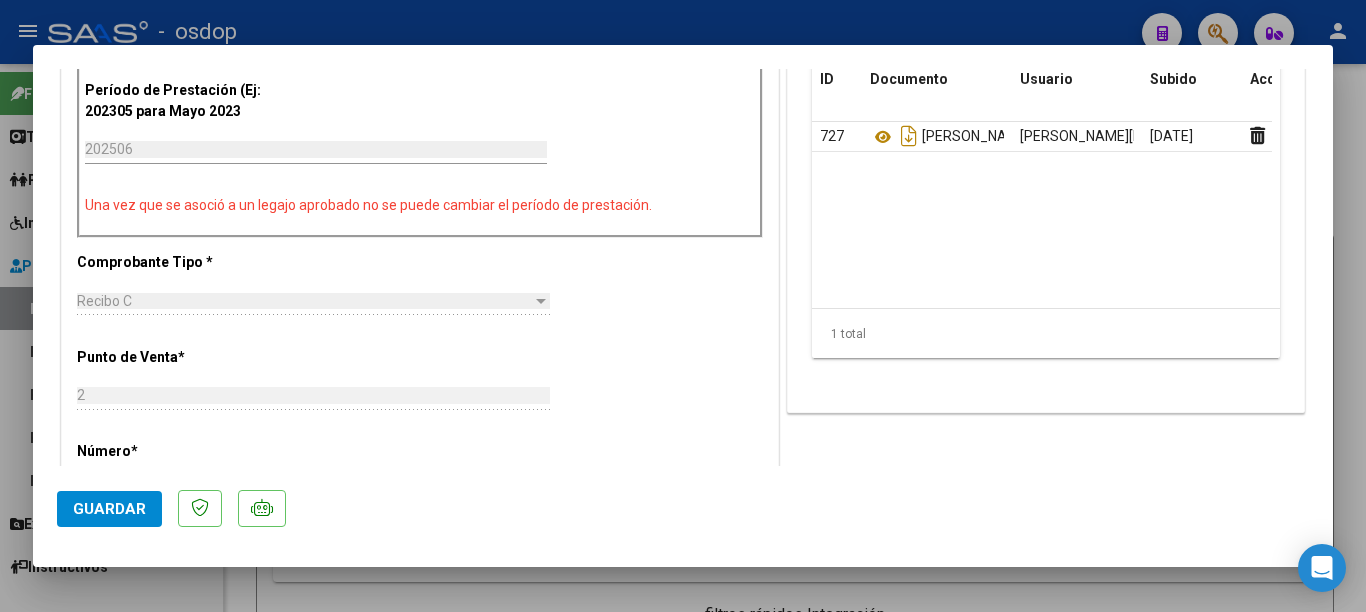 click on "Guardar" 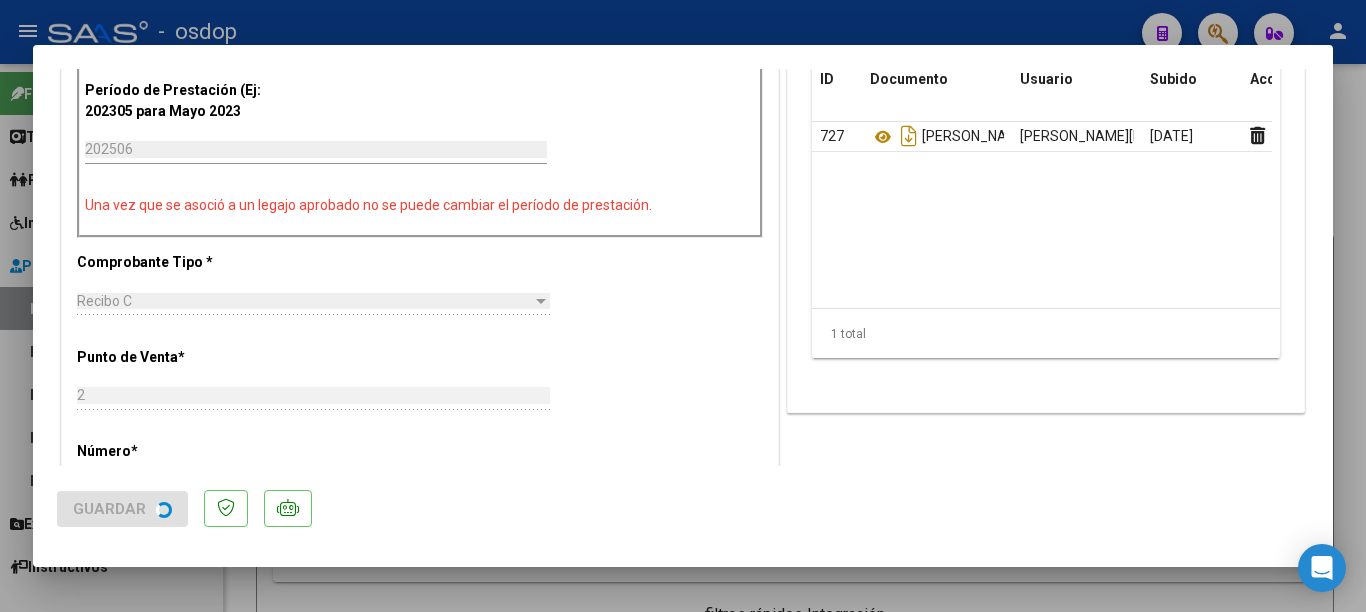 click at bounding box center (683, 306) 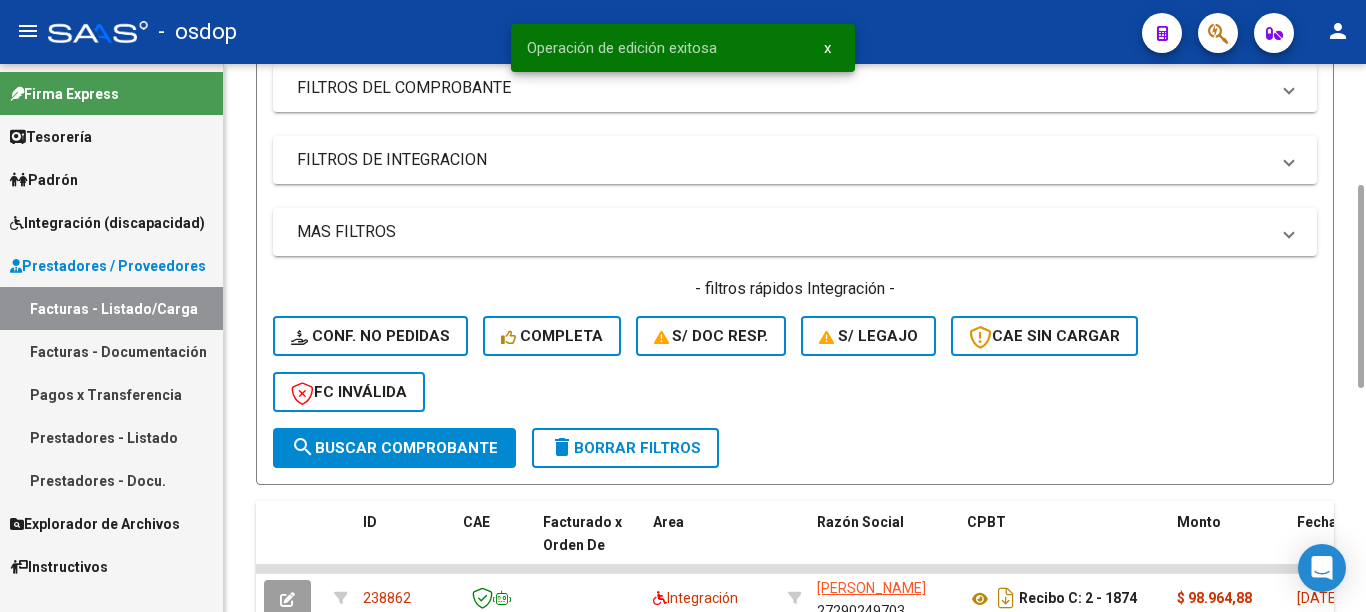 scroll, scrollTop: 526, scrollLeft: 0, axis: vertical 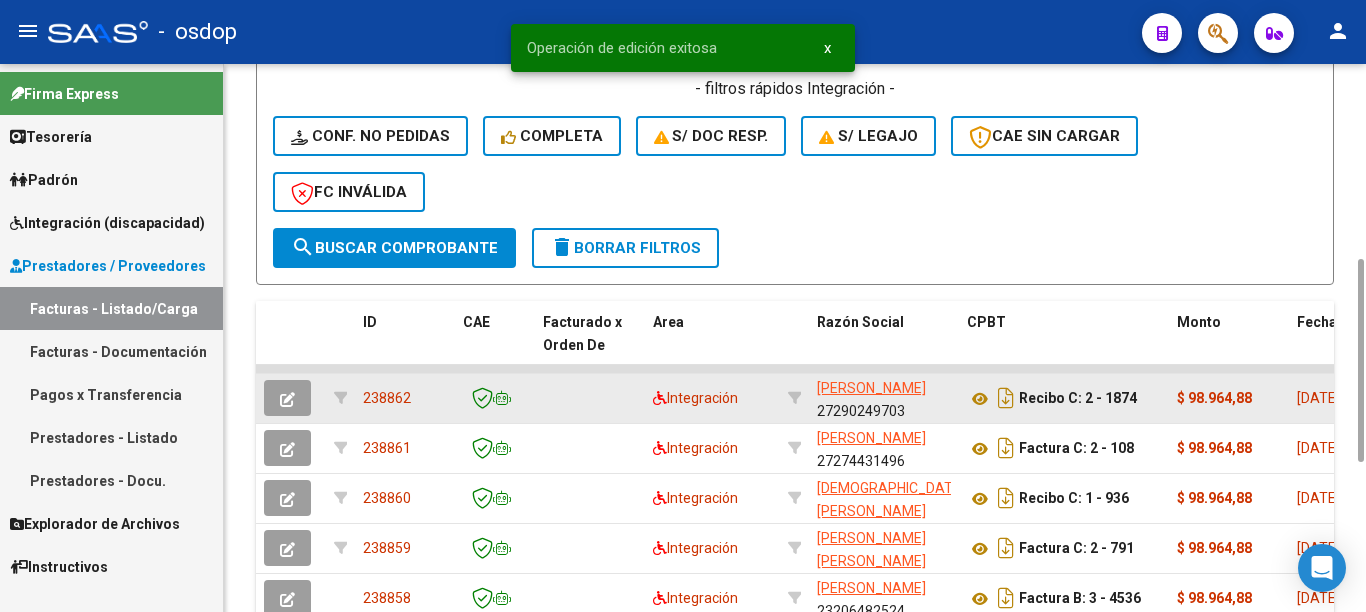 click on "238862" 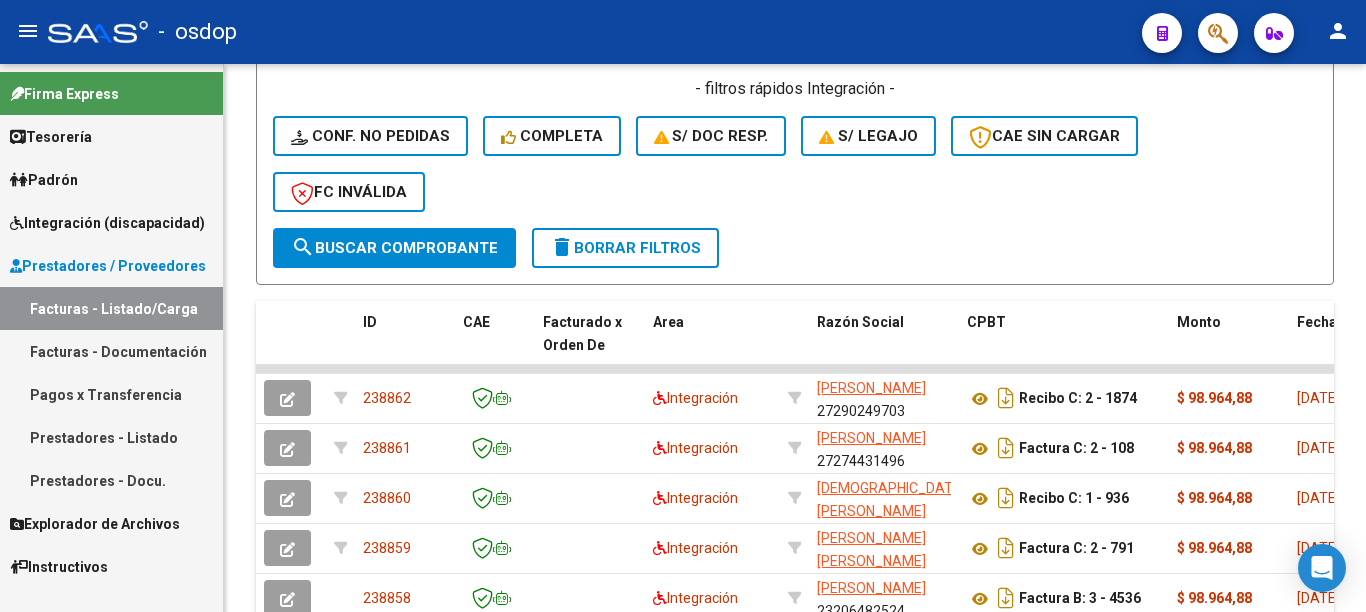 scroll, scrollTop: 0, scrollLeft: 0, axis: both 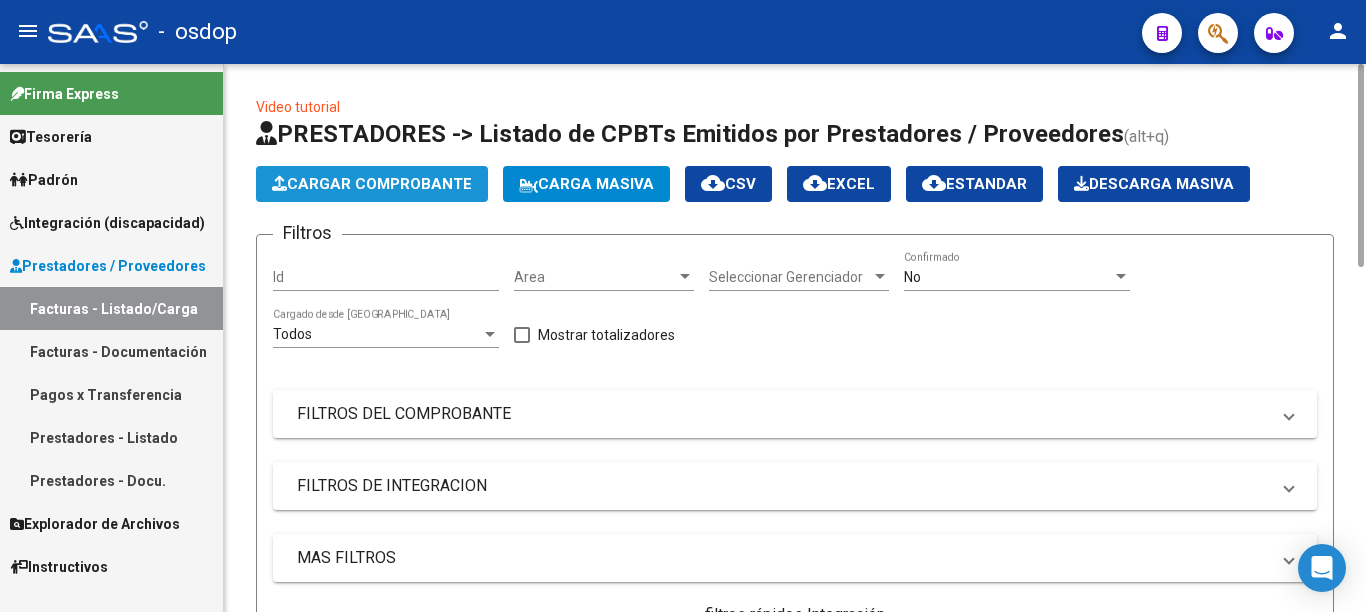 click on "Cargar Comprobante" 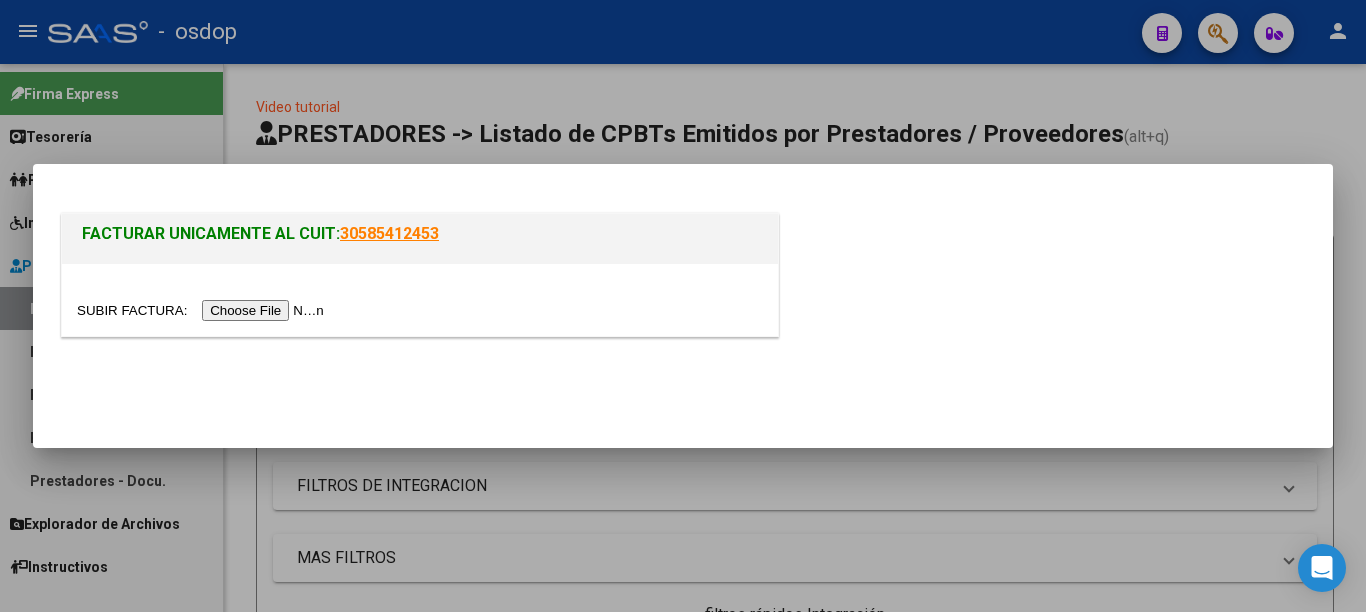 click at bounding box center (203, 310) 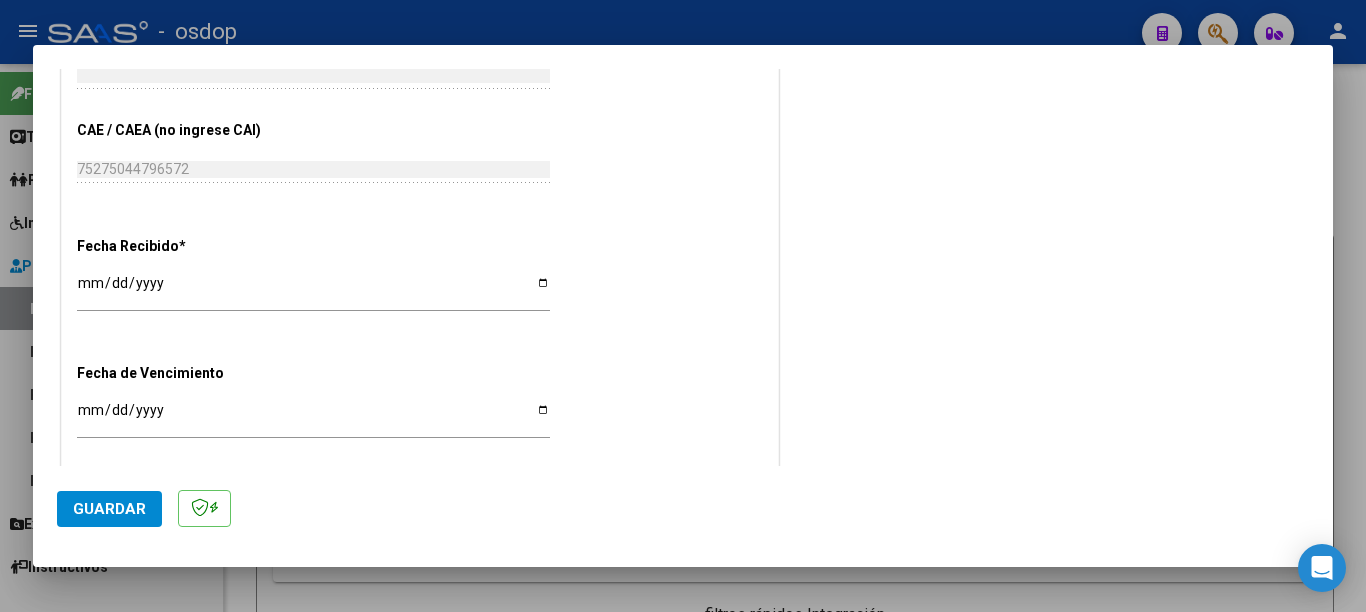 scroll, scrollTop: 1200, scrollLeft: 0, axis: vertical 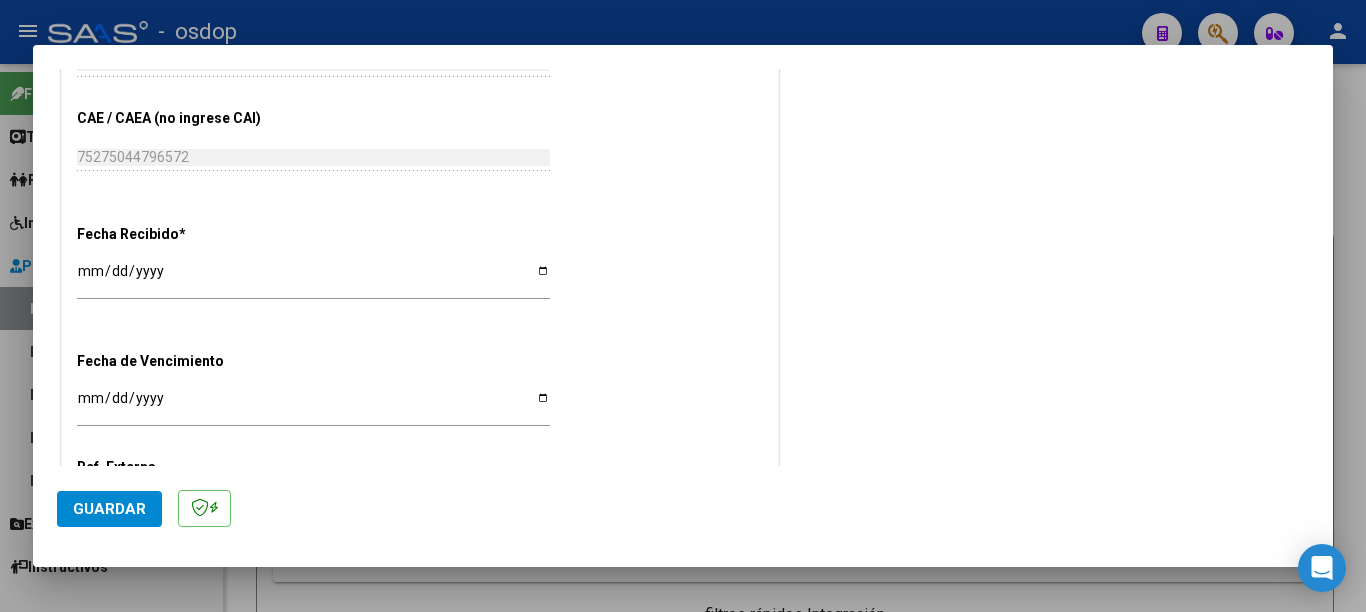 click on "Ingresar la fecha" at bounding box center (313, 405) 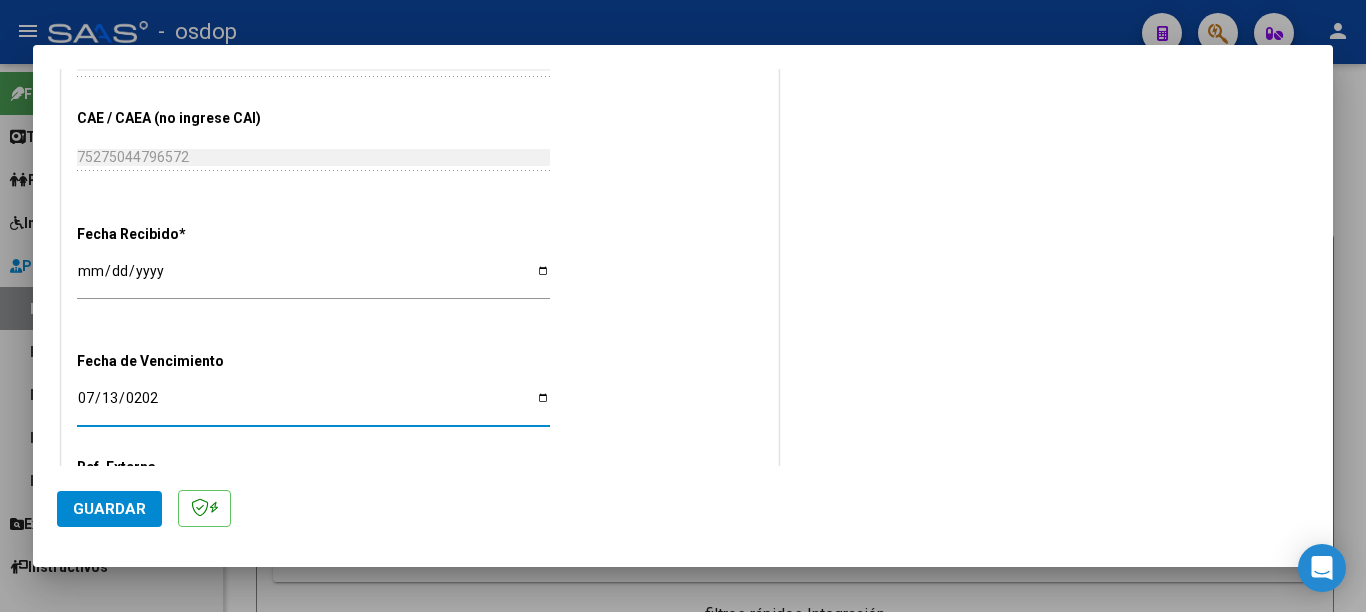 type on "[DATE]" 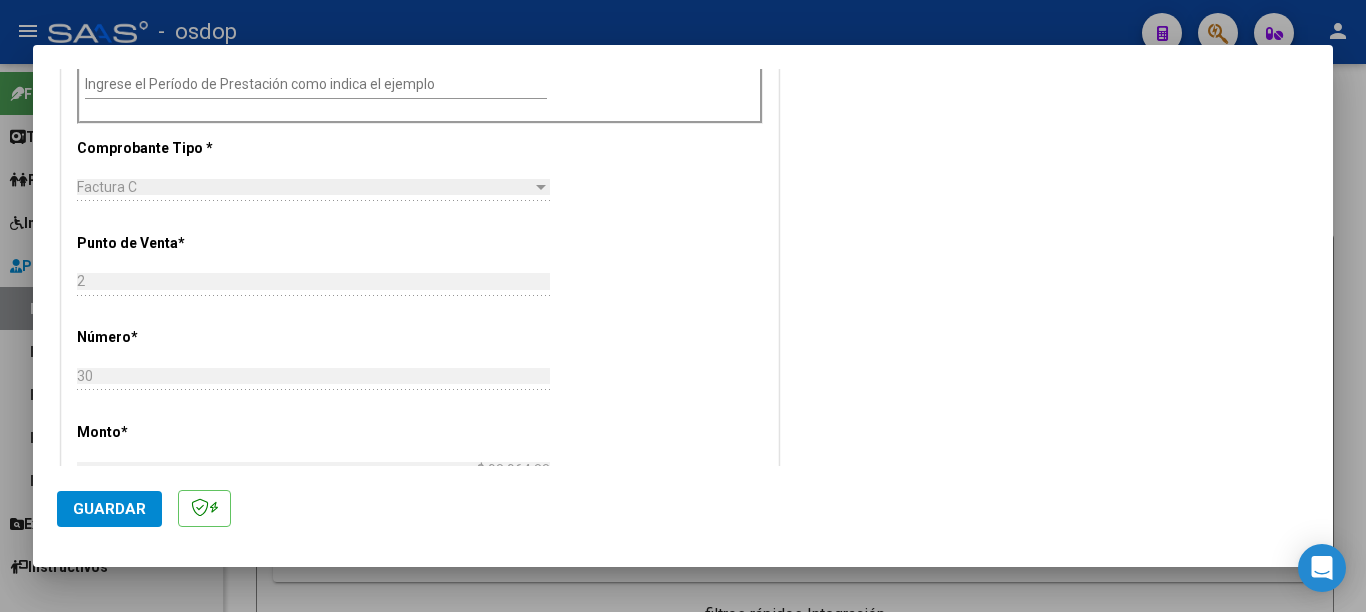 scroll, scrollTop: 451, scrollLeft: 0, axis: vertical 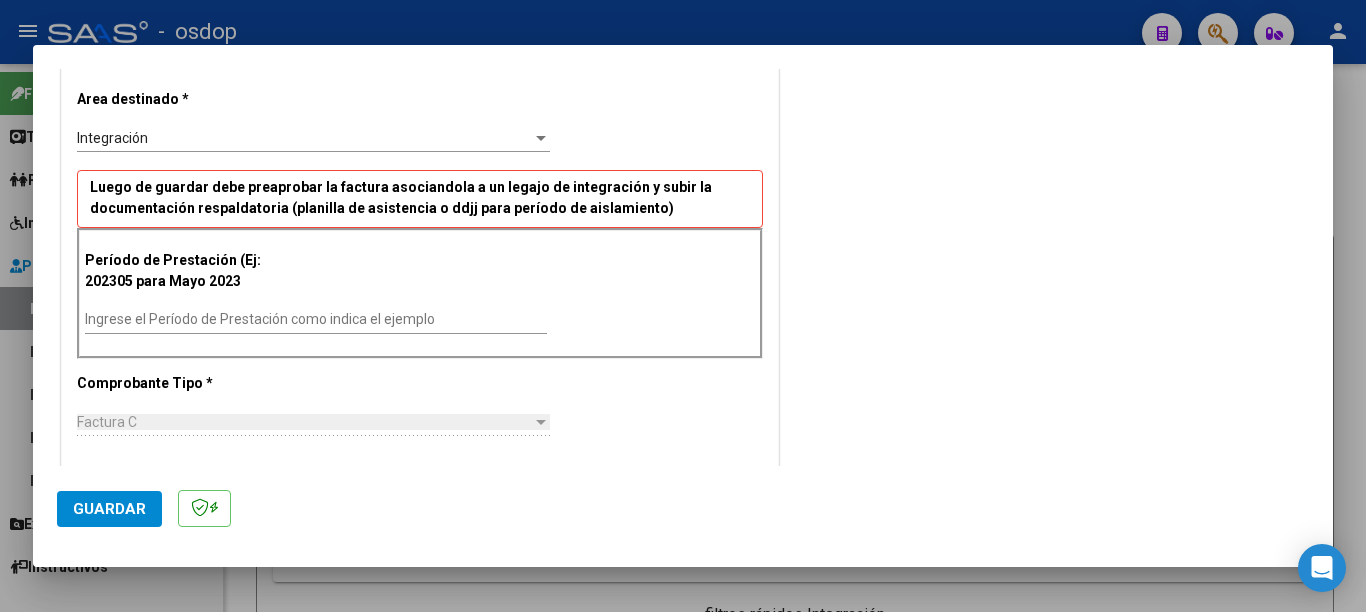 click on "Ingrese el Período de Prestación como indica el ejemplo" at bounding box center [316, 319] 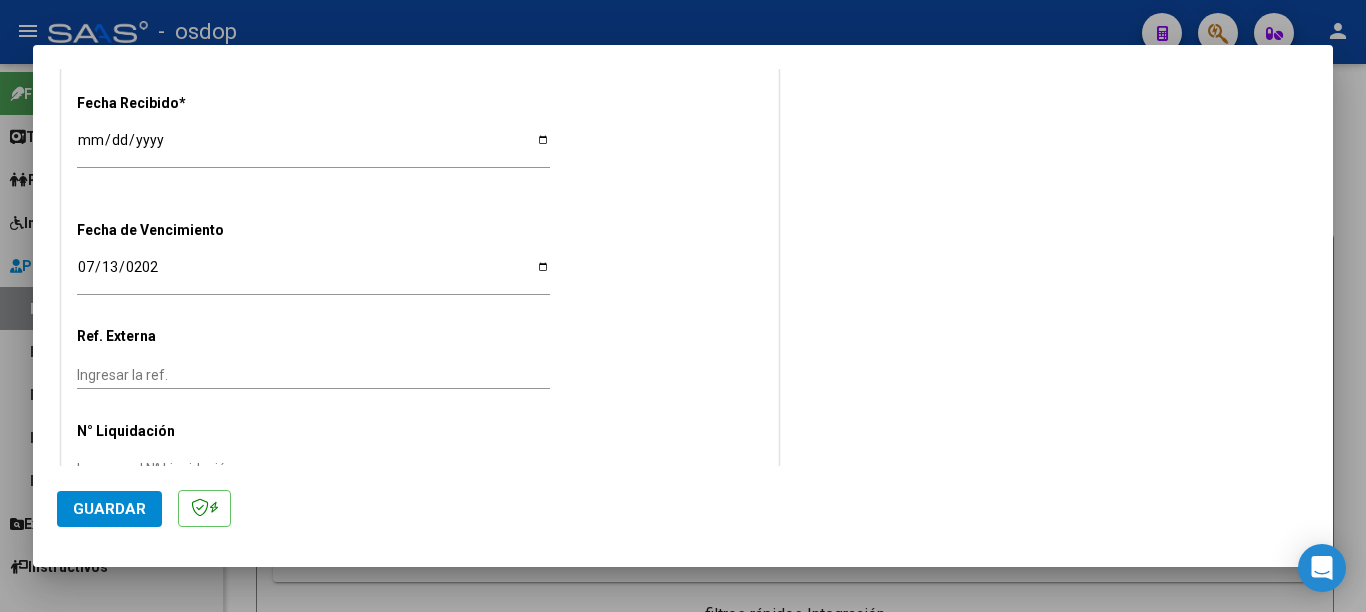 scroll, scrollTop: 1350, scrollLeft: 0, axis: vertical 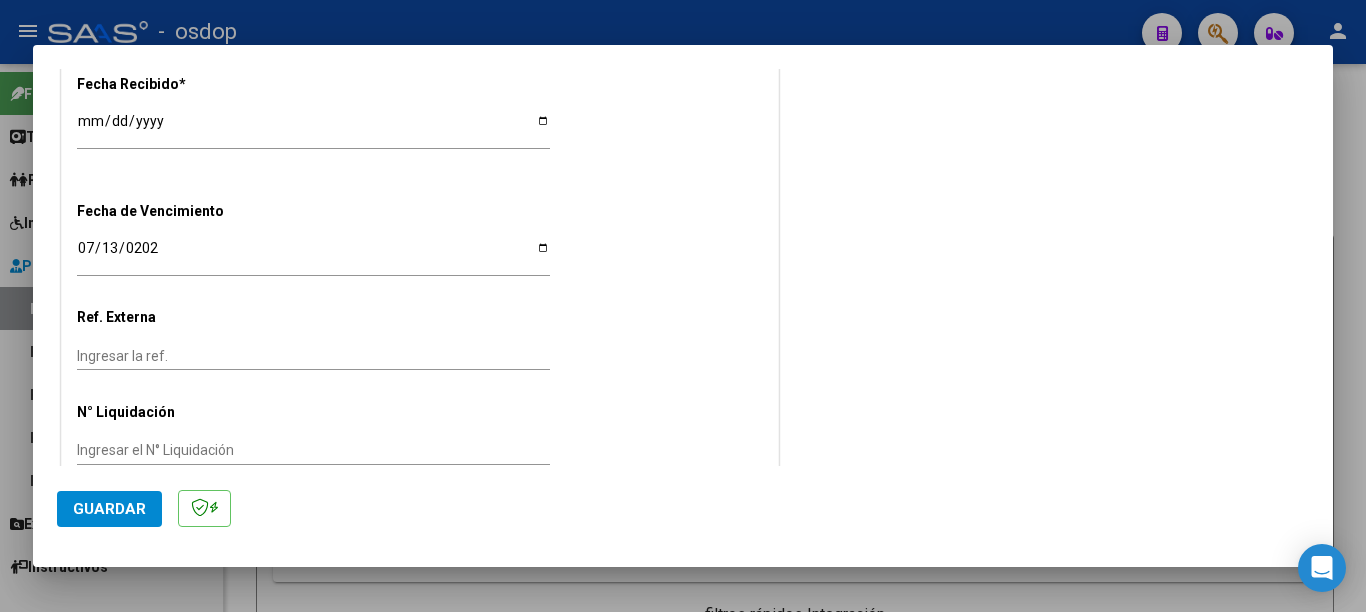 type on "202506" 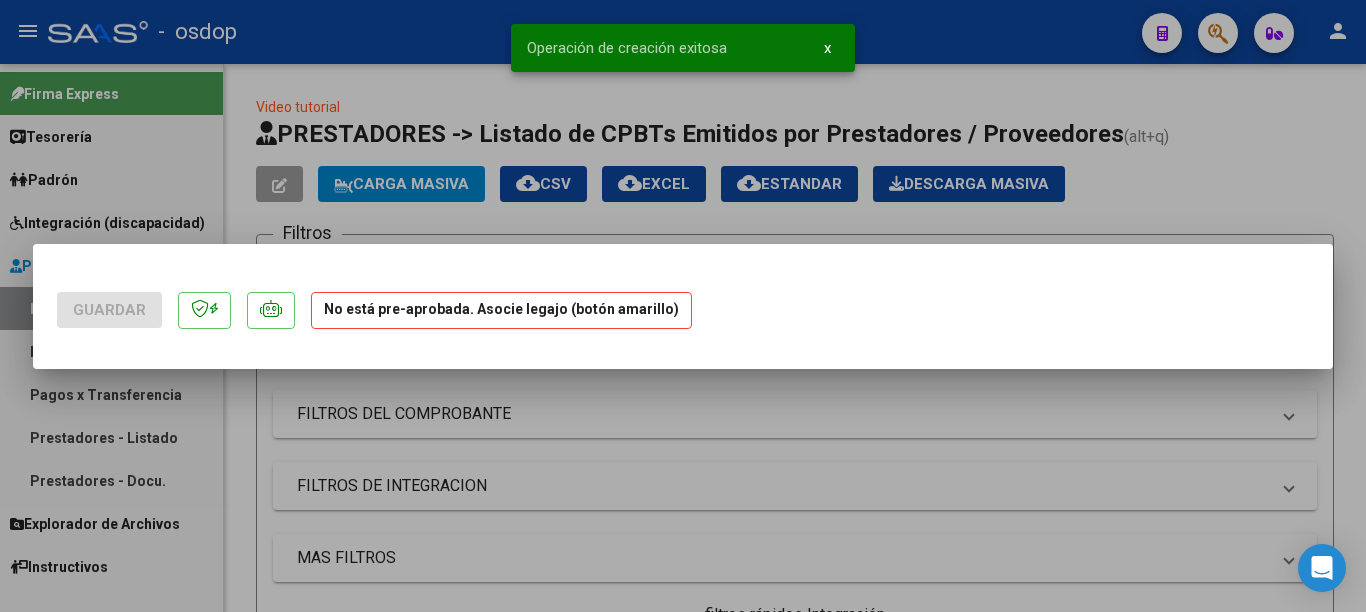 scroll, scrollTop: 0, scrollLeft: 0, axis: both 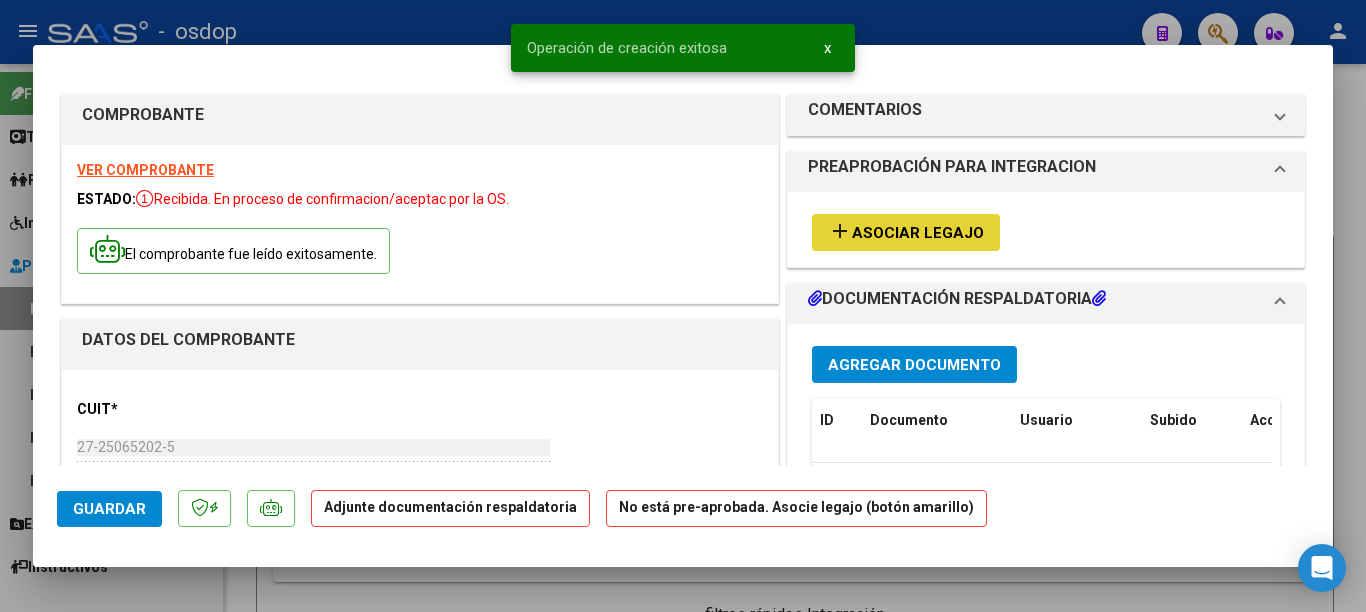 click on "Asociar Legajo" at bounding box center (918, 233) 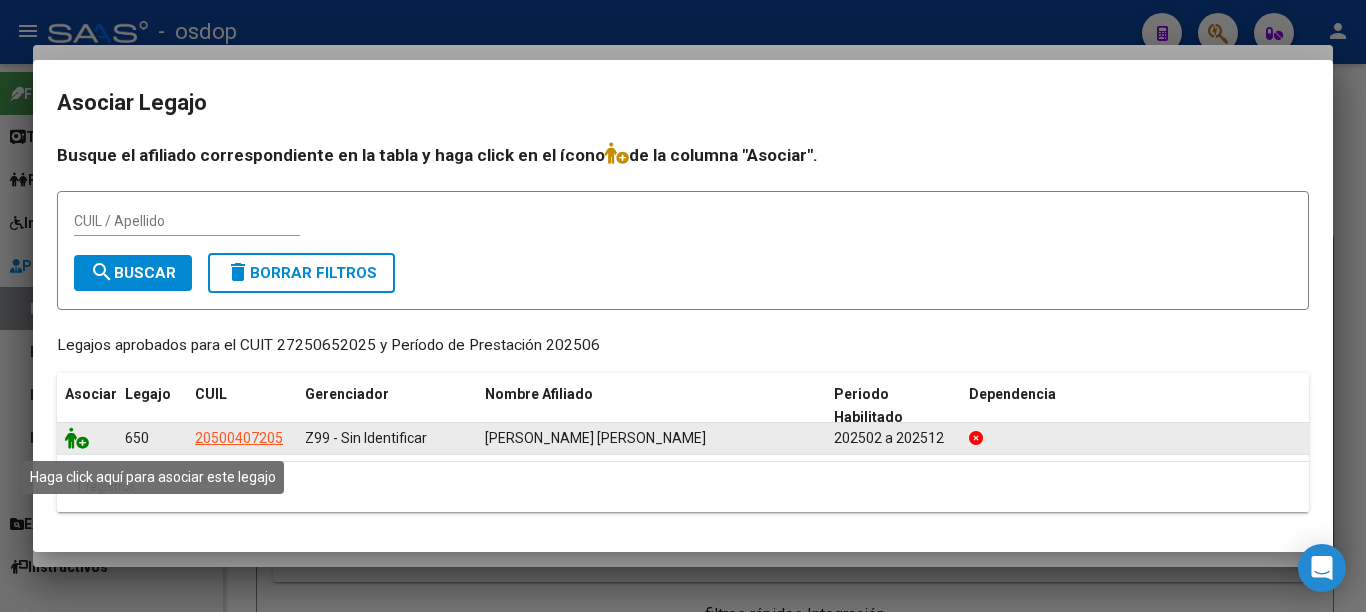 click 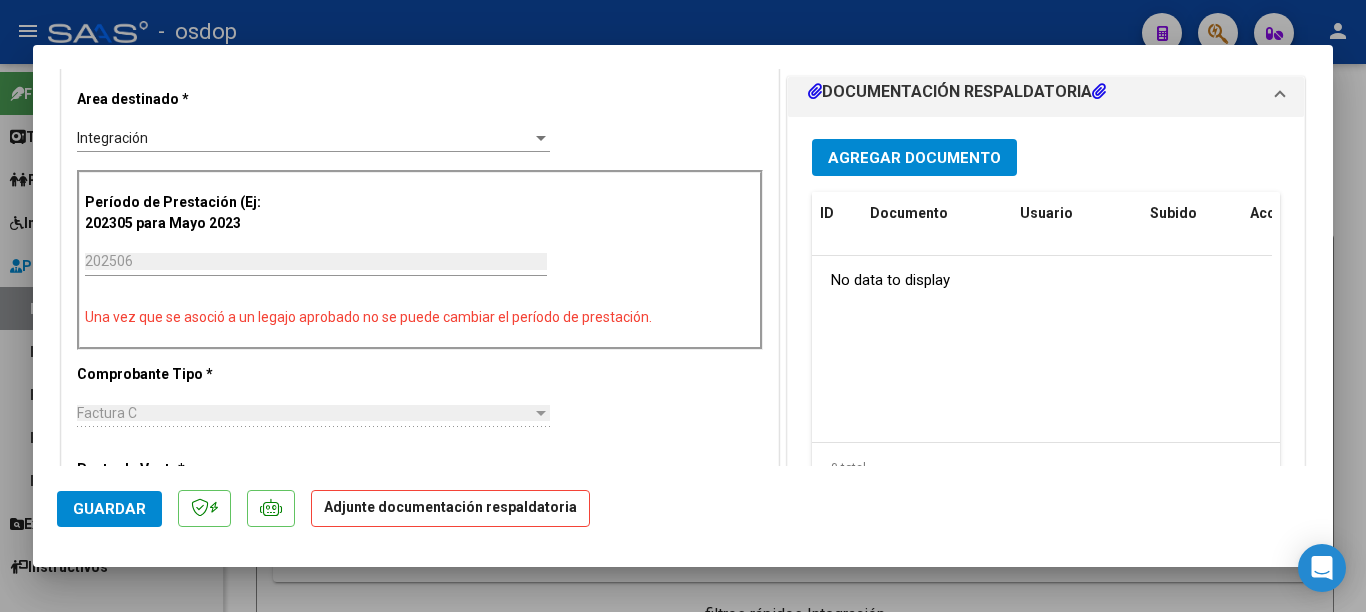 scroll, scrollTop: 500, scrollLeft: 0, axis: vertical 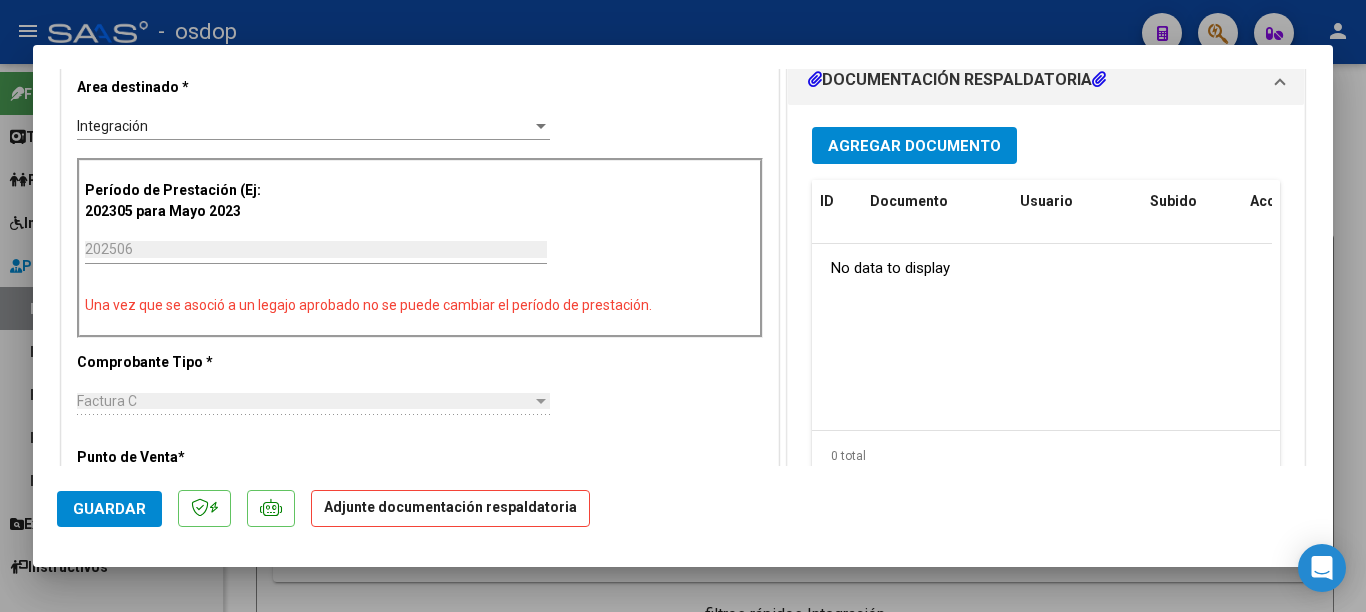 click on "Agregar Documento" at bounding box center [914, 146] 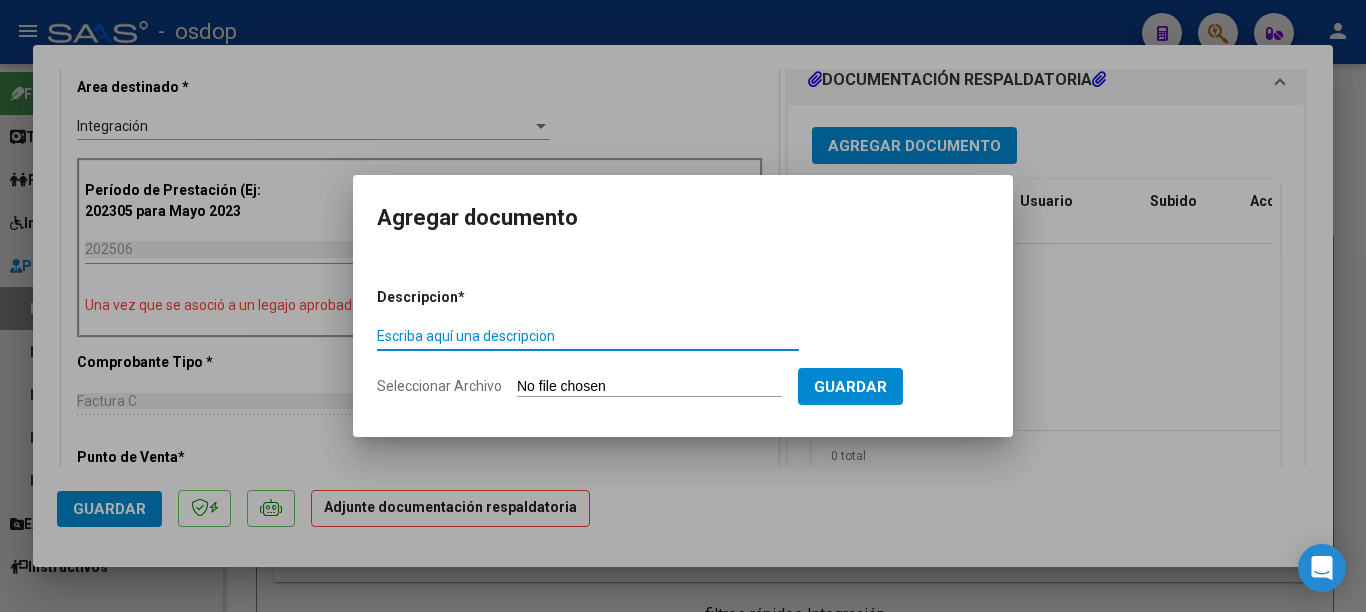 click on "Escriba aquí una descripcion" at bounding box center [588, 336] 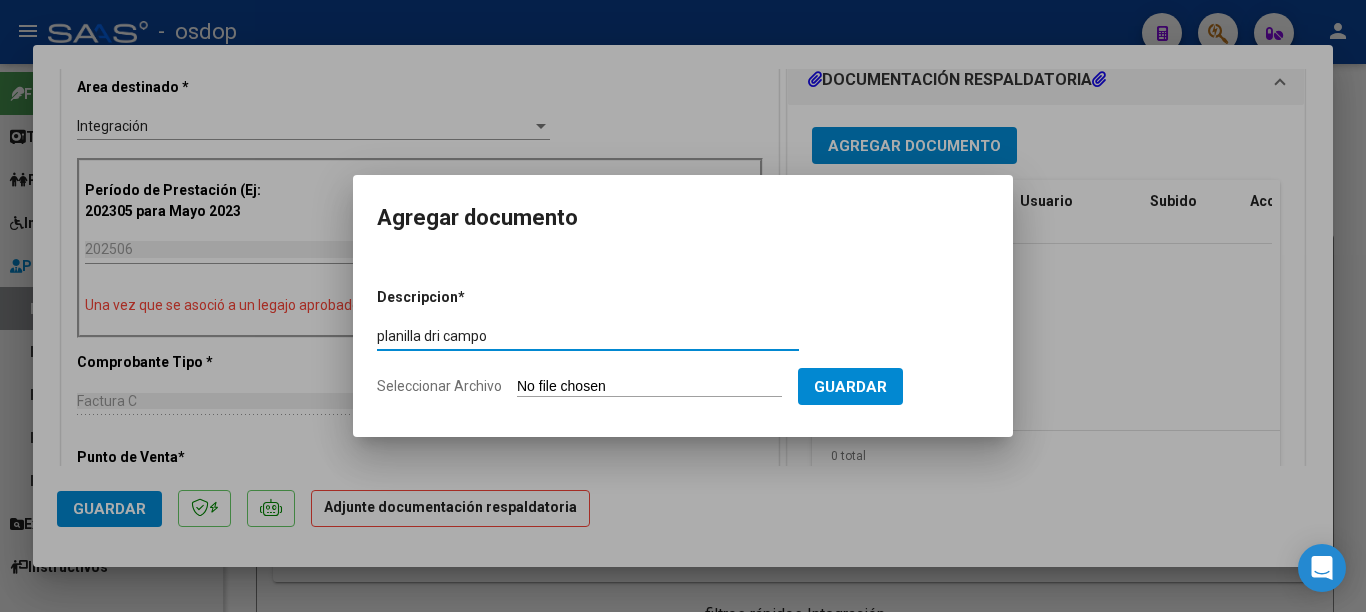 type on "planilla dri campo" 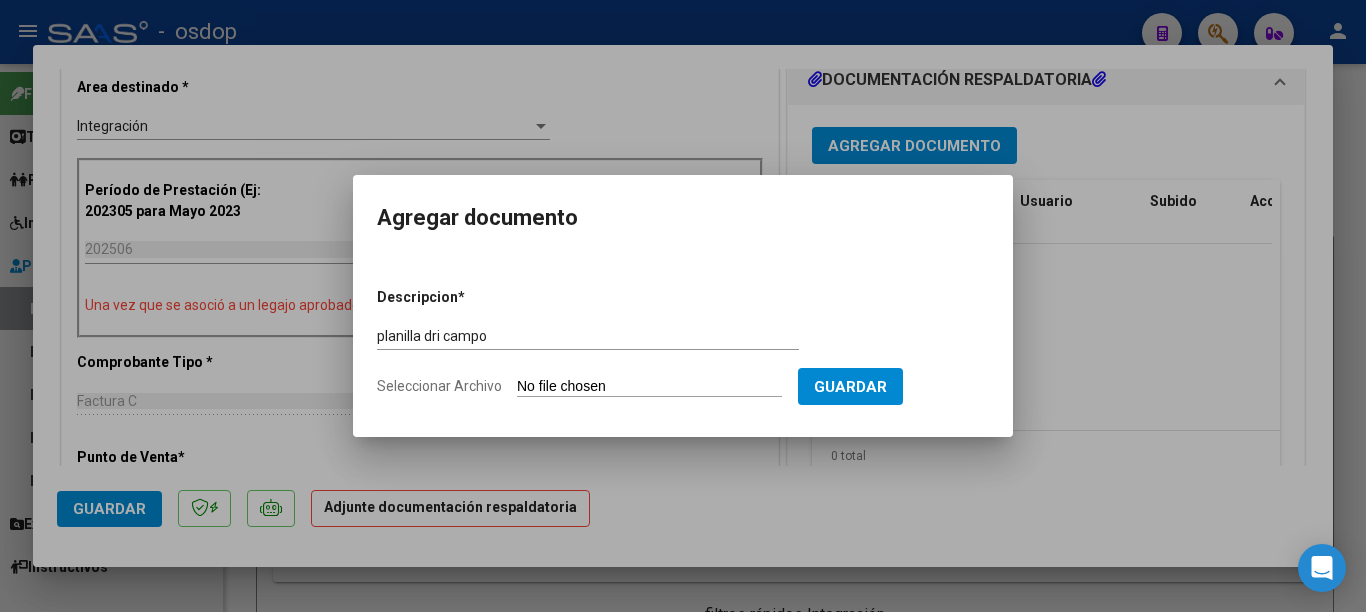 type on "C:\fakepath\planilla dri [PERSON_NAME].pdf" 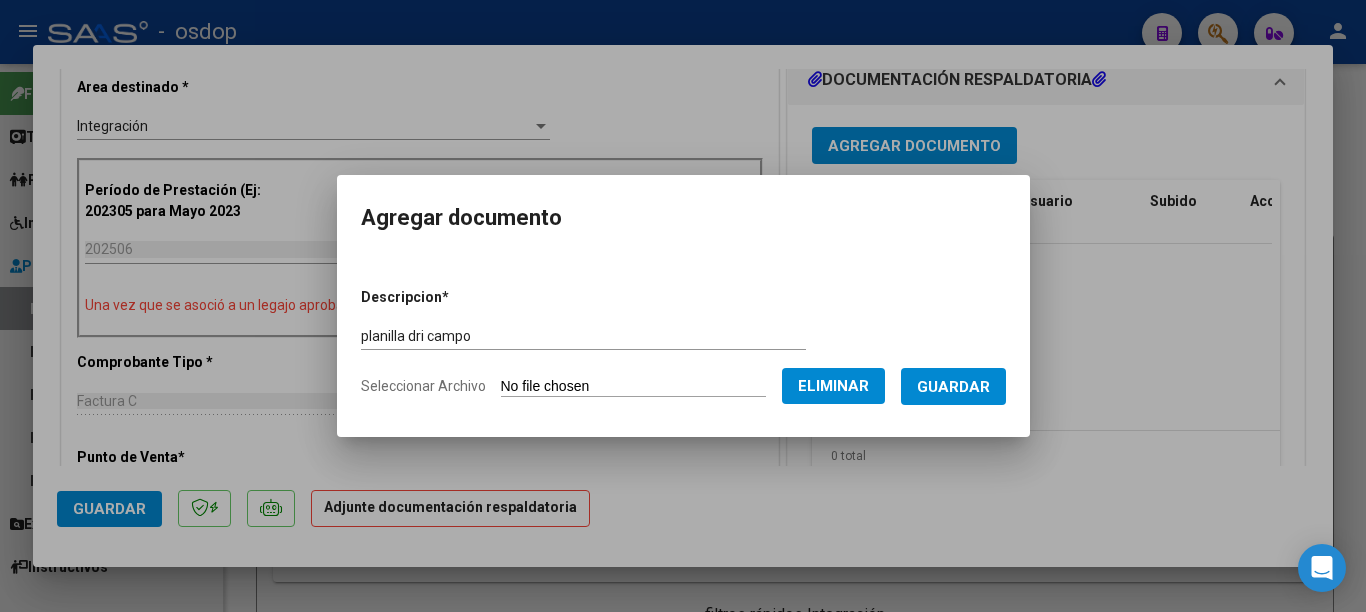 click on "Guardar" at bounding box center (953, 387) 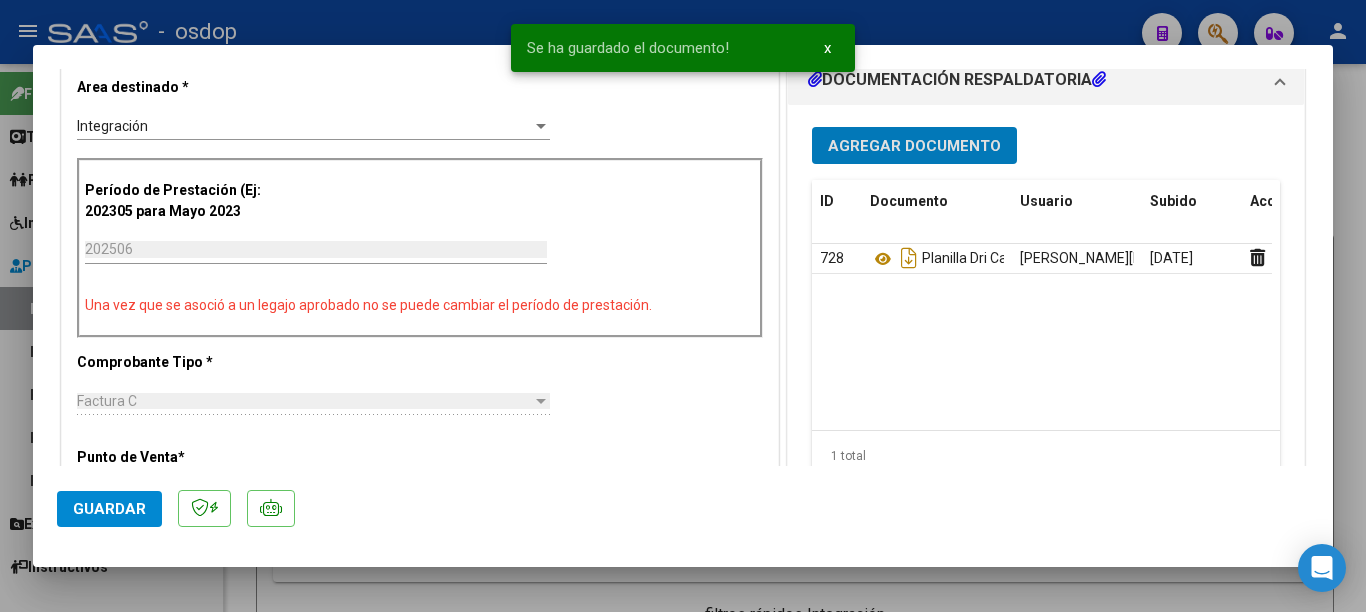 click on "Guardar" 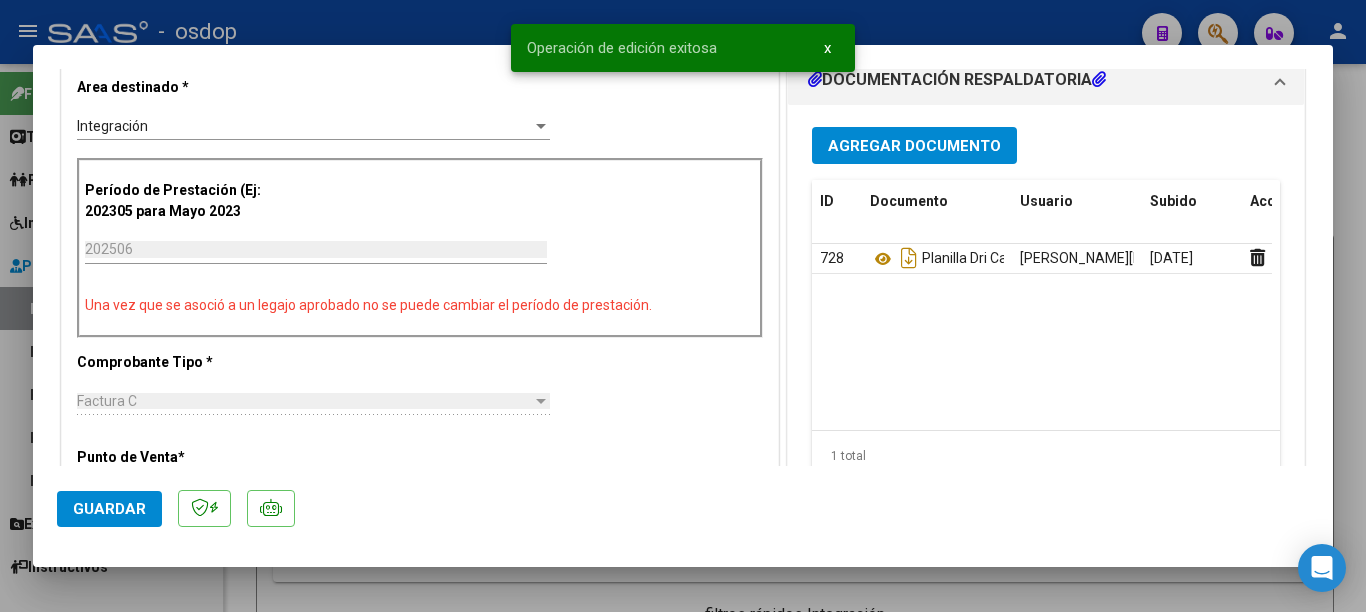 click on "Guardar" 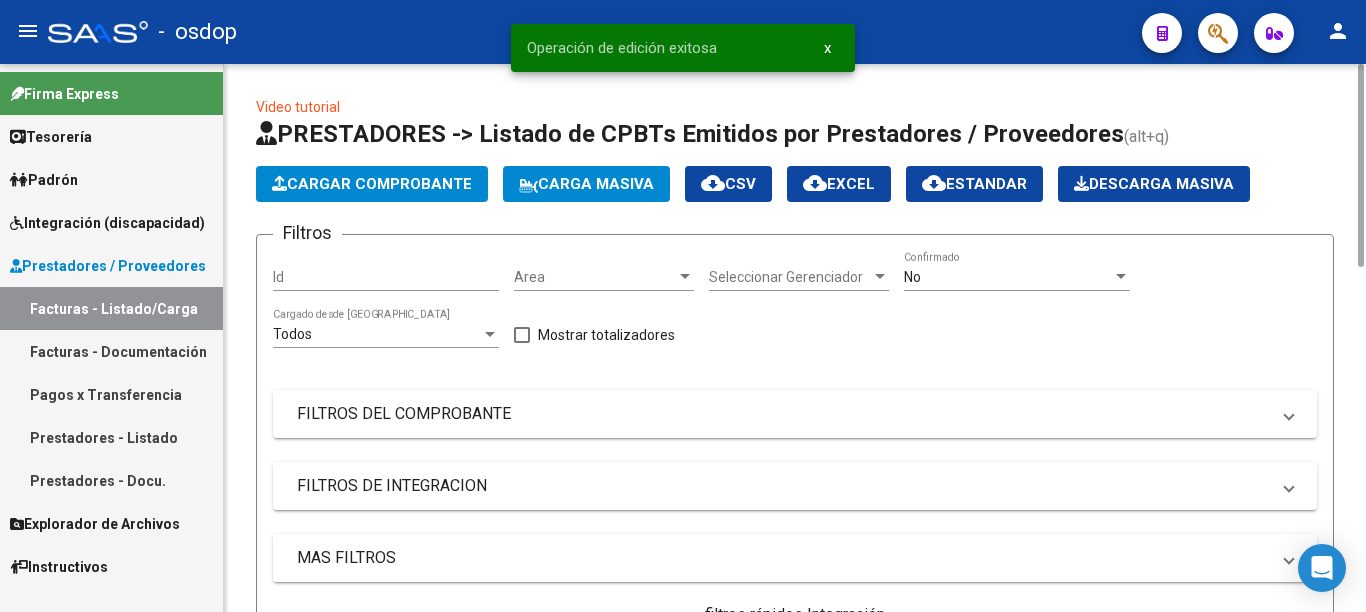 scroll, scrollTop: 600, scrollLeft: 0, axis: vertical 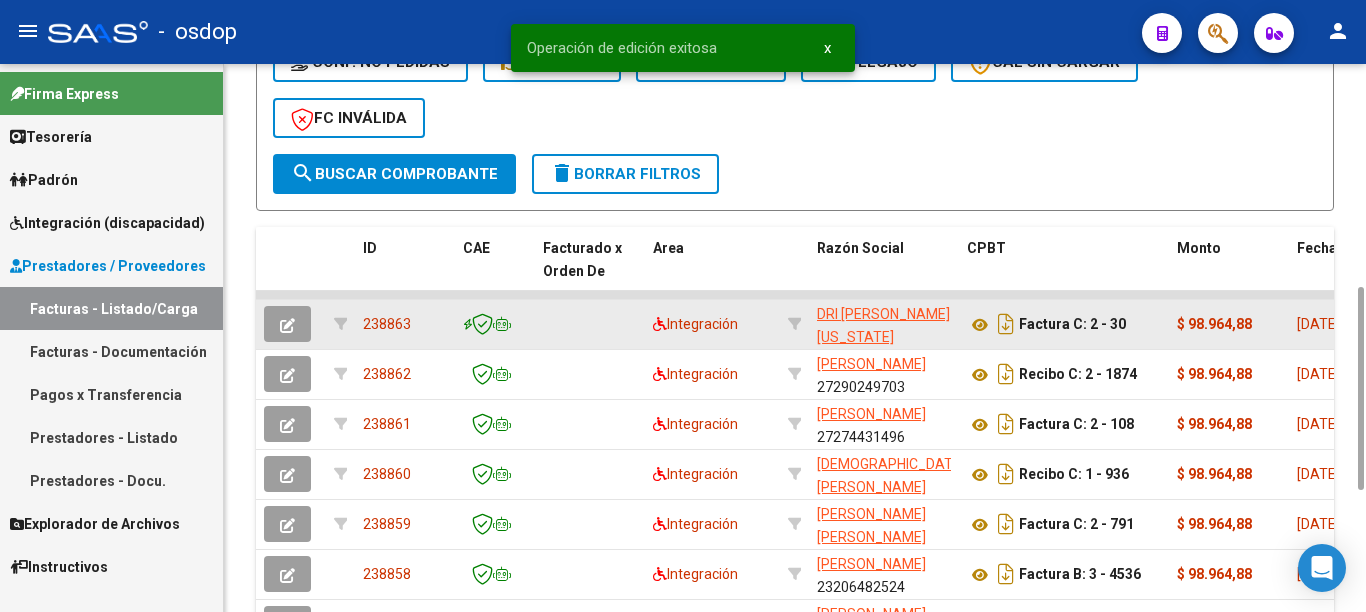click on "238863" 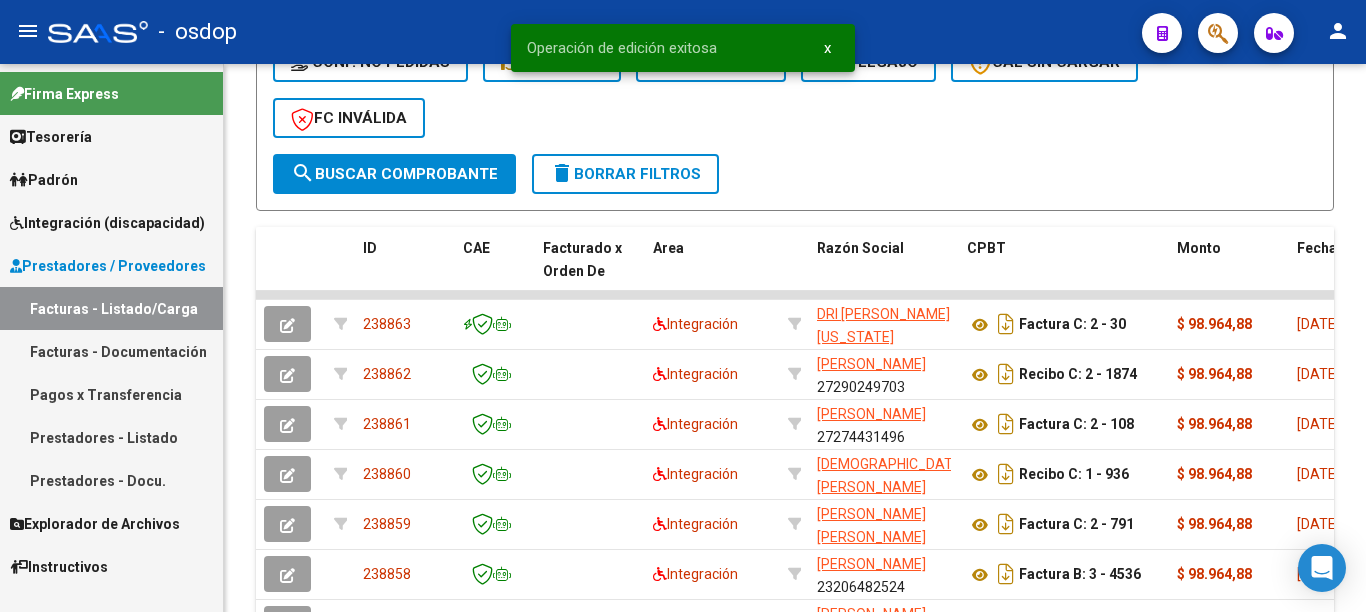 copy on "238863" 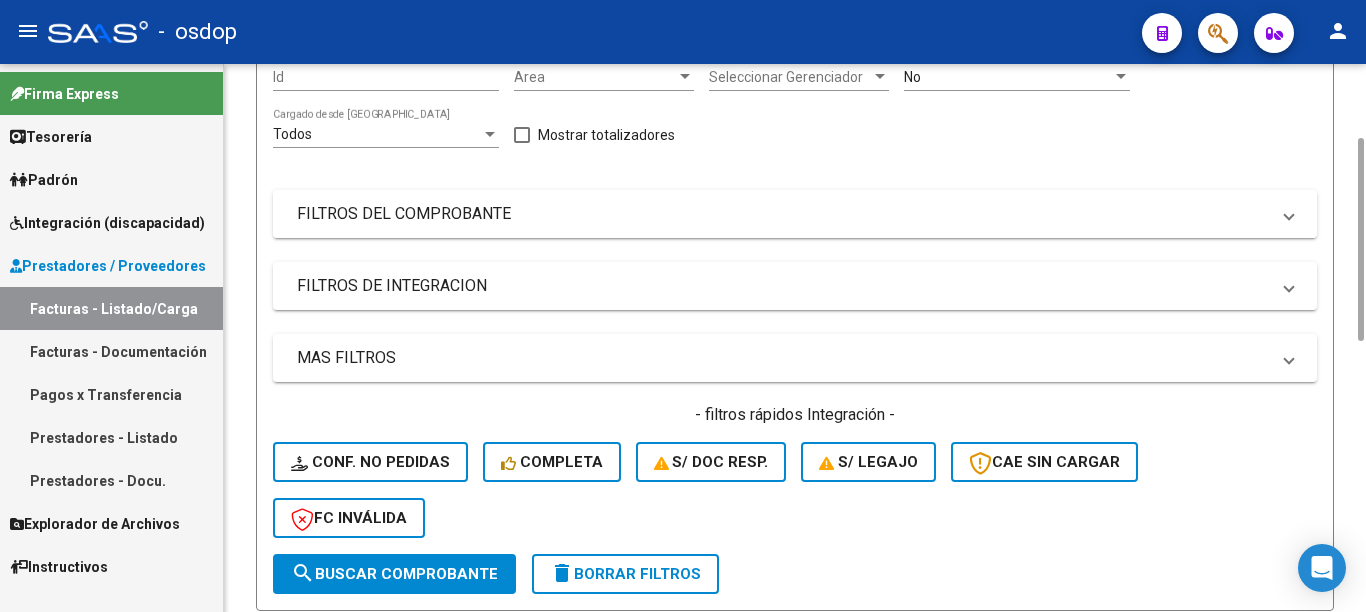 scroll, scrollTop: 0, scrollLeft: 0, axis: both 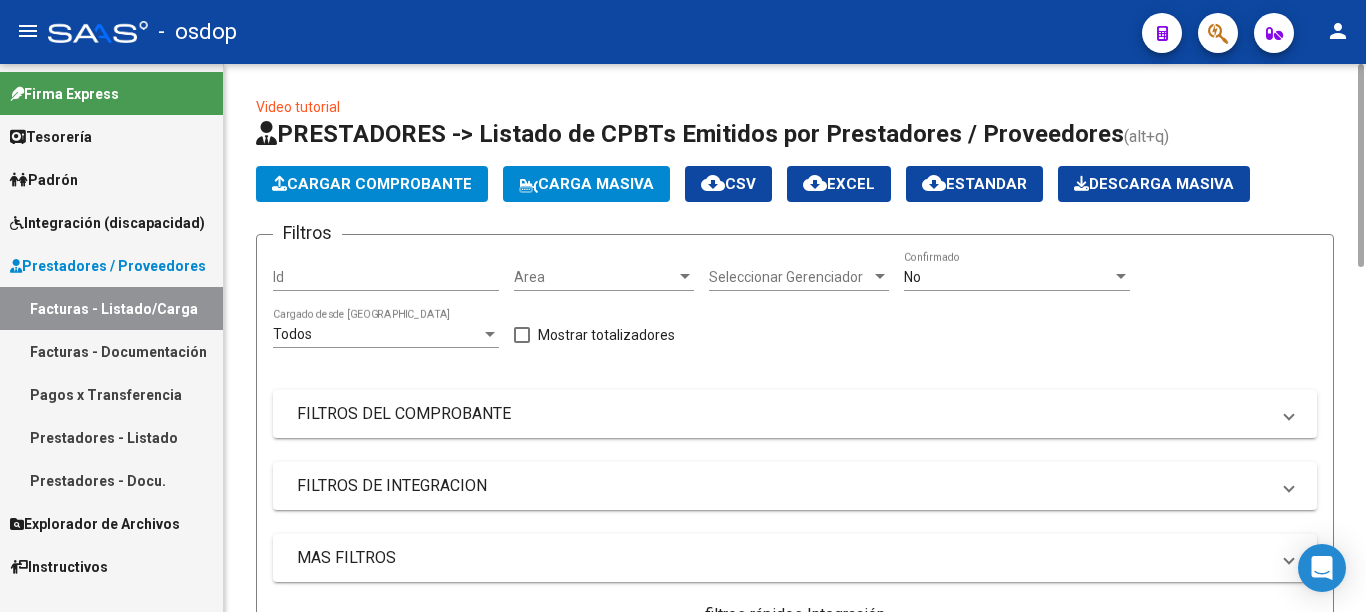 click on "Cargar Comprobante" 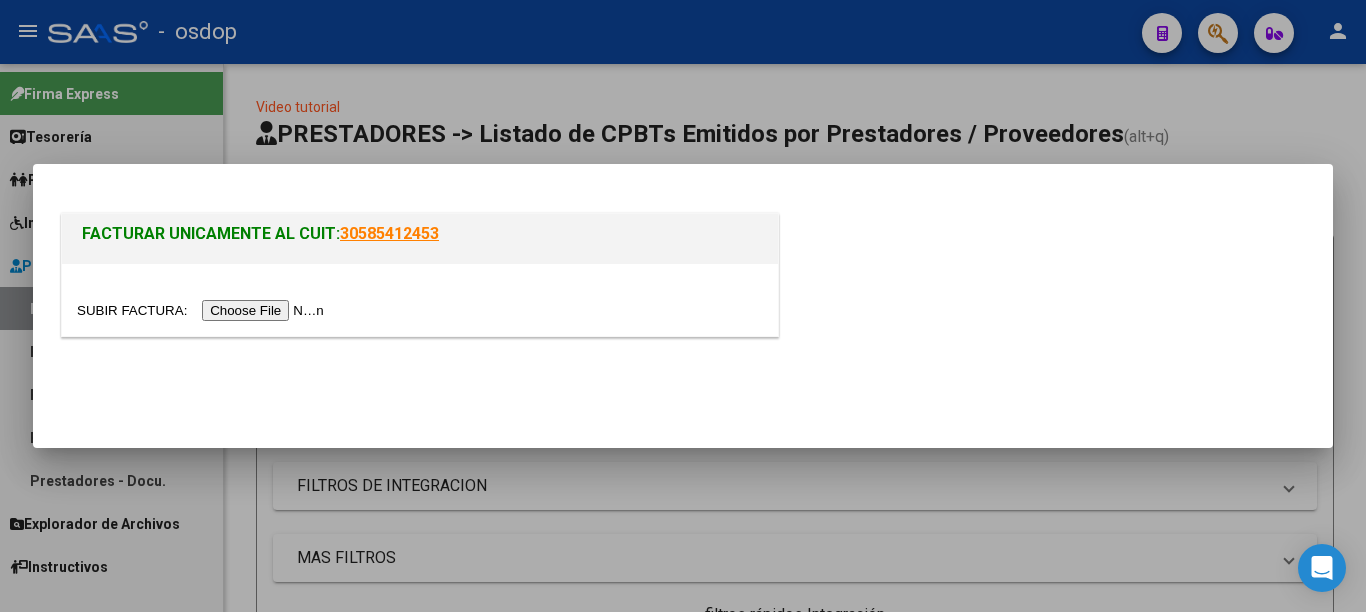 click at bounding box center [420, 300] 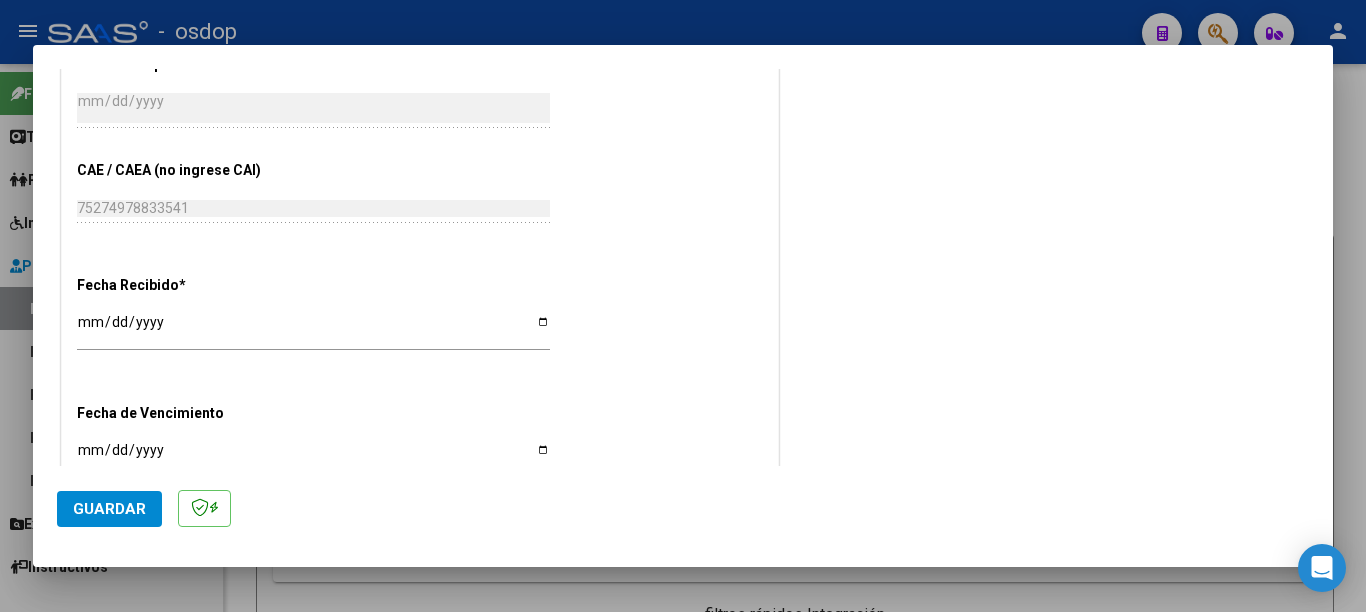 scroll, scrollTop: 1161, scrollLeft: 0, axis: vertical 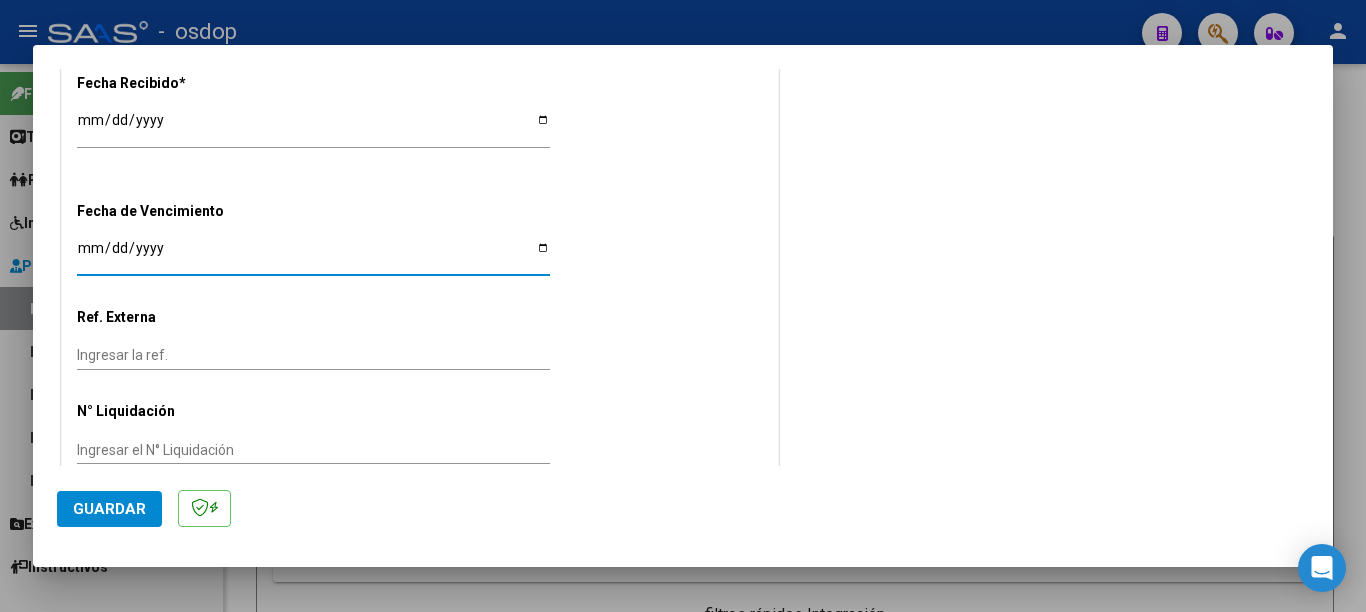 click on "Ingresar la fecha" at bounding box center (313, 255) 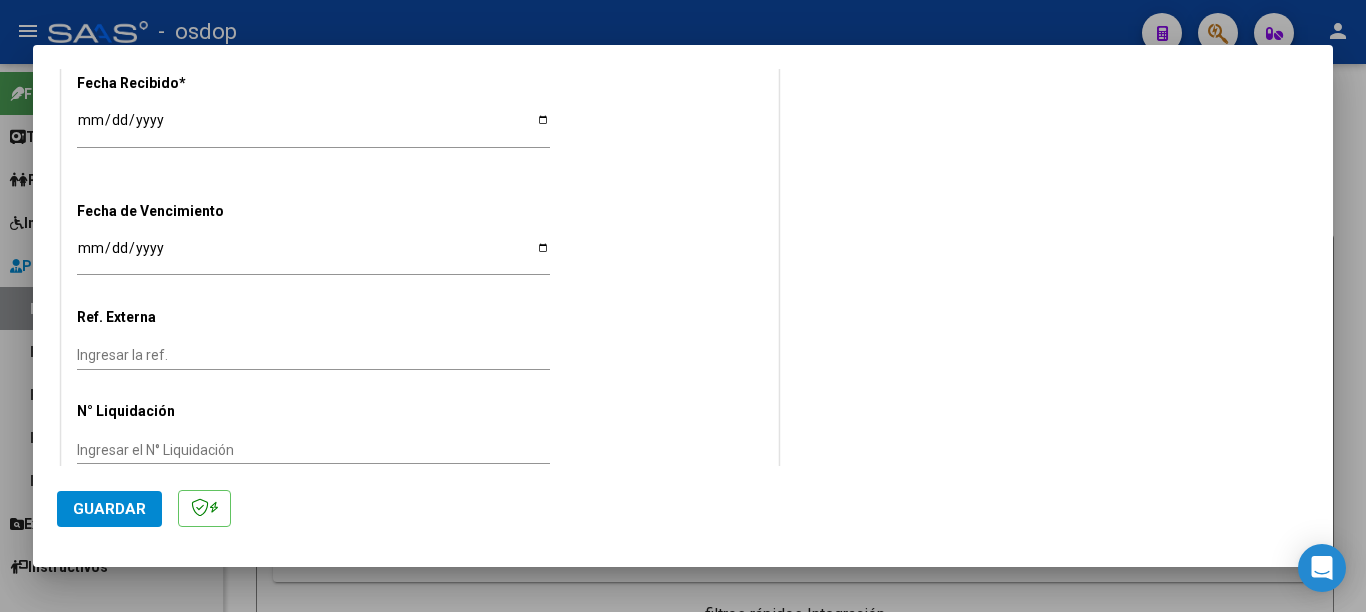 click on "[DATE]" at bounding box center [313, 255] 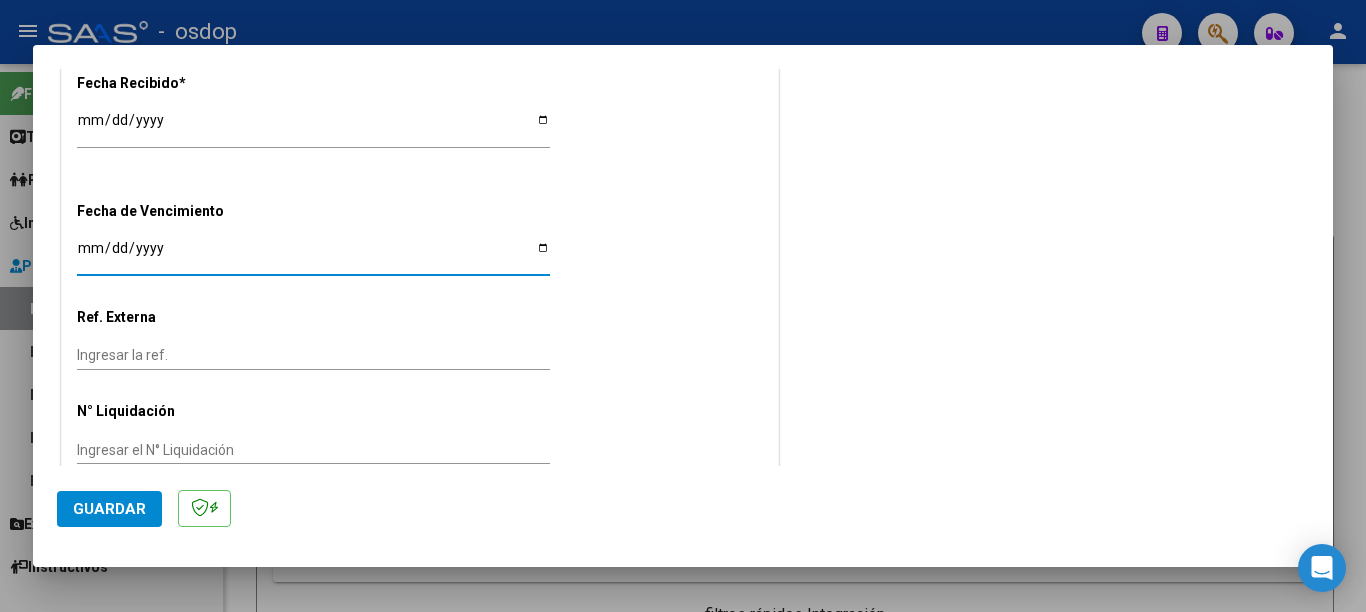 type on "[DATE]" 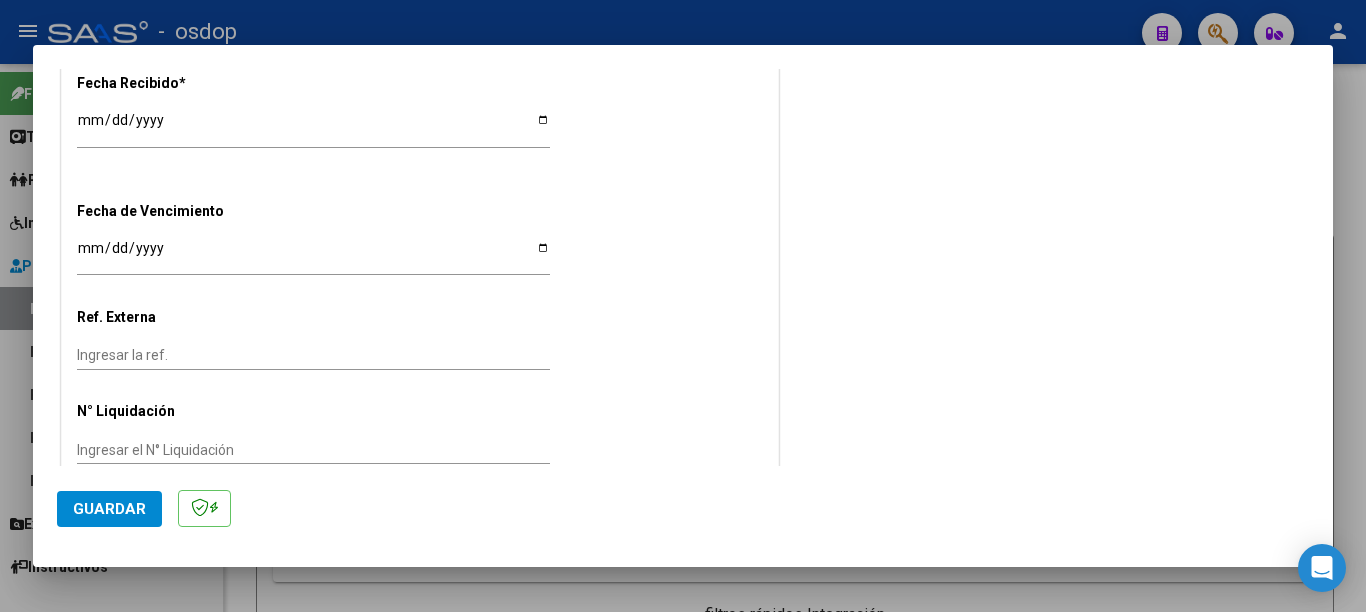 click on "[DATE] Ingresar la fecha" 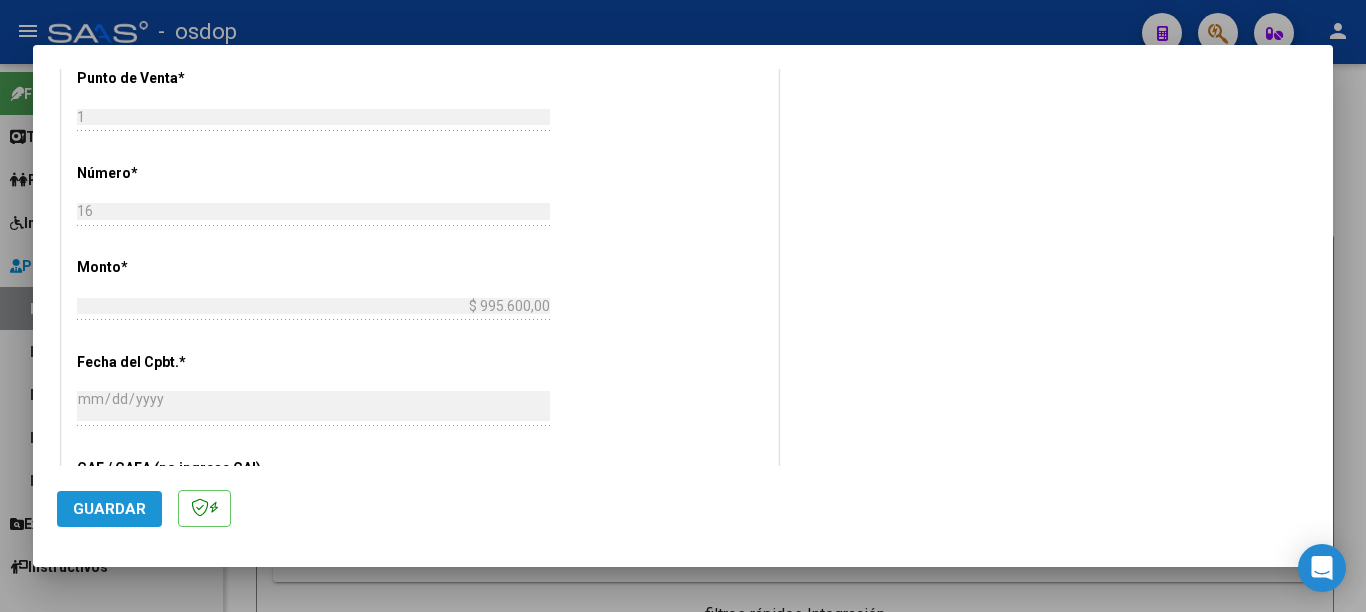 click on "Guardar" 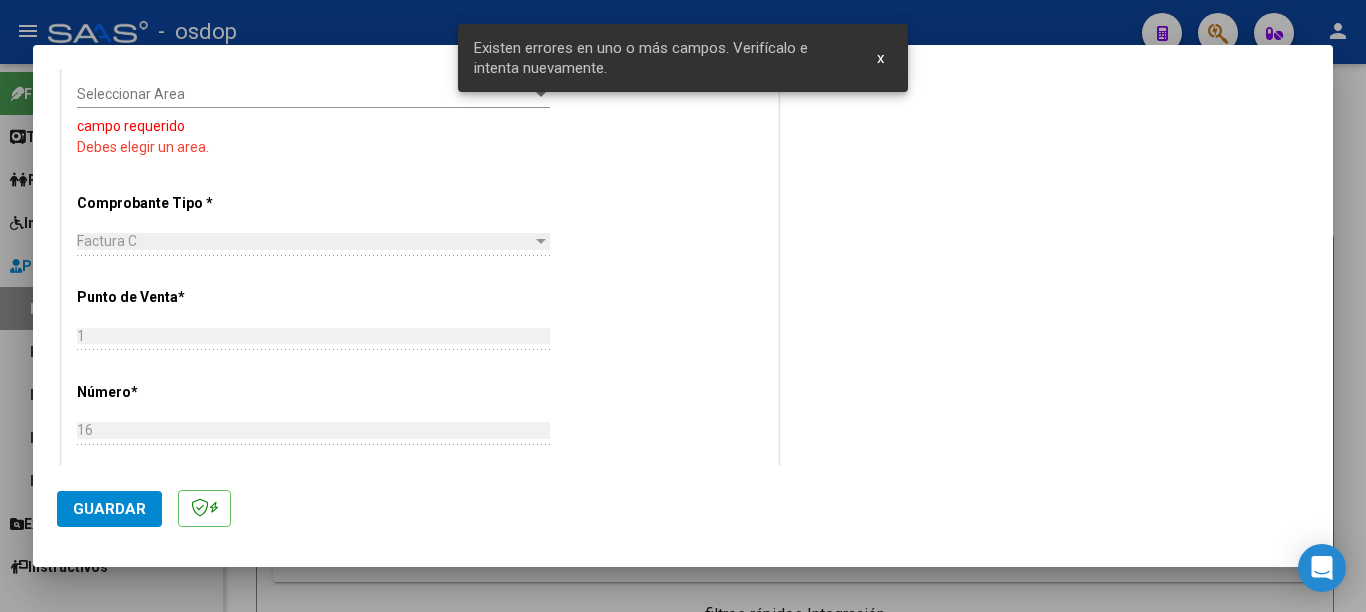 scroll, scrollTop: 313, scrollLeft: 0, axis: vertical 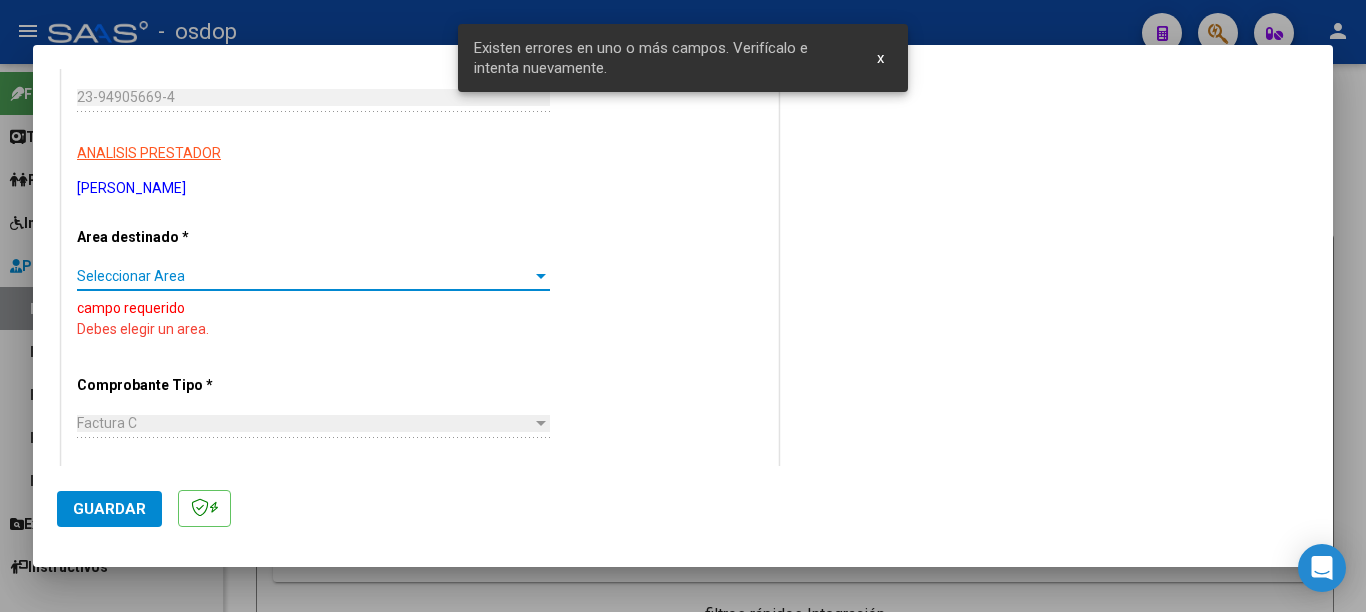 click on "Seleccionar Area" at bounding box center (304, 276) 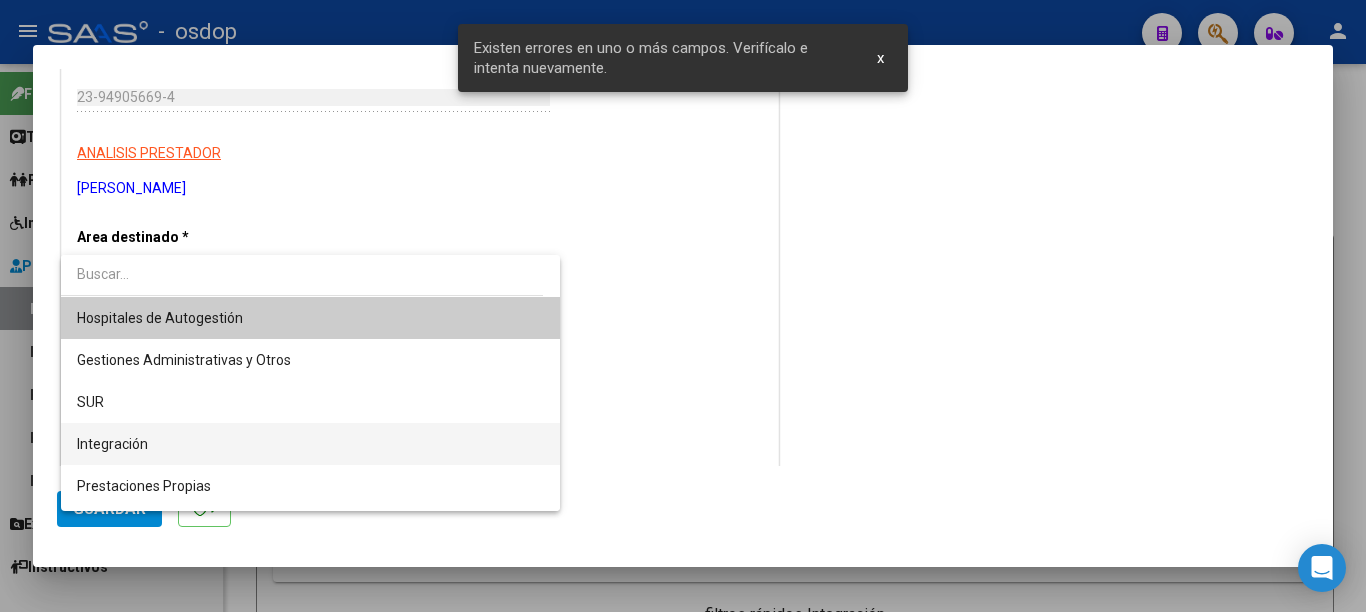 click on "Integración" at bounding box center [310, 444] 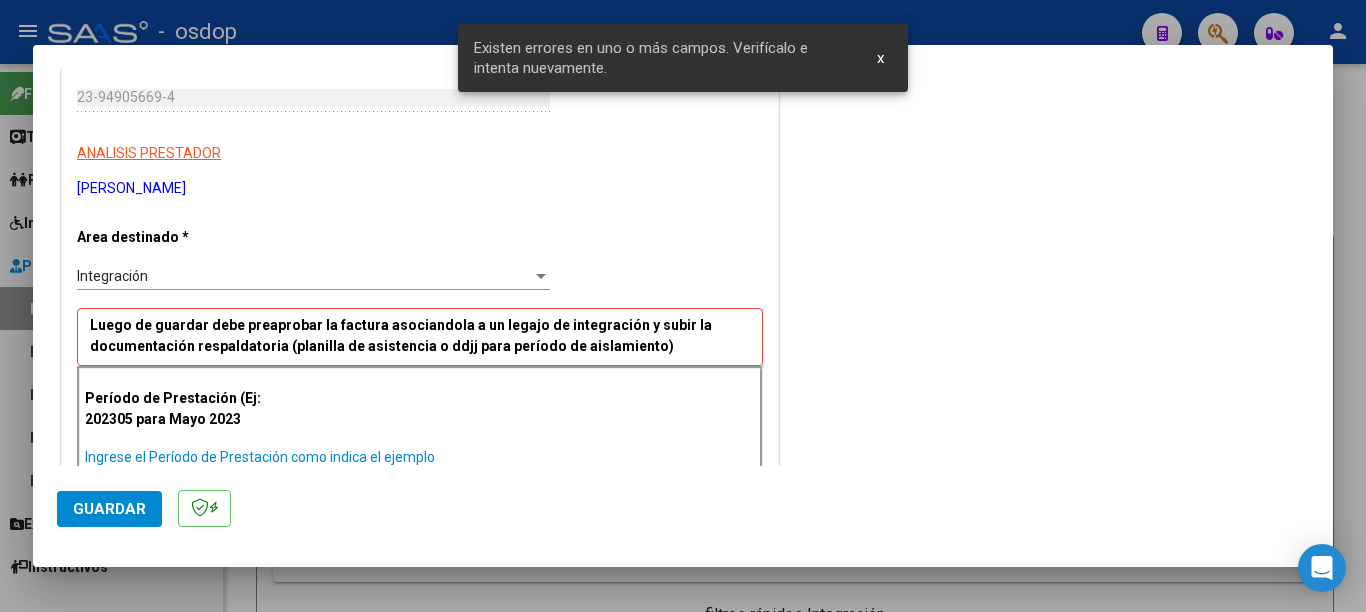 click on "Ingrese el Período de Prestación como indica el ejemplo" at bounding box center [316, 457] 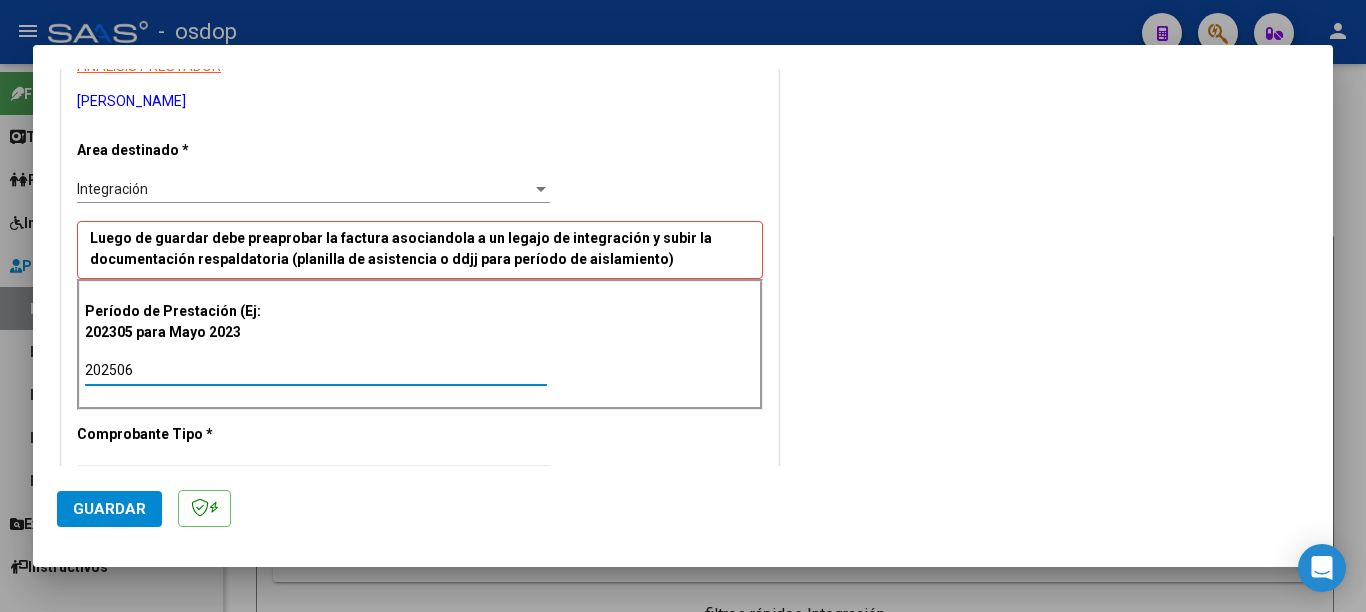 scroll, scrollTop: 513, scrollLeft: 0, axis: vertical 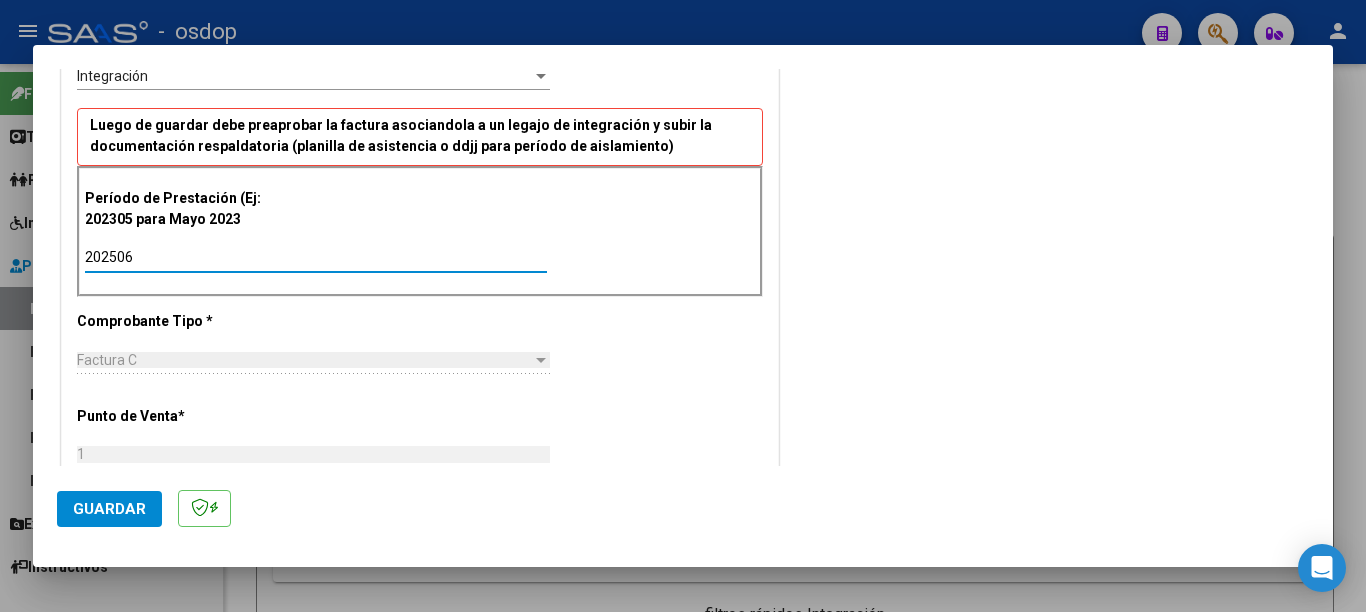 type on "202506" 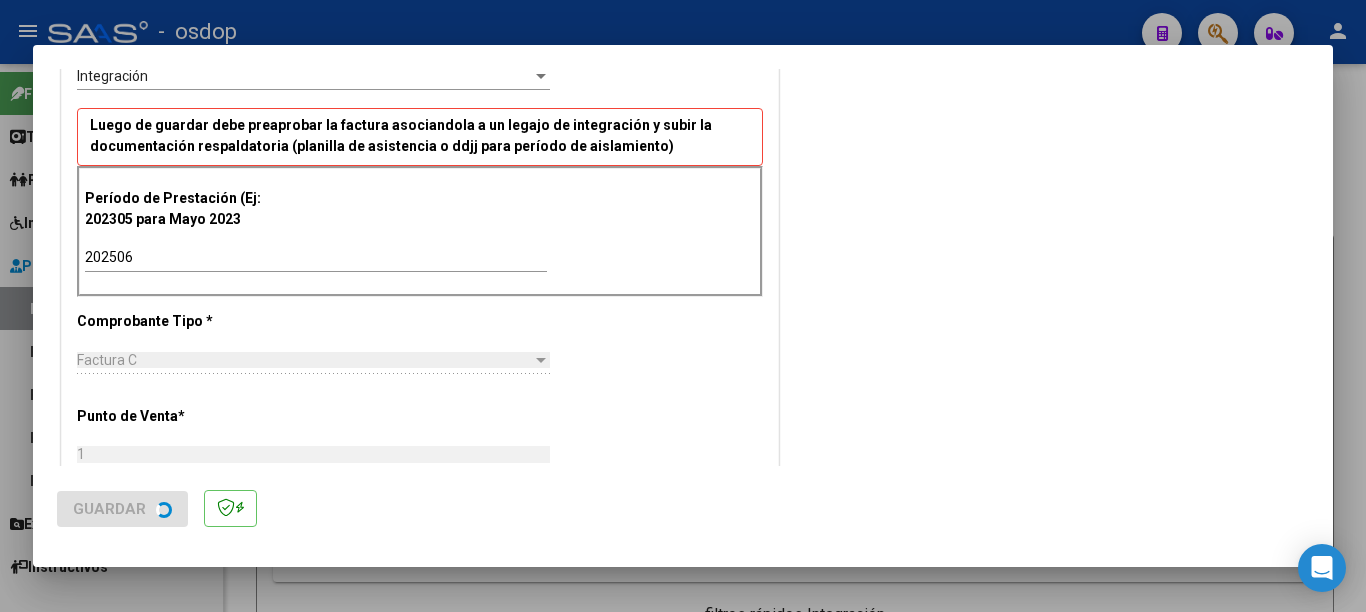 scroll, scrollTop: 0, scrollLeft: 0, axis: both 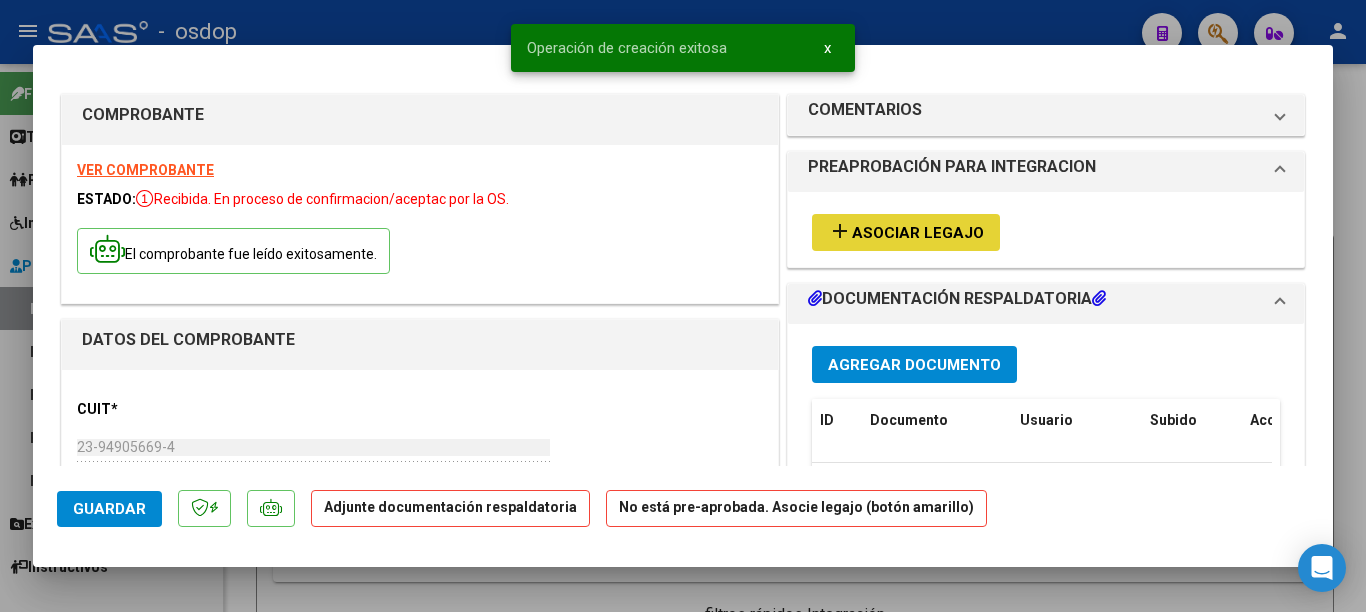 click on "Asociar Legajo" at bounding box center [918, 233] 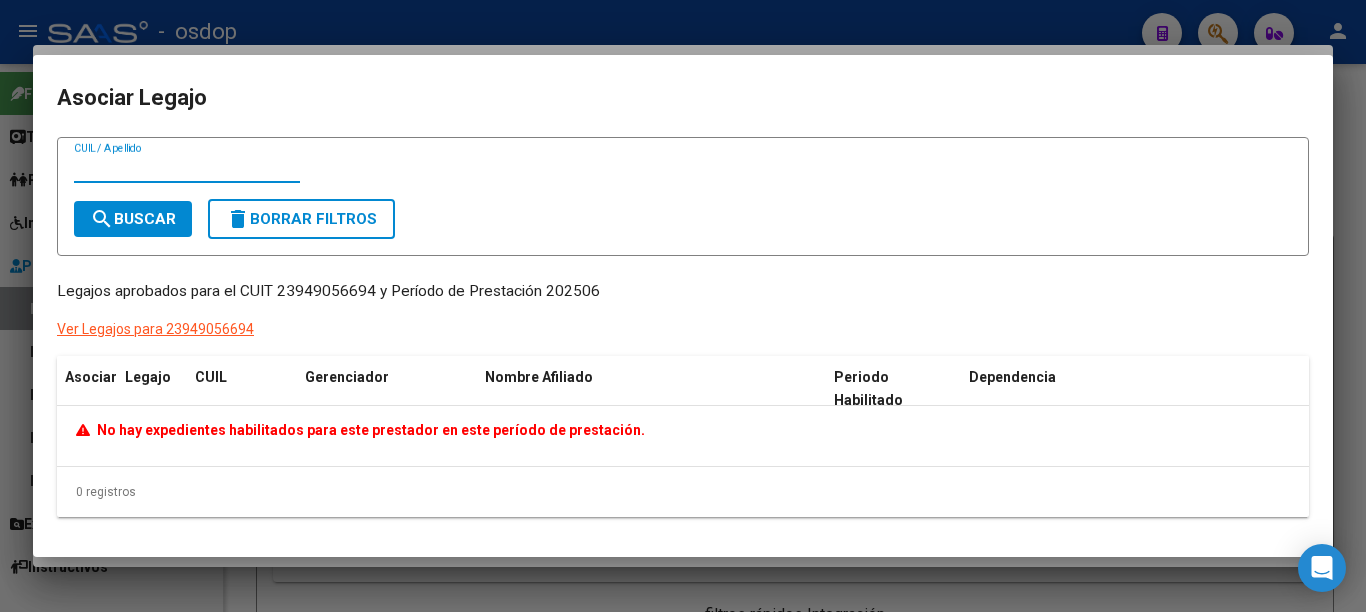 click on "CUIL / Apellido" at bounding box center (187, 168) 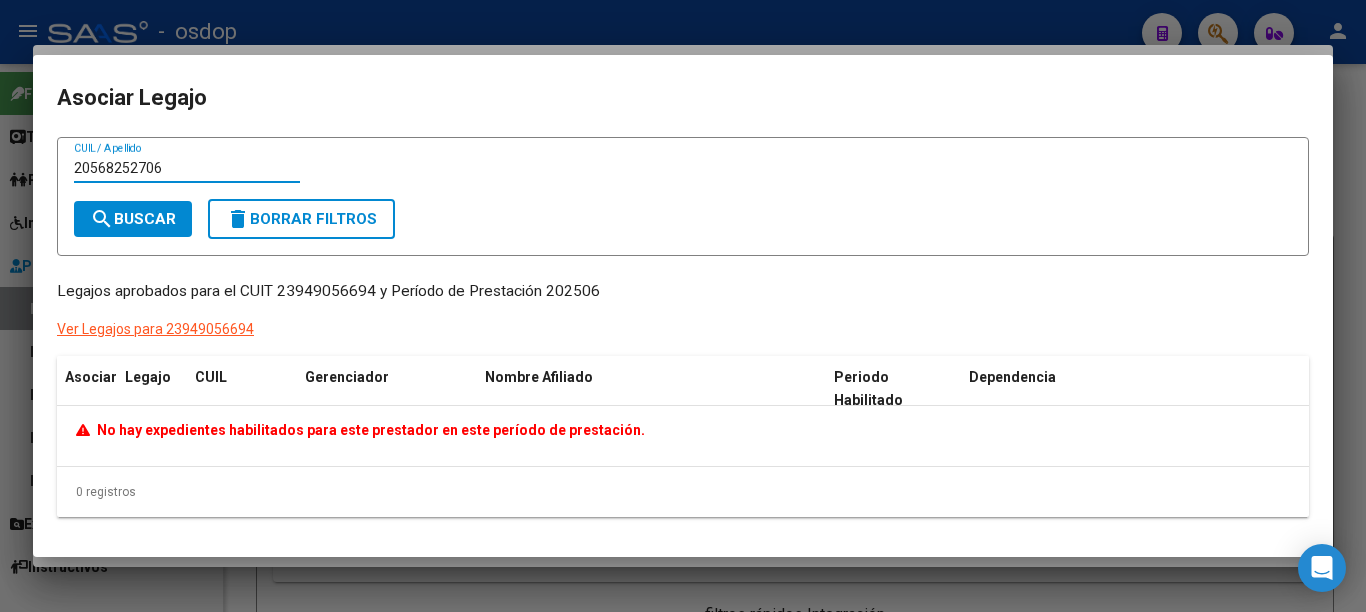 type on "20568252706" 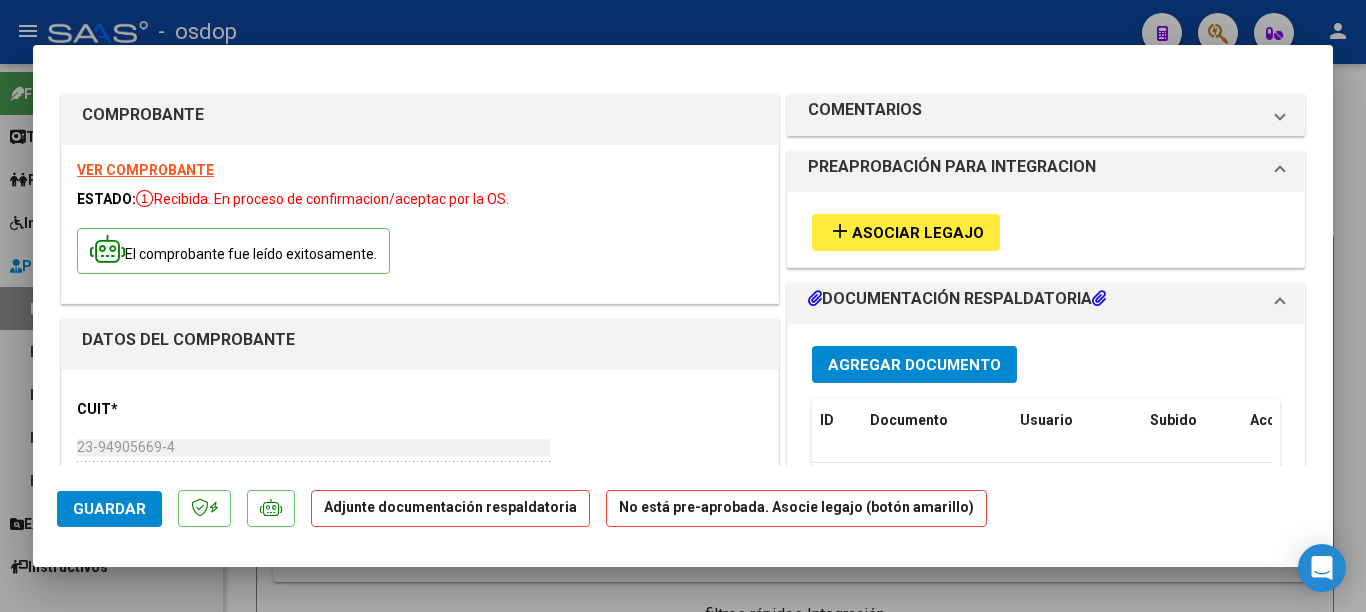 click at bounding box center (683, 306) 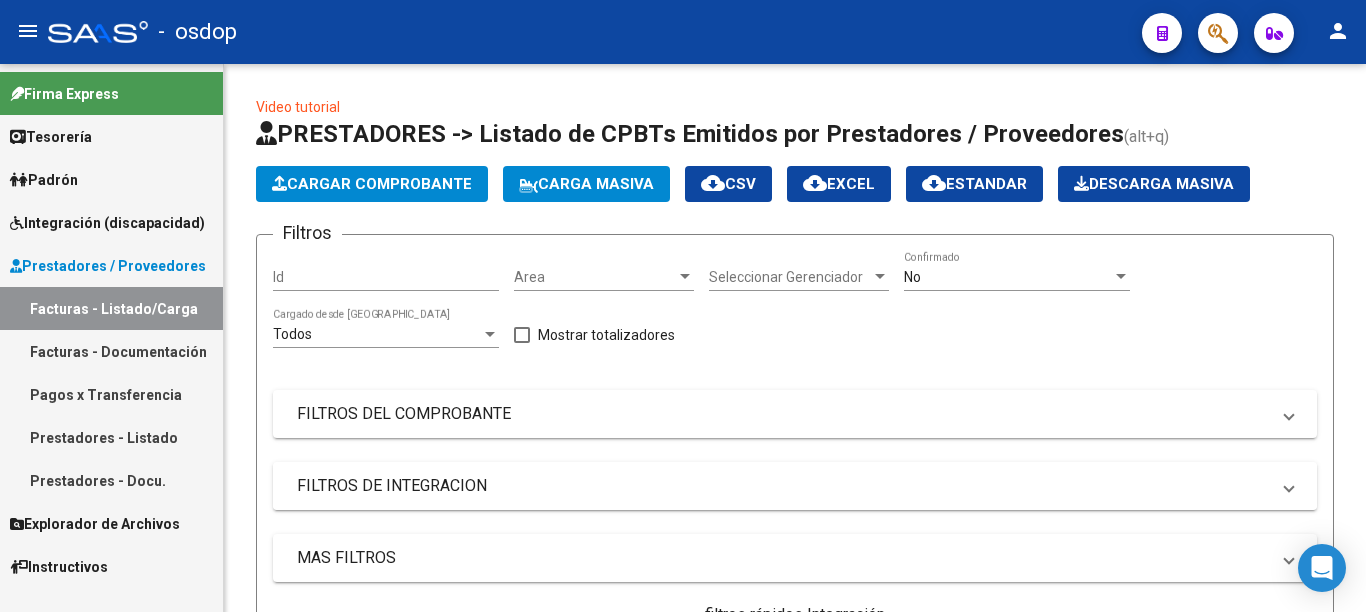 scroll, scrollTop: 600, scrollLeft: 0, axis: vertical 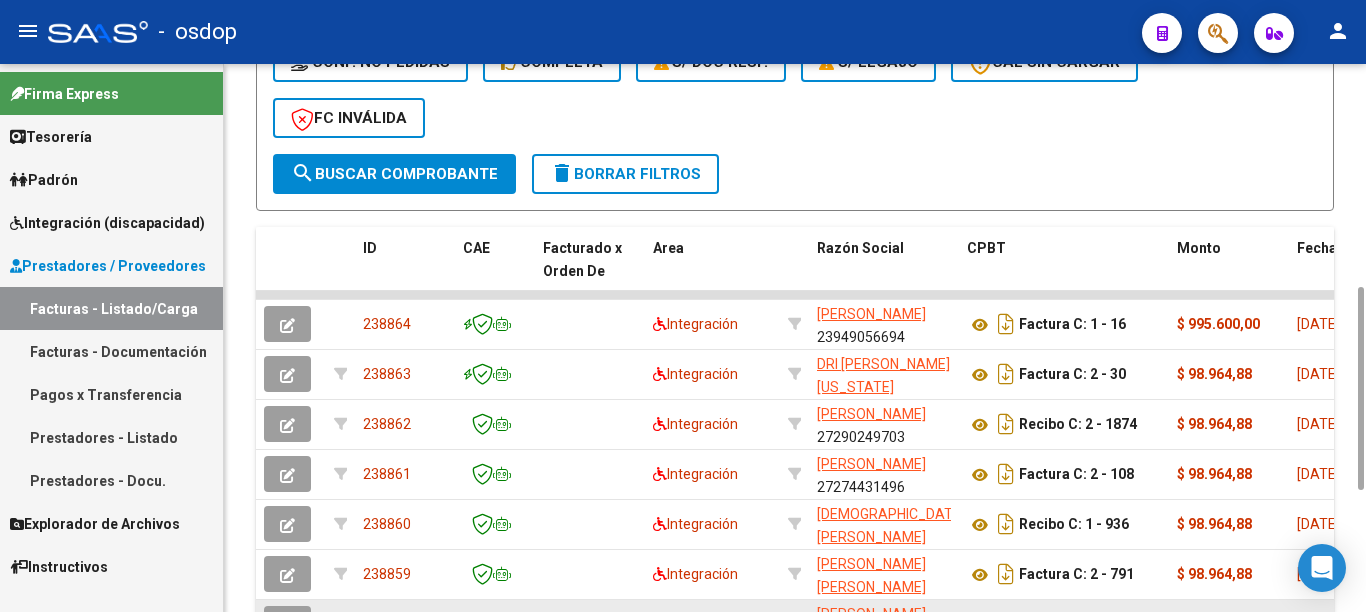 drag, startPoint x: 330, startPoint y: 602, endPoint x: 389, endPoint y: 599, distance: 59.07622 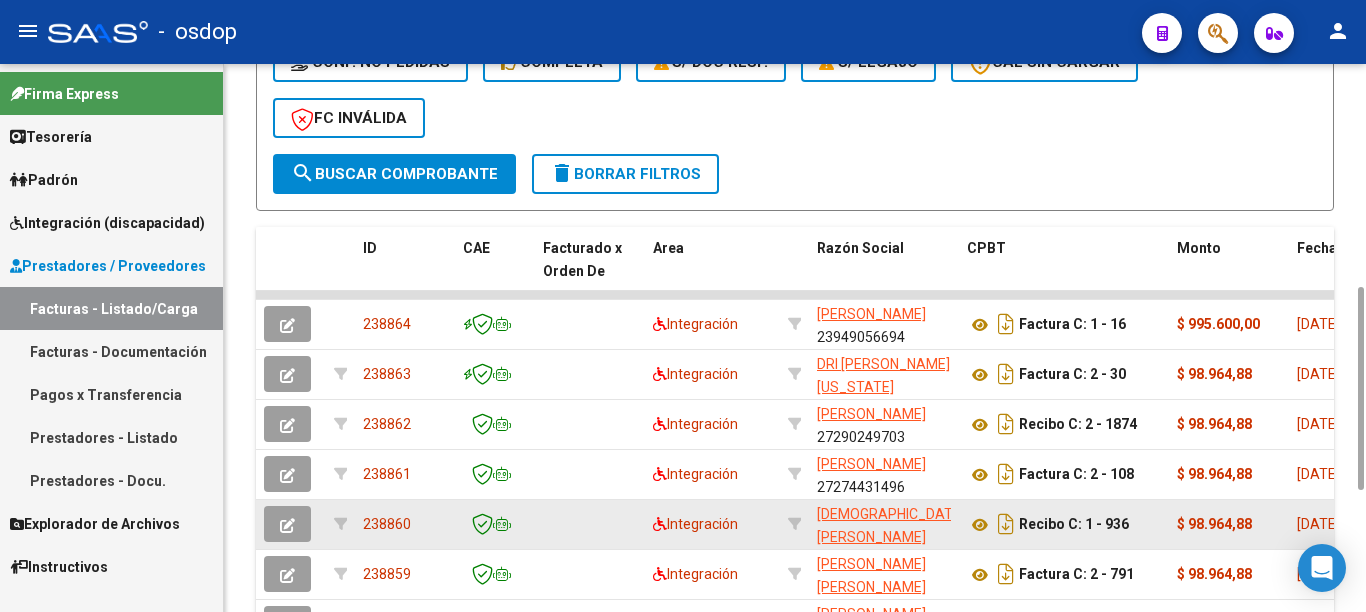 scroll, scrollTop: 926, scrollLeft: 0, axis: vertical 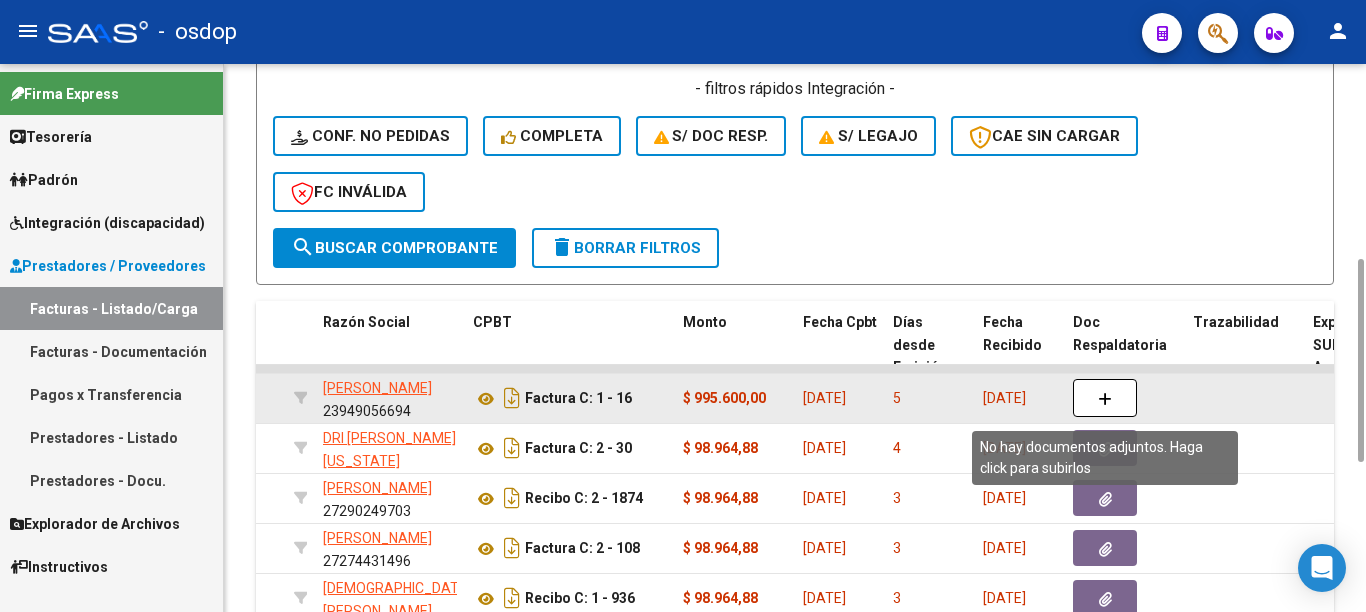 click 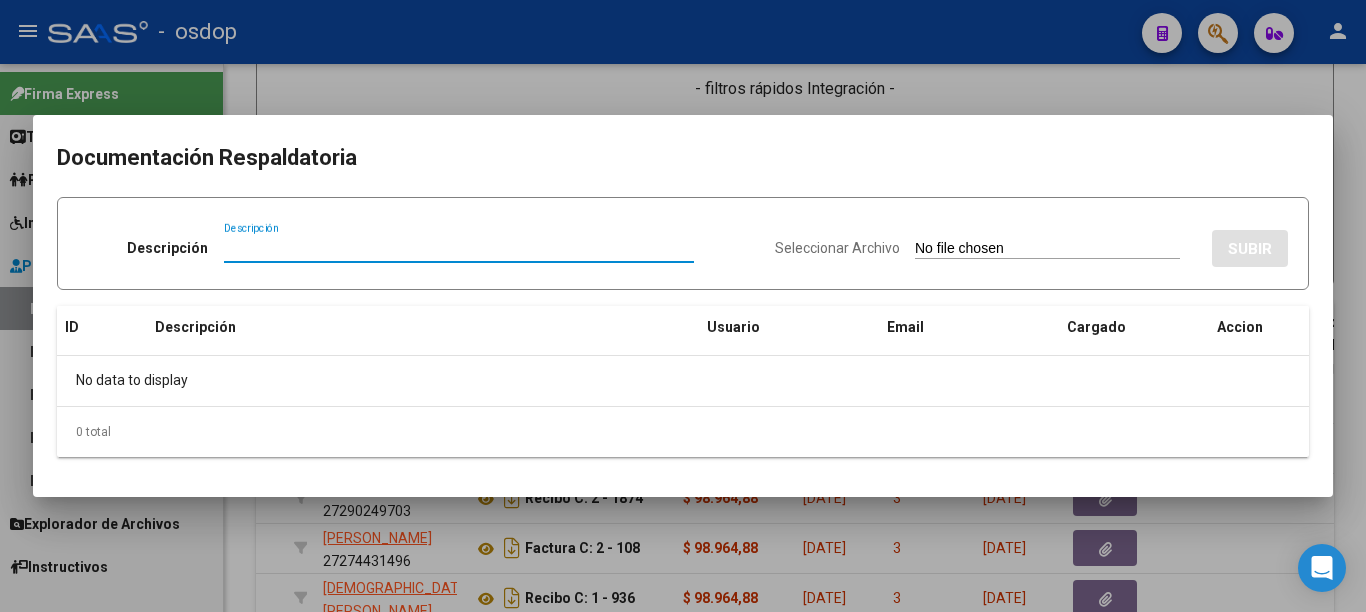 click on "Descripción" at bounding box center (459, 248) 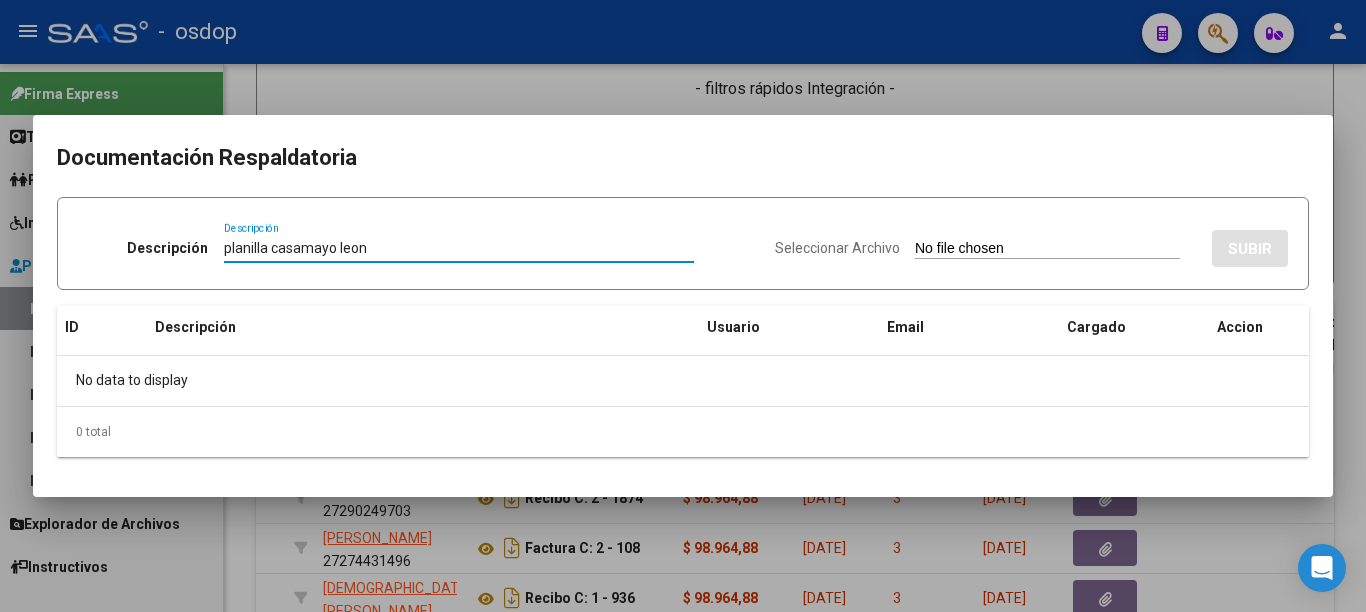 type on "planilla casamayo leon" 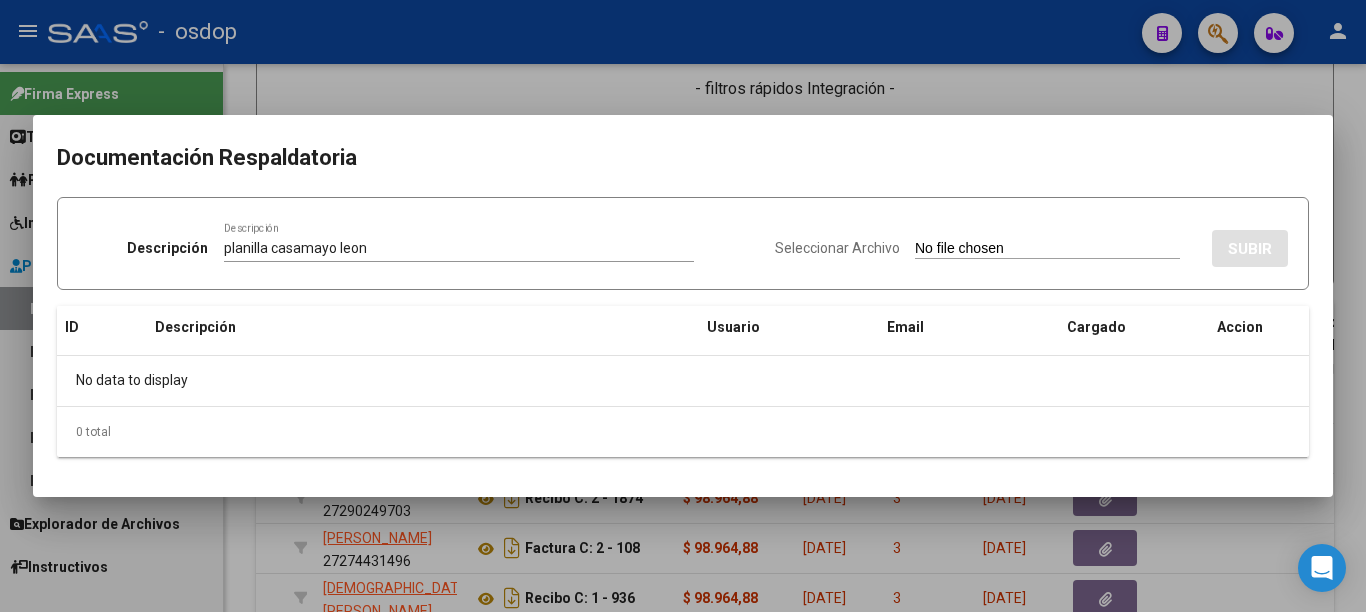 click on "Seleccionar Archivo SUBIR" at bounding box center (1031, 244) 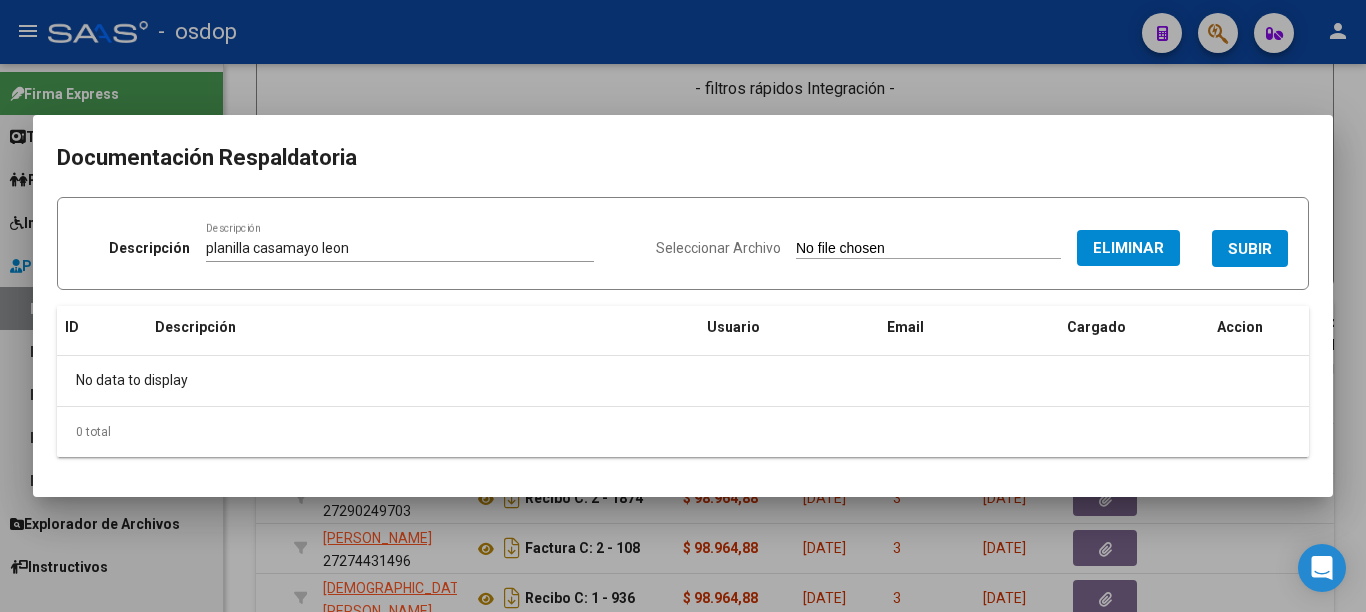 click on "SUBIR" at bounding box center (1250, 248) 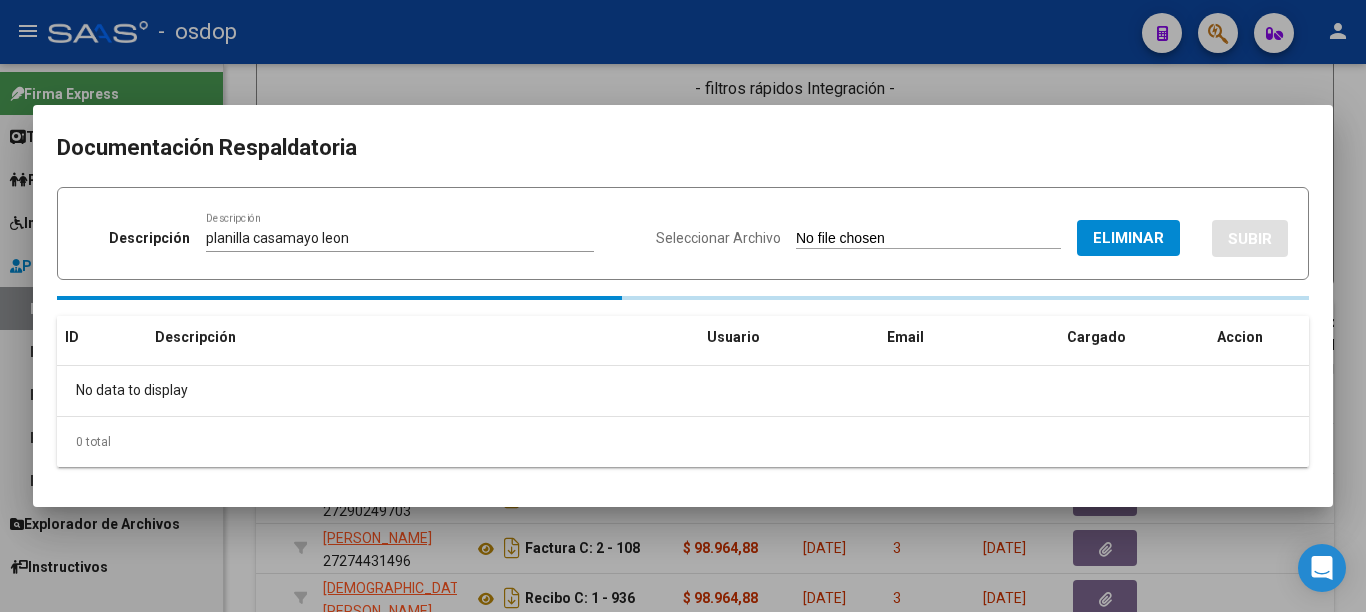 type 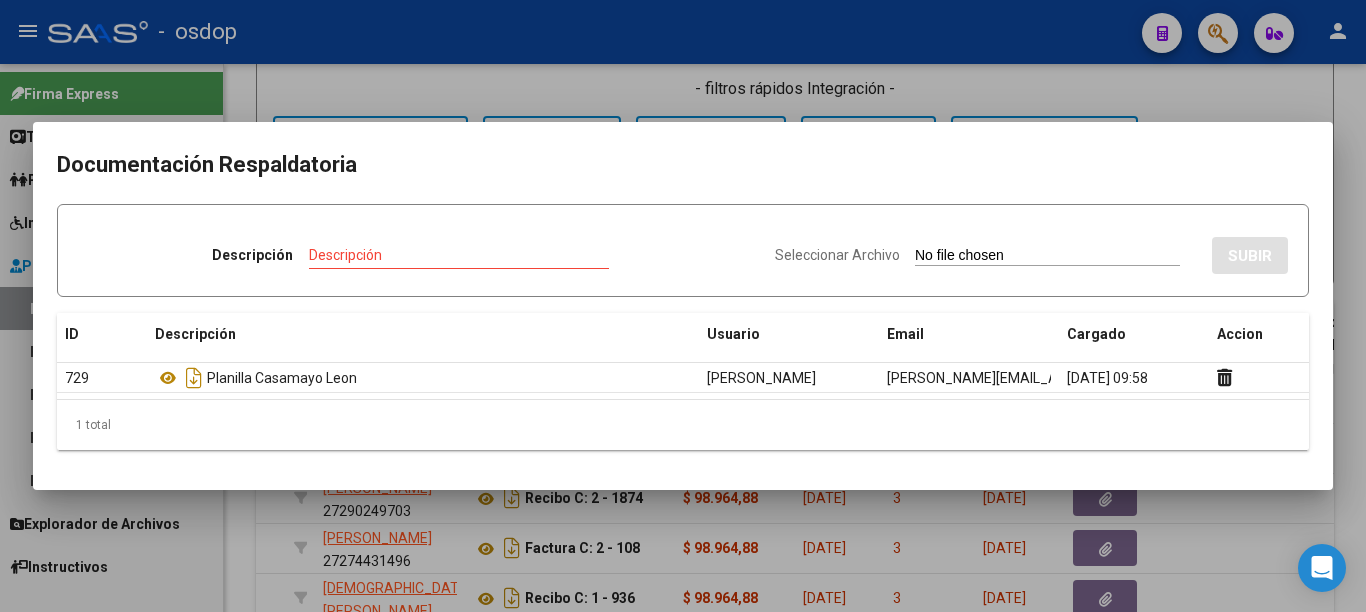 click at bounding box center [683, 306] 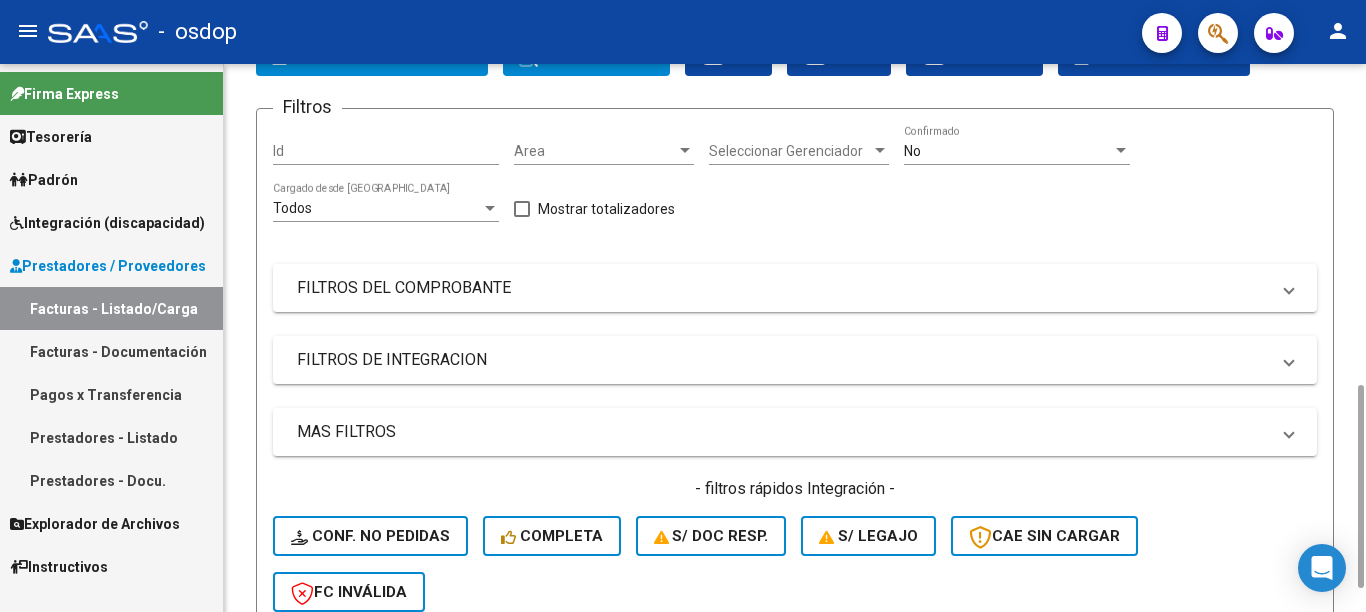scroll, scrollTop: 526, scrollLeft: 0, axis: vertical 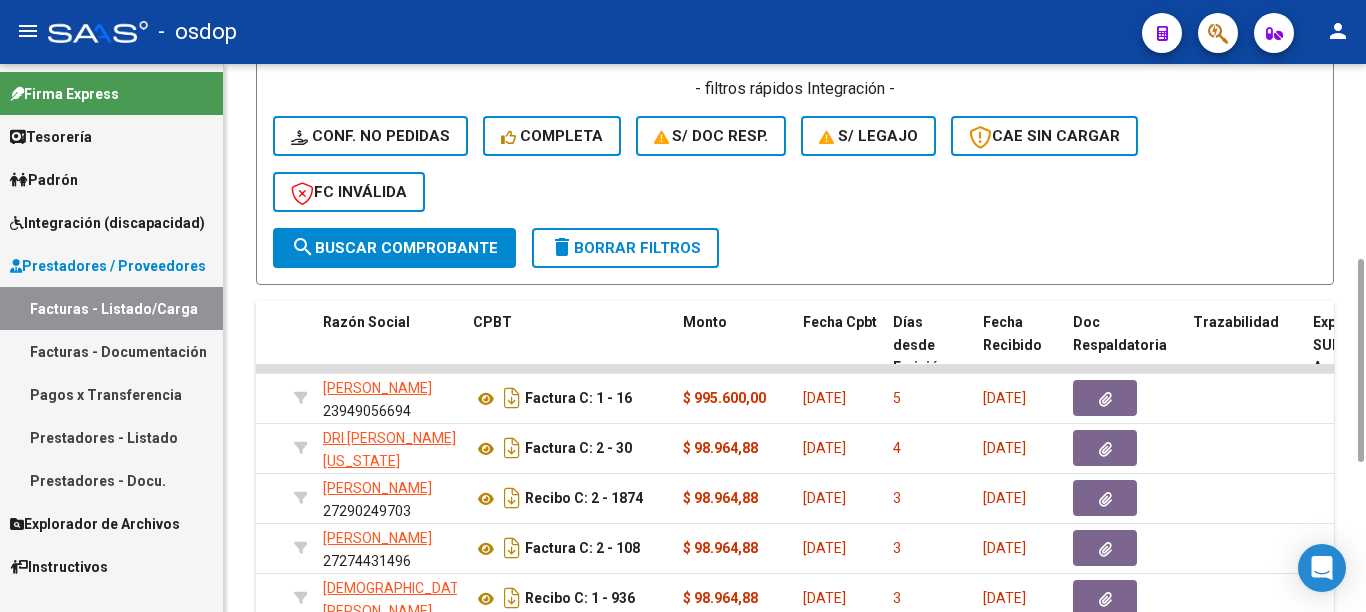 click on "search  Buscar Comprobante" 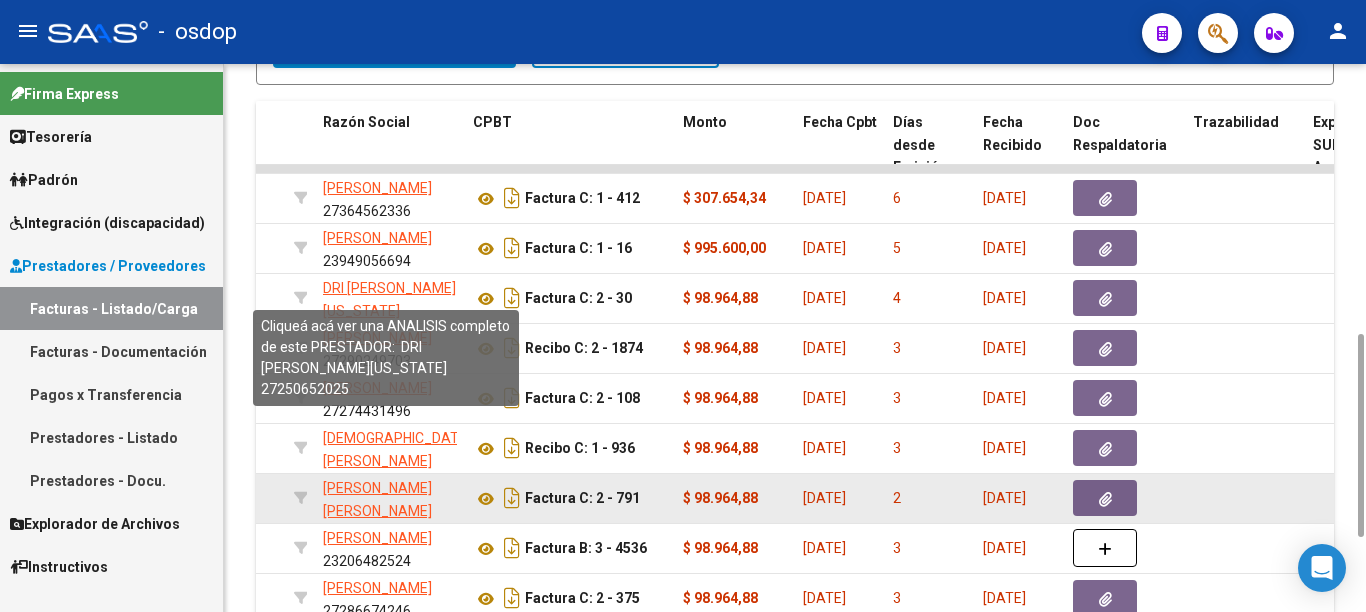scroll, scrollTop: 926, scrollLeft: 0, axis: vertical 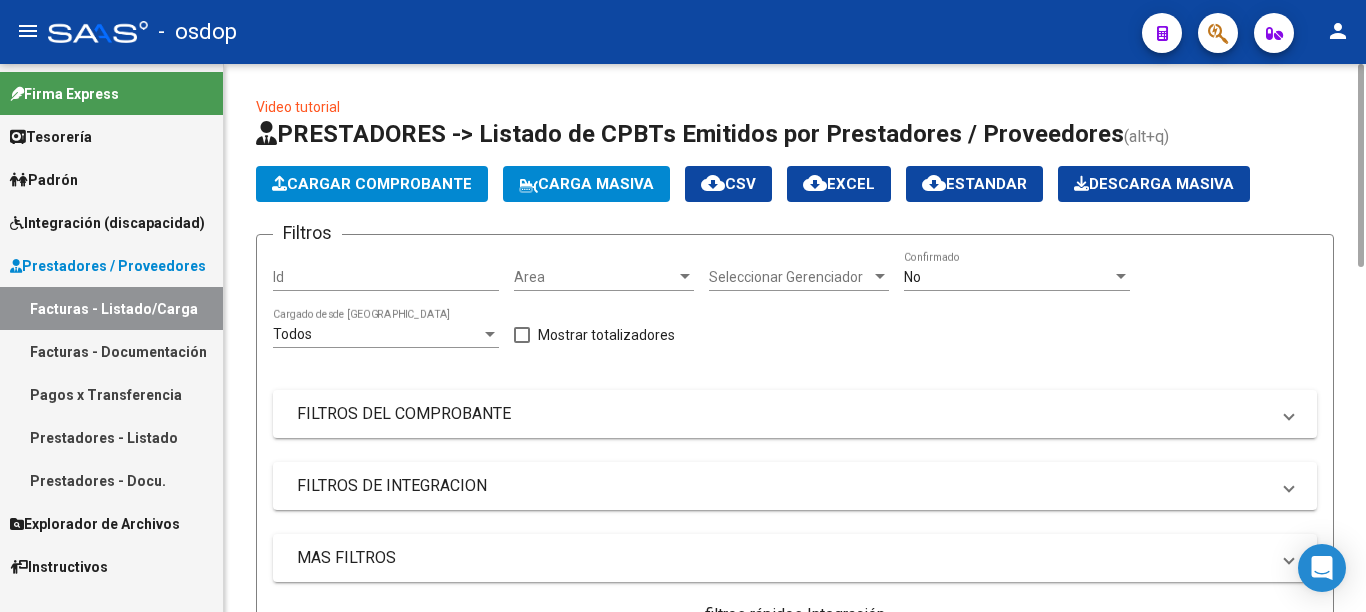 click on "Cargar Comprobante" 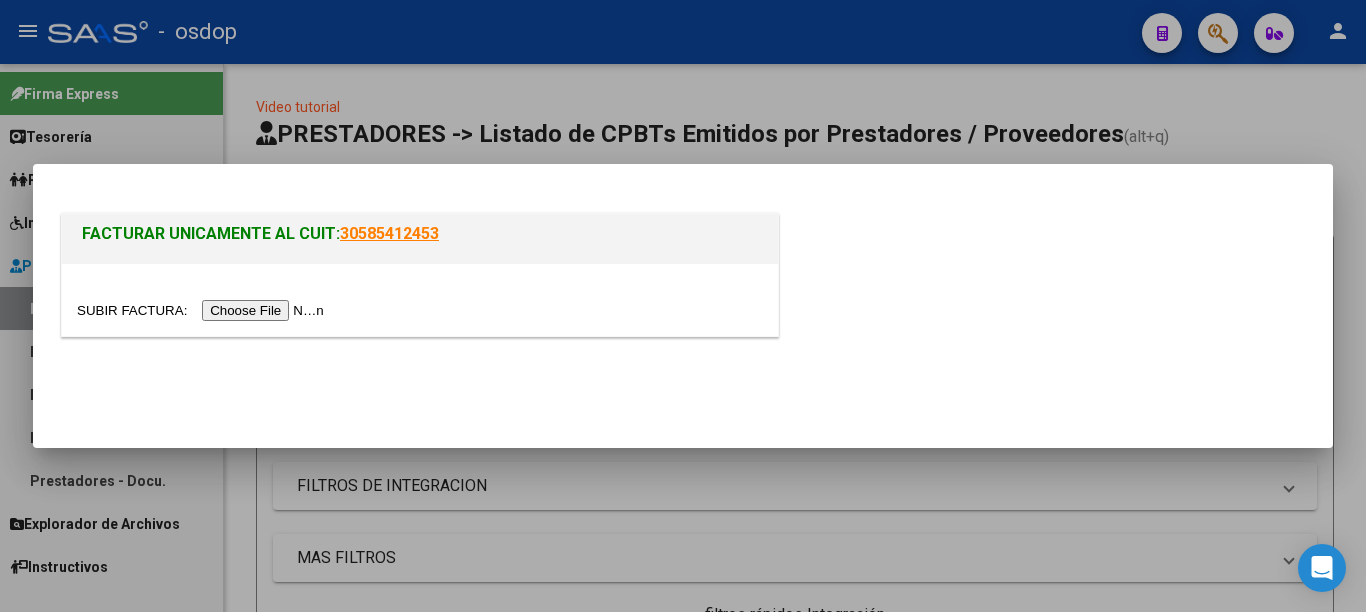 click at bounding box center (203, 310) 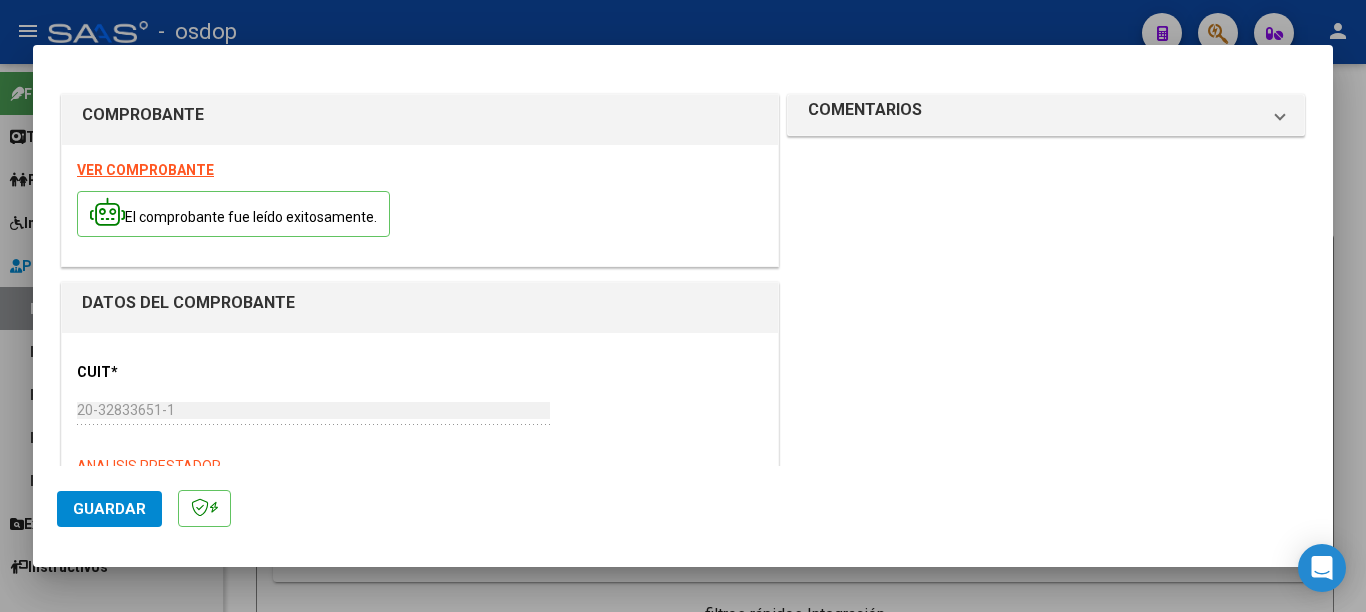 scroll, scrollTop: 200, scrollLeft: 0, axis: vertical 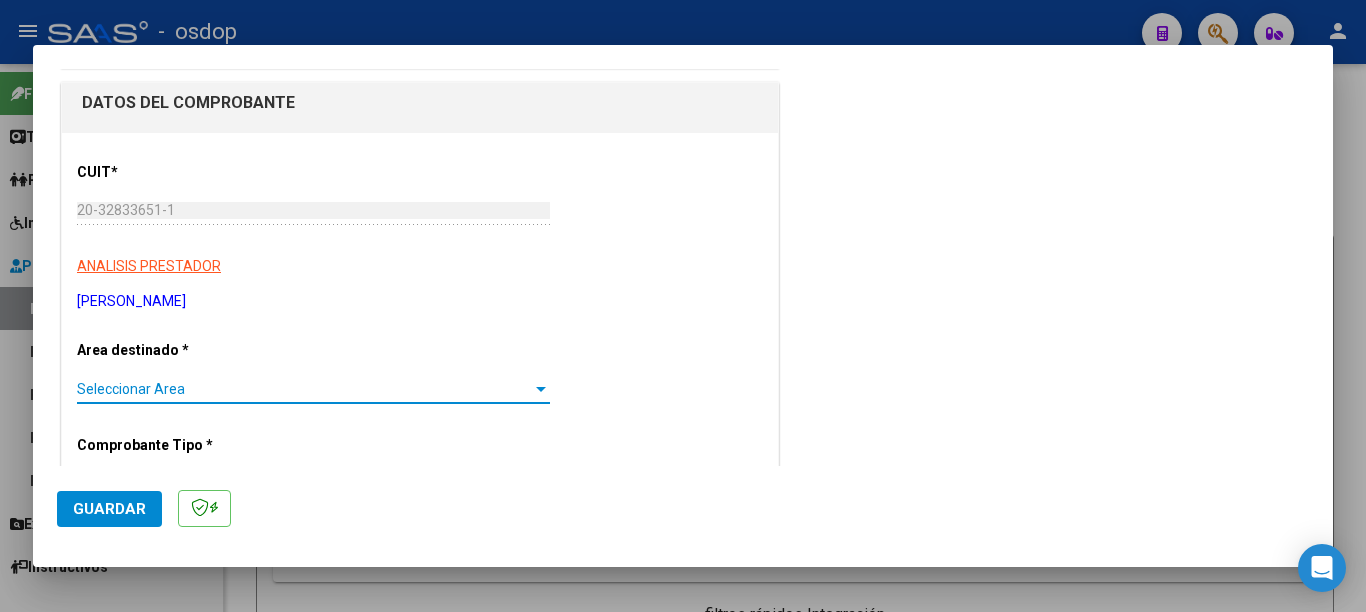 click on "Seleccionar Area" at bounding box center [304, 389] 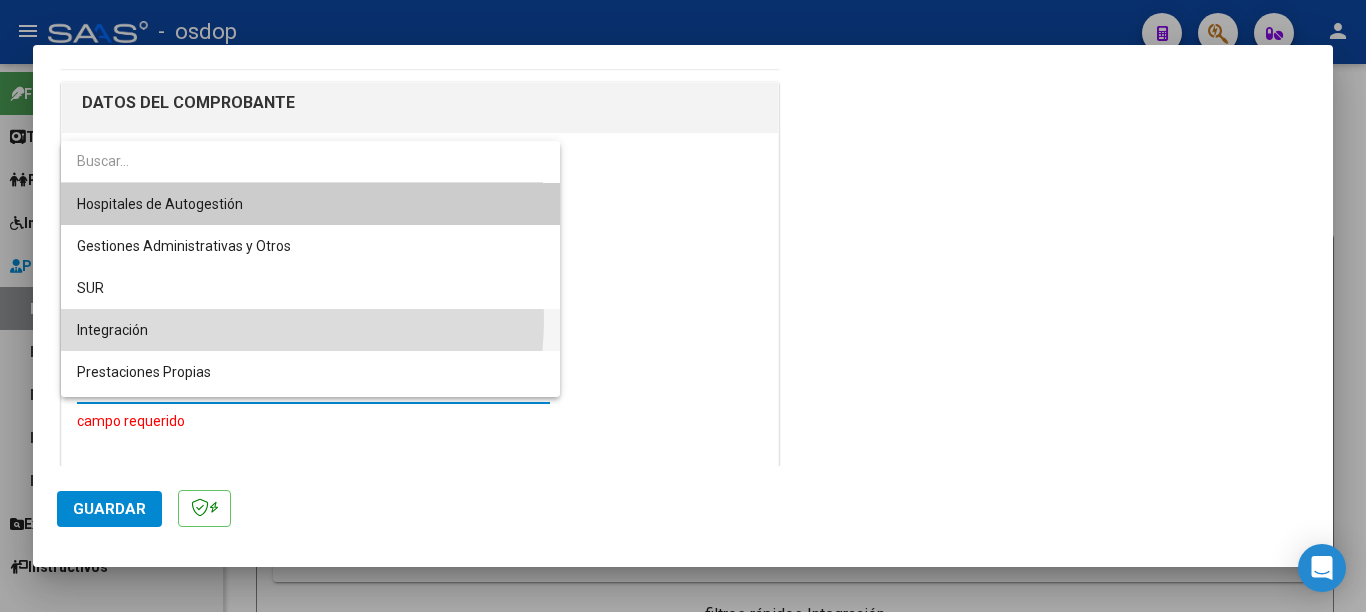 click on "Integración" at bounding box center (310, 330) 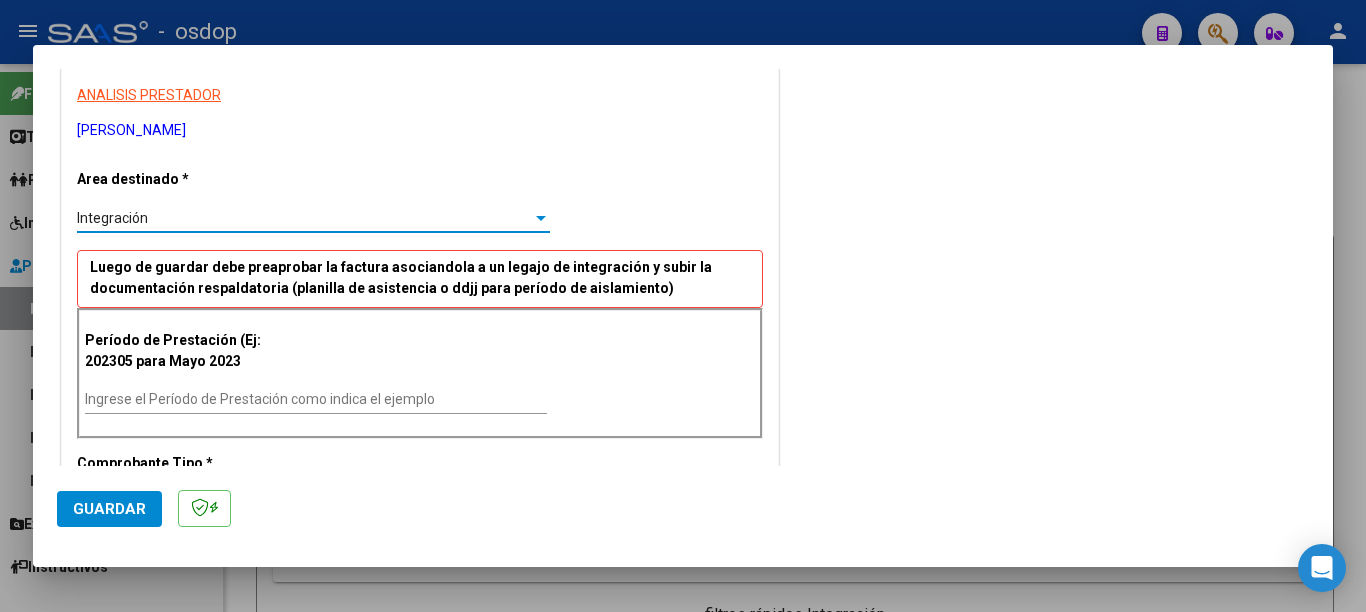 scroll, scrollTop: 400, scrollLeft: 0, axis: vertical 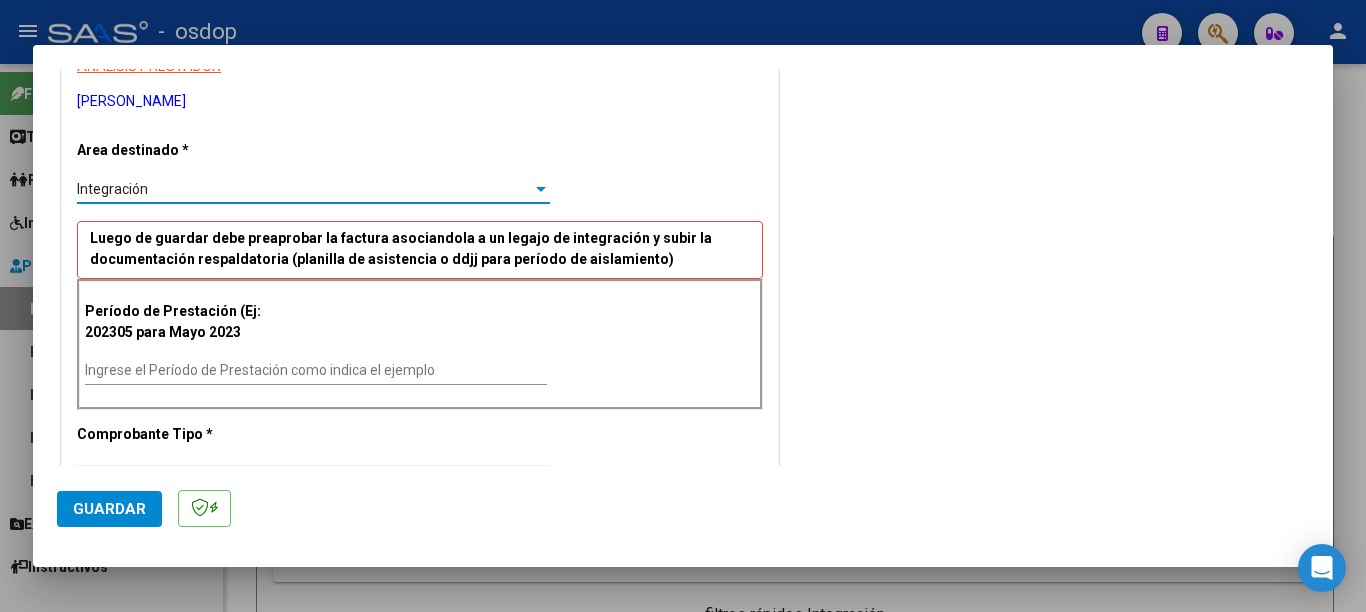 click on "Ingrese el Período de Prestación como indica el ejemplo" at bounding box center [316, 370] 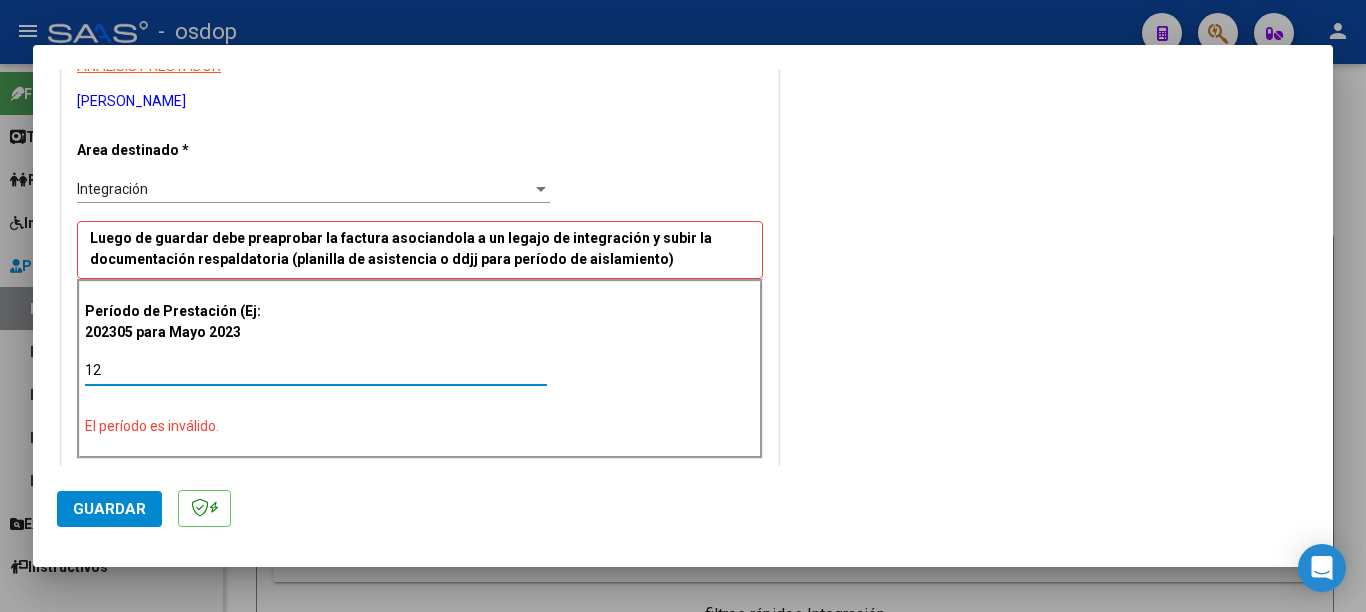 type on "1" 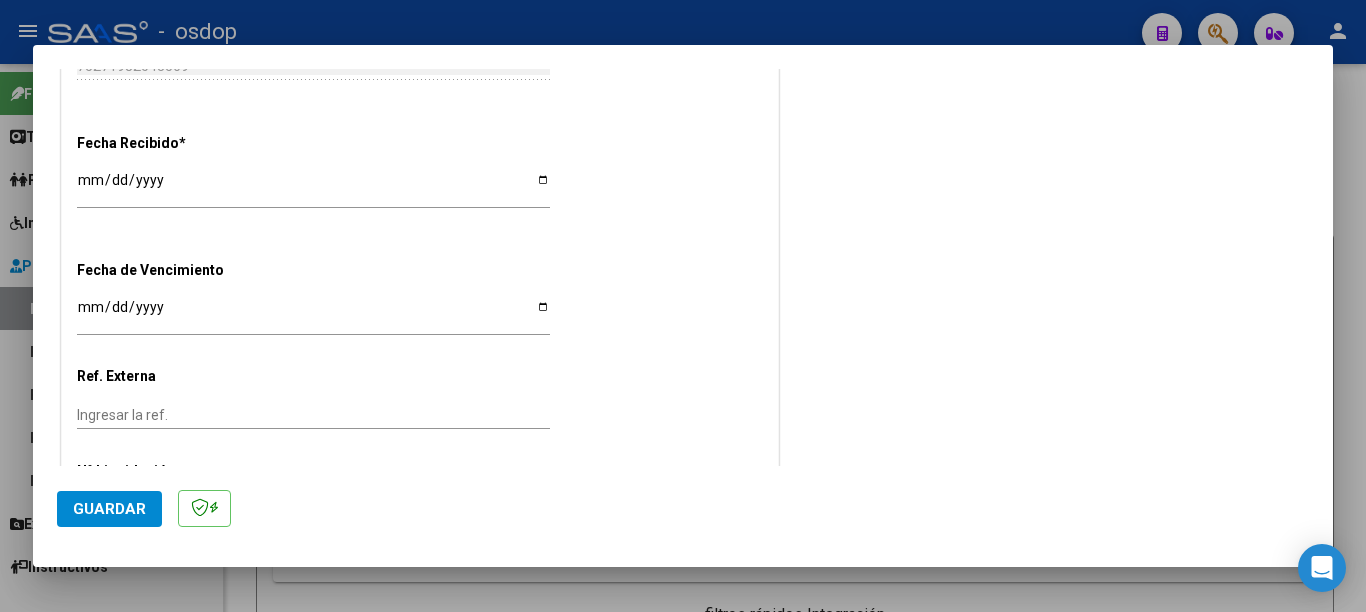 scroll, scrollTop: 1300, scrollLeft: 0, axis: vertical 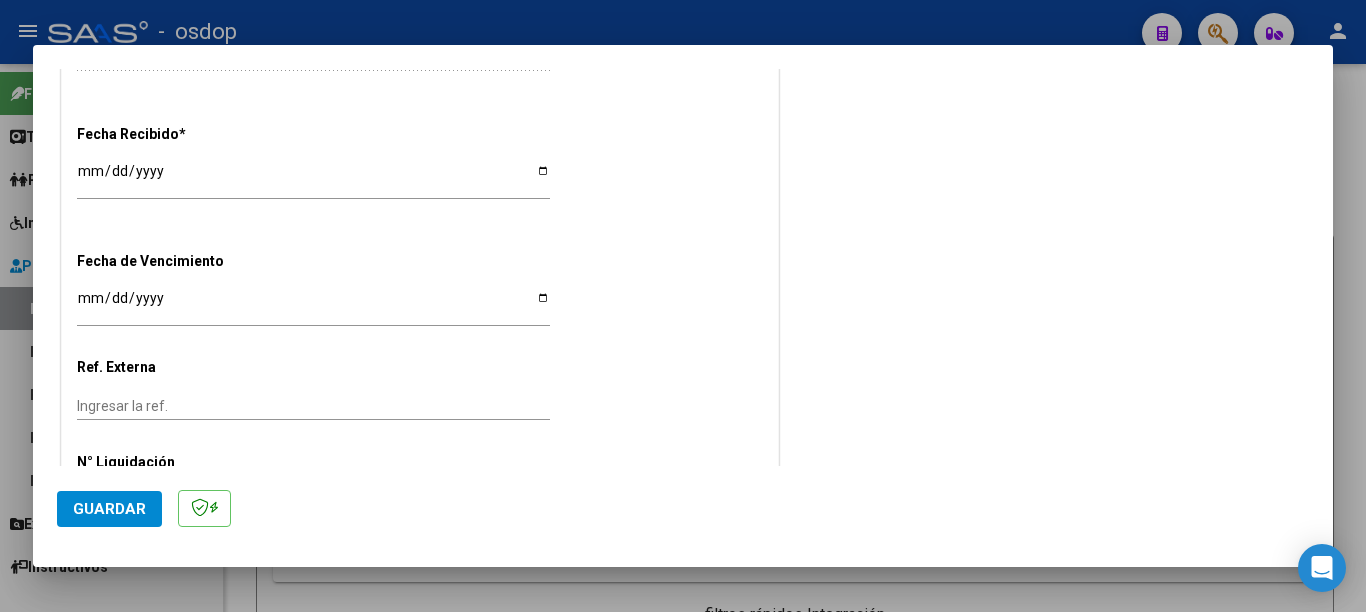 type on "202506" 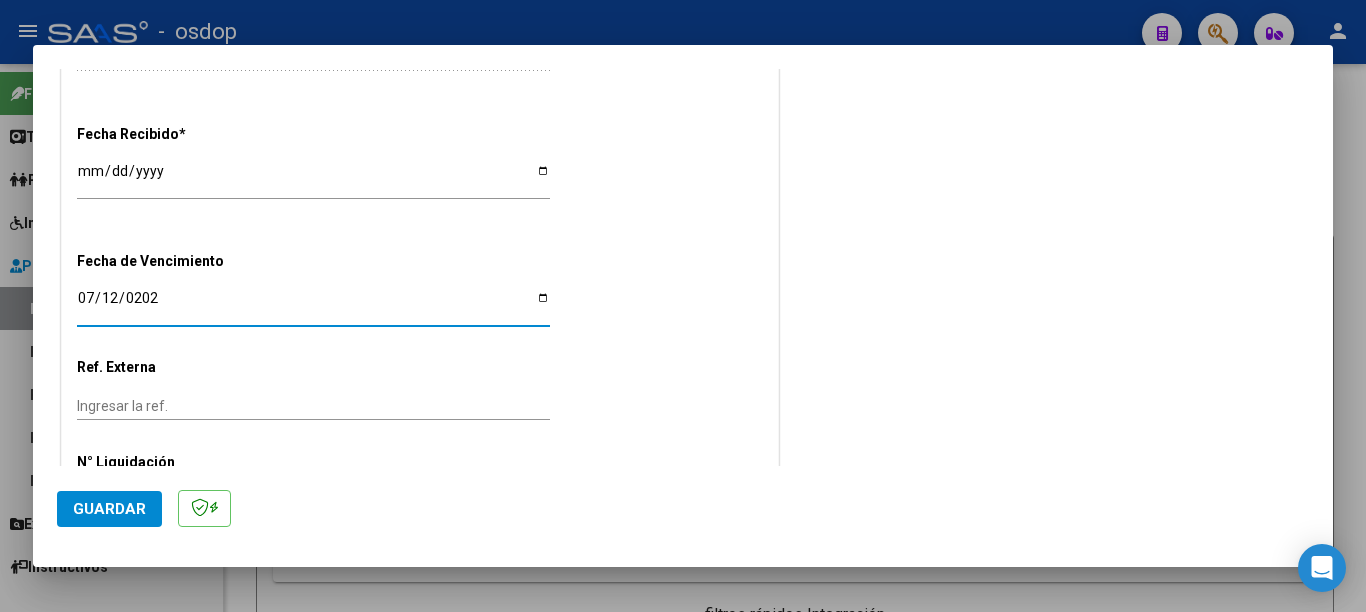 type on "[DATE]" 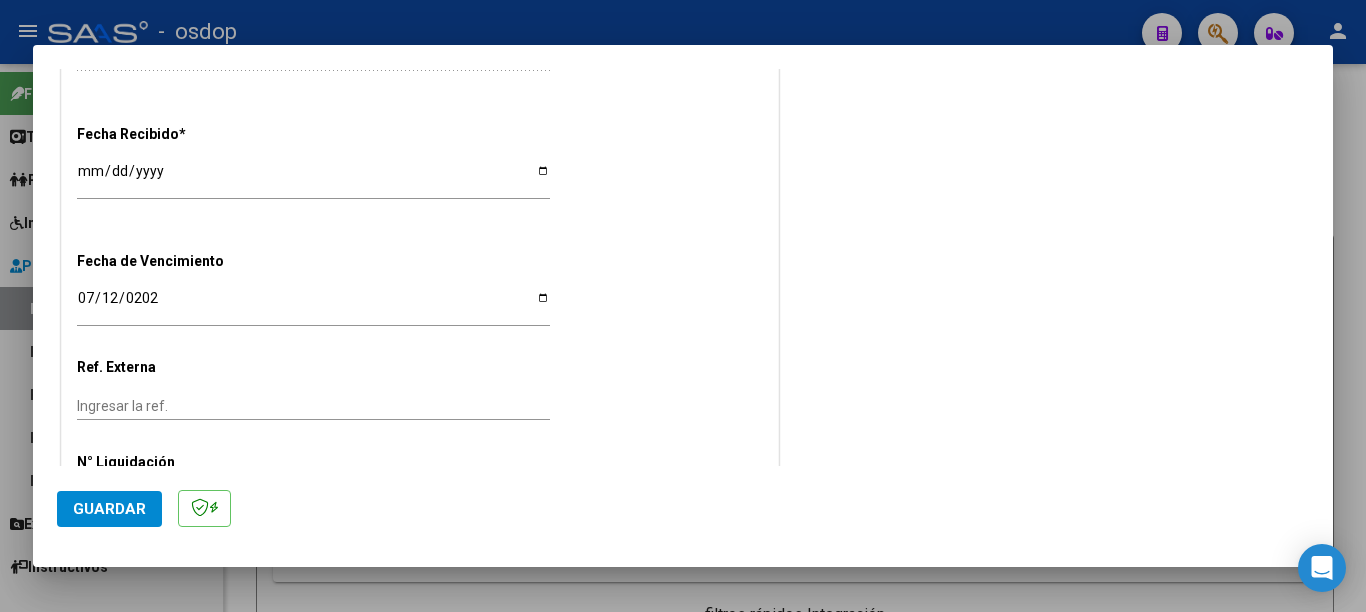 scroll, scrollTop: 1350, scrollLeft: 0, axis: vertical 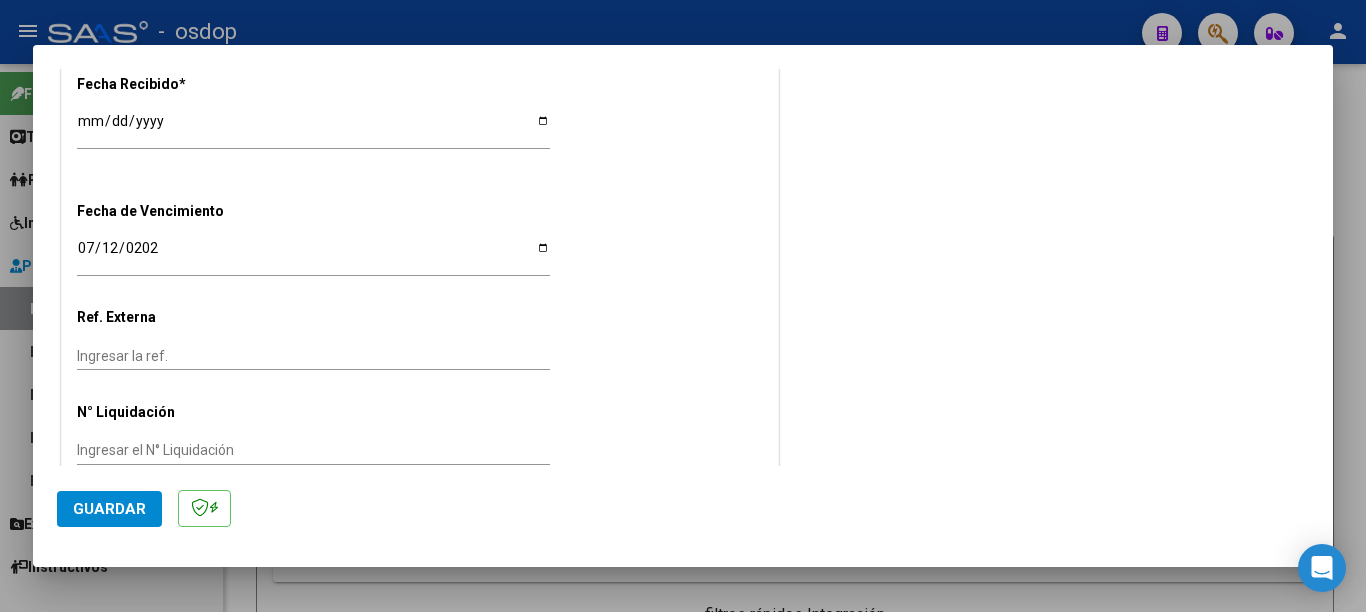 click on "Guardar" 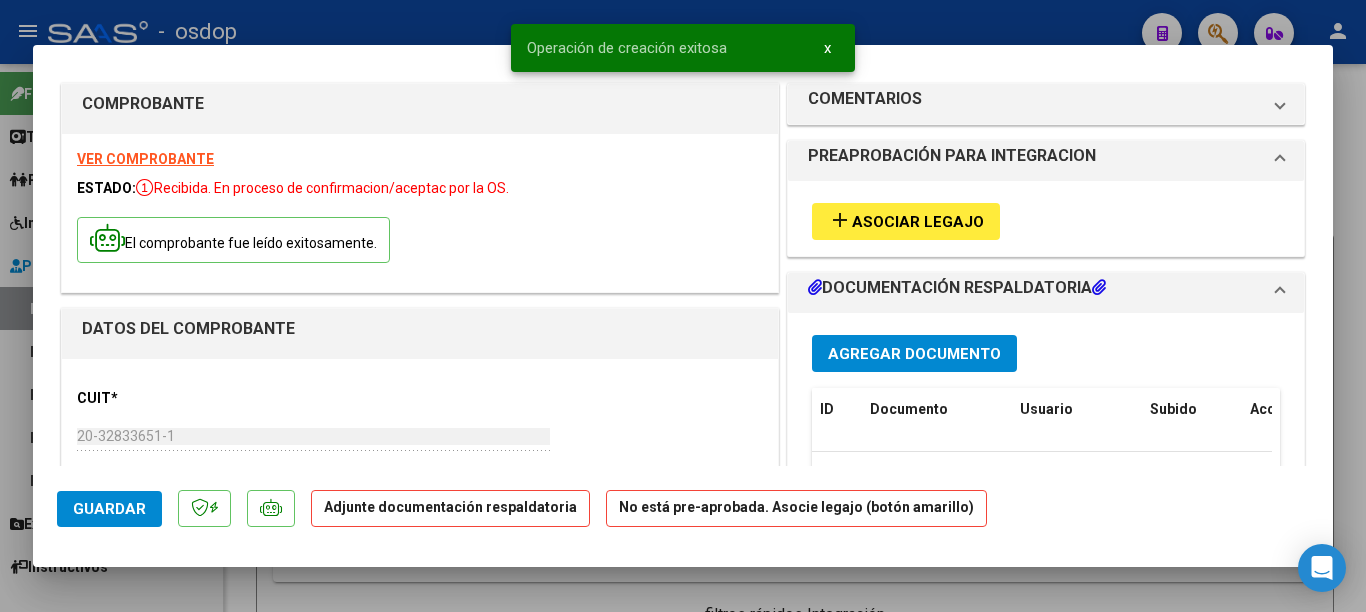 scroll, scrollTop: 0, scrollLeft: 0, axis: both 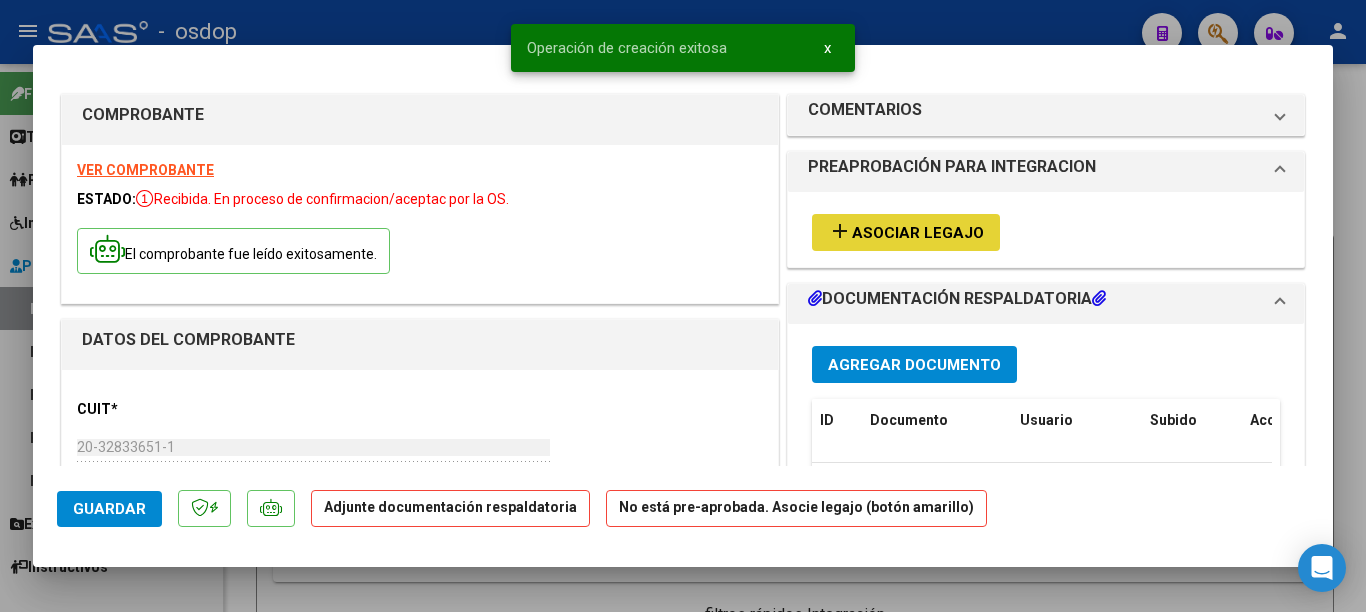 click on "Asociar Legajo" at bounding box center [918, 233] 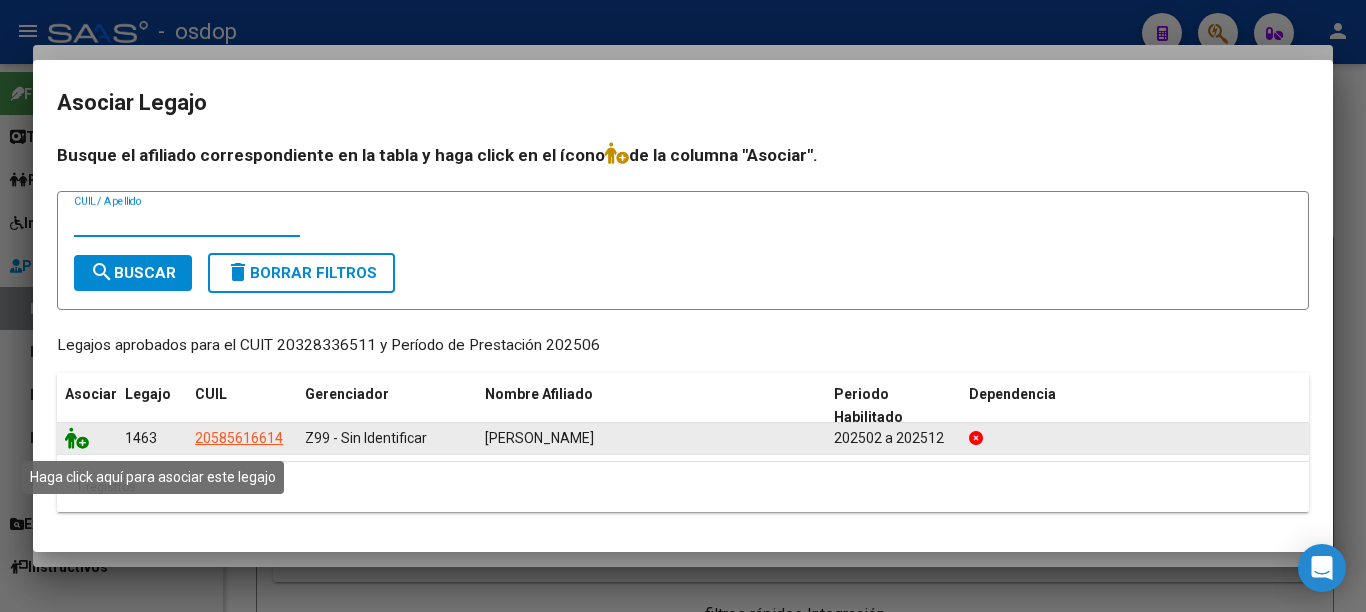 click 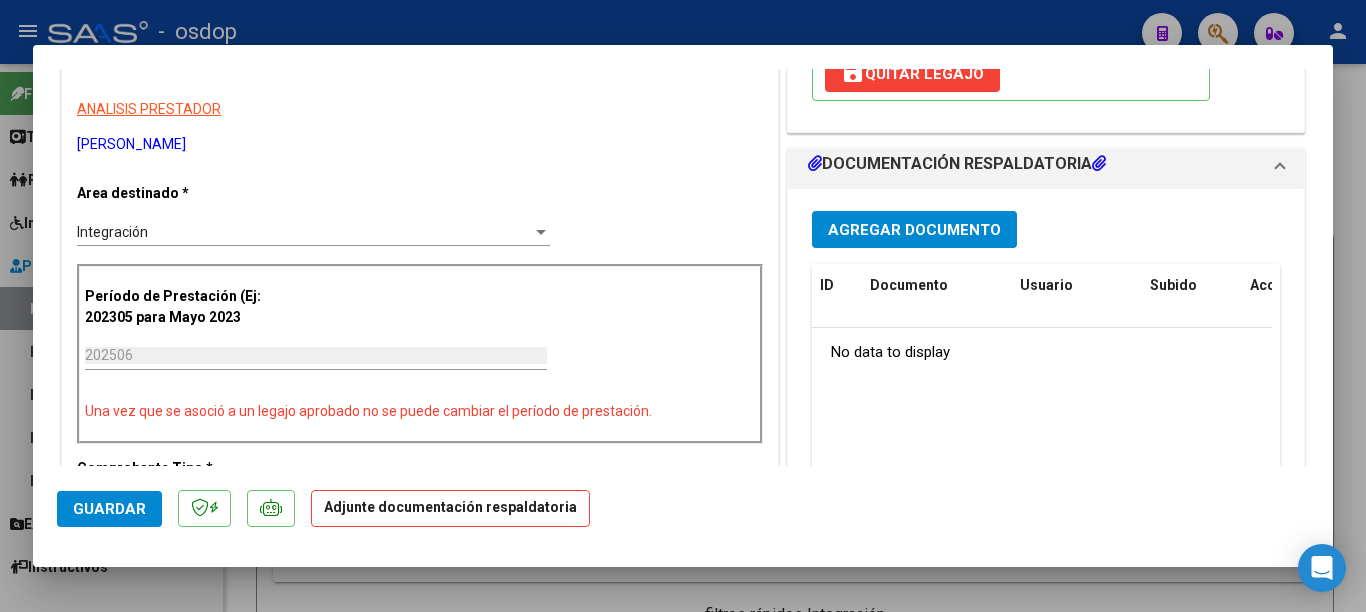 scroll, scrollTop: 400, scrollLeft: 0, axis: vertical 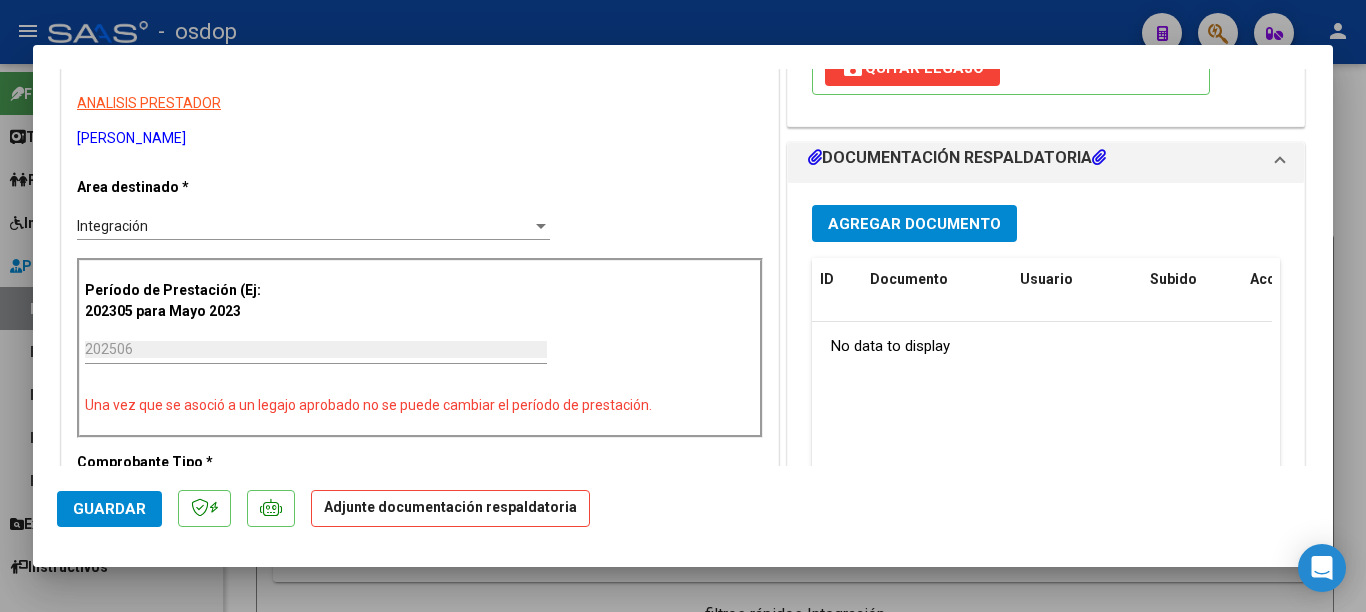 click on "Agregar Documento" at bounding box center [914, 224] 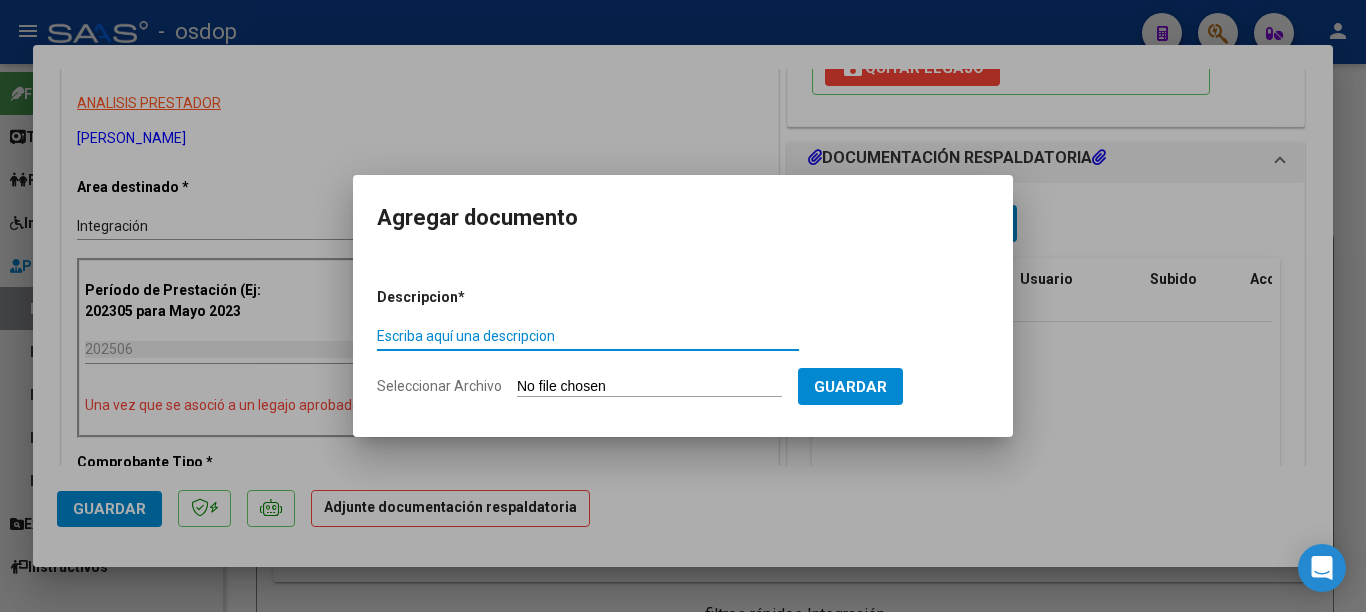 click on "Escriba aquí una descripcion" at bounding box center (588, 336) 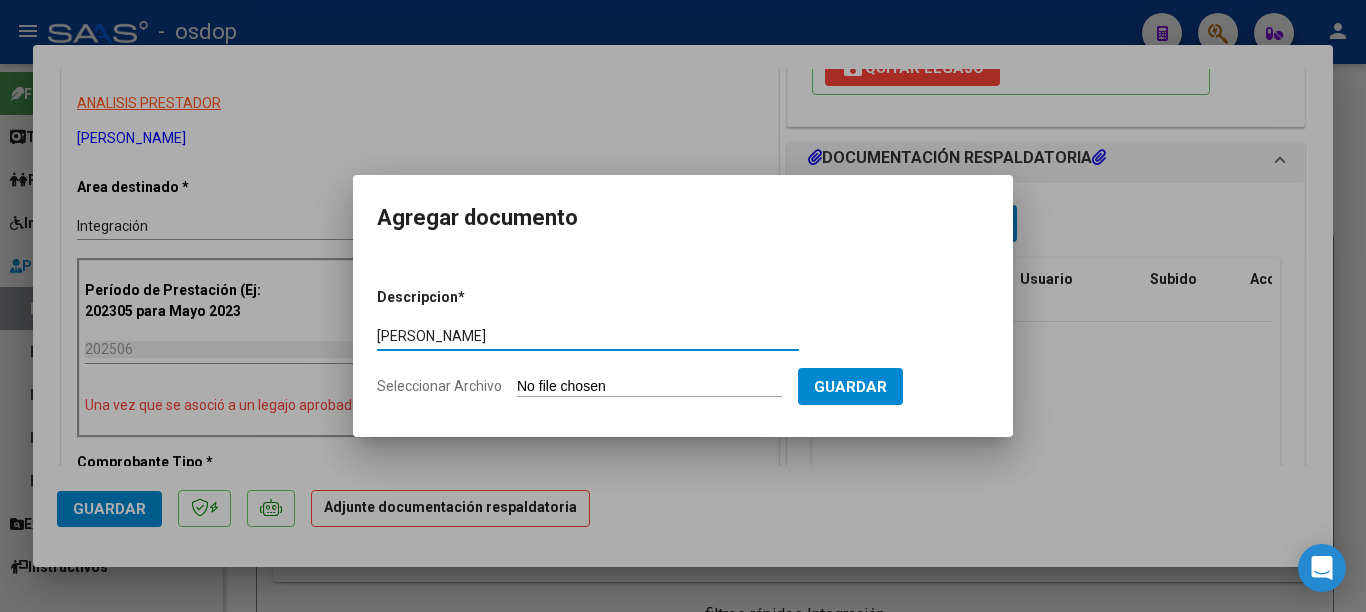 click on "[PERSON_NAME] Escriba aquí una descripcion" at bounding box center (588, 336) 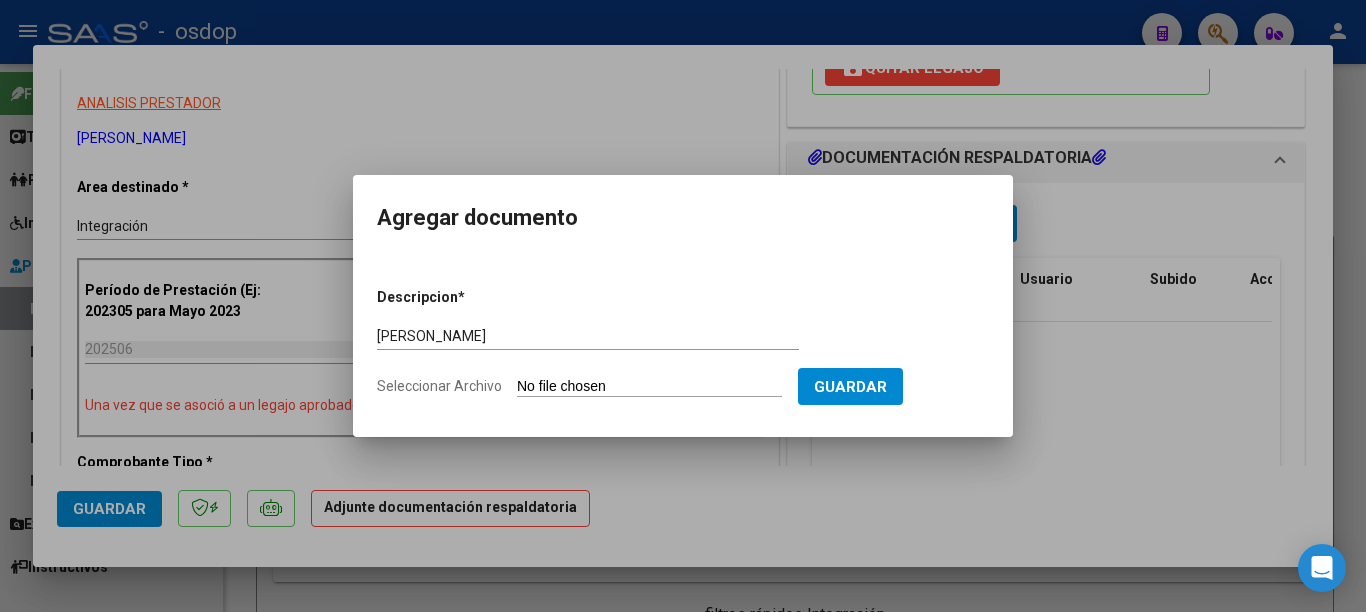 click on "Descripcion  *   [PERSON_NAME] Escriba aquí una descripcion  Seleccionar Archivo Guardar" at bounding box center [683, 342] 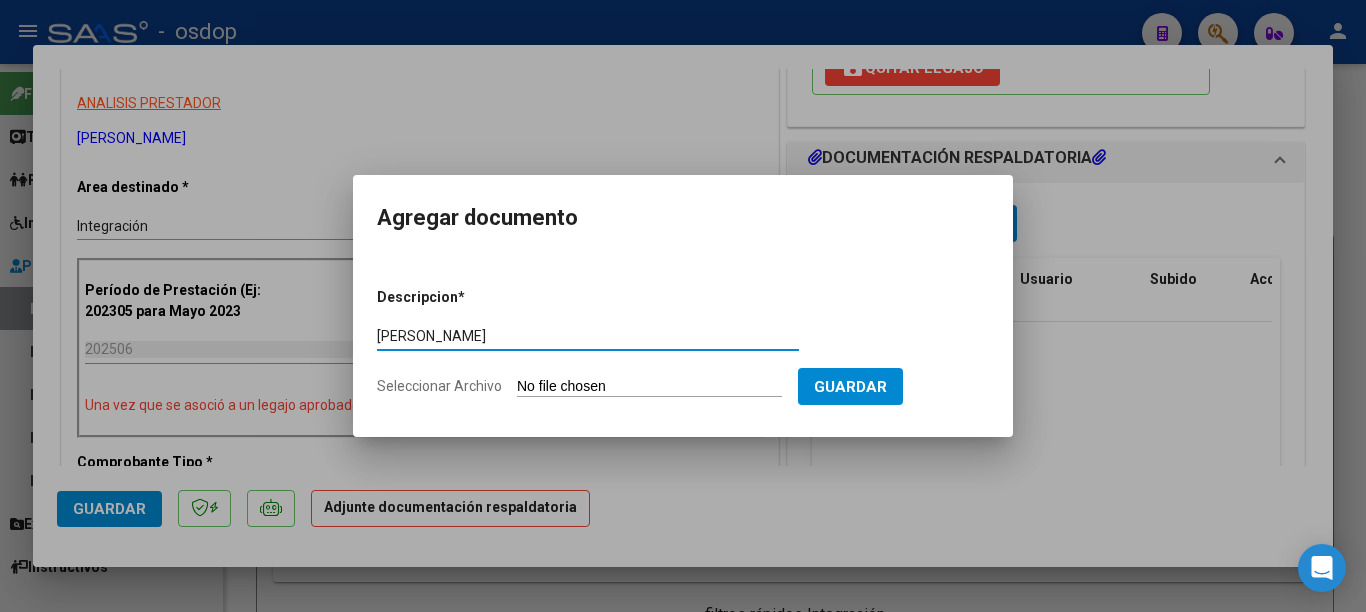 click on "[PERSON_NAME] Escriba aquí una descripcion" at bounding box center (588, 336) 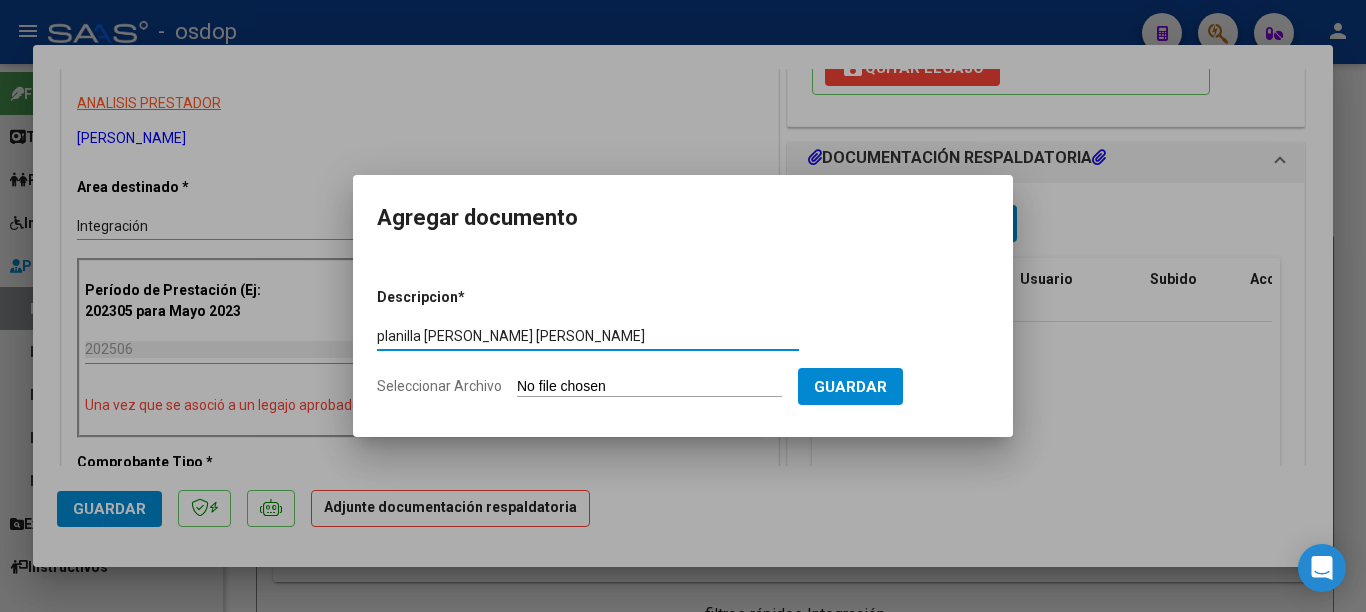 type on "planilla [PERSON_NAME] [PERSON_NAME]" 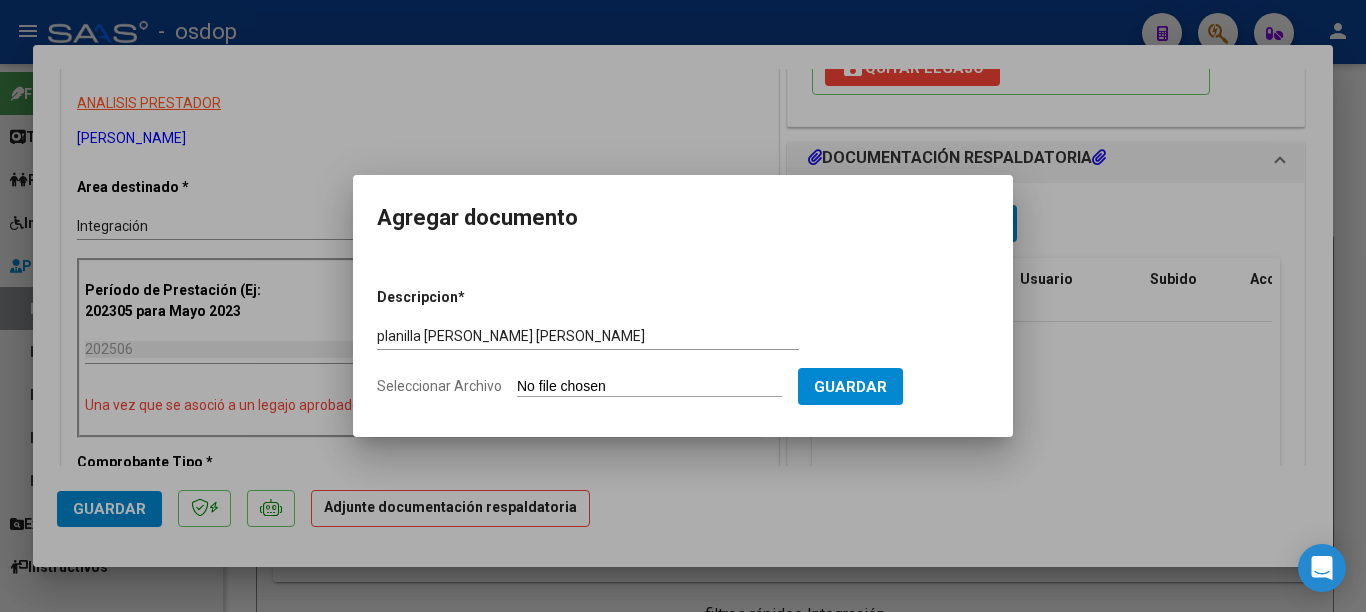 click on "Seleccionar Archivo" at bounding box center (649, 387) 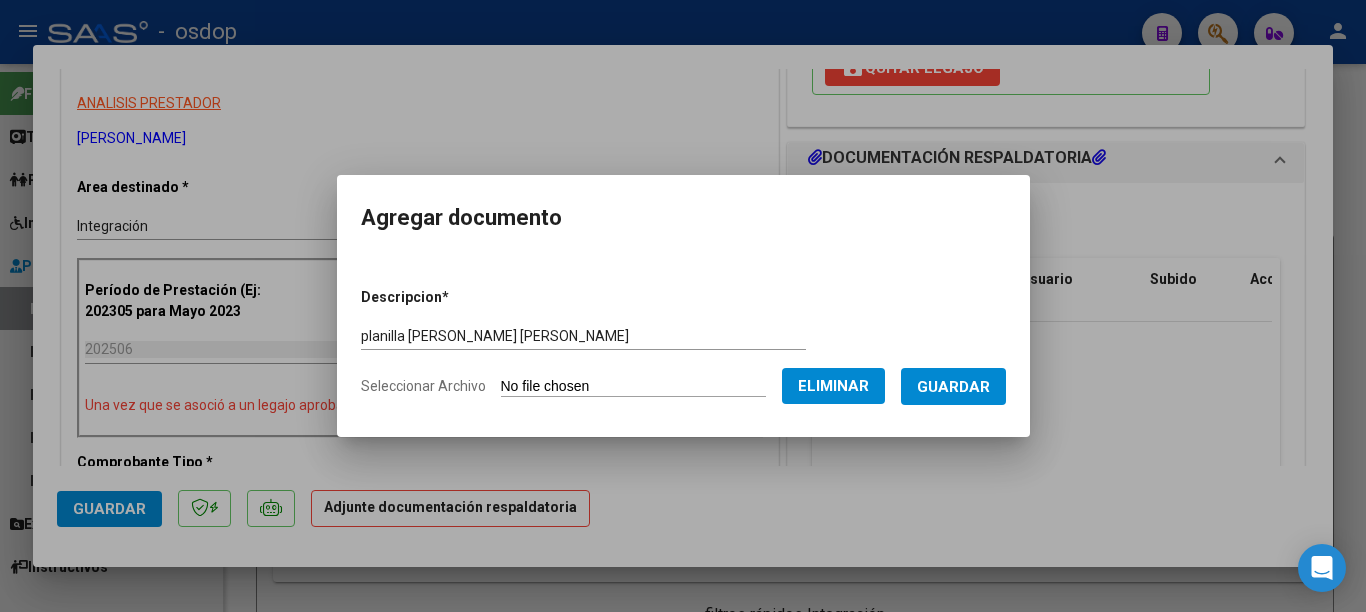 click on "Guardar" at bounding box center (953, 386) 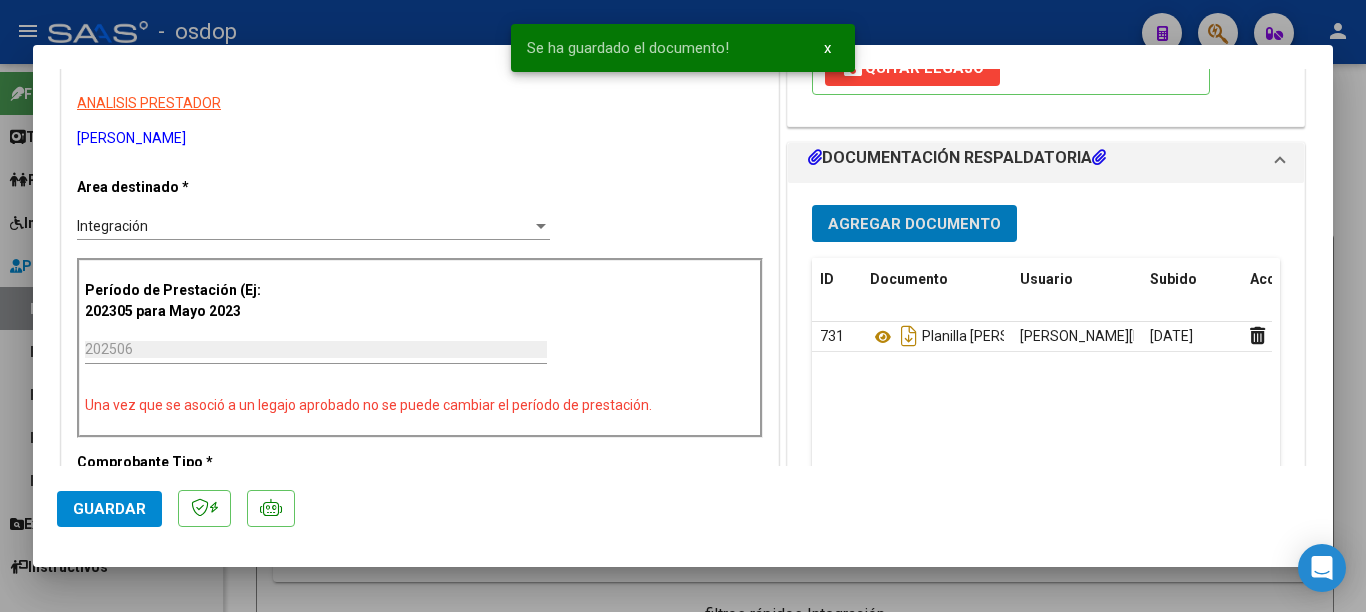 click on "Guardar" 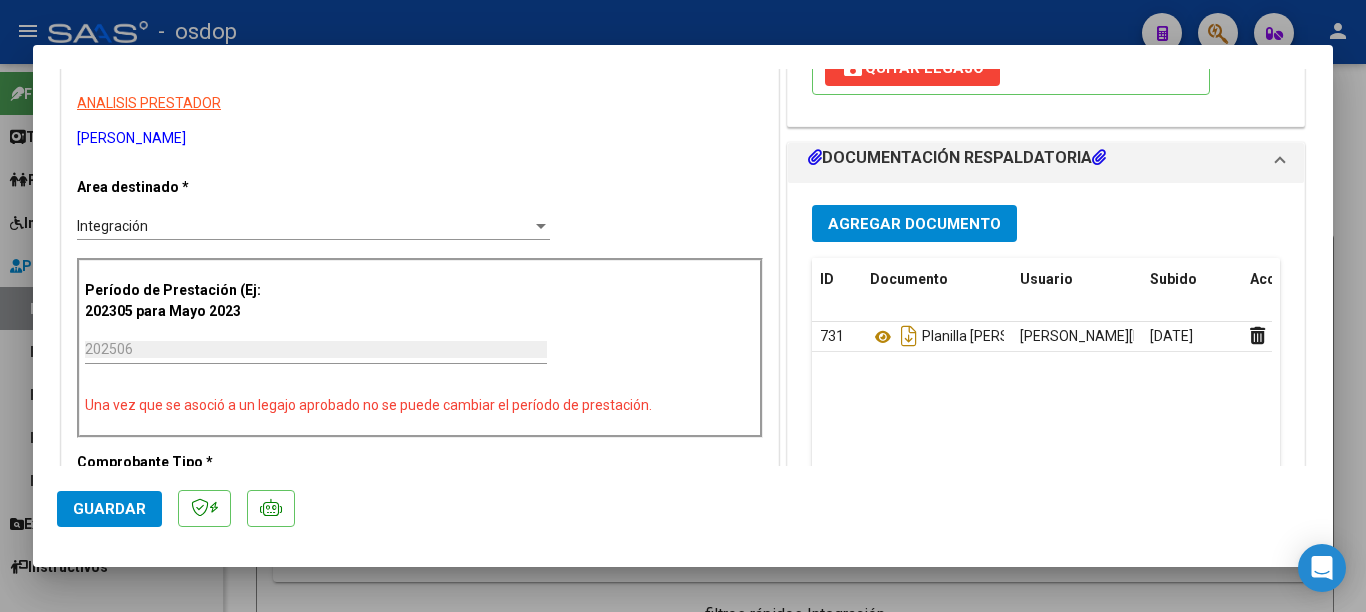 click at bounding box center [683, 306] 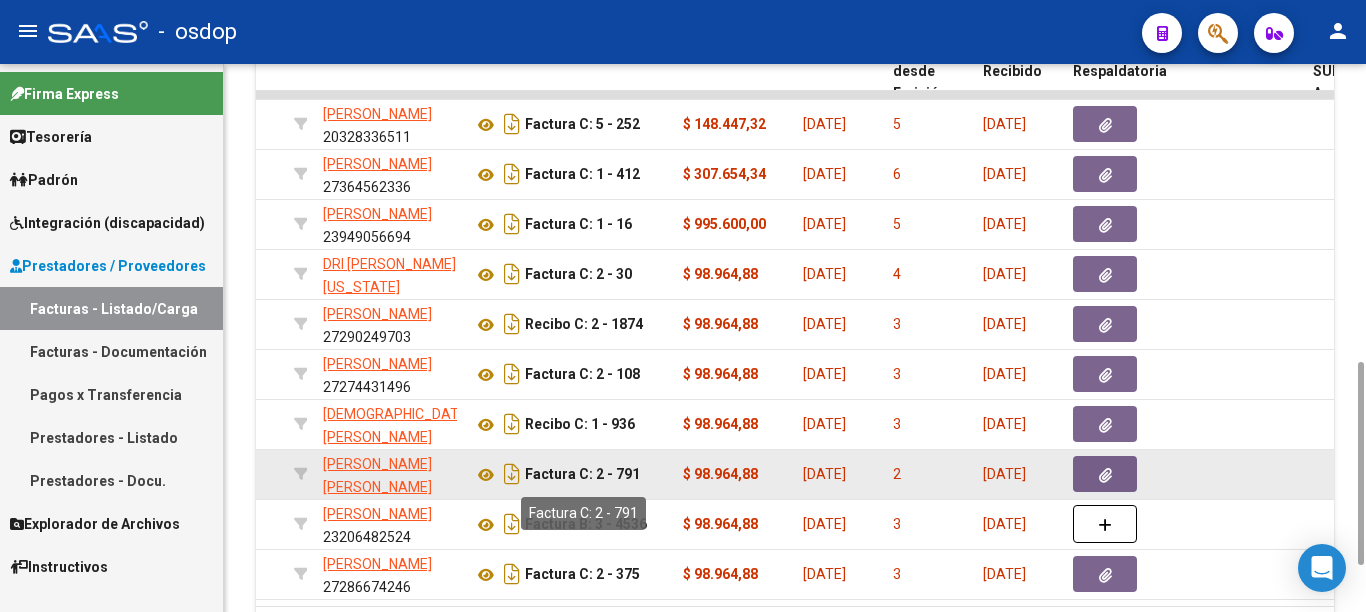 scroll, scrollTop: 926, scrollLeft: 0, axis: vertical 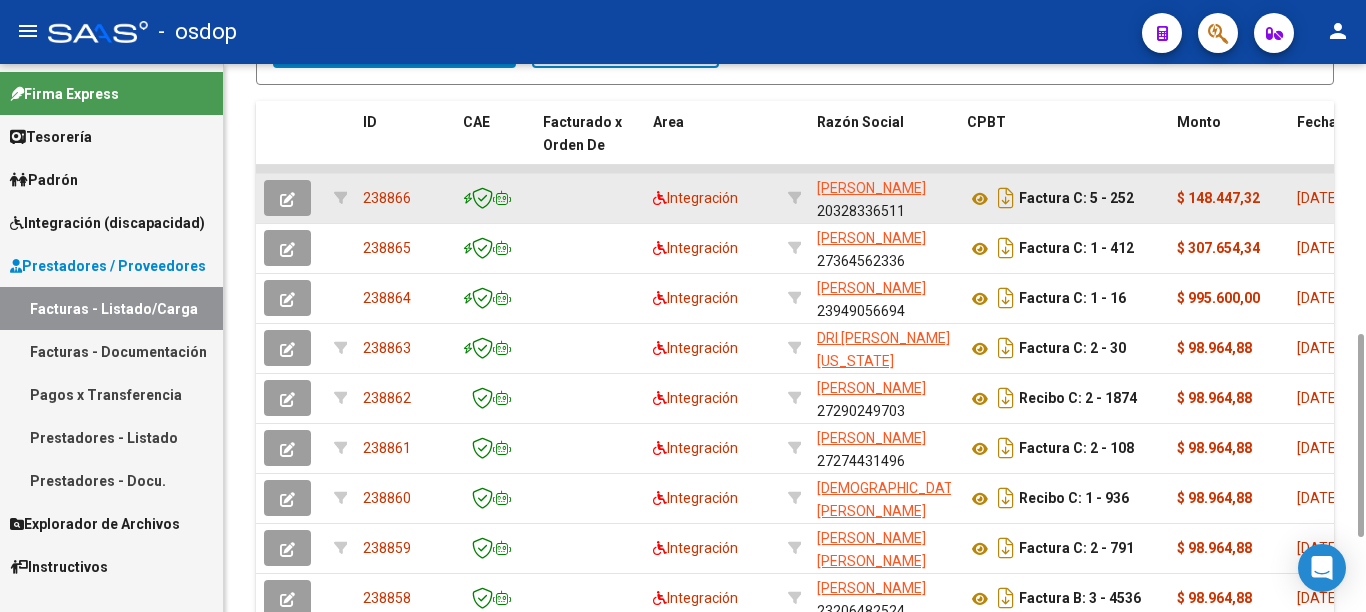 click on "238866" 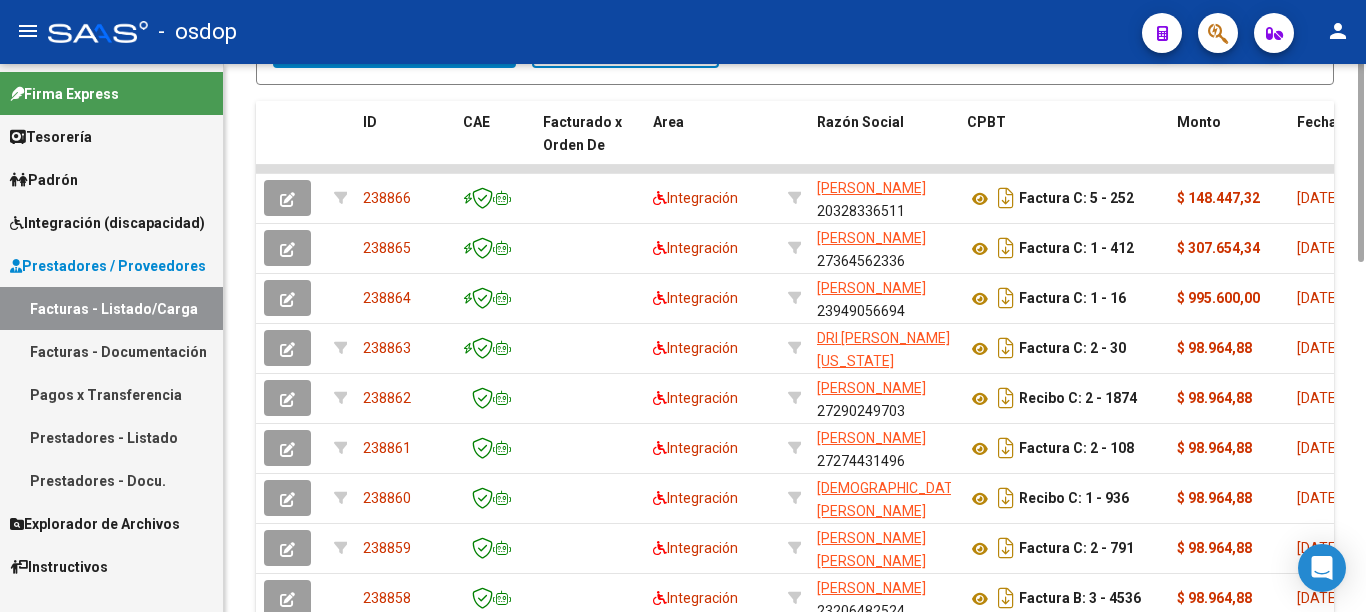 scroll, scrollTop: 0, scrollLeft: 0, axis: both 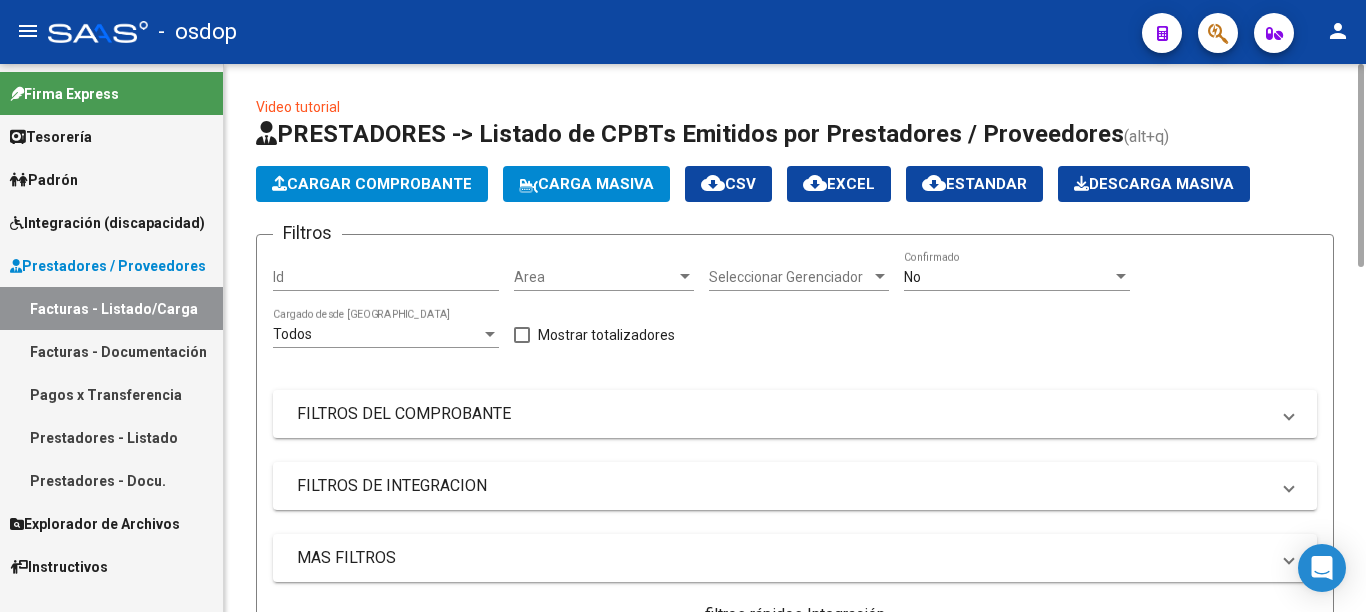 click on "Cargar Comprobante" 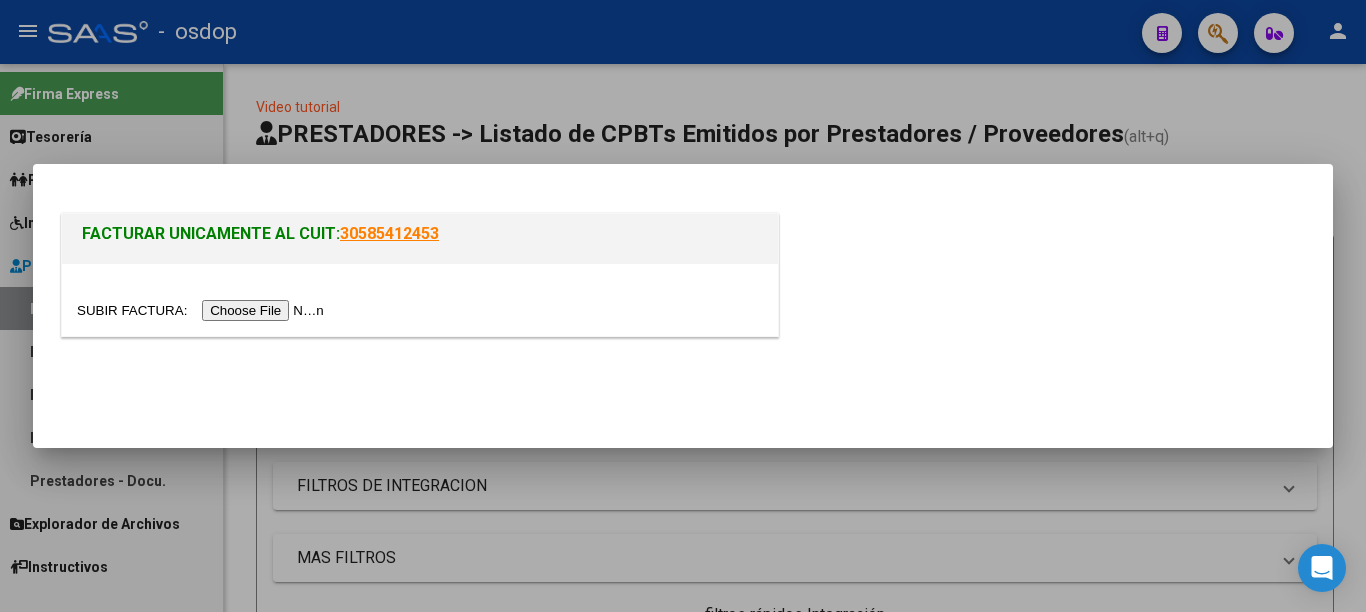 click at bounding box center [203, 310] 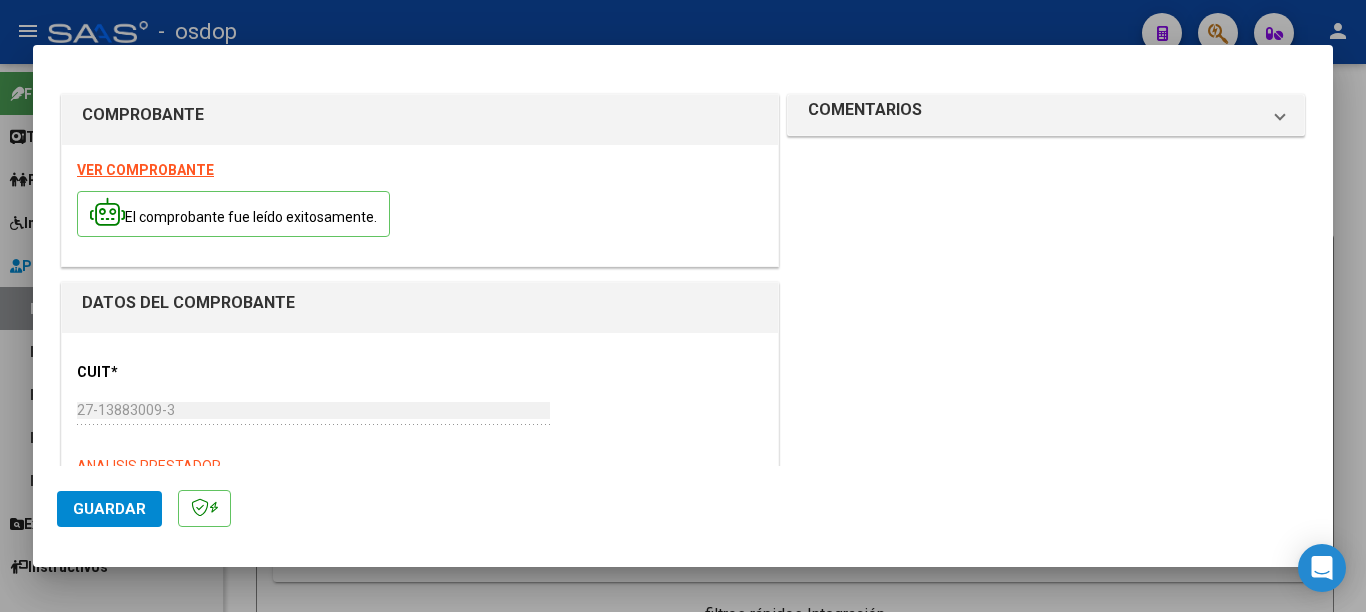 scroll, scrollTop: 200, scrollLeft: 0, axis: vertical 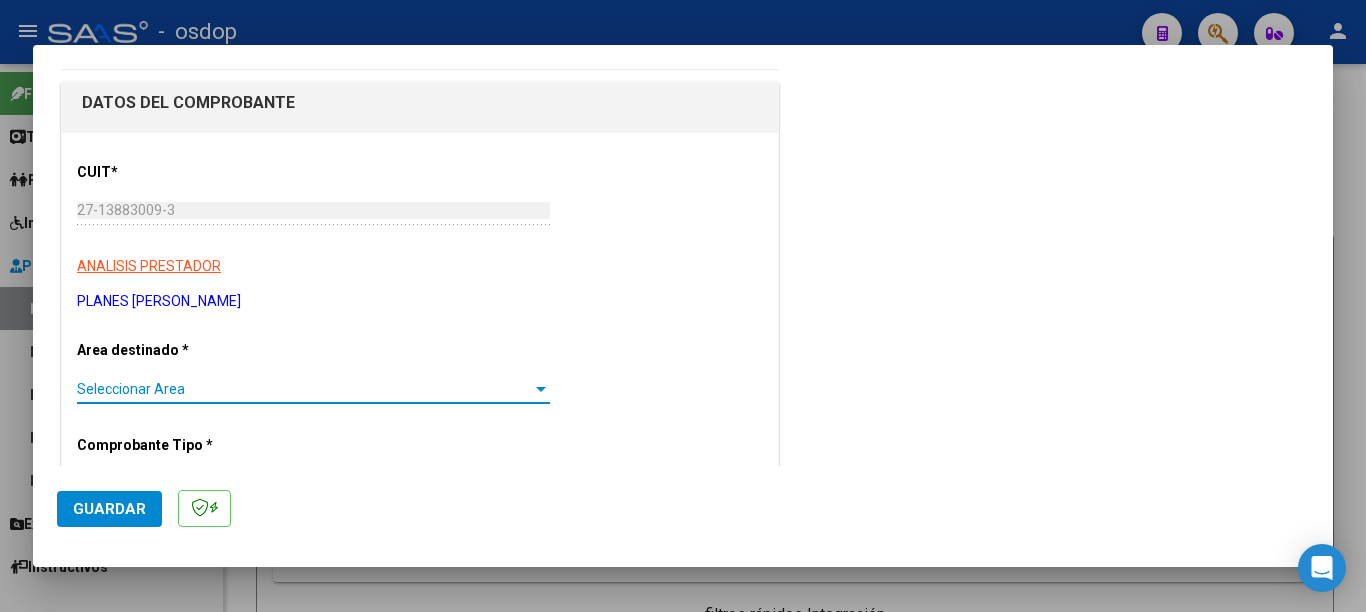 click on "Seleccionar Area" at bounding box center (304, 389) 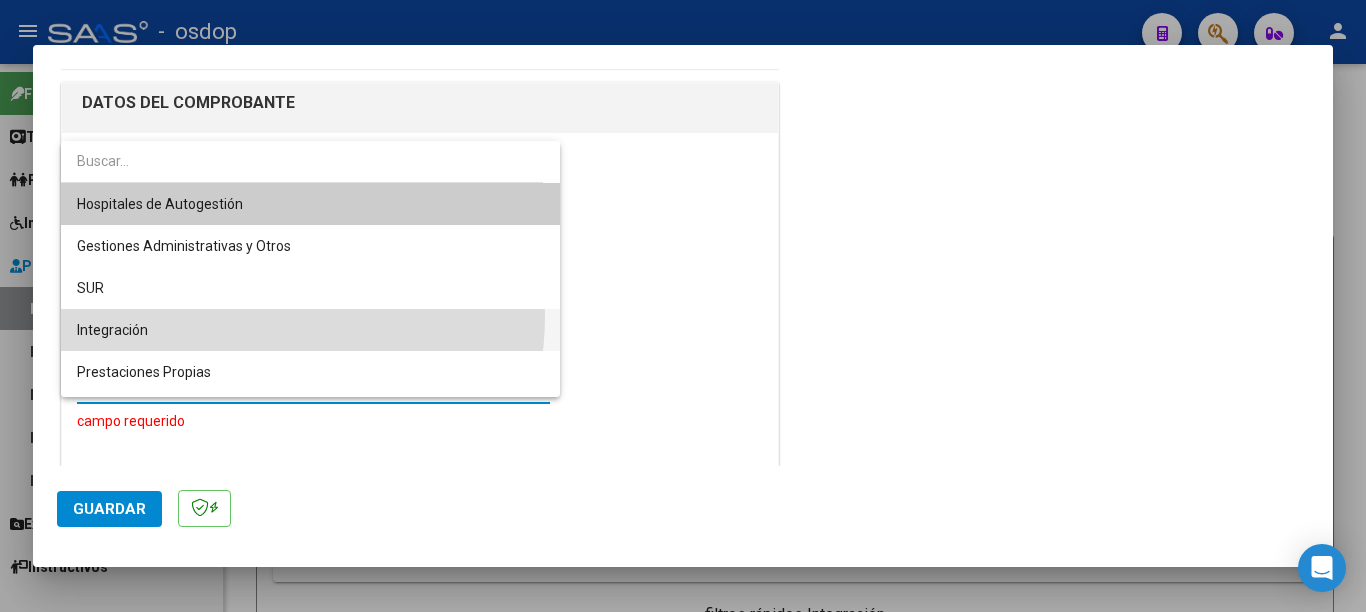 click on "Integración" at bounding box center [310, 330] 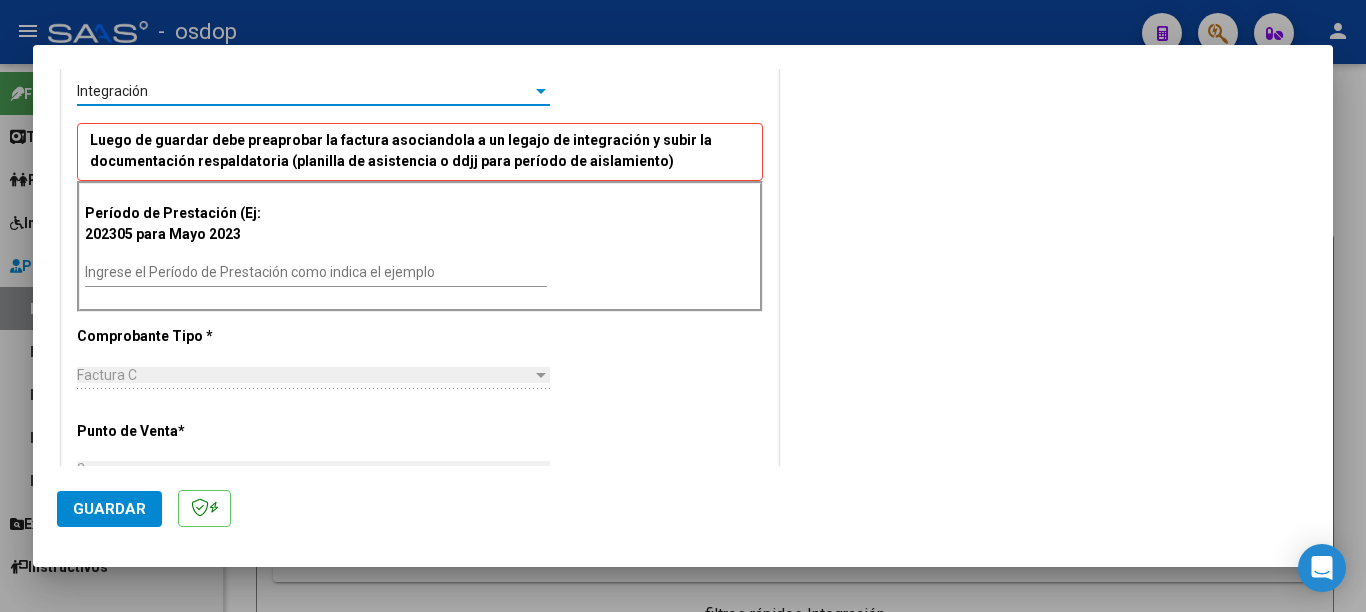 scroll, scrollTop: 500, scrollLeft: 0, axis: vertical 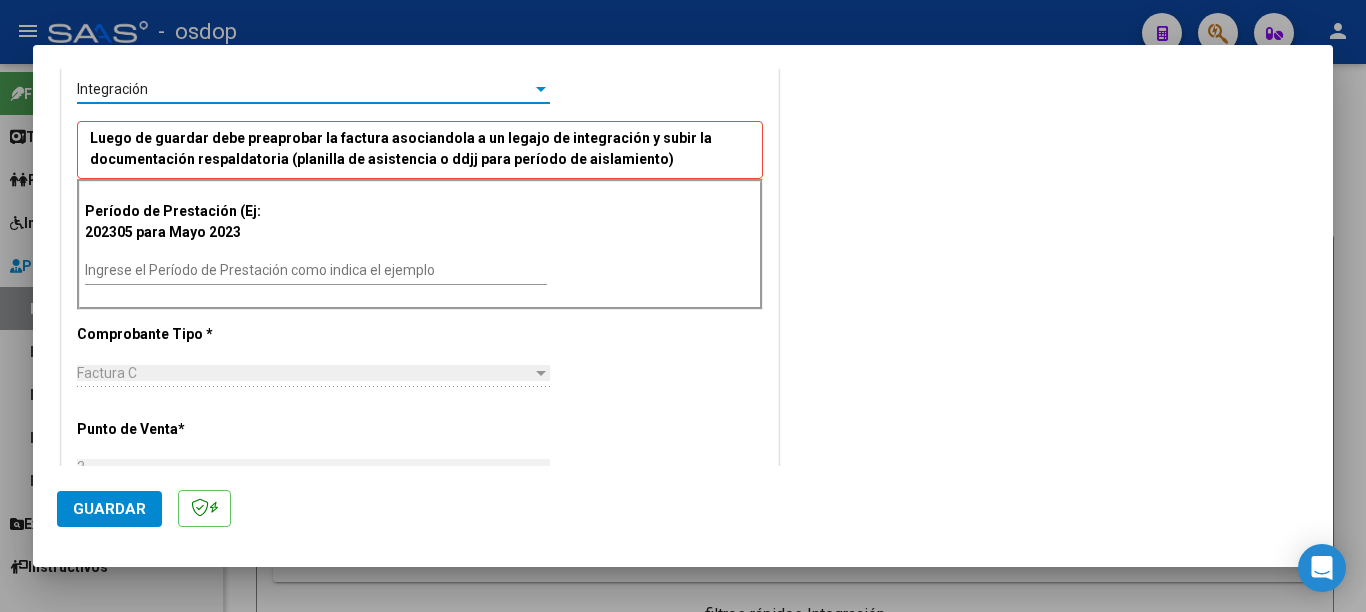 click on "Período de Prestación (Ej: 202305 para Mayo 2023    Ingrese el Período de Prestación como indica el ejemplo" at bounding box center (420, 244) 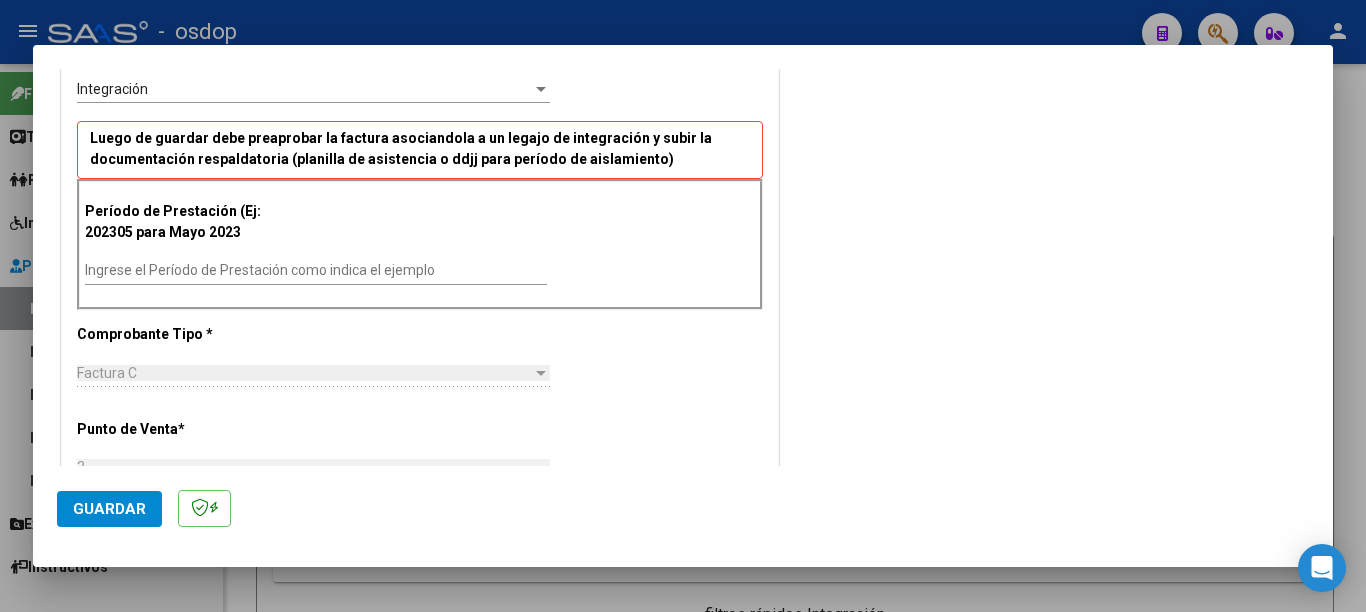 click on "Ingrese el Período de Prestación como indica el ejemplo" at bounding box center [316, 270] 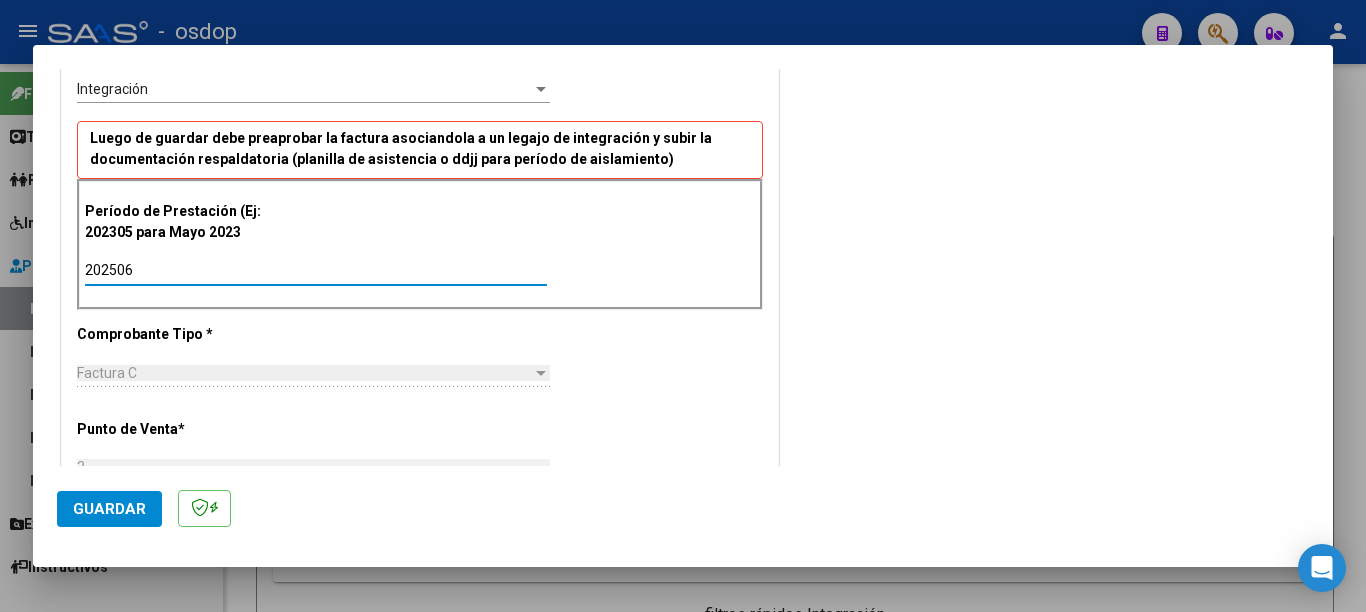 type on "202506" 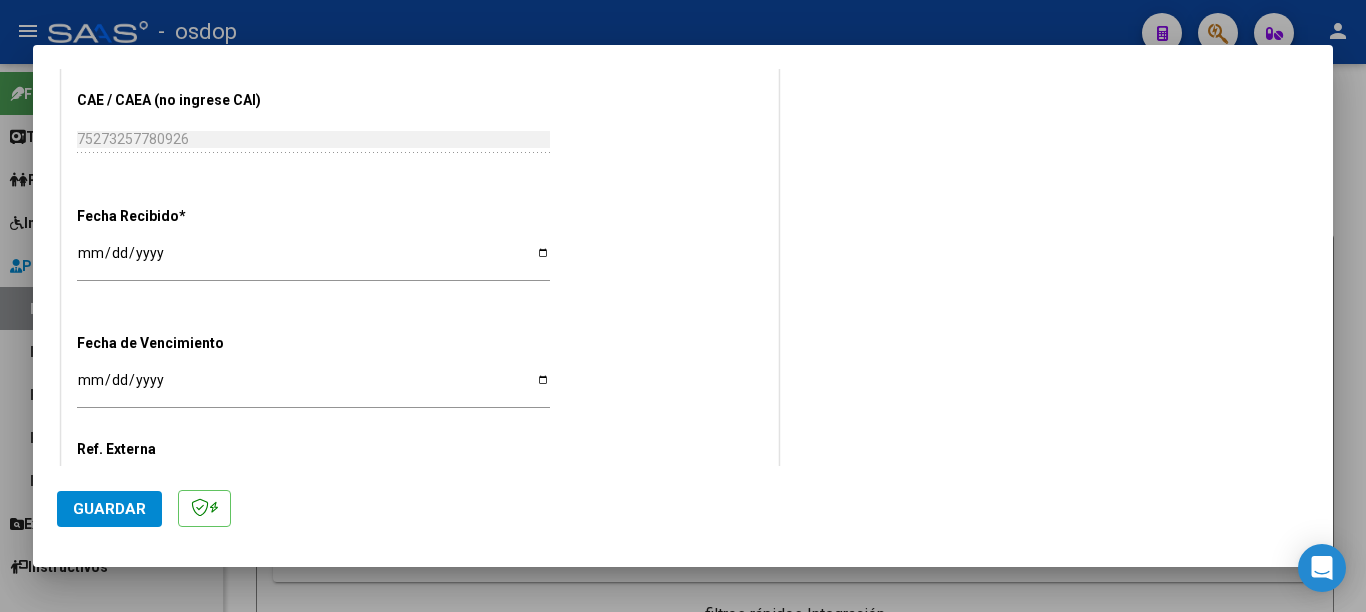 scroll, scrollTop: 1300, scrollLeft: 0, axis: vertical 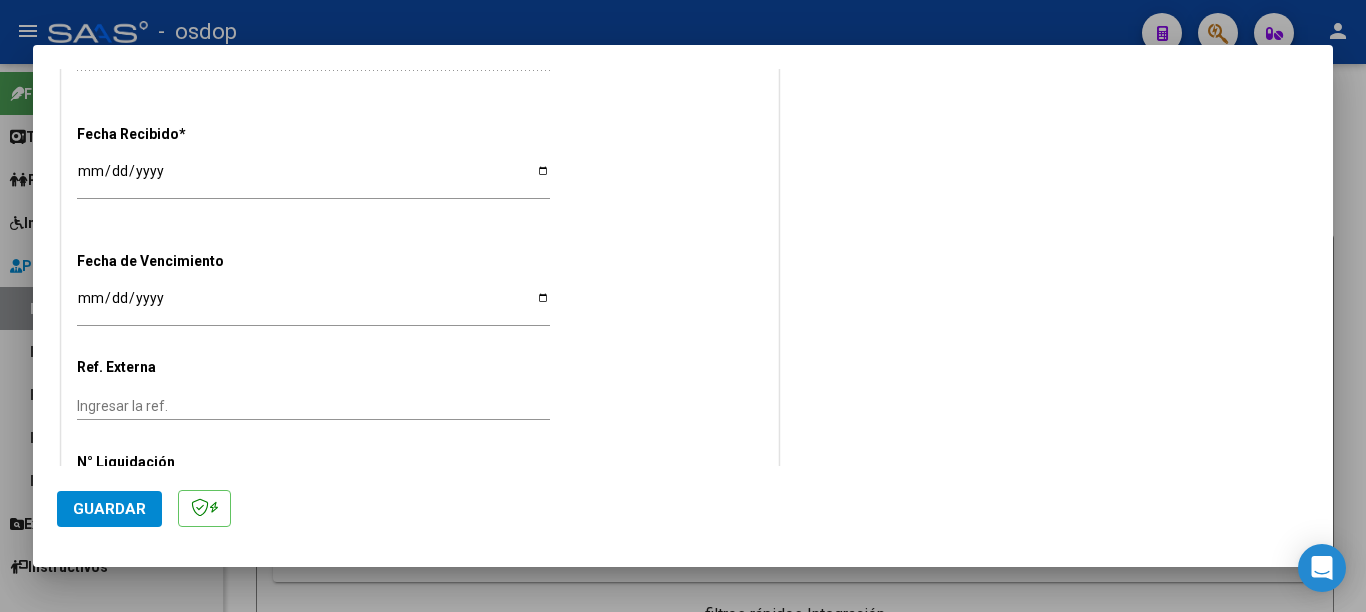 click on "Ingresar la fecha" 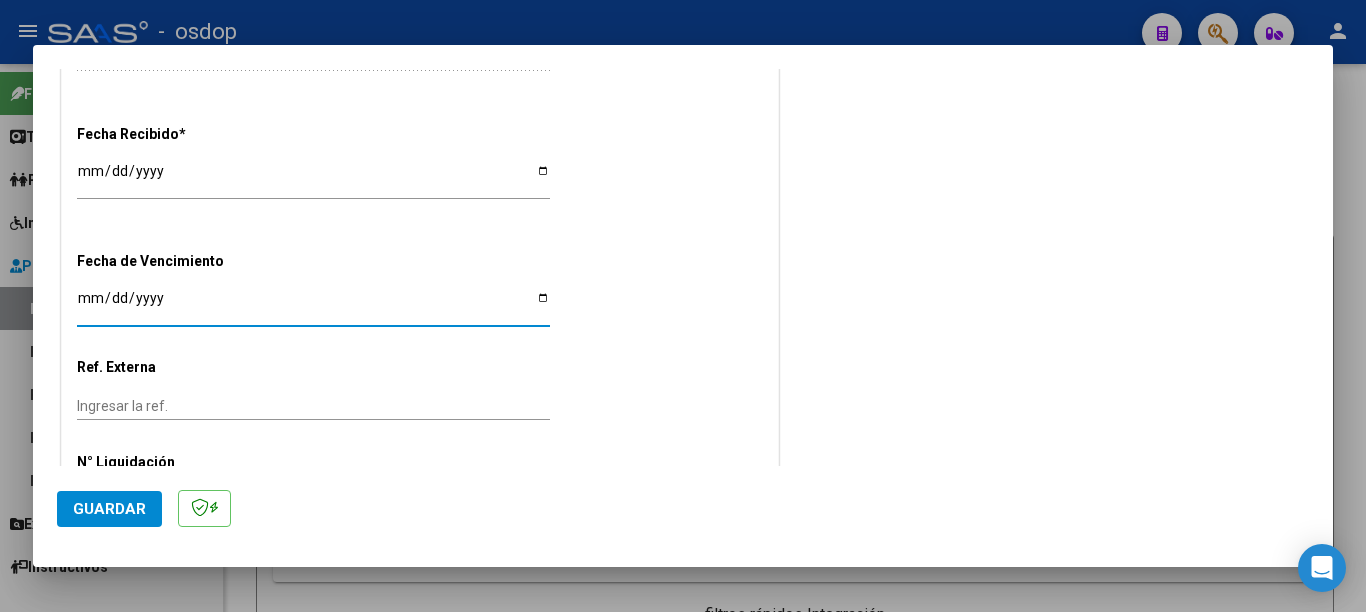 type on "[DATE]" 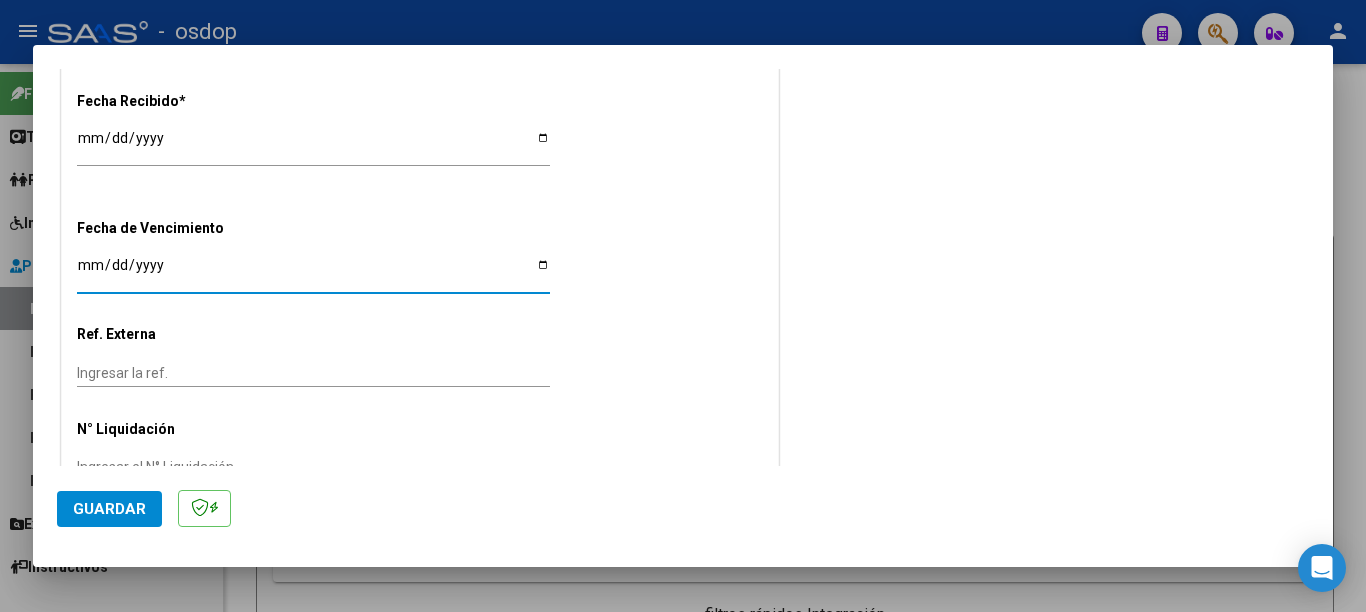 scroll, scrollTop: 1350, scrollLeft: 0, axis: vertical 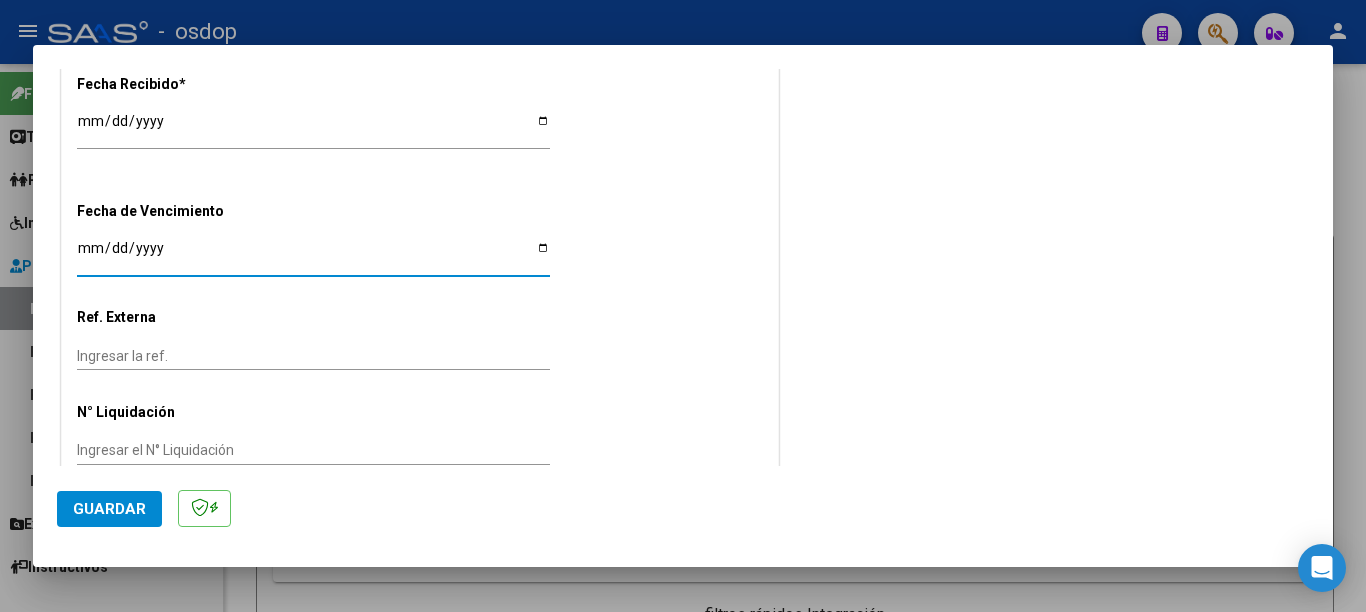 click on "Guardar" 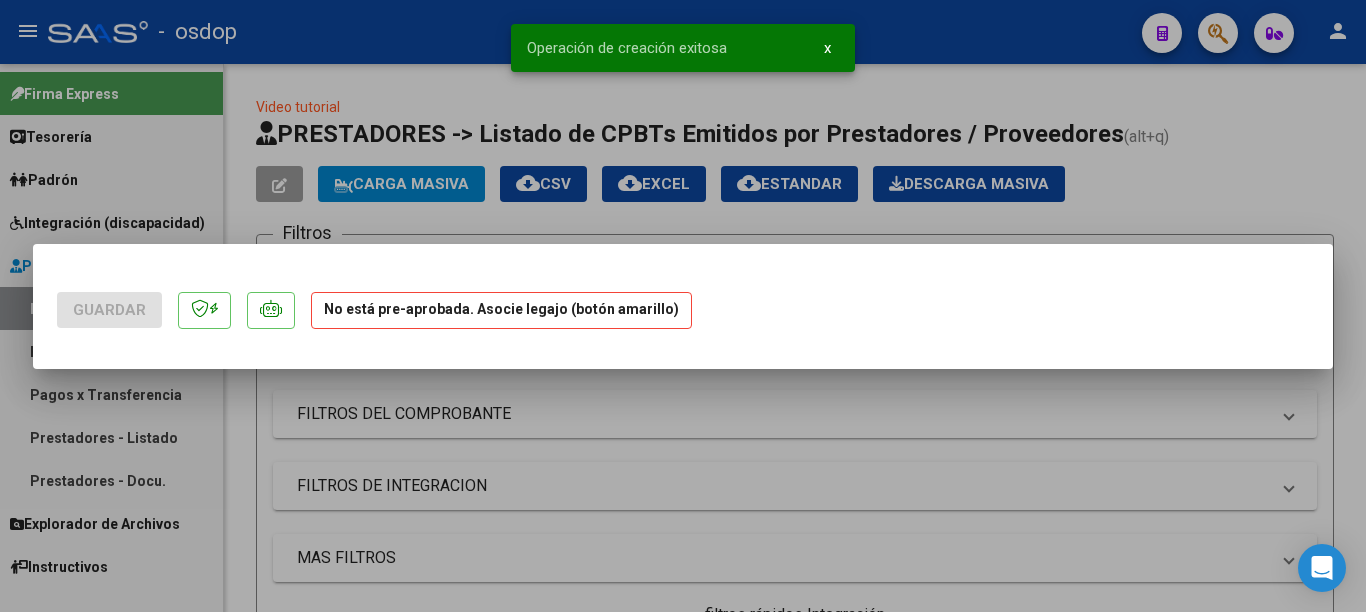 scroll, scrollTop: 0, scrollLeft: 0, axis: both 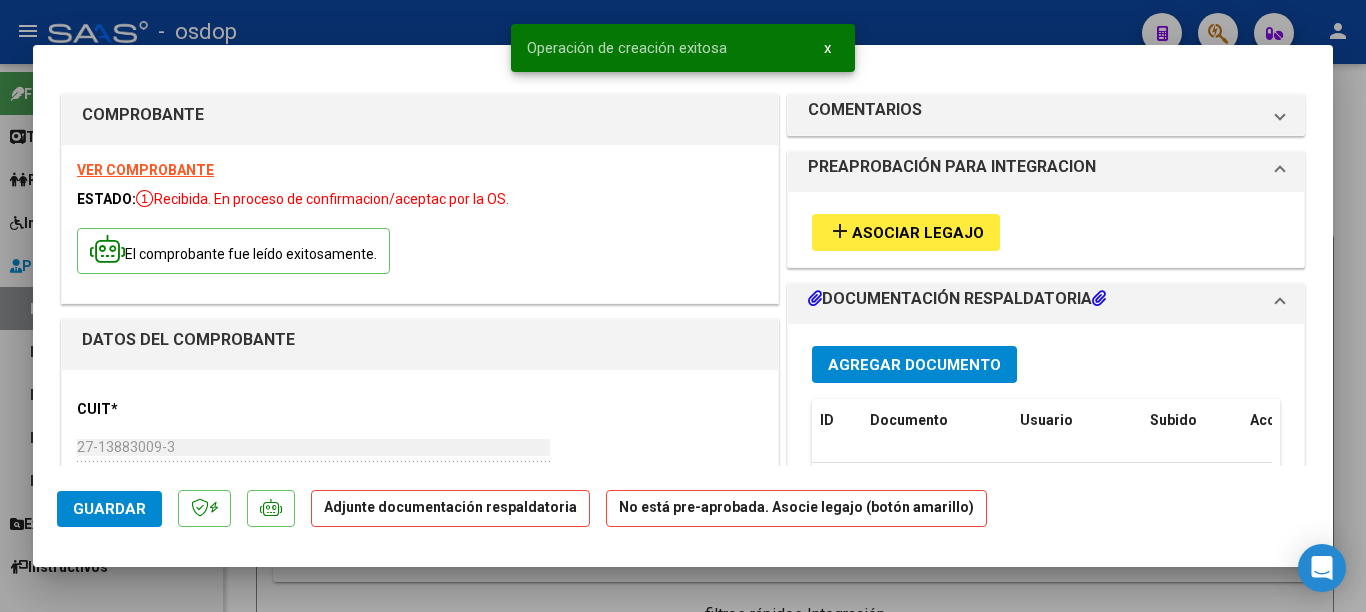 click on "add" at bounding box center (840, 231) 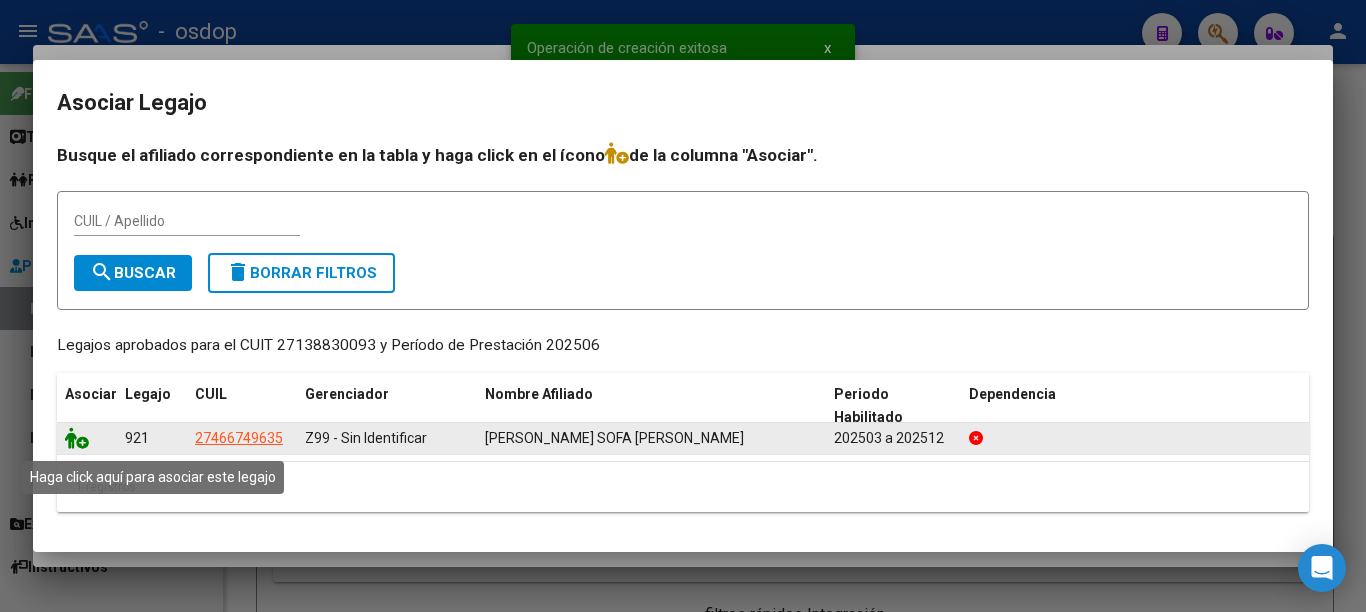 click 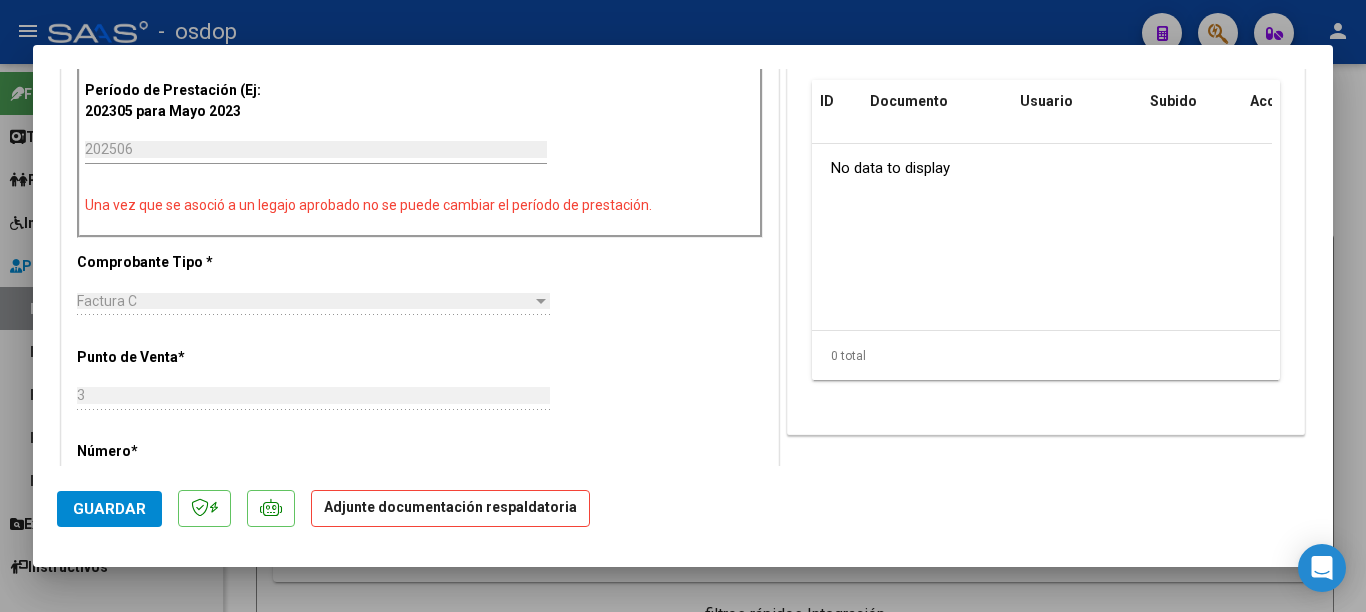 scroll, scrollTop: 500, scrollLeft: 0, axis: vertical 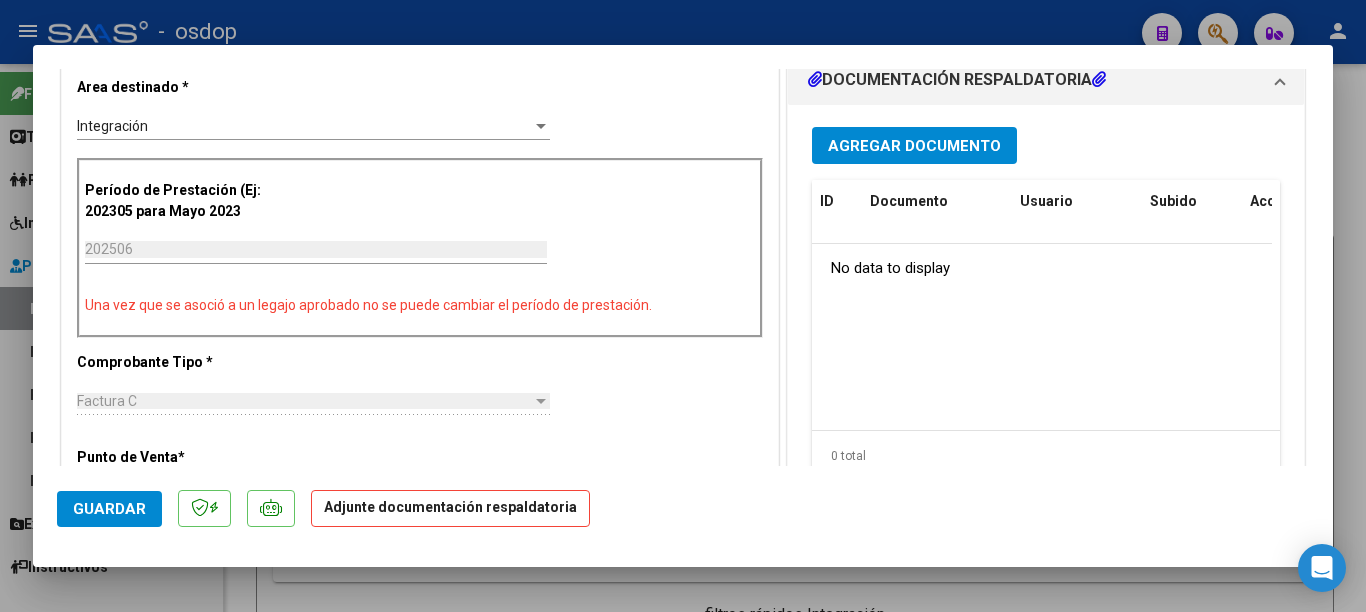 click on "Agregar Documento" at bounding box center [914, 146] 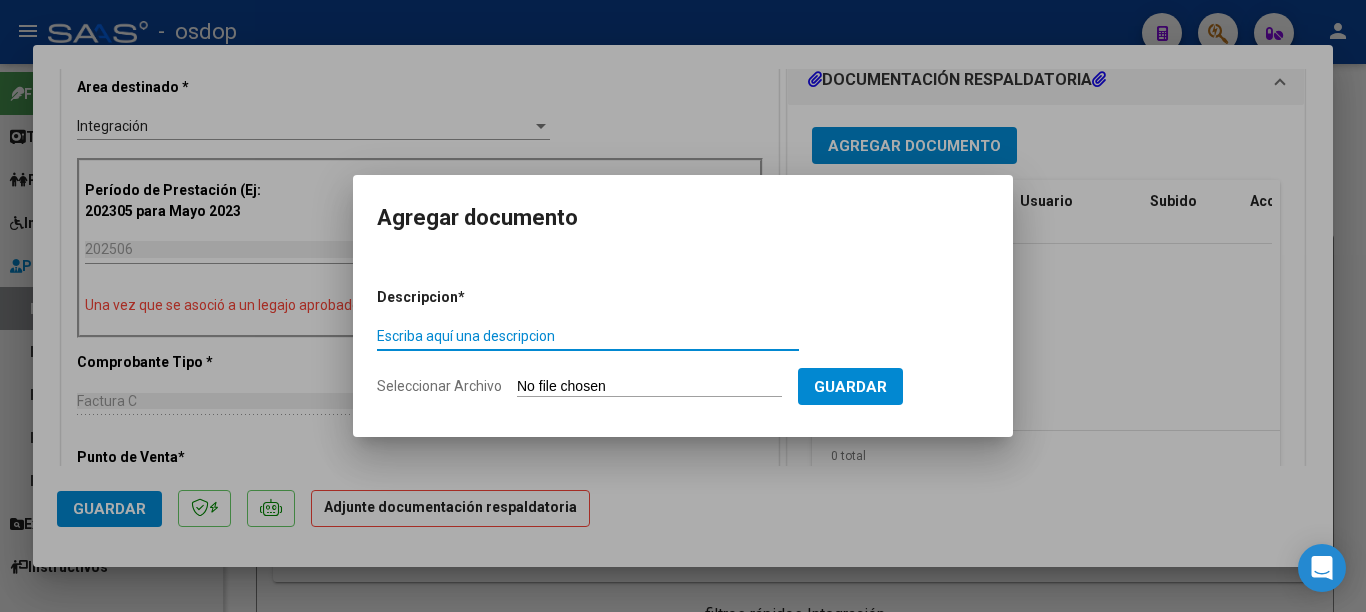click on "Escriba aquí una descripcion" at bounding box center [588, 336] 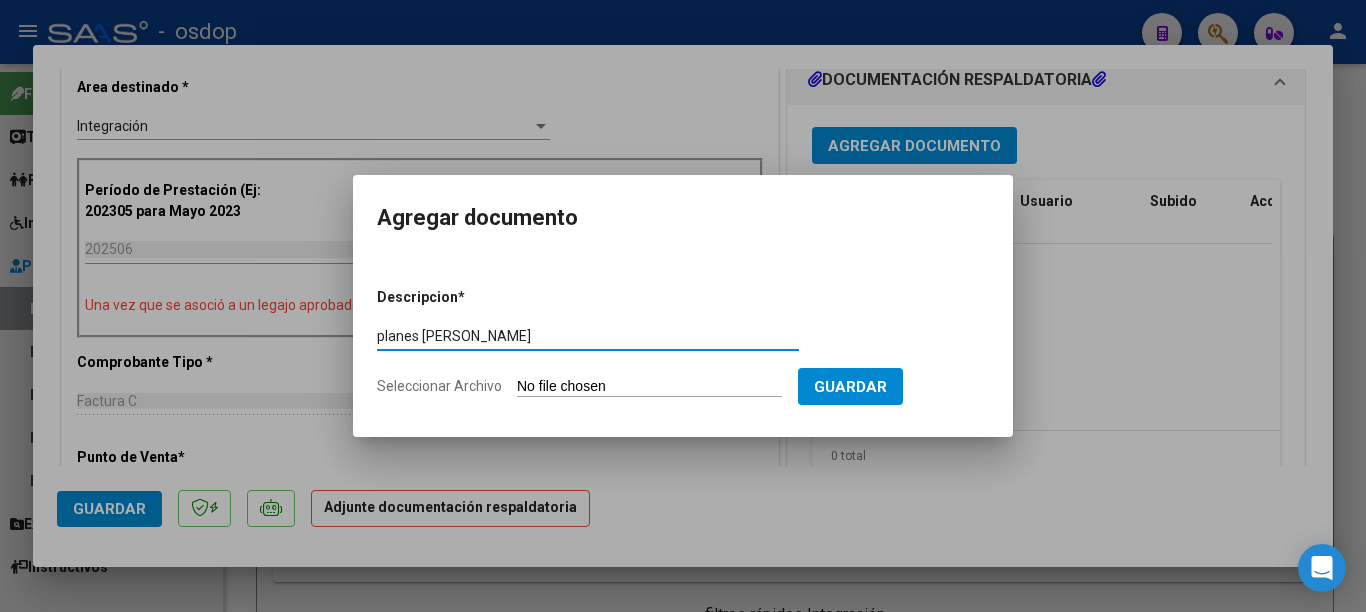 type on "planes [PERSON_NAME]" 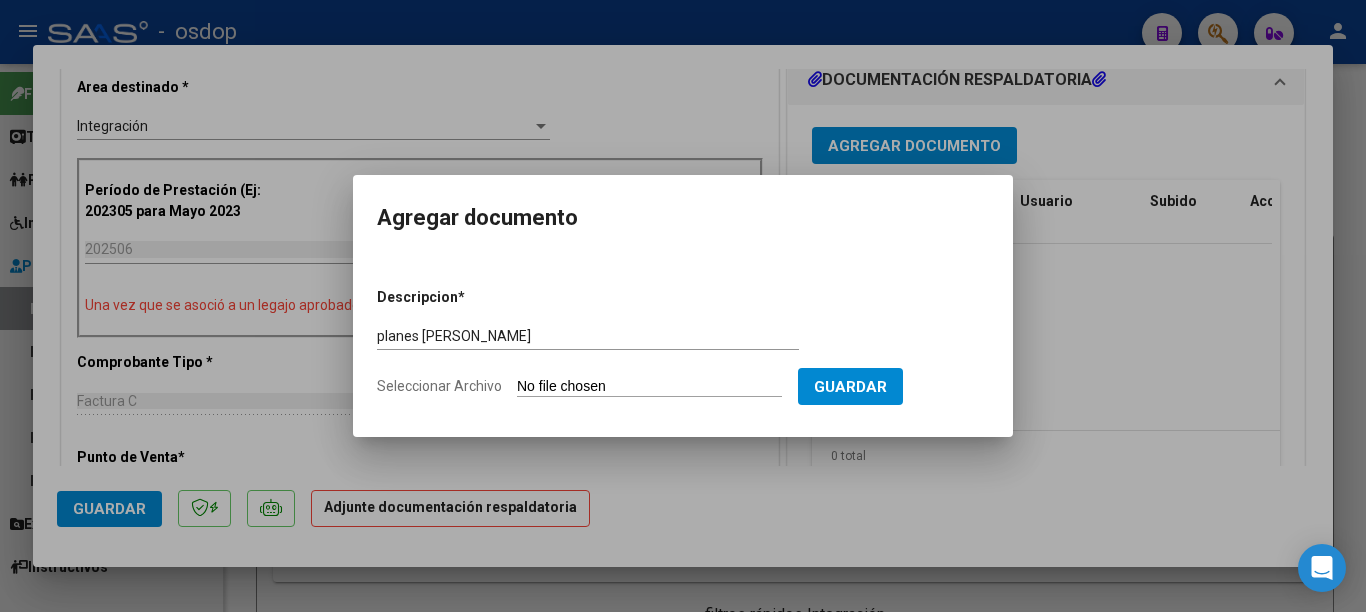 click on "Seleccionar Archivo" at bounding box center (649, 387) 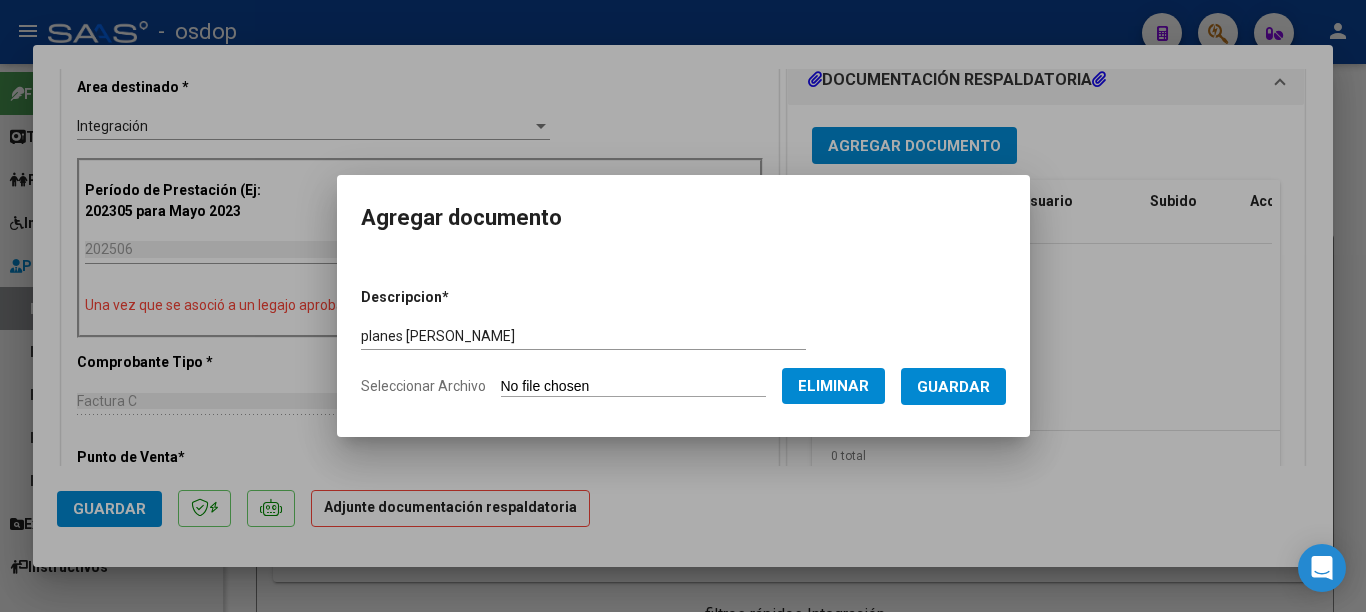 click on "Guardar" at bounding box center (953, 387) 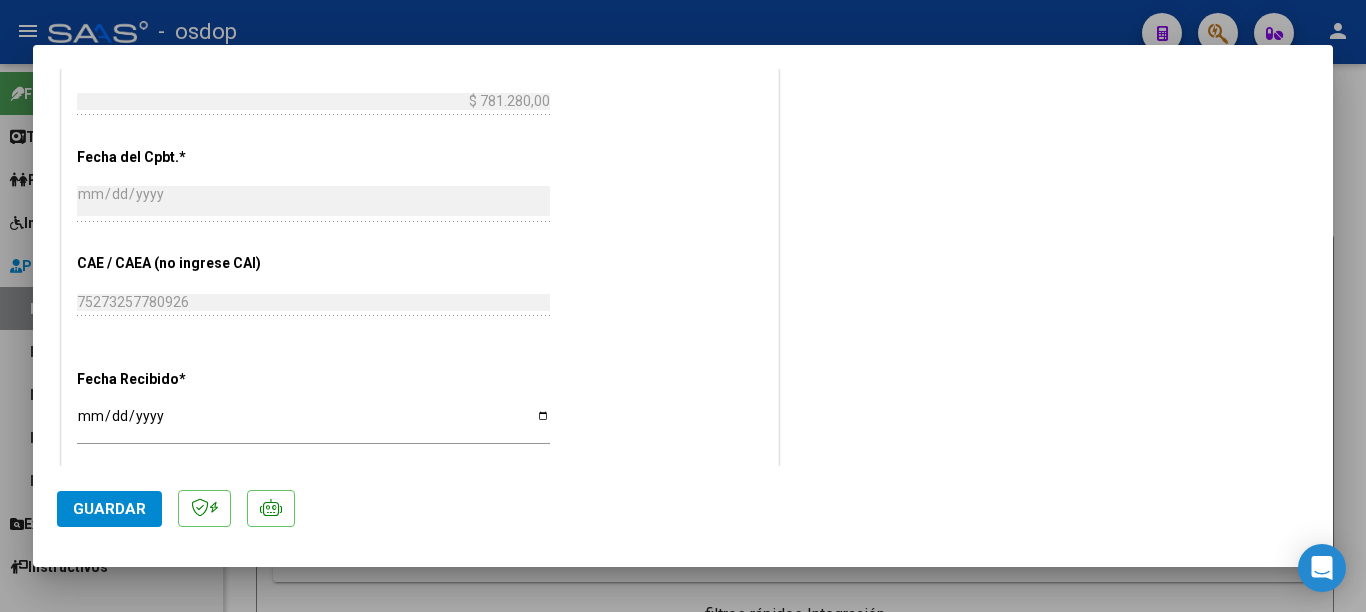scroll, scrollTop: 1100, scrollLeft: 0, axis: vertical 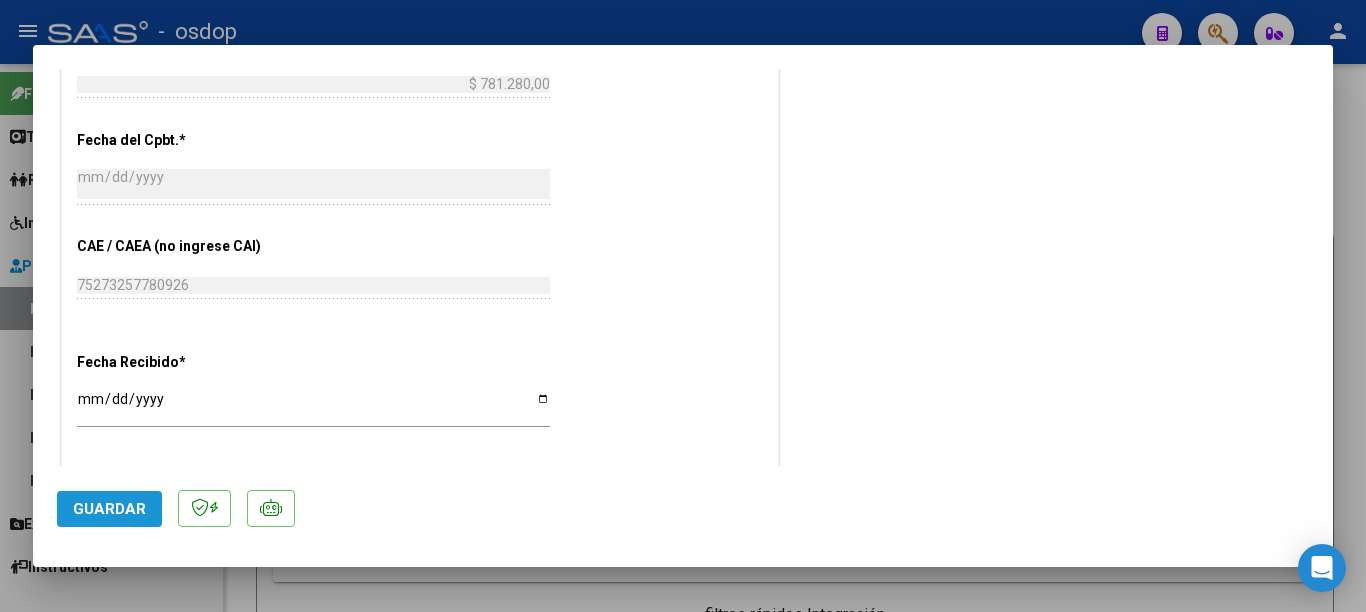 click on "Guardar" 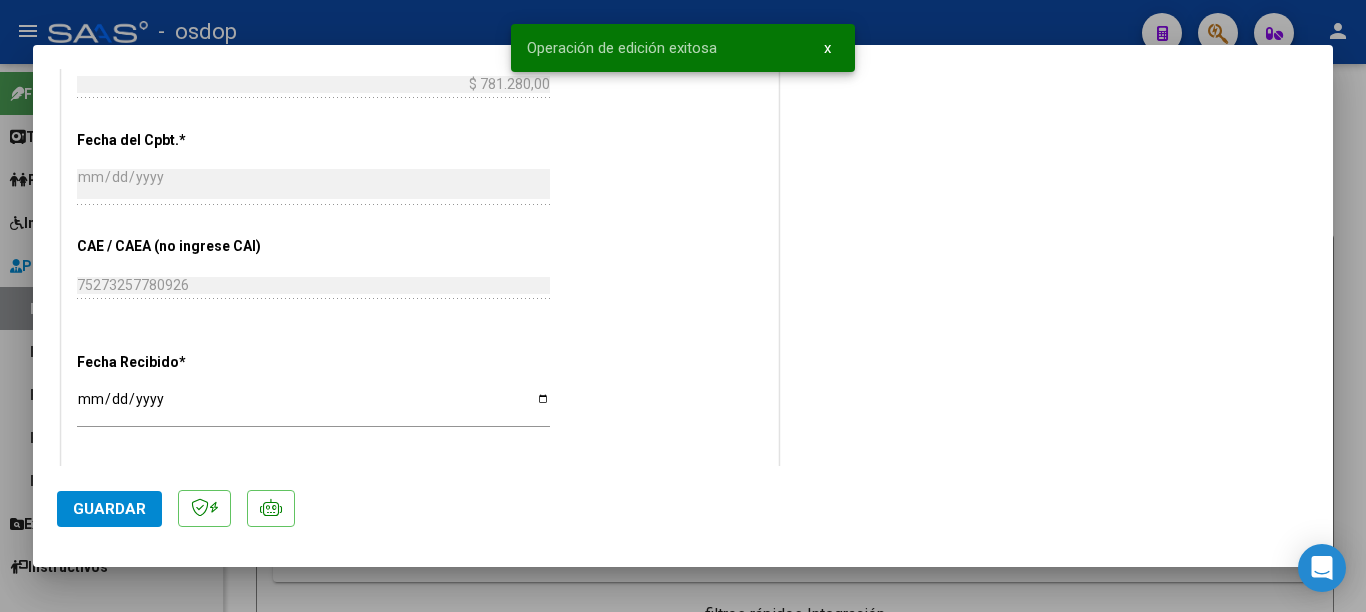 click at bounding box center [683, 306] 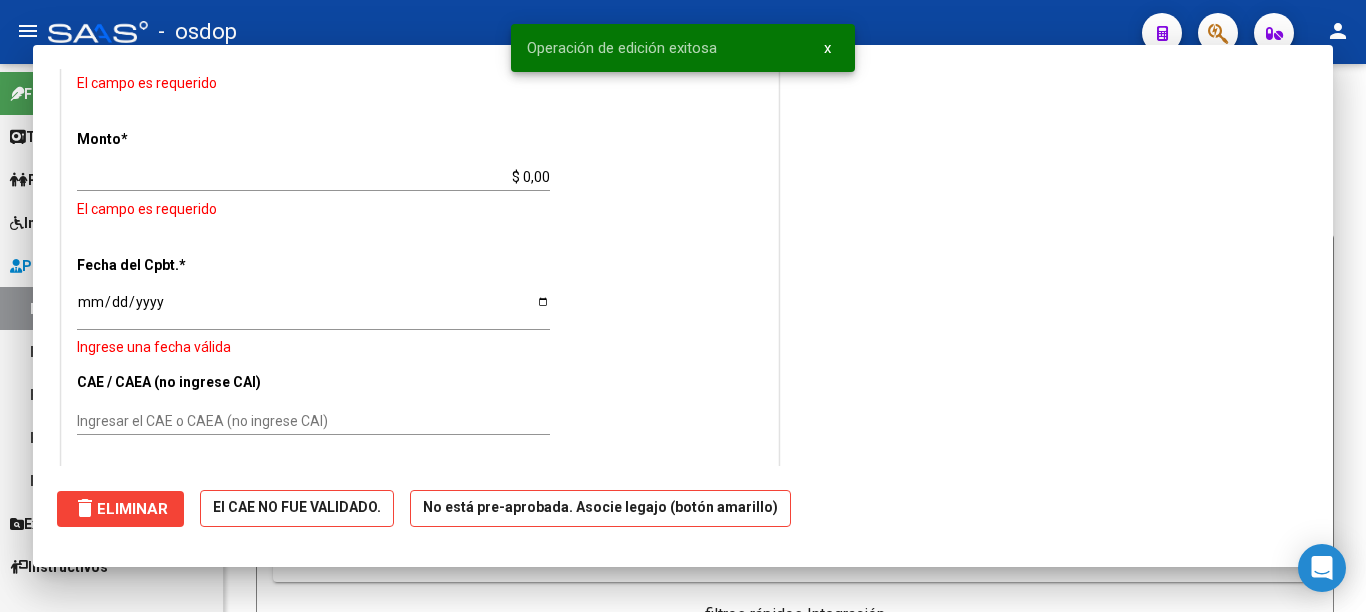 scroll, scrollTop: 0, scrollLeft: 0, axis: both 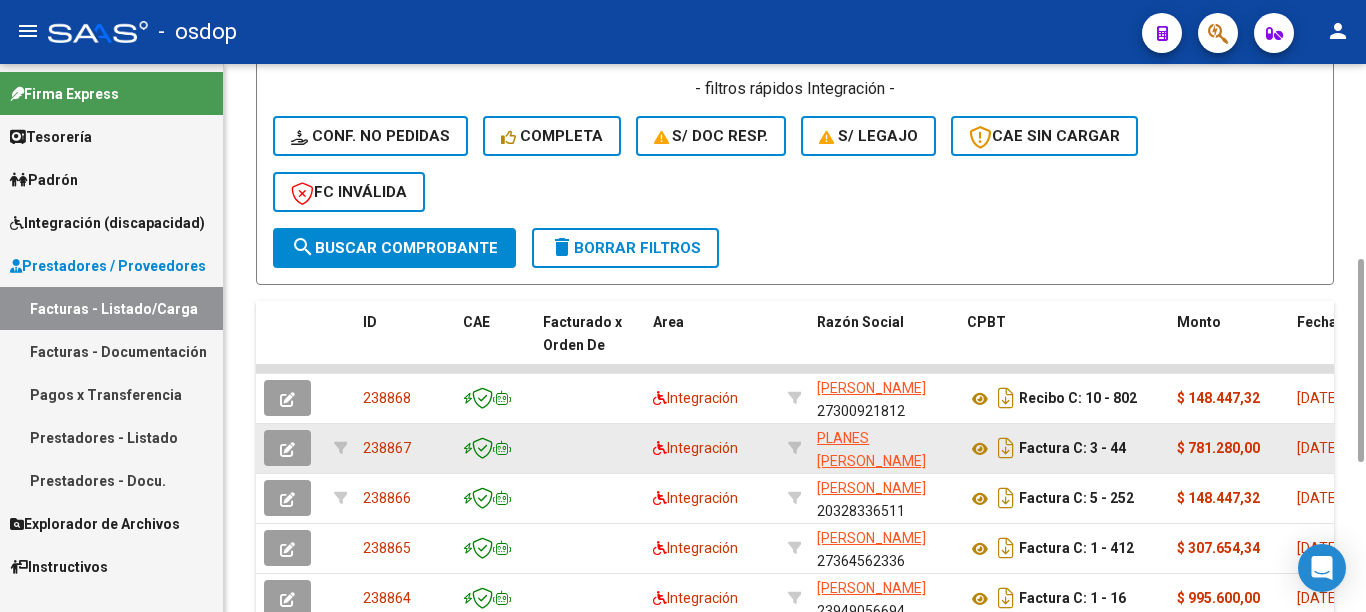 click on "238867" 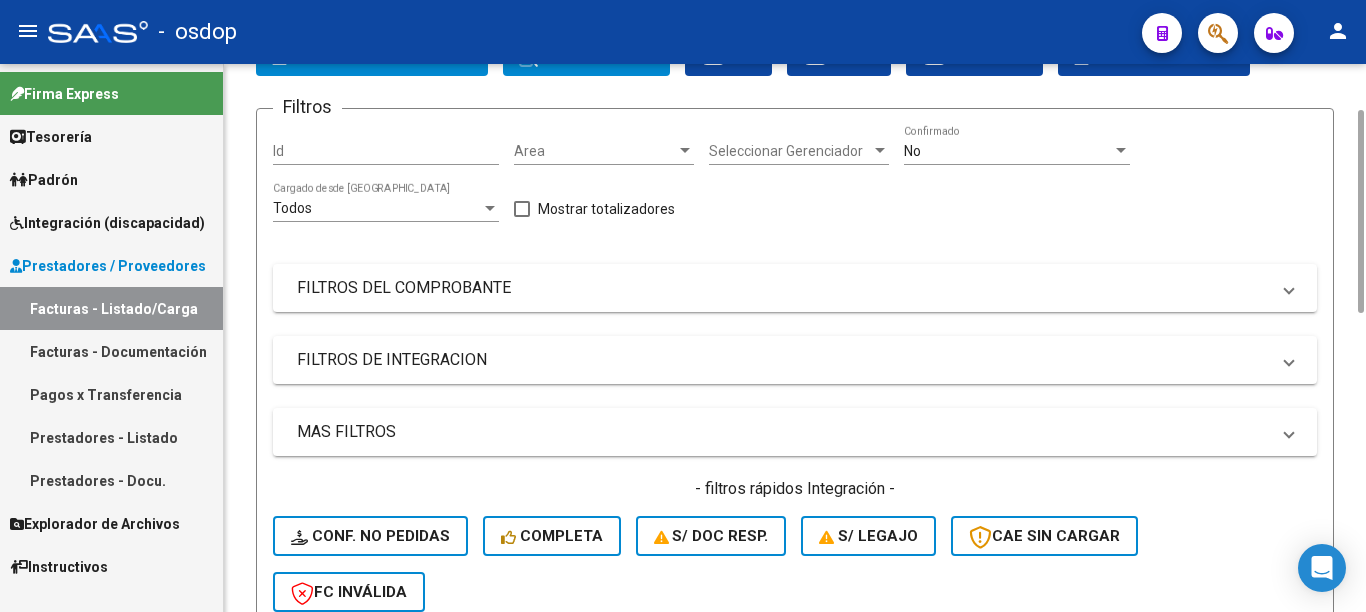 scroll, scrollTop: 0, scrollLeft: 0, axis: both 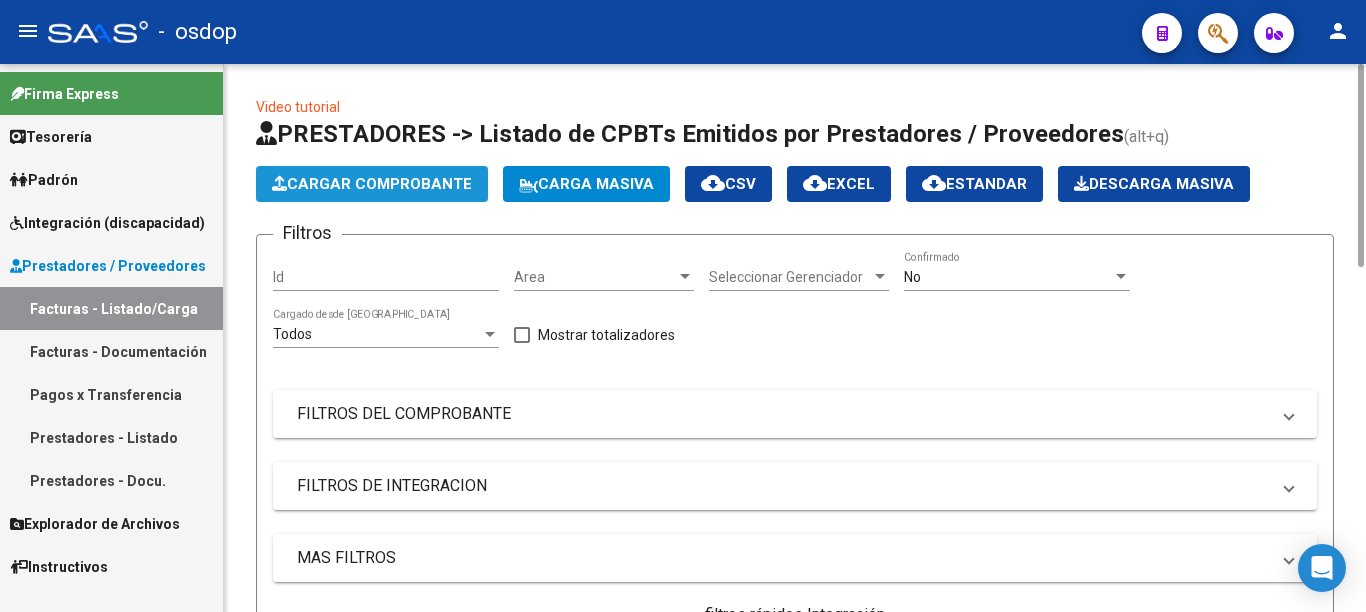 click on "Cargar Comprobante" 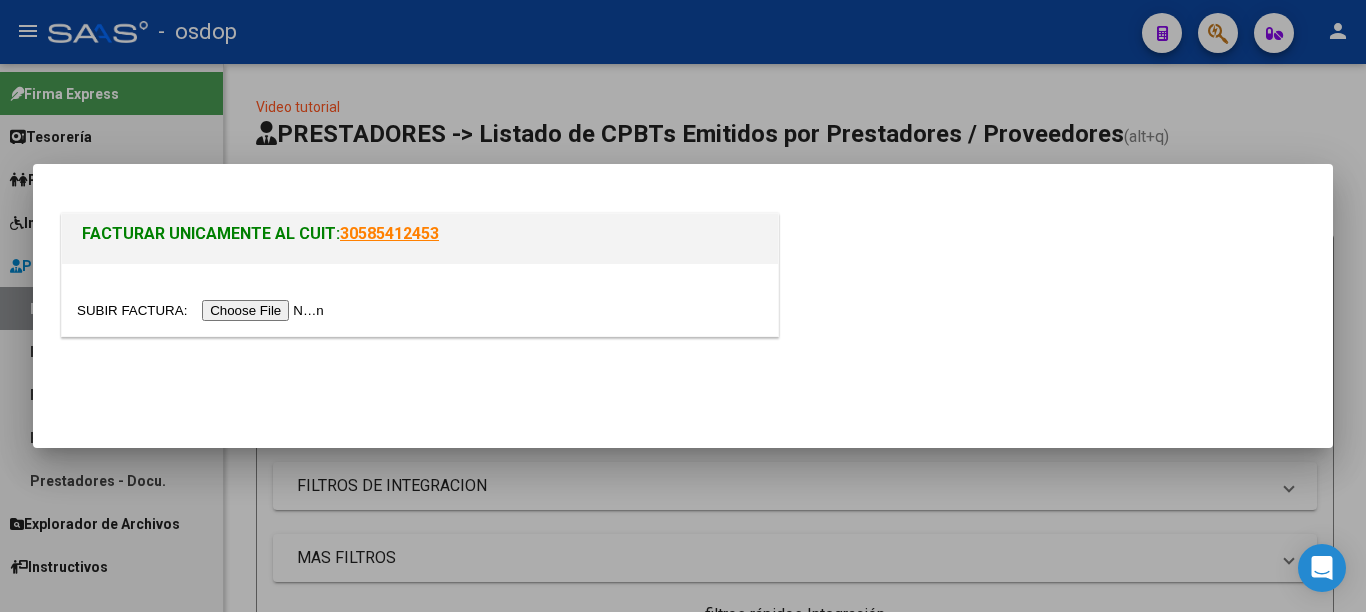 click at bounding box center (203, 310) 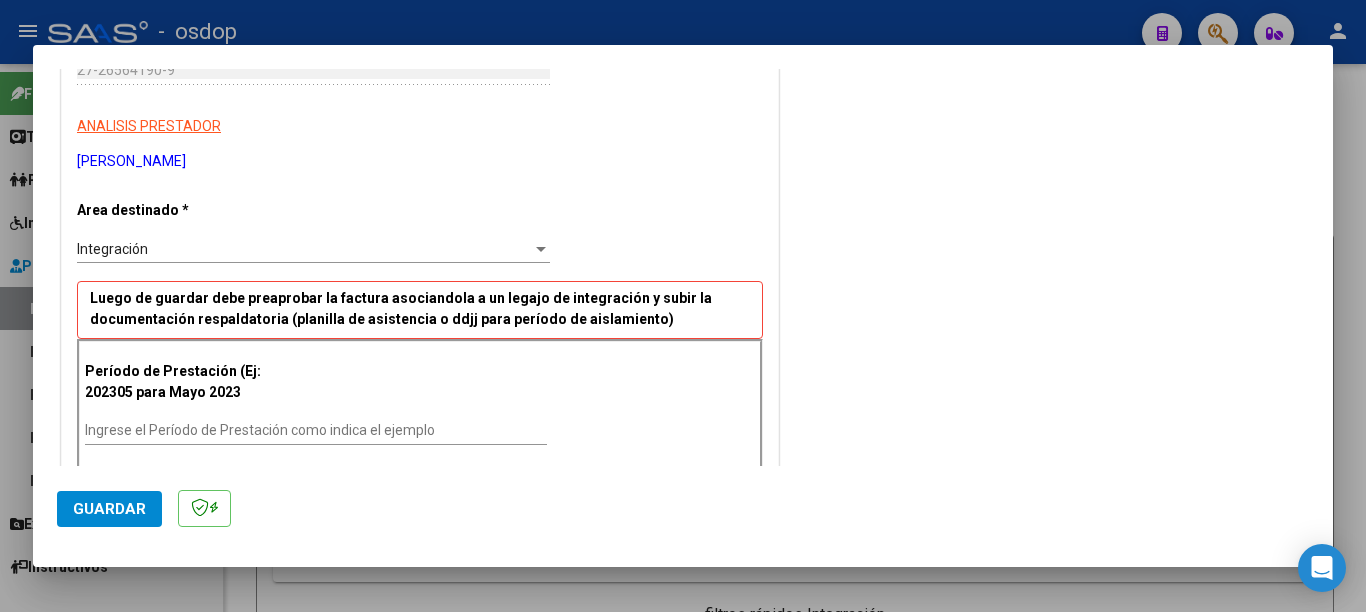 scroll, scrollTop: 600, scrollLeft: 0, axis: vertical 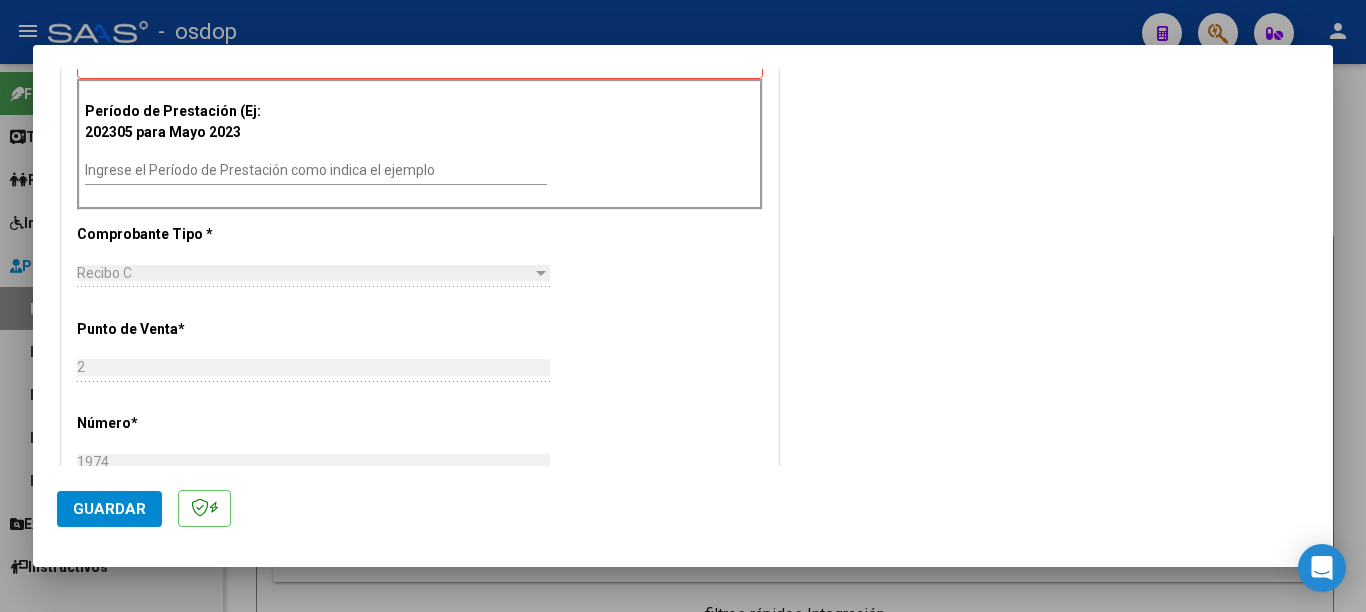 click on "Ingrese el Período de Prestación como indica el ejemplo" at bounding box center (316, 171) 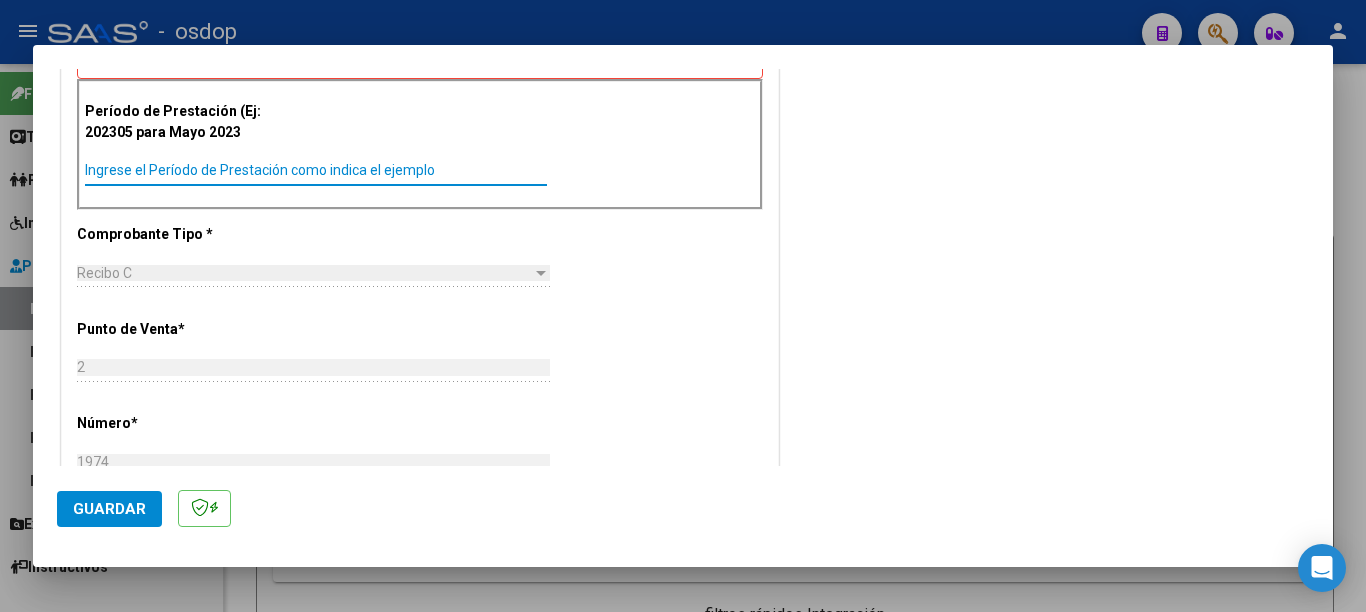 click on "Ingrese el Período de Prestación como indica el ejemplo" at bounding box center [316, 170] 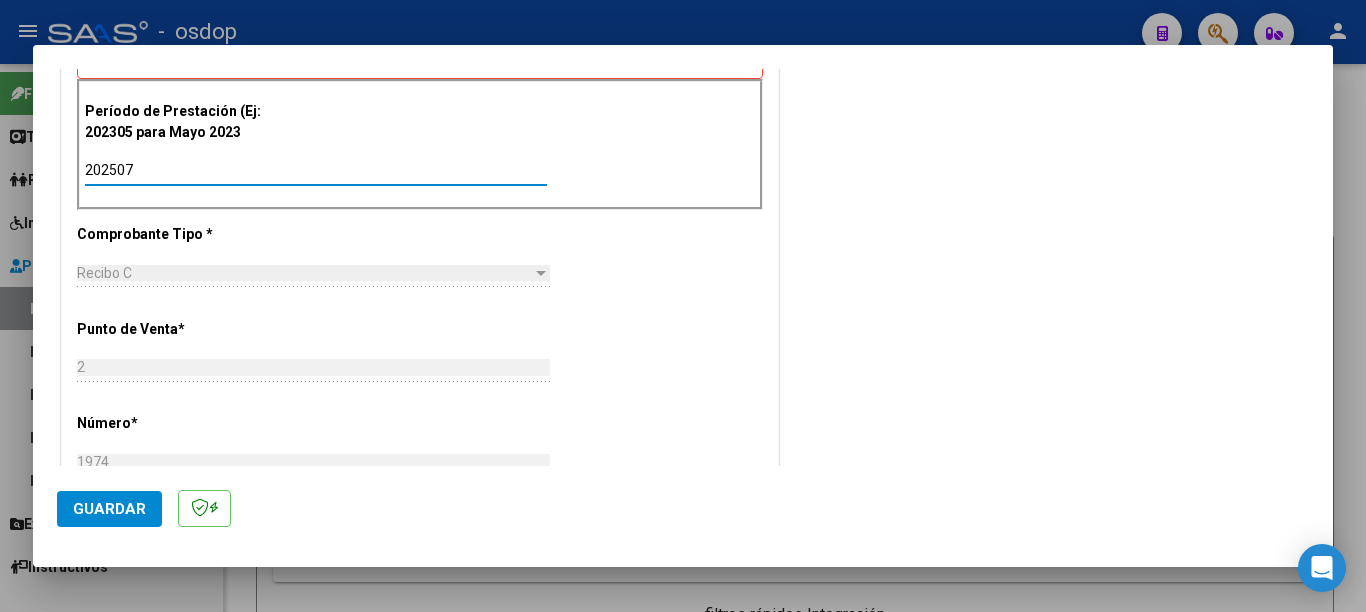 type on "202507" 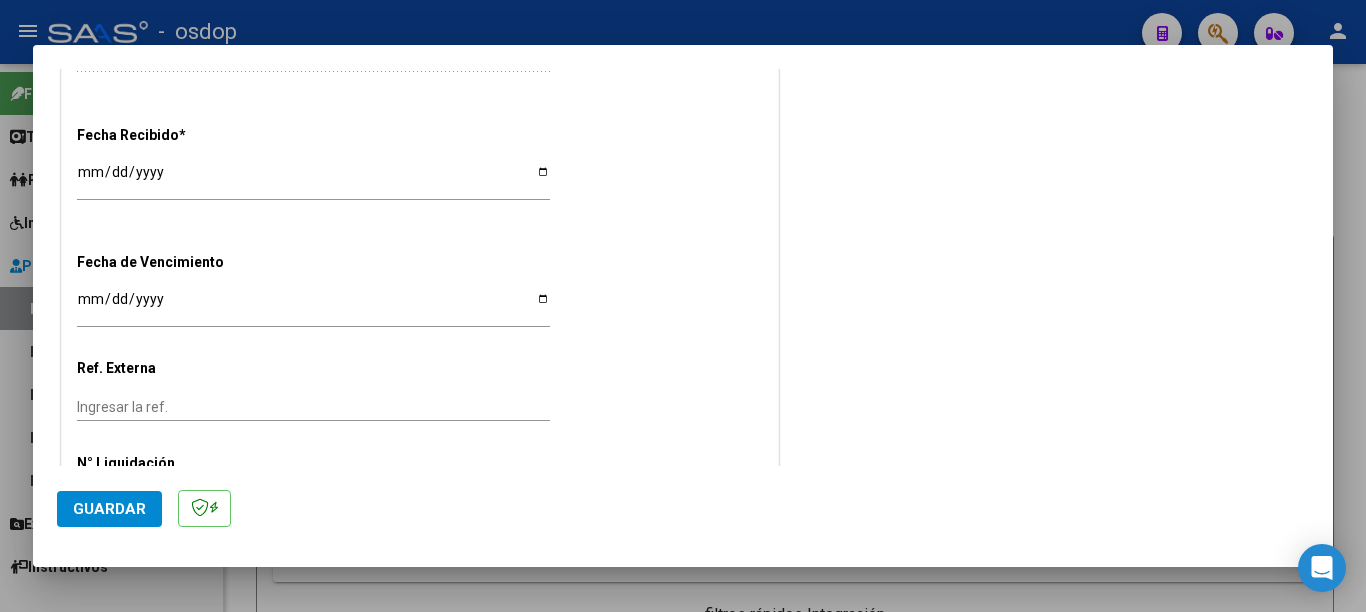 scroll, scrollTop: 1300, scrollLeft: 0, axis: vertical 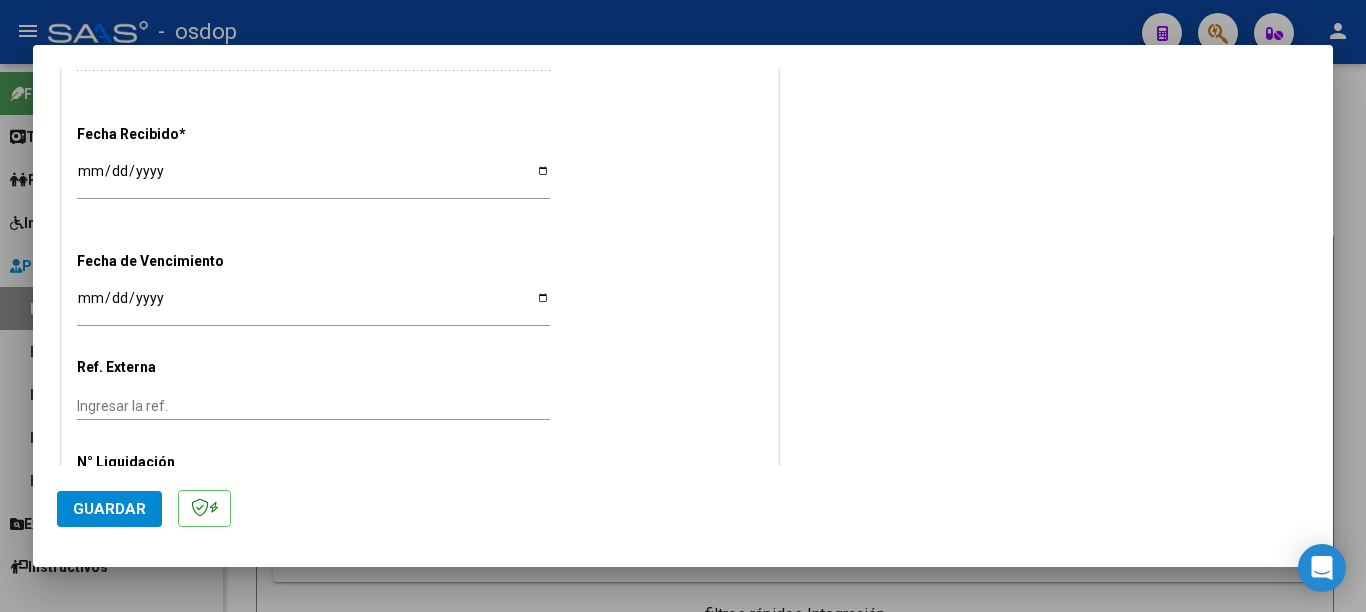 click on "Ingresar la fecha" at bounding box center (313, 305) 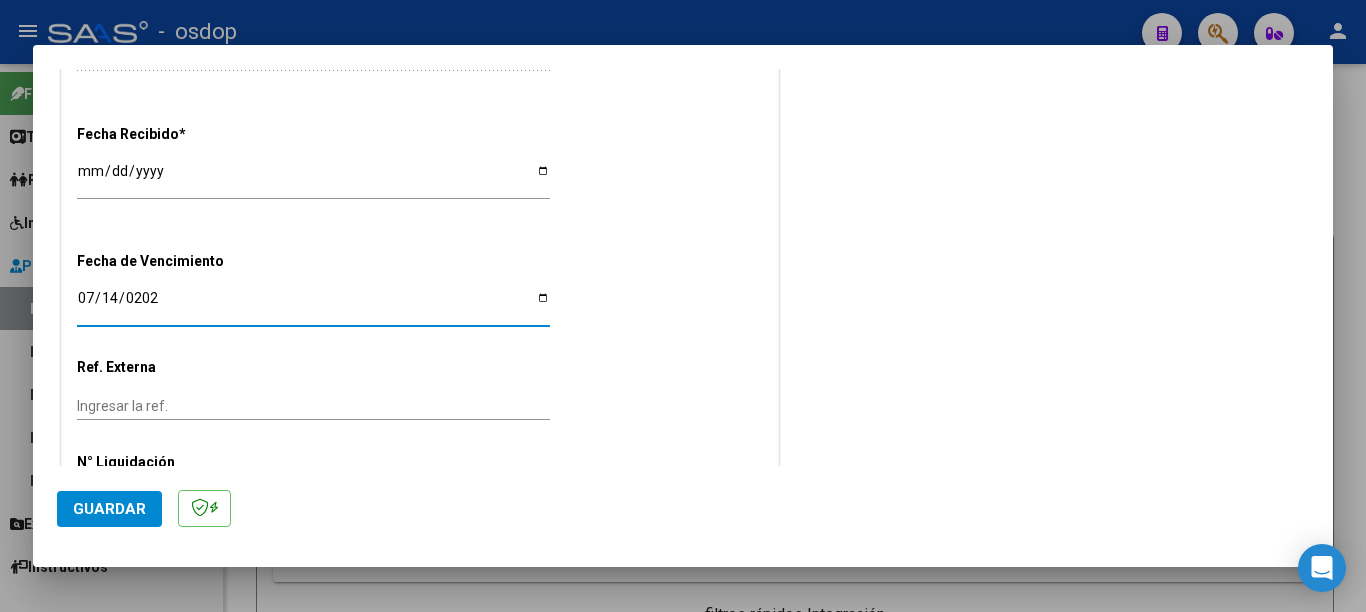 type on "[DATE]" 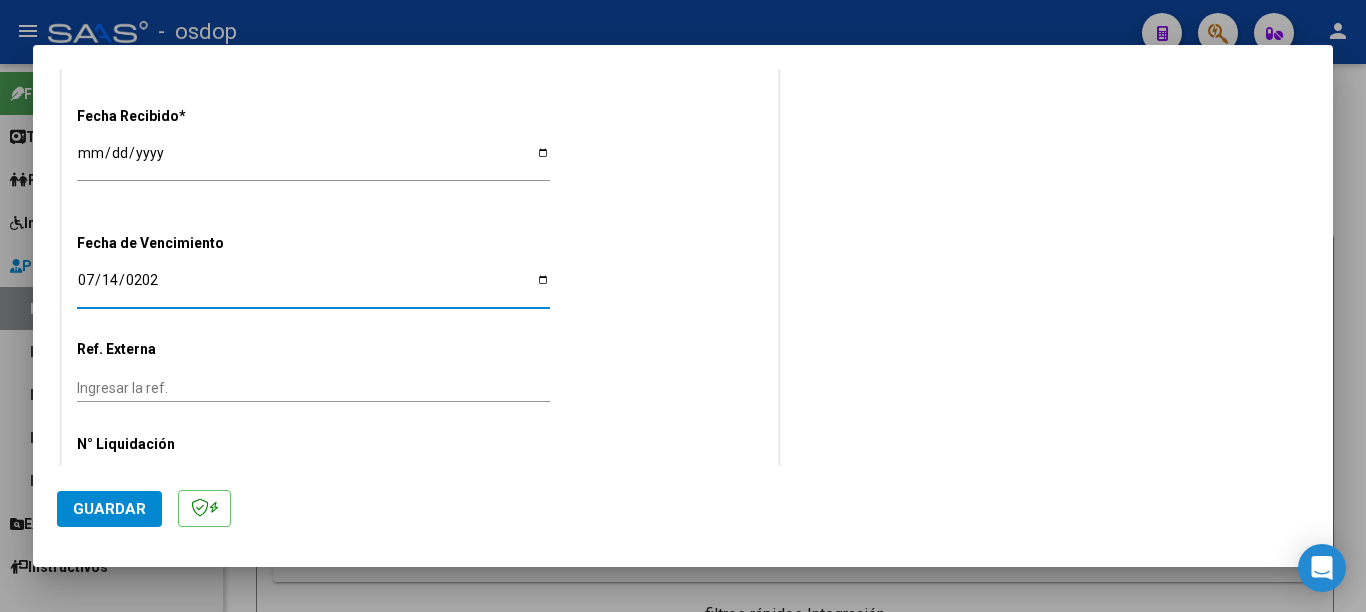 scroll, scrollTop: 1350, scrollLeft: 0, axis: vertical 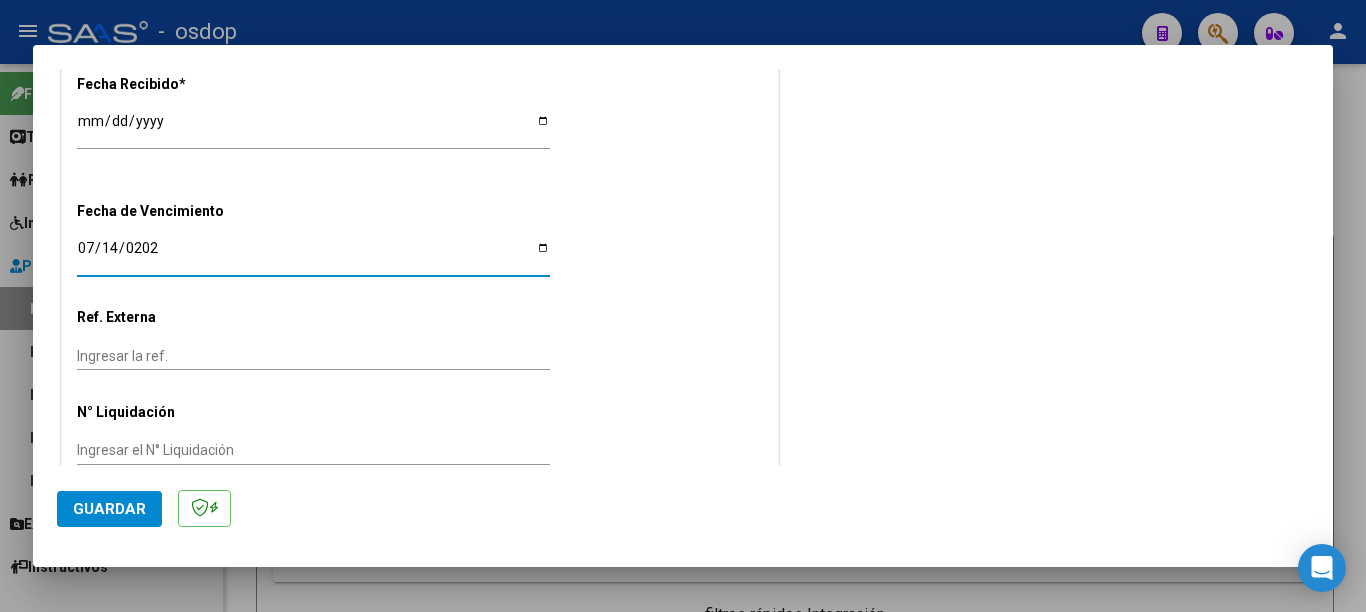 click on "Guardar" 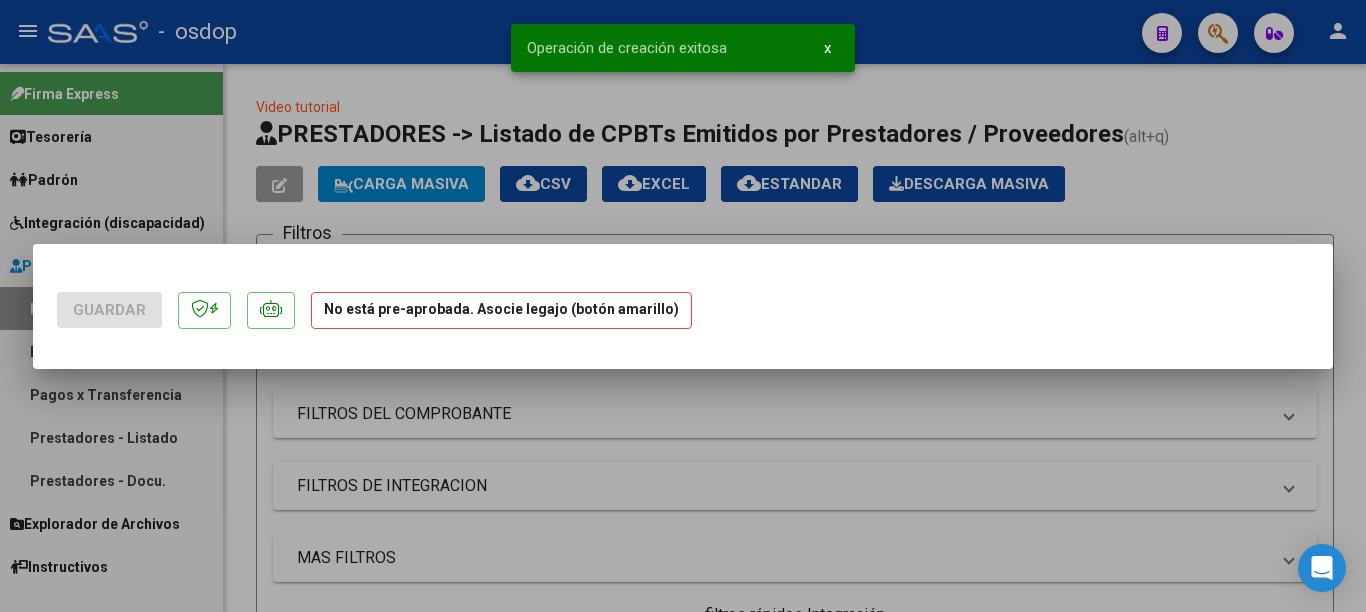 scroll, scrollTop: 0, scrollLeft: 0, axis: both 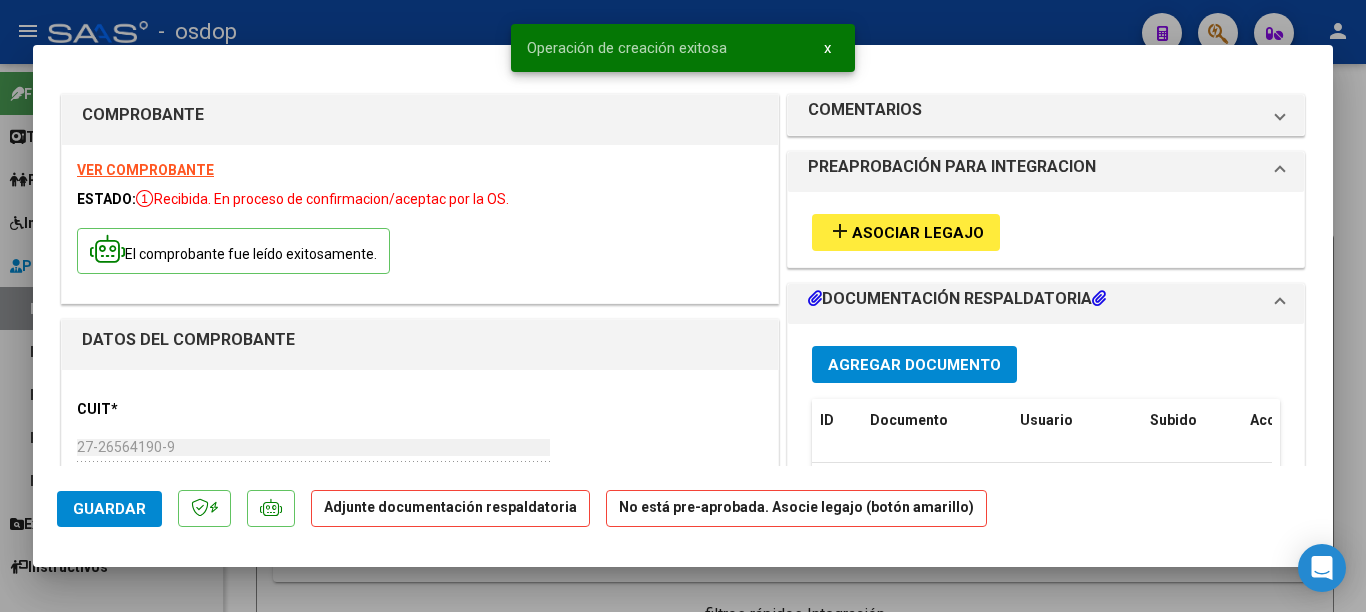 click on "Asociar Legajo" at bounding box center (918, 233) 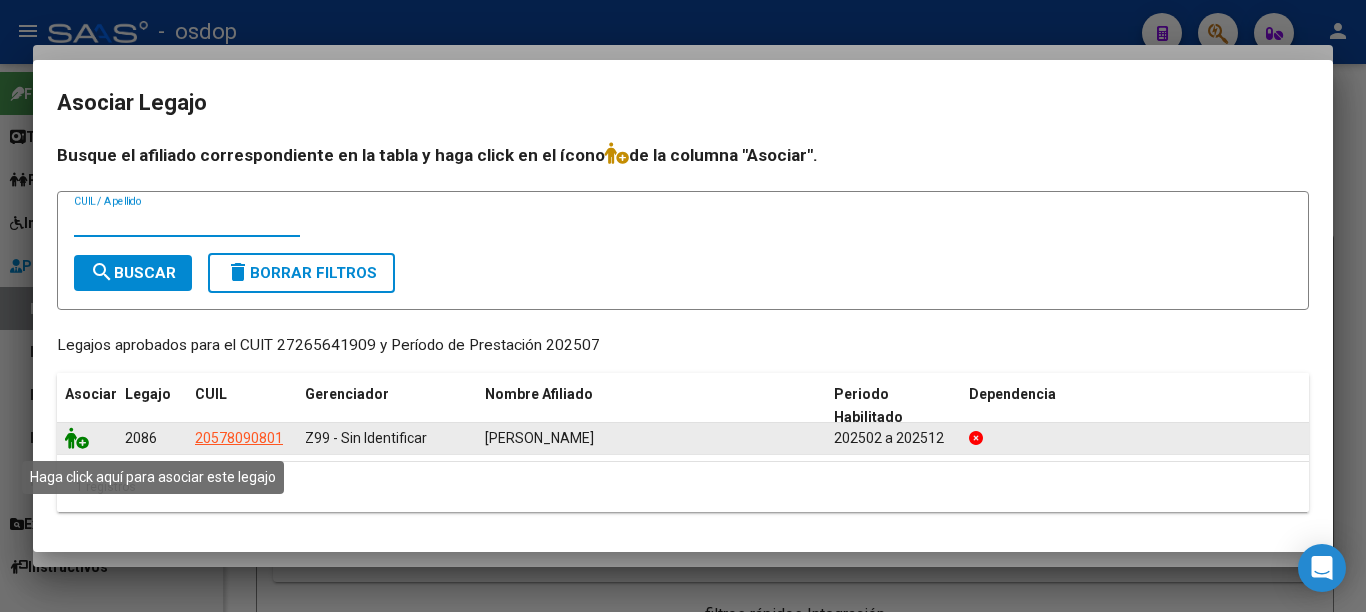 click 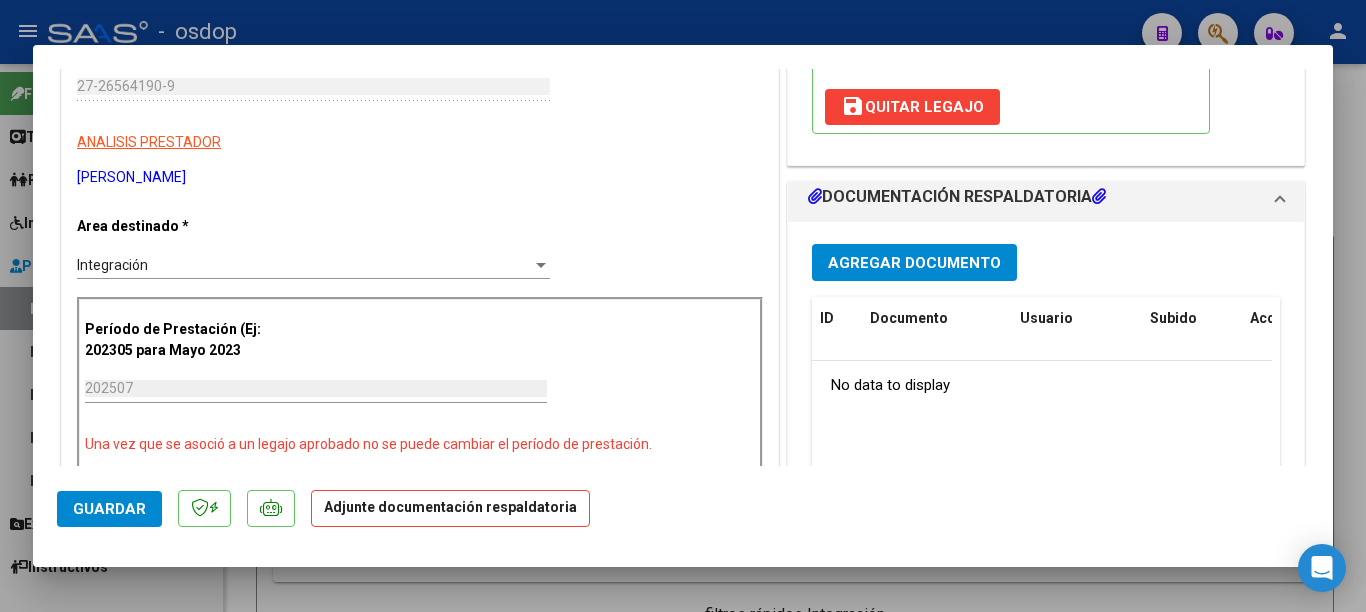 scroll, scrollTop: 400, scrollLeft: 0, axis: vertical 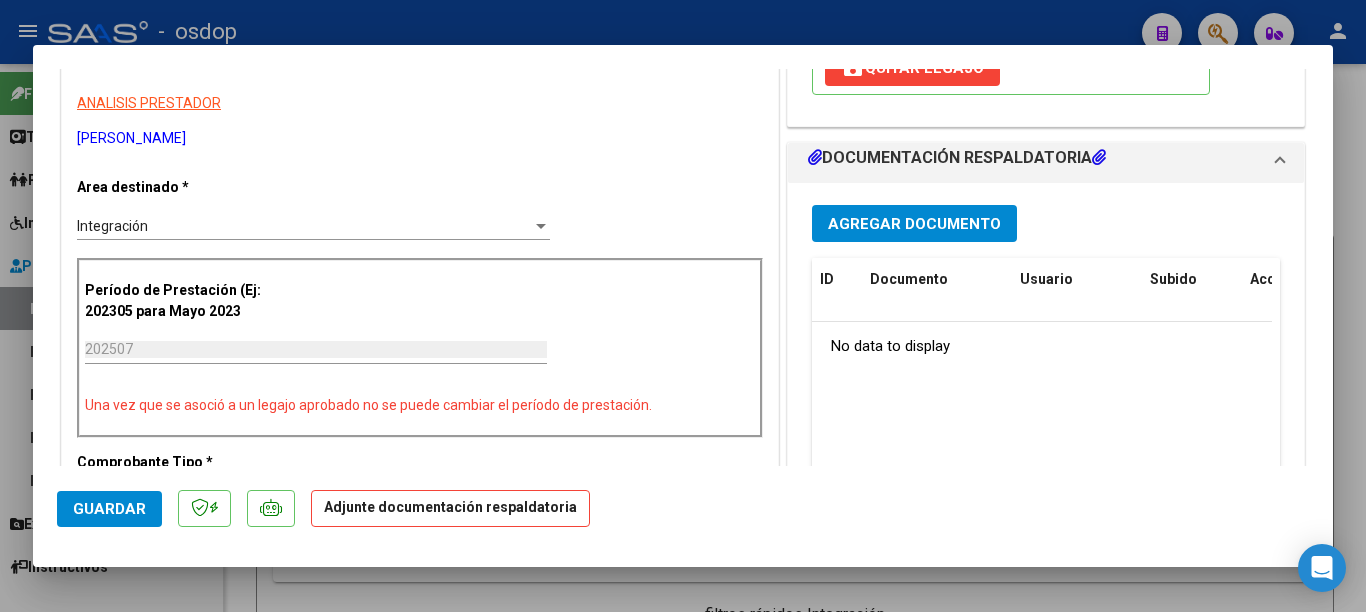 click on "Agregar Documento" at bounding box center (914, 224) 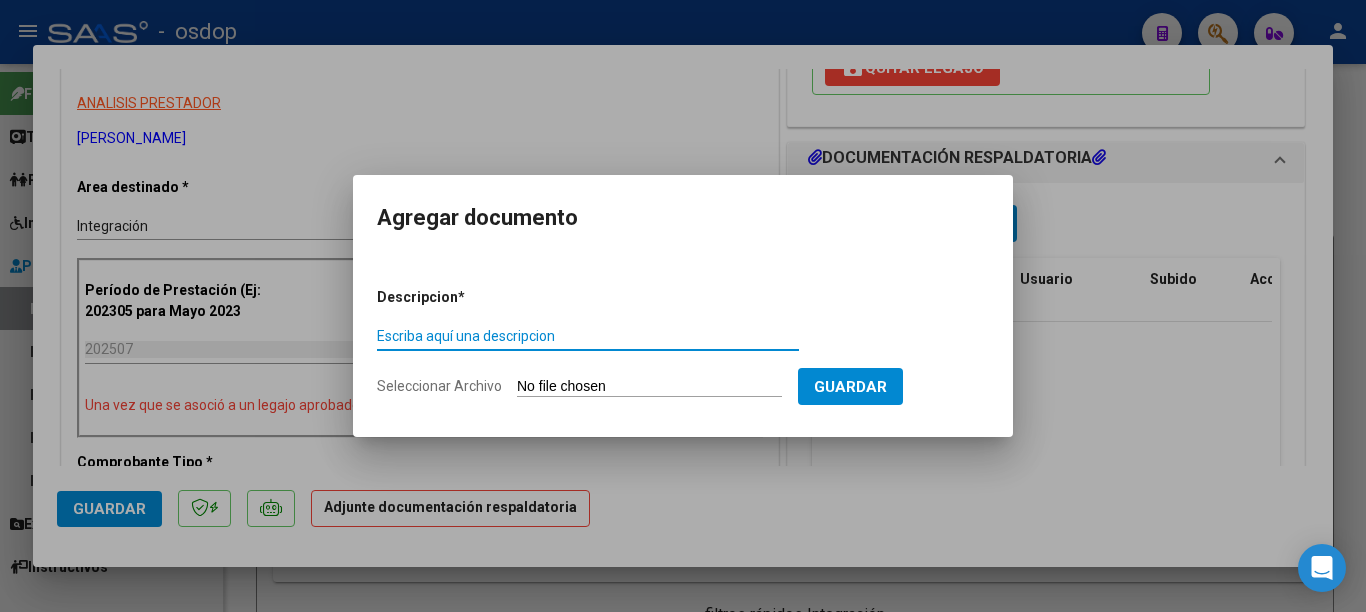 click on "Escriba aquí una descripcion" at bounding box center (588, 336) 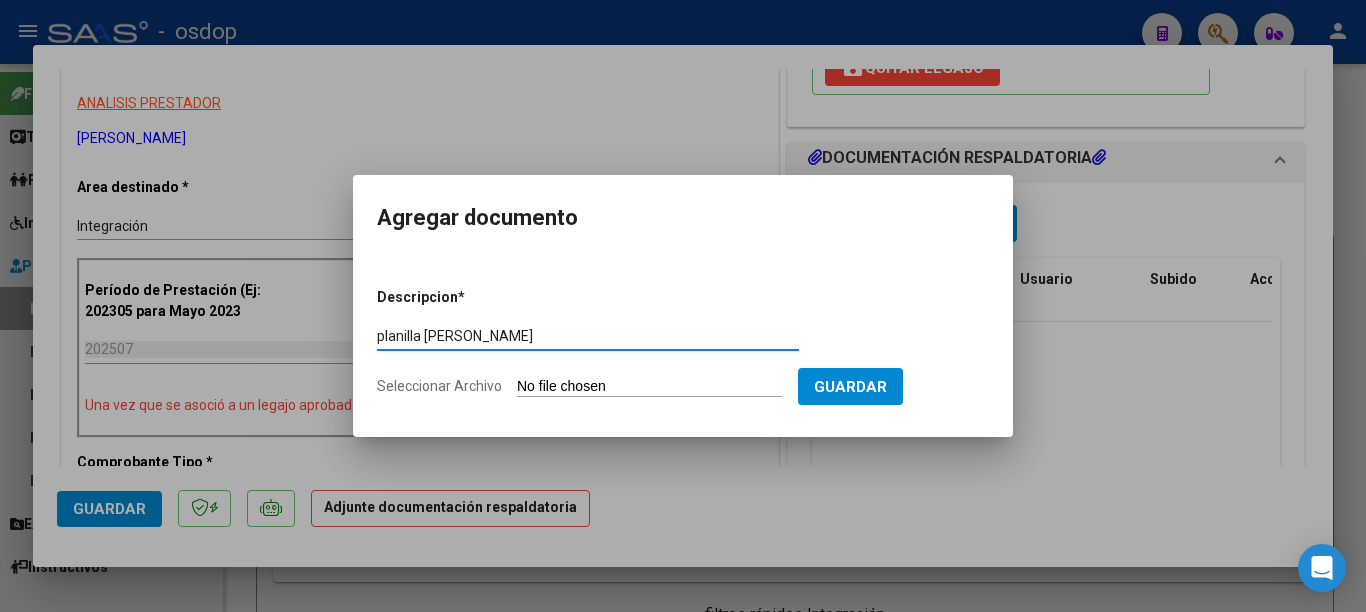 type on "planilla [PERSON_NAME]" 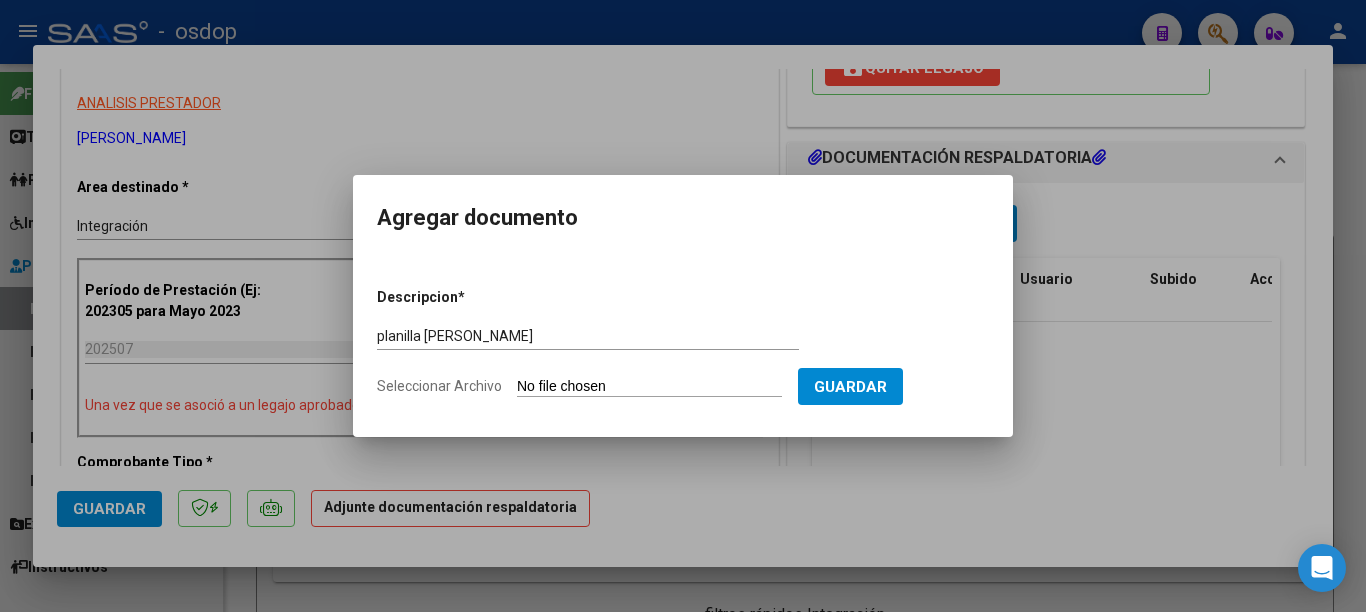 click on "Seleccionar Archivo" at bounding box center [649, 387] 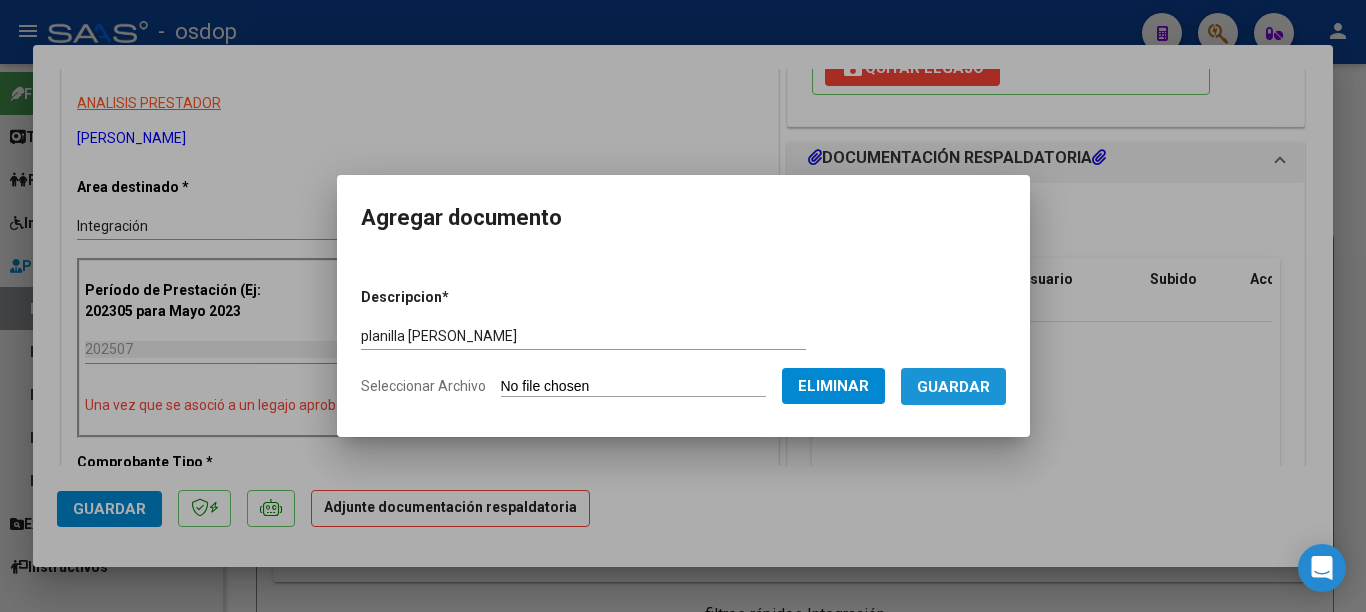 click on "Guardar" at bounding box center [953, 387] 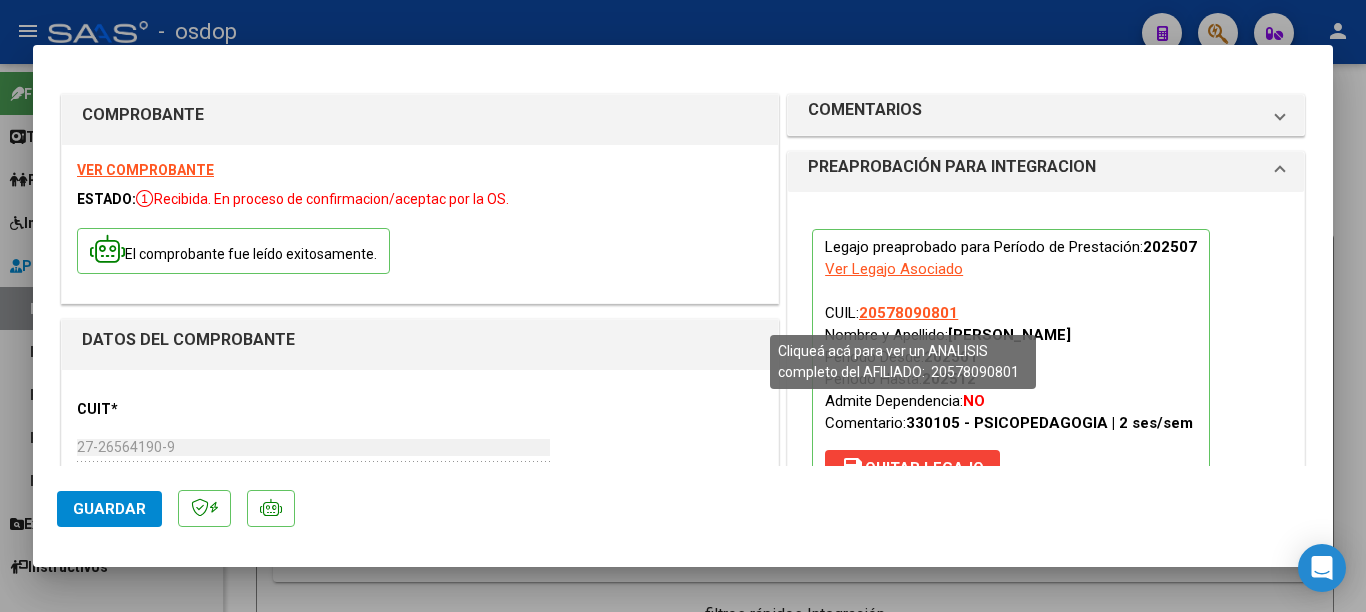 scroll, scrollTop: 300, scrollLeft: 0, axis: vertical 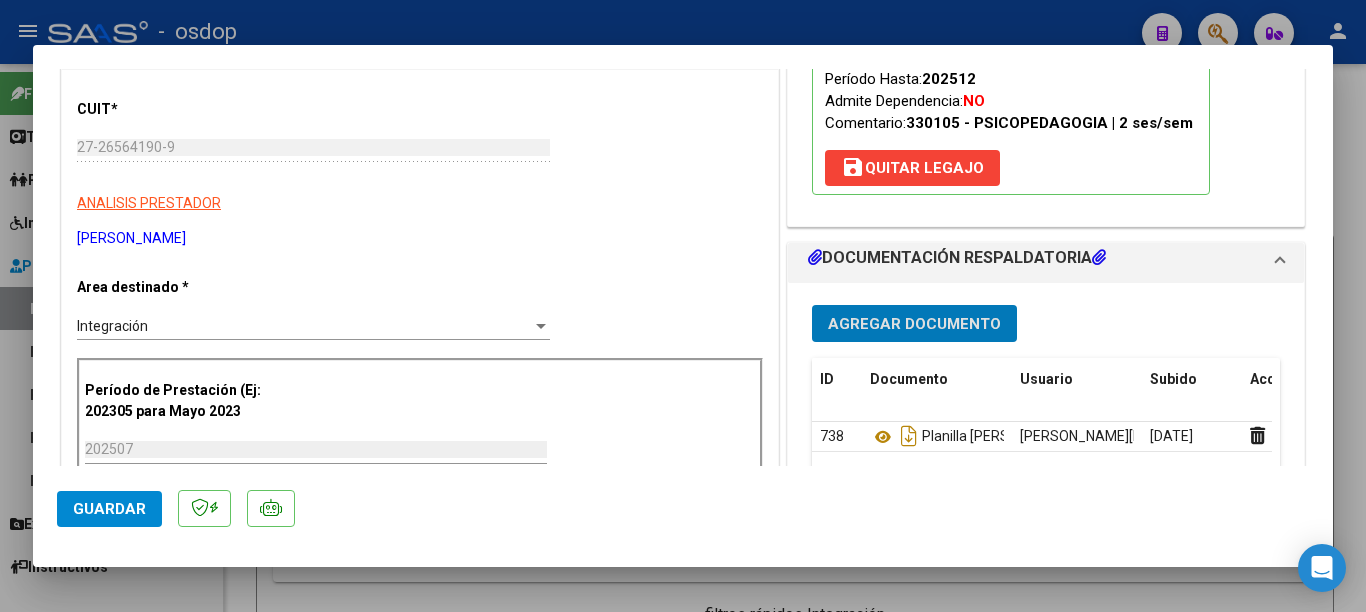 click on "Guardar" 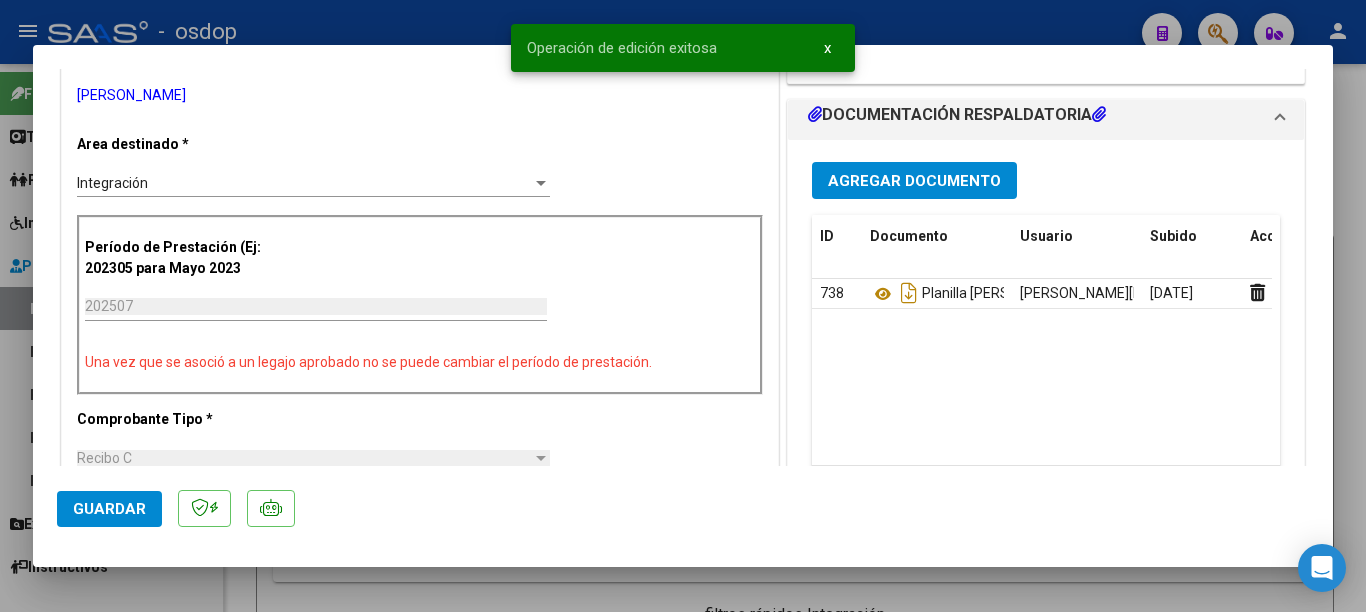 scroll, scrollTop: 600, scrollLeft: 0, axis: vertical 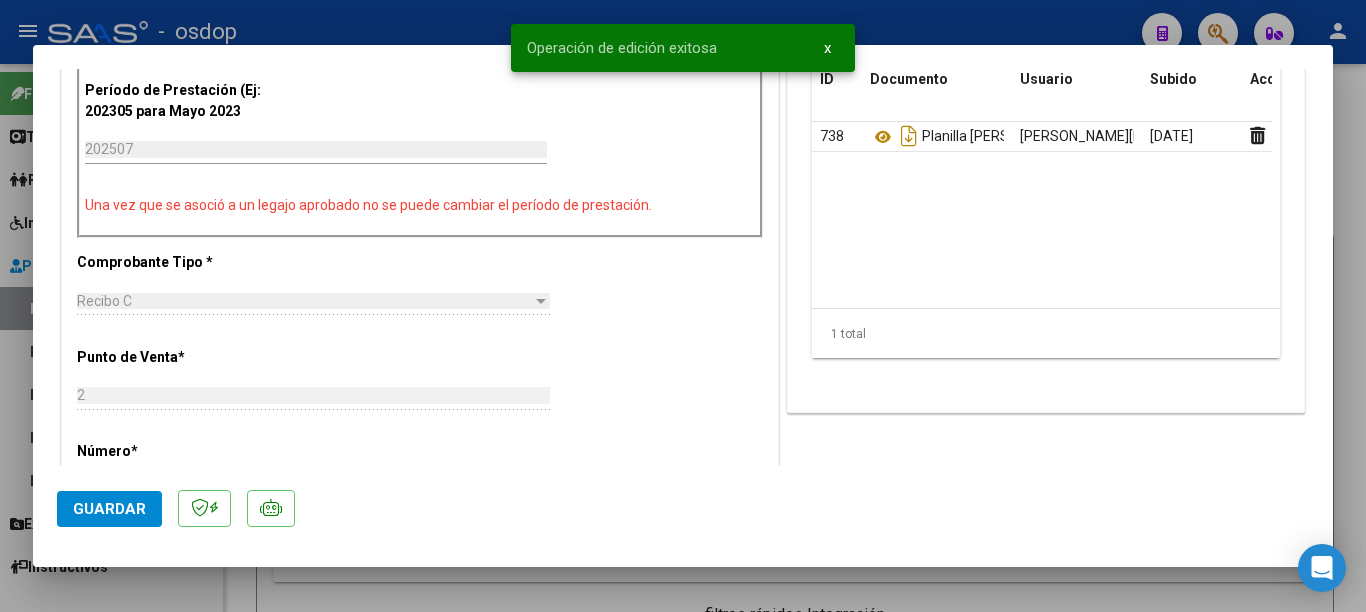 click at bounding box center [683, 306] 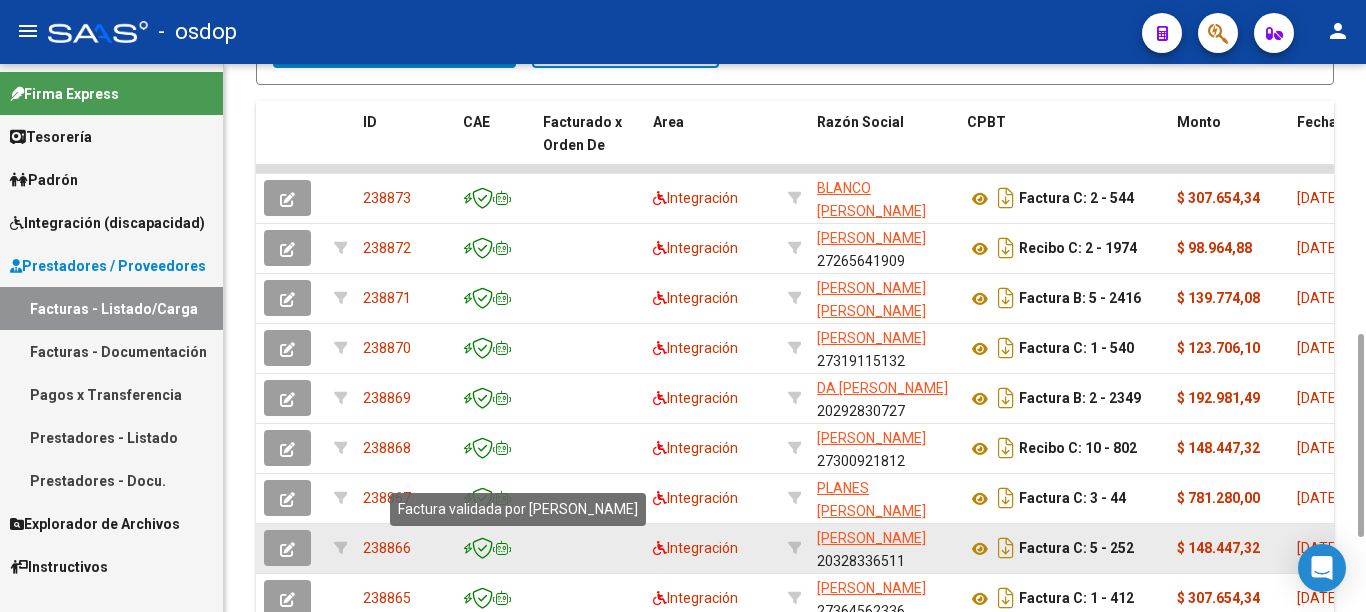 scroll, scrollTop: 926, scrollLeft: 0, axis: vertical 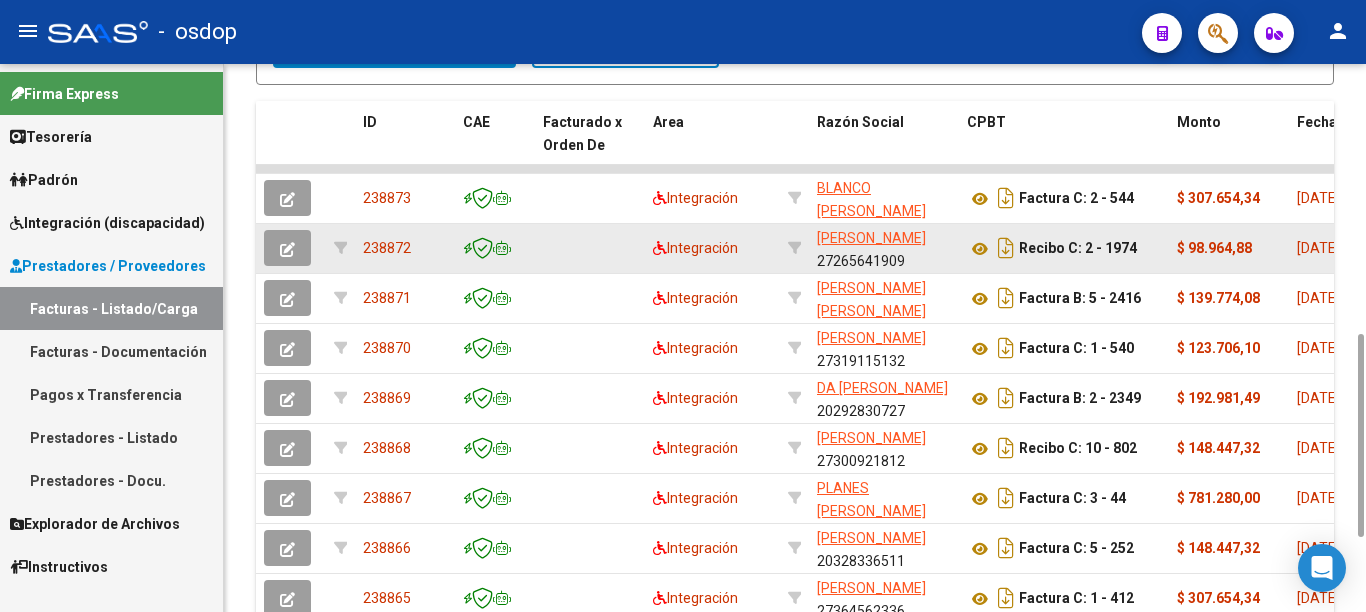 click on "238872" 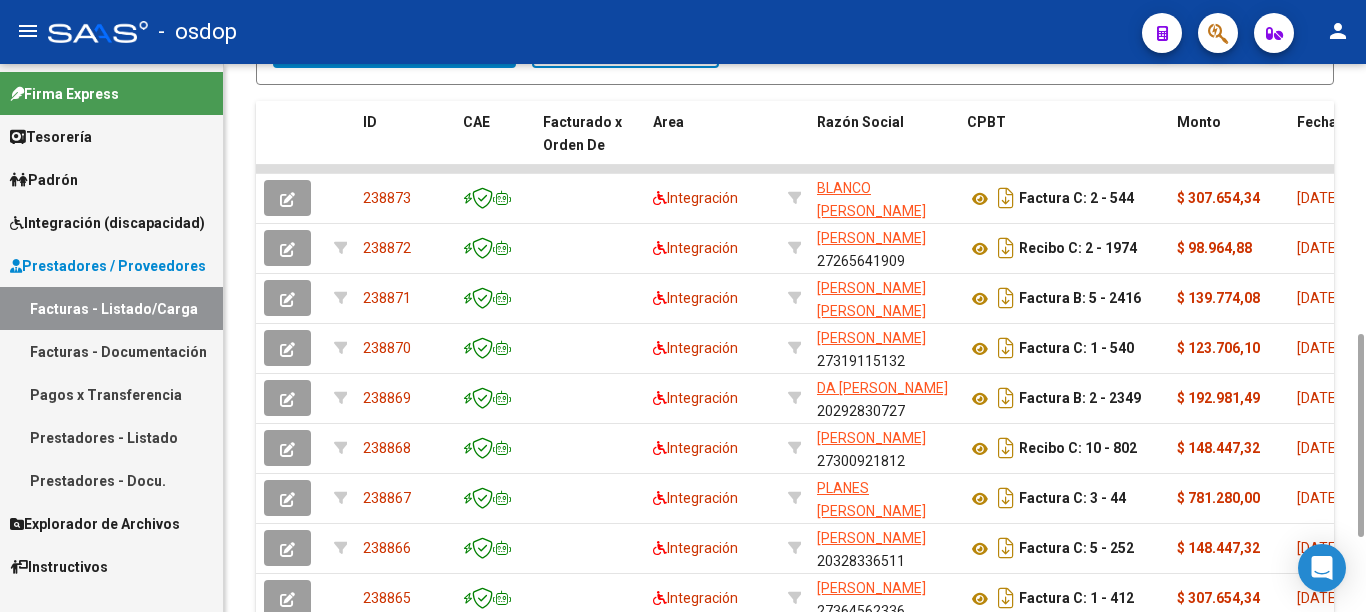 copy on "238872" 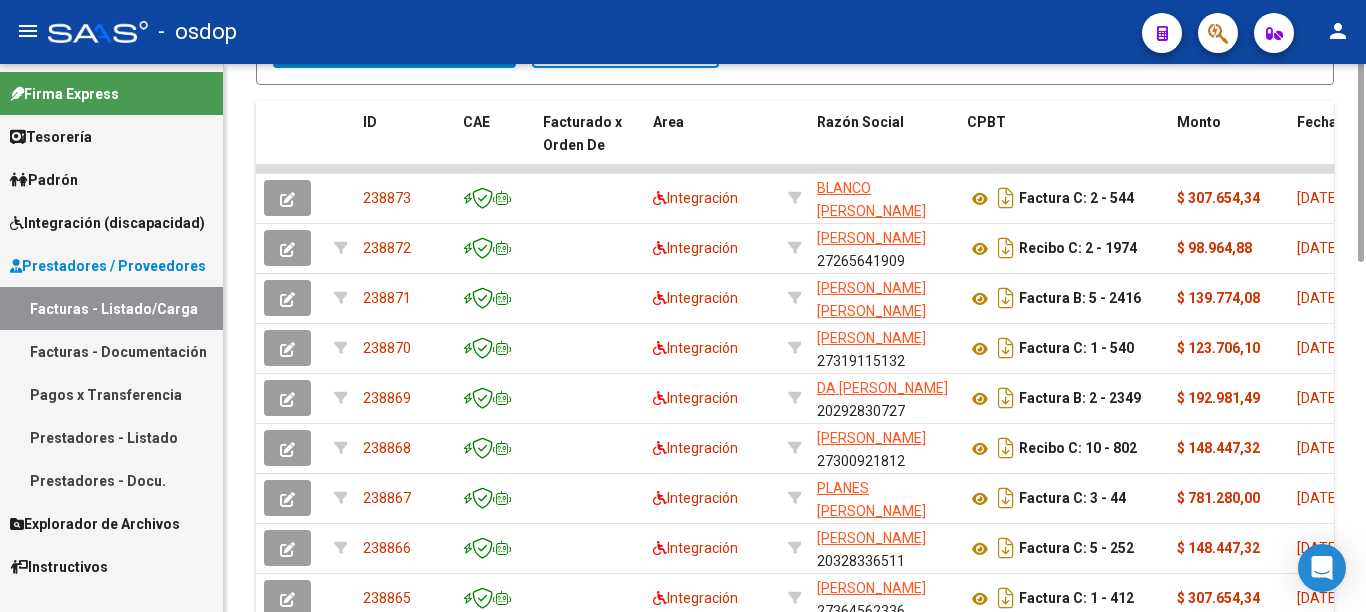 scroll, scrollTop: 0, scrollLeft: 0, axis: both 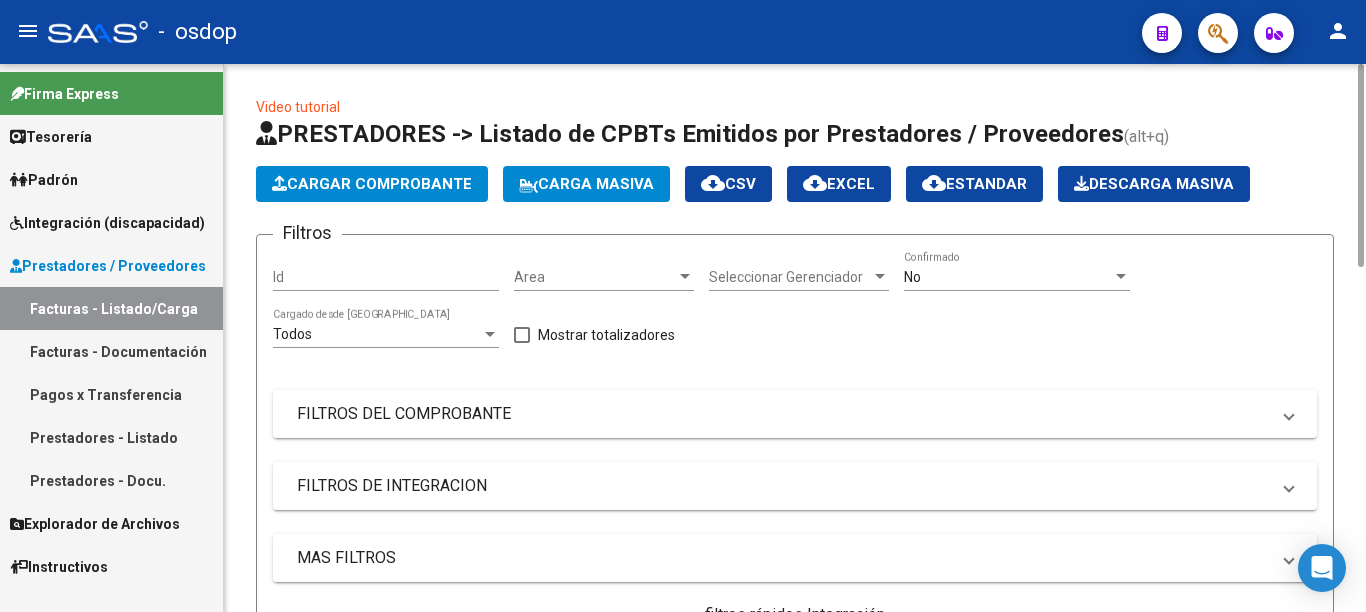 click on "Cargar Comprobante" 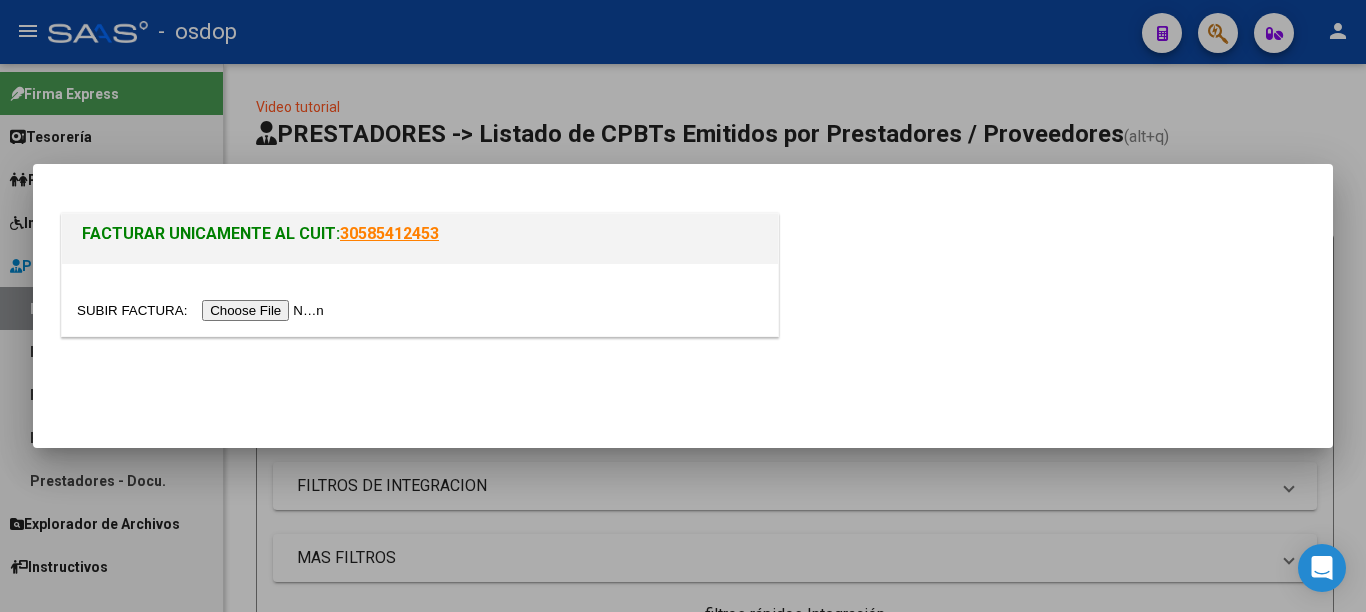 click at bounding box center [203, 310] 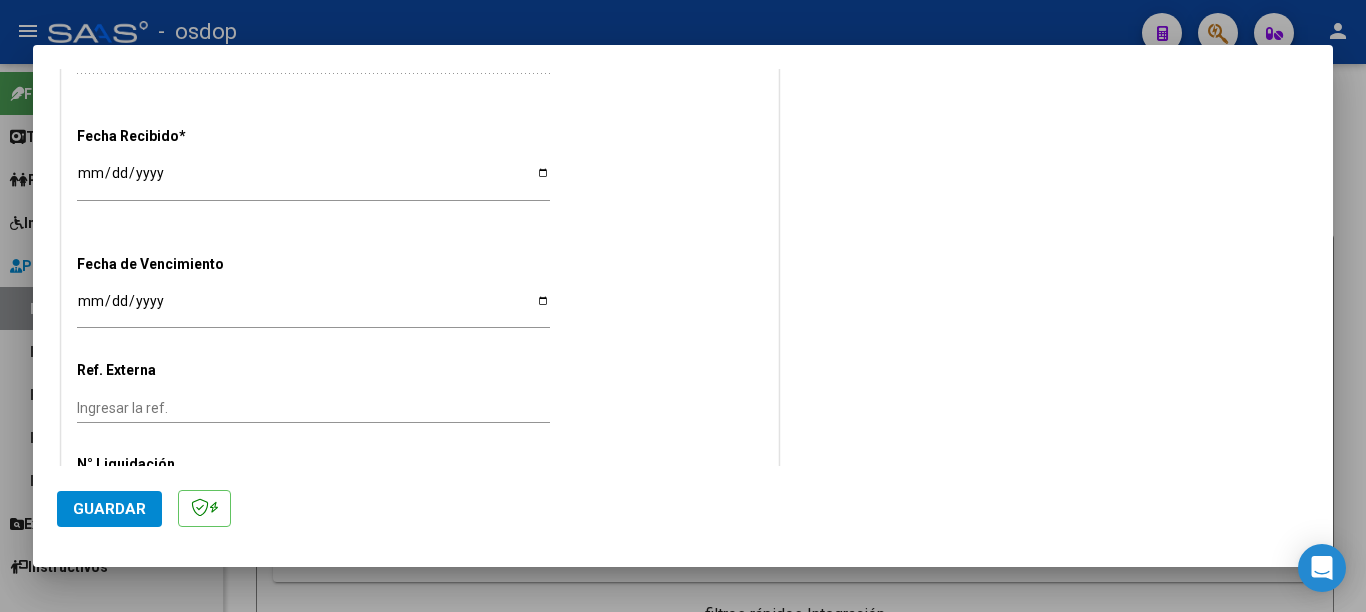 scroll, scrollTop: 1161, scrollLeft: 0, axis: vertical 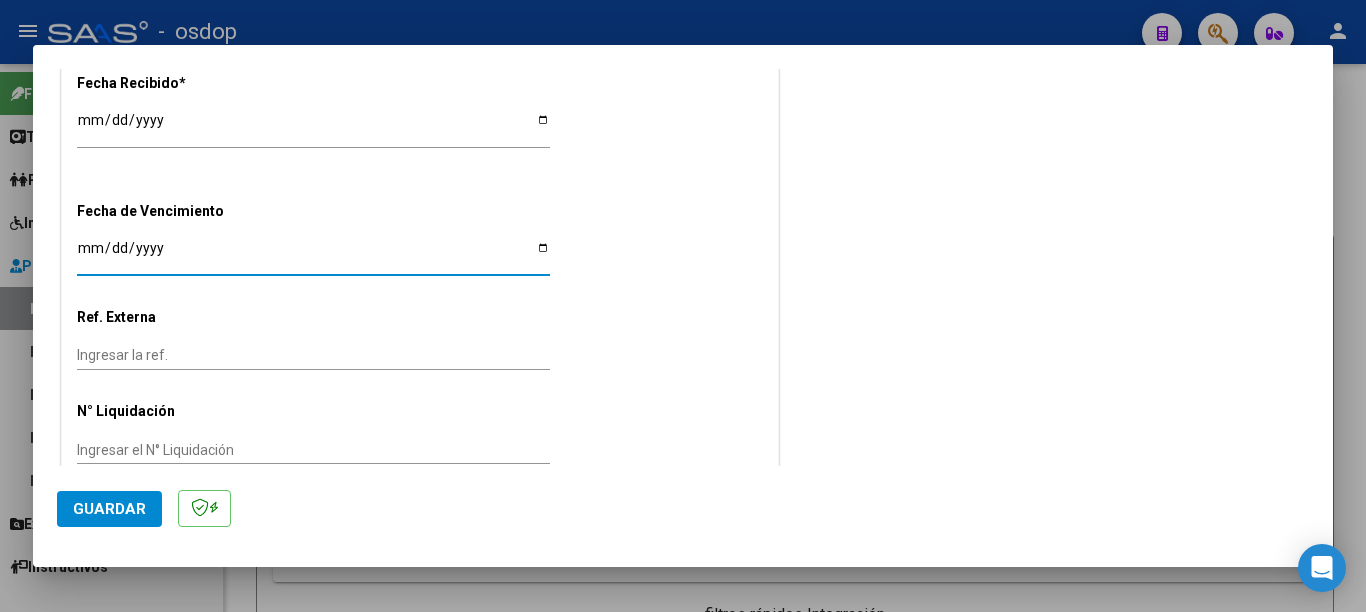 click on "Ingresar la fecha" at bounding box center [313, 255] 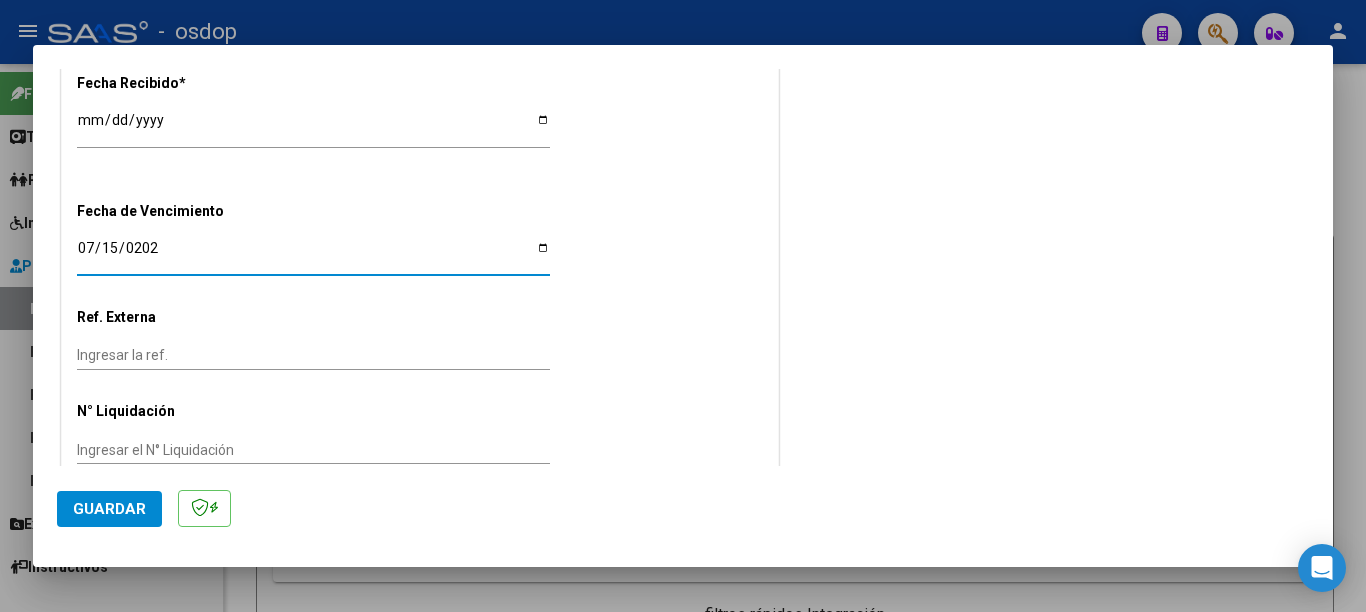 type on "[DATE]" 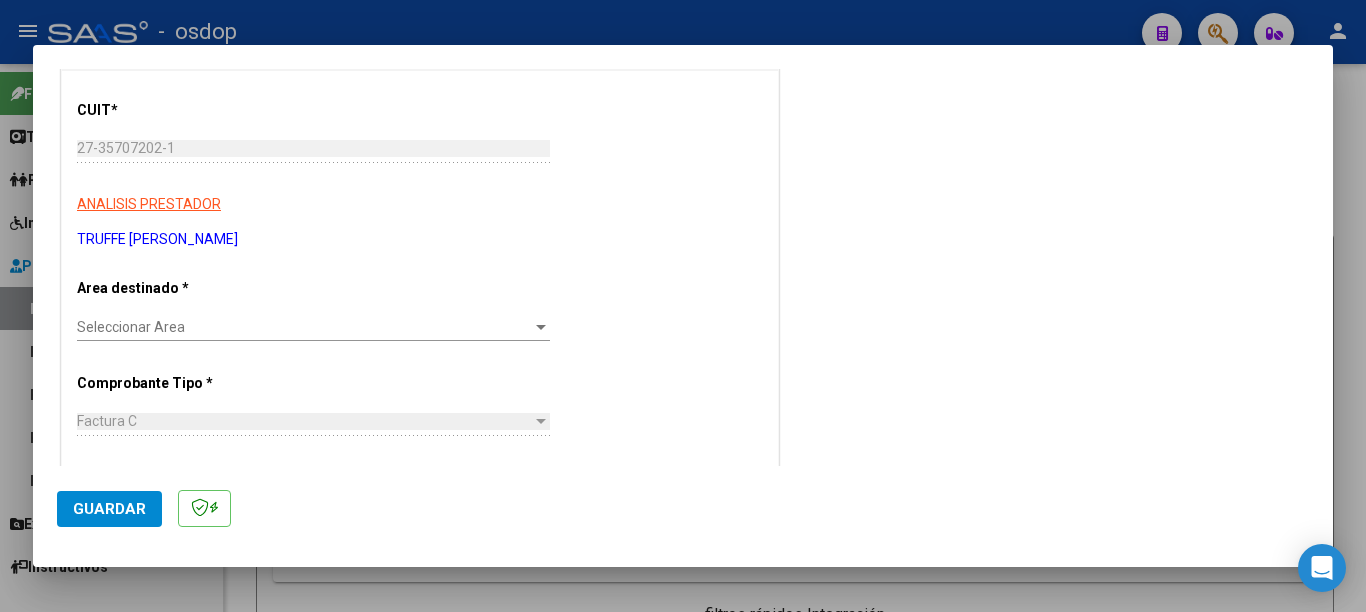 scroll, scrollTop: 261, scrollLeft: 0, axis: vertical 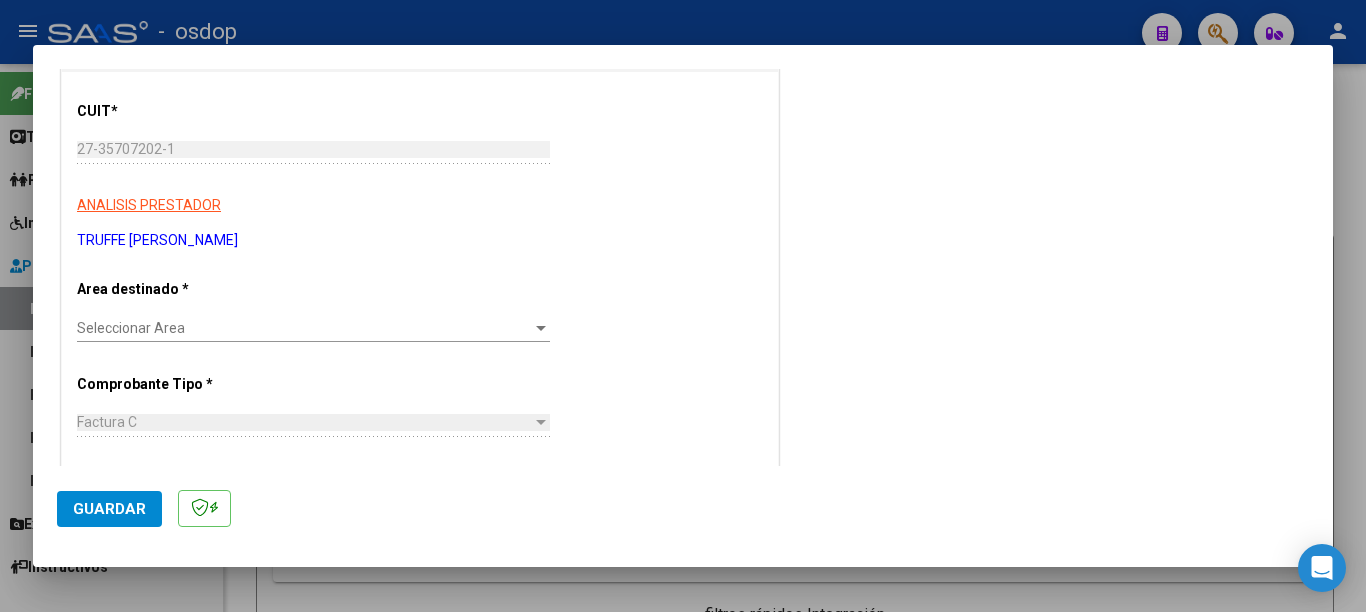 click on "Seleccionar Area Seleccionar Area" at bounding box center [313, 328] 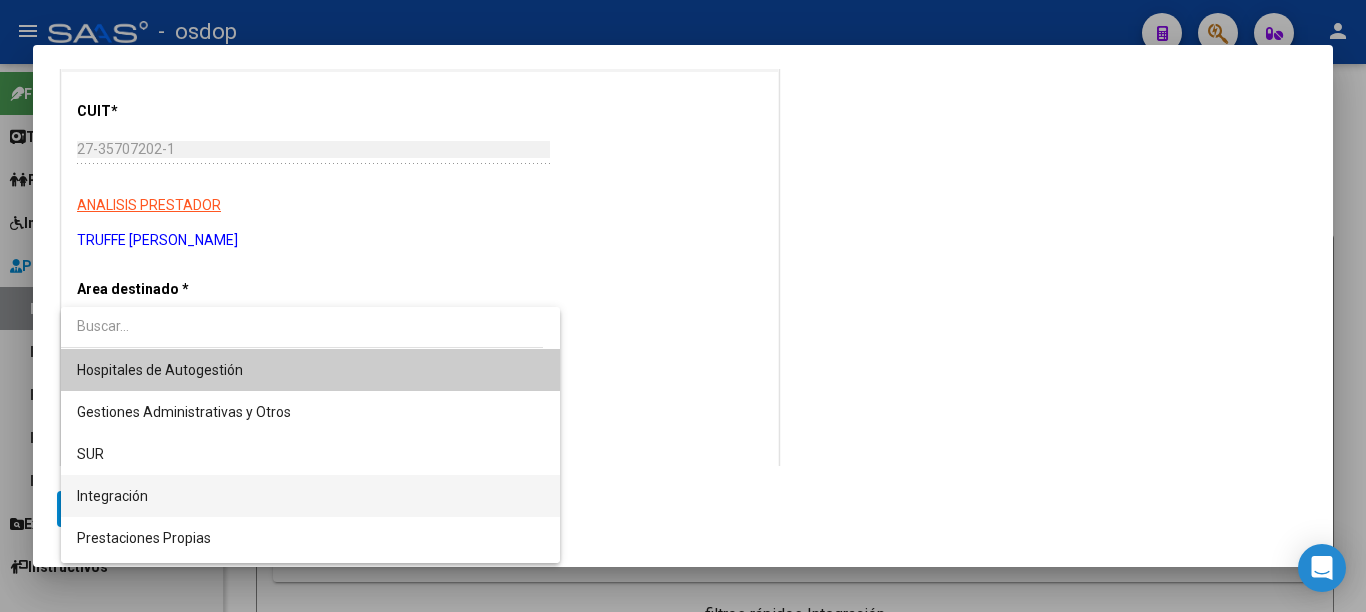 click on "Integración" at bounding box center [310, 496] 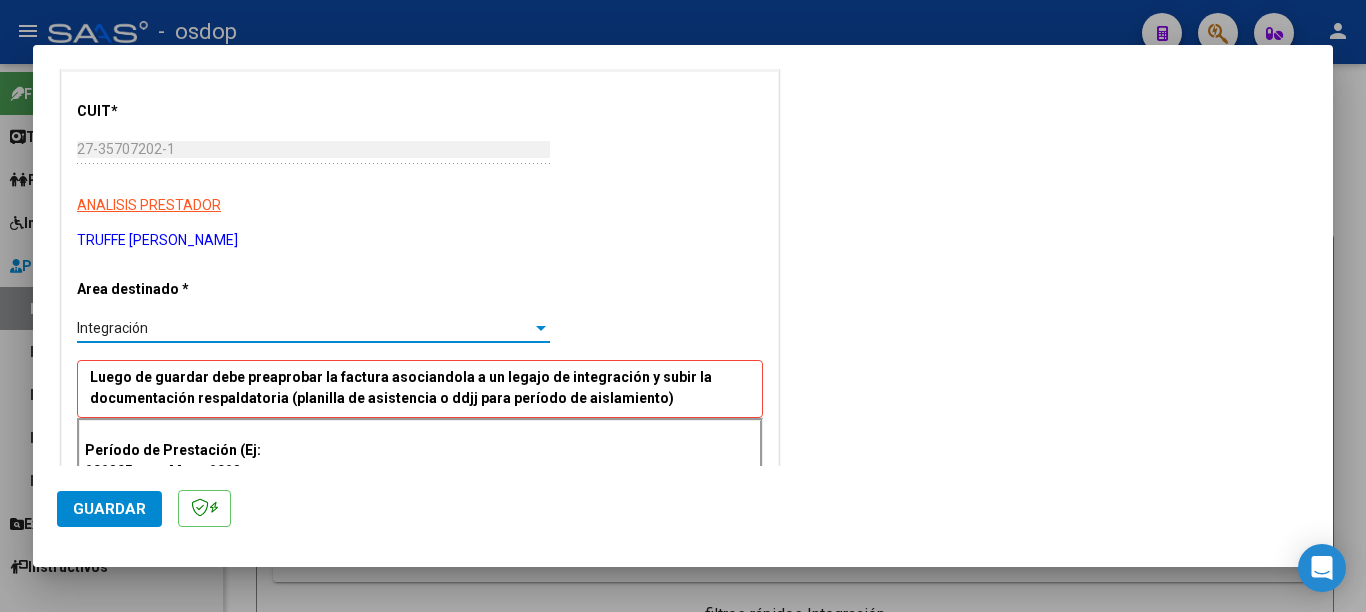scroll, scrollTop: 361, scrollLeft: 0, axis: vertical 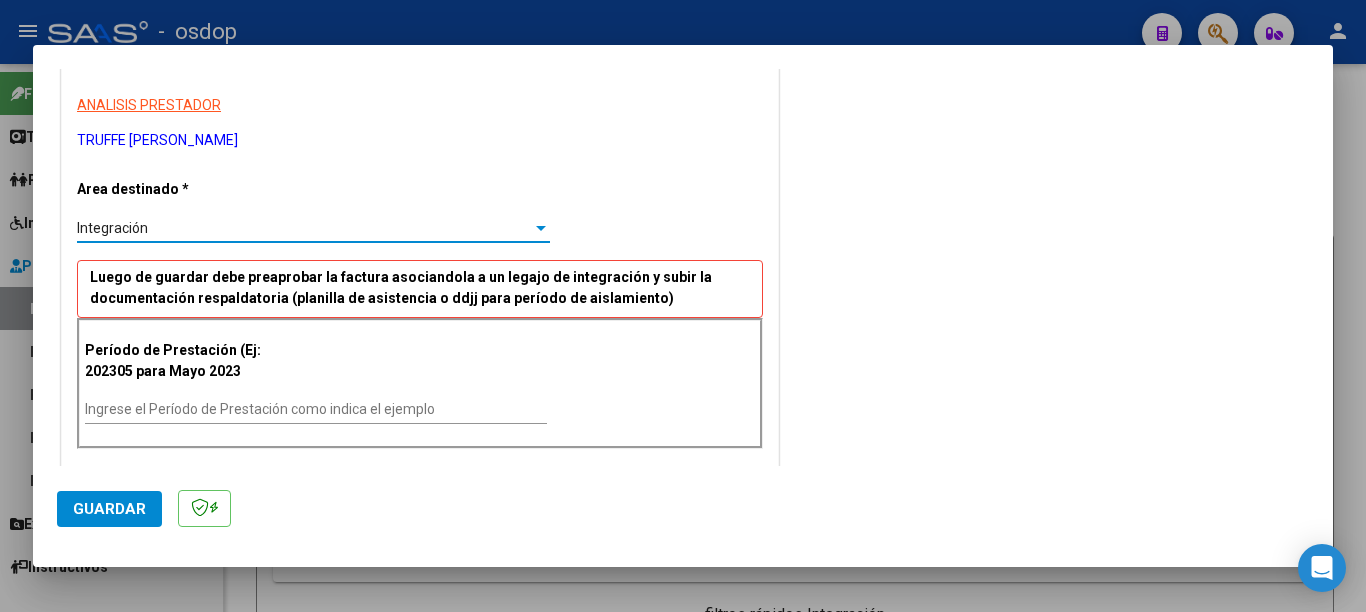 click on "Período de Prestación (Ej: 202305 para Mayo 2023    Ingrese el Período de Prestación como indica el ejemplo" at bounding box center [420, 383] 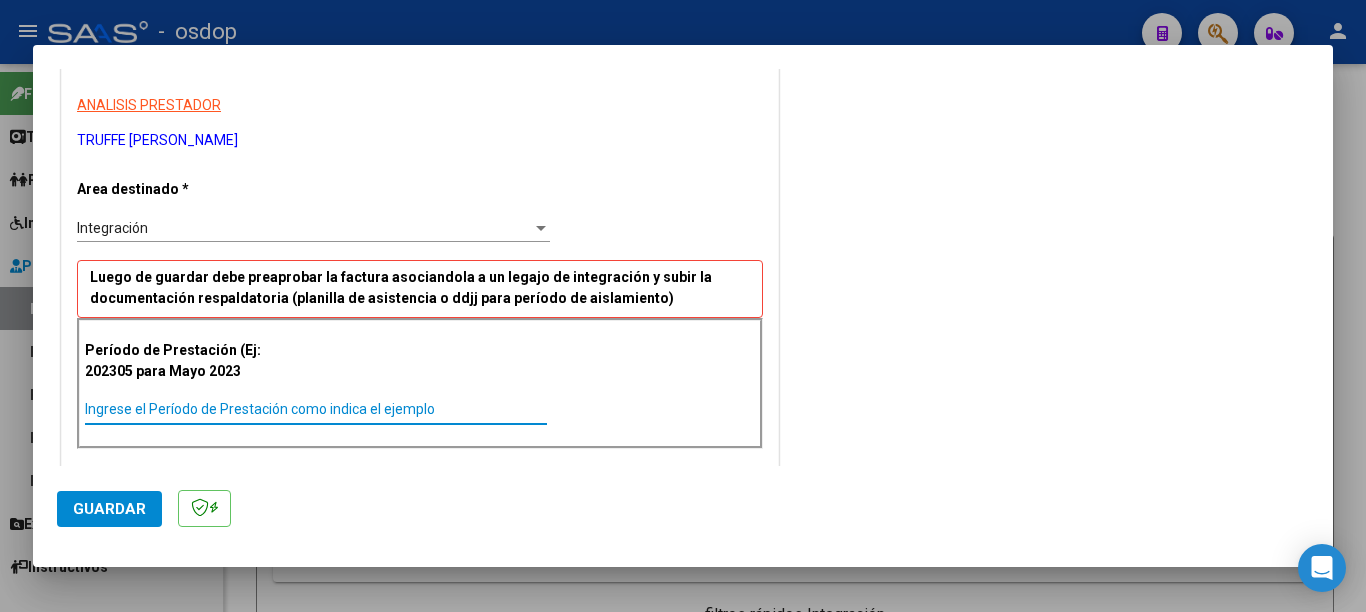 click on "Ingrese el Período de Prestación como indica el ejemplo" at bounding box center (316, 409) 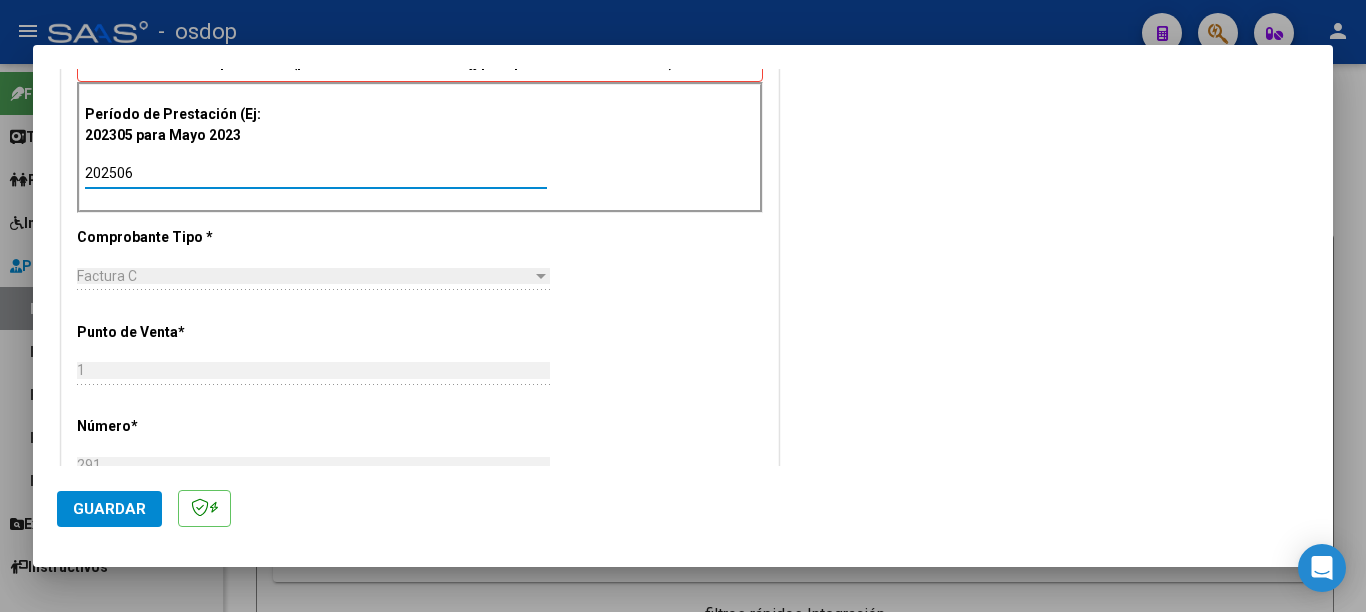scroll, scrollTop: 661, scrollLeft: 0, axis: vertical 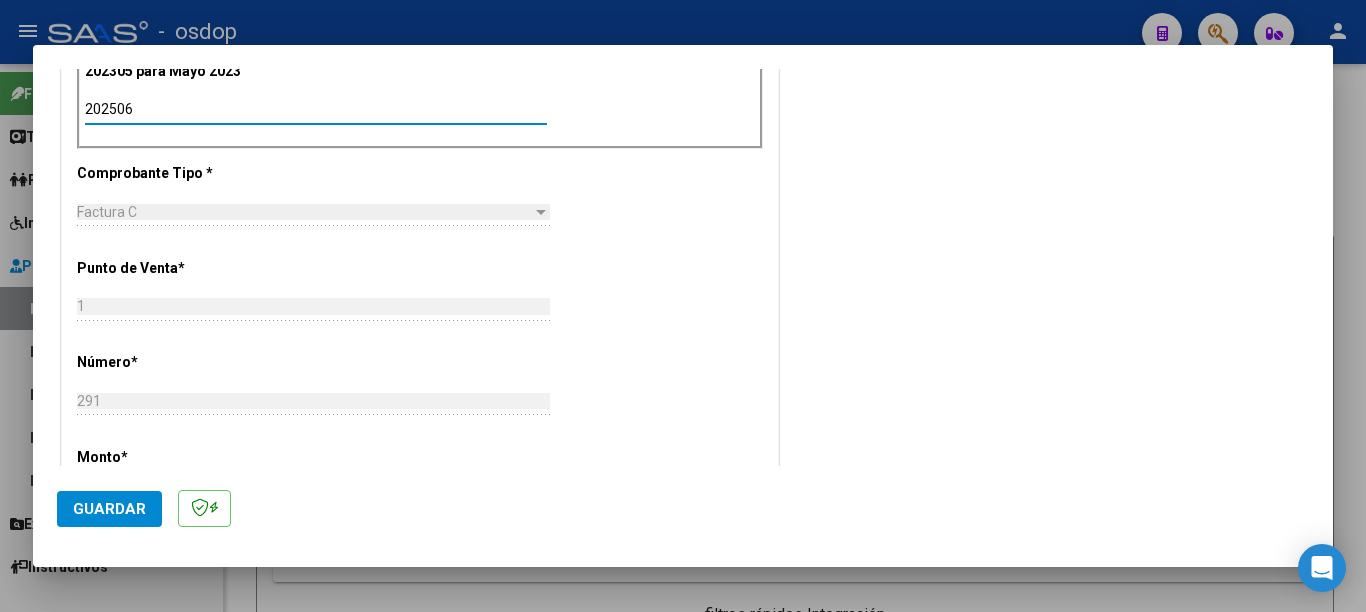 type on "202506" 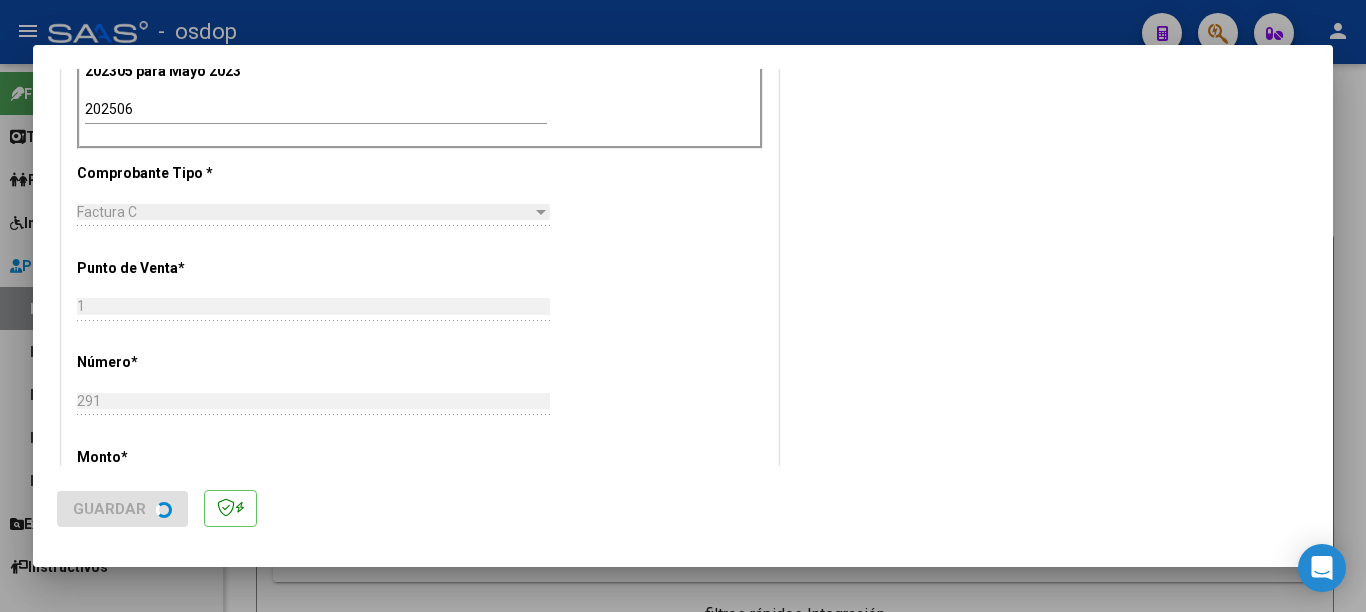 scroll, scrollTop: 0, scrollLeft: 0, axis: both 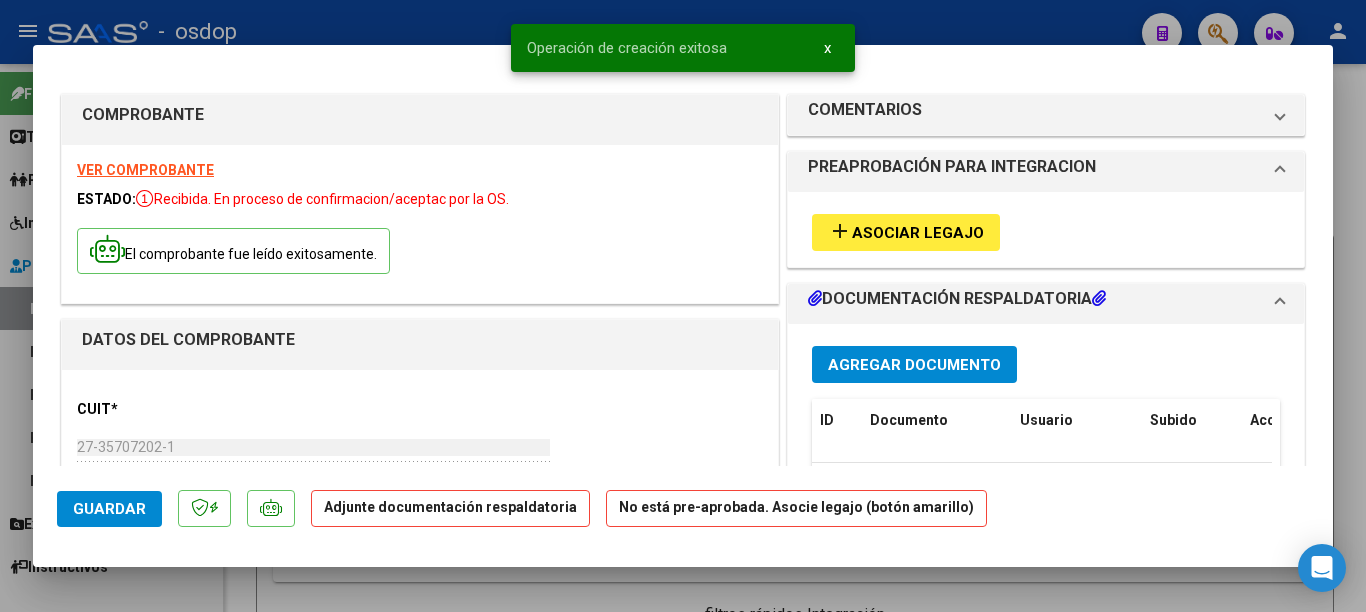 click on "Asociar Legajo" at bounding box center [918, 233] 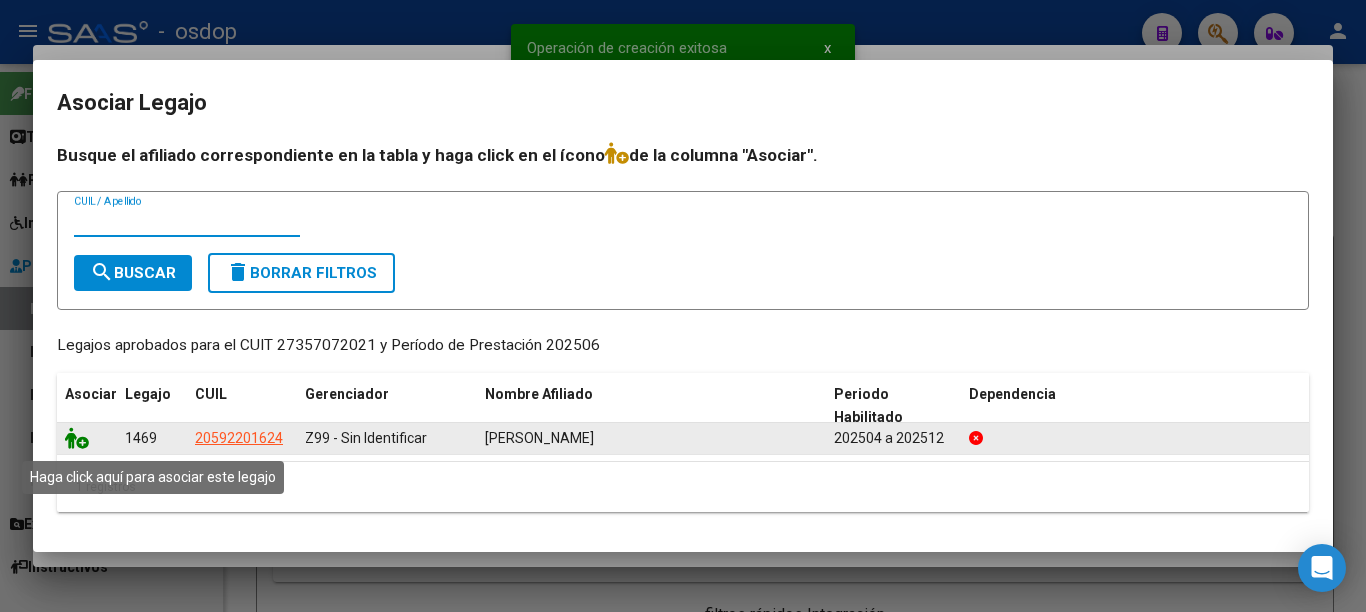 click 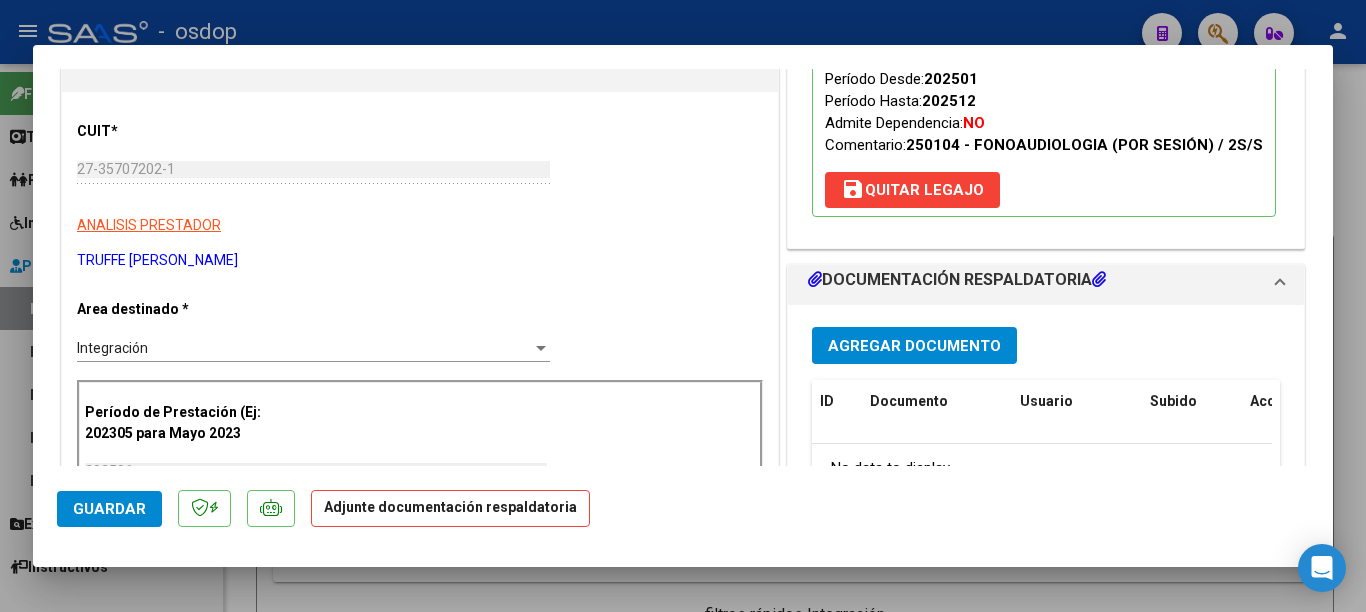 scroll, scrollTop: 300, scrollLeft: 0, axis: vertical 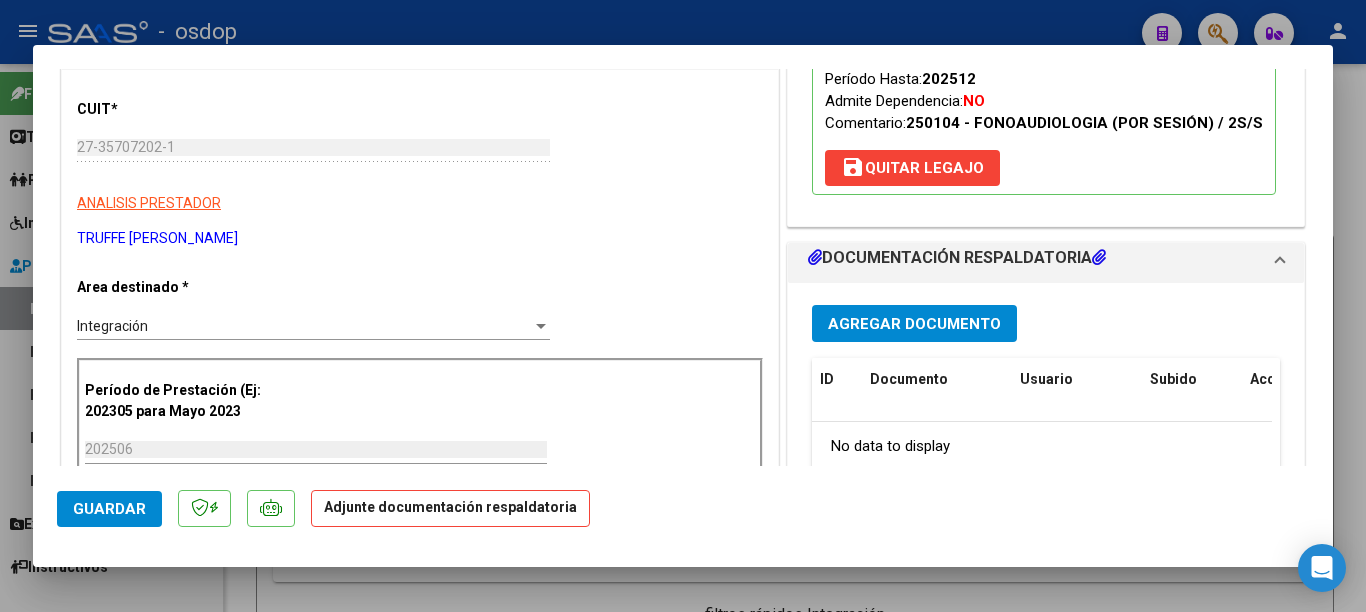 click on "Agregar Documento" at bounding box center (914, 324) 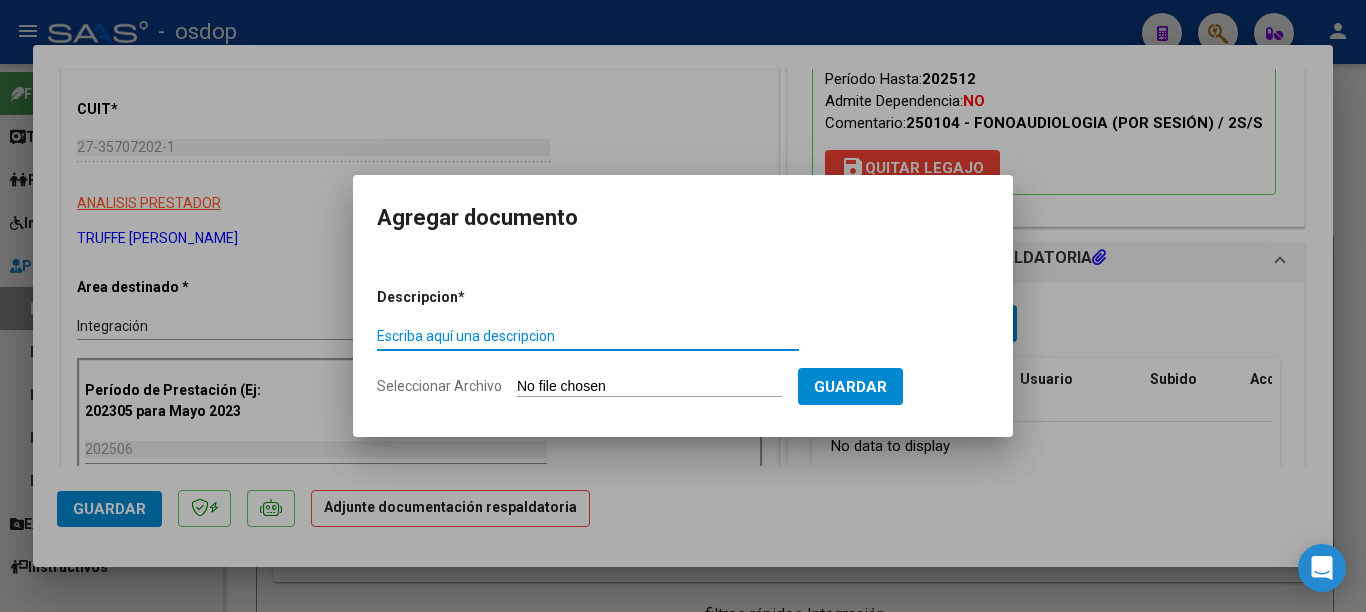 click on "Escriba aquí una descripcion" at bounding box center (588, 336) 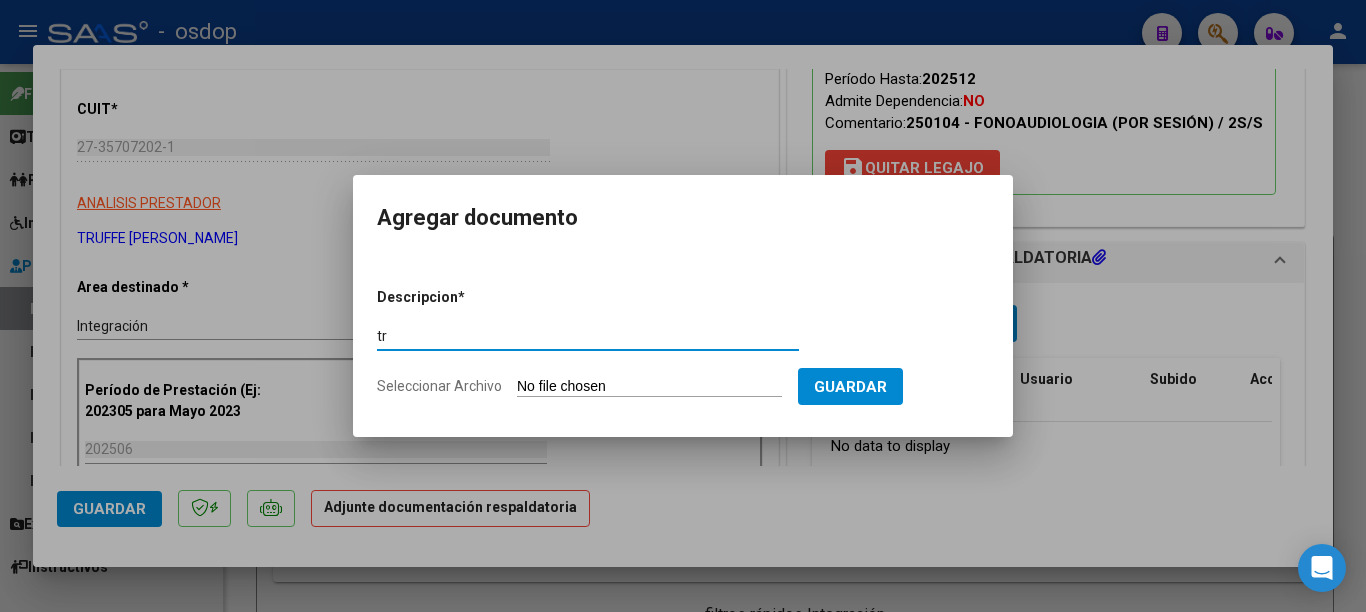 type on "t" 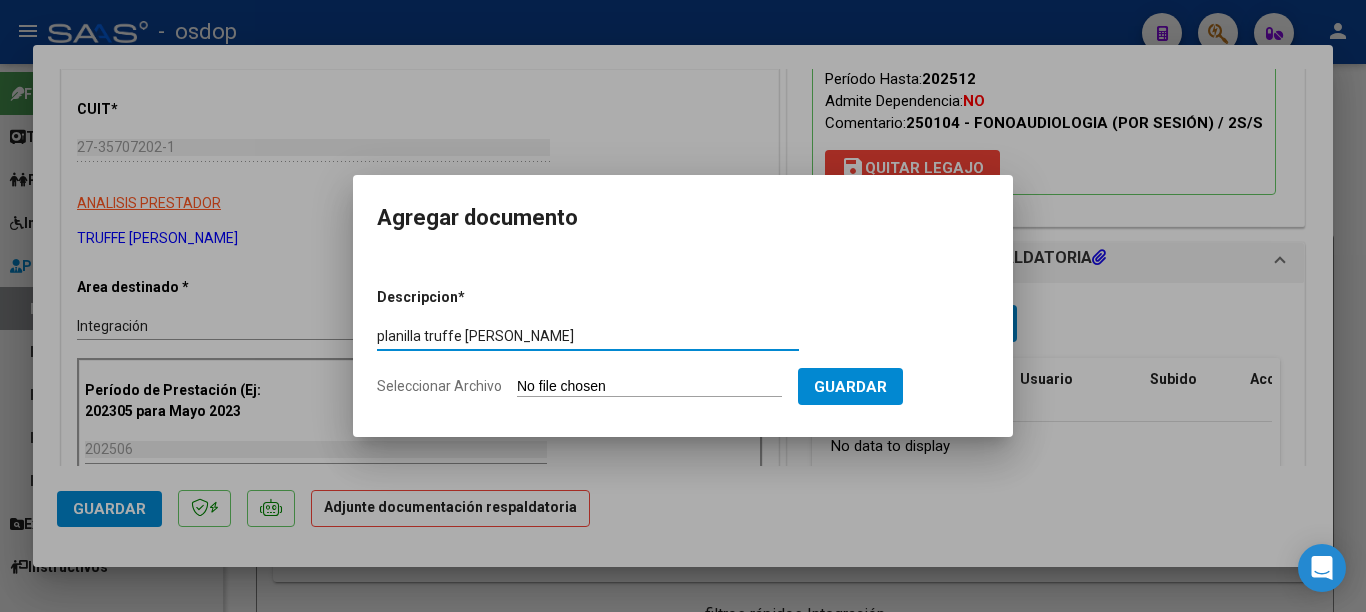 type on "planilla truffe [PERSON_NAME]" 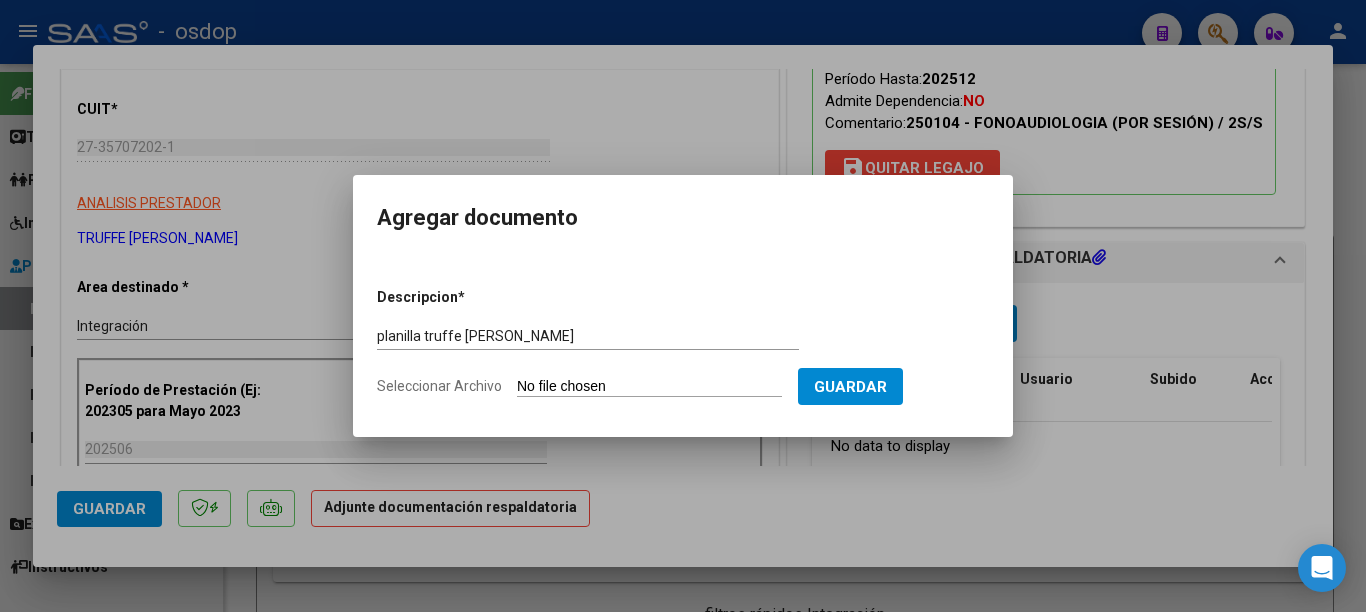 click on "Seleccionar Archivo" at bounding box center (649, 387) 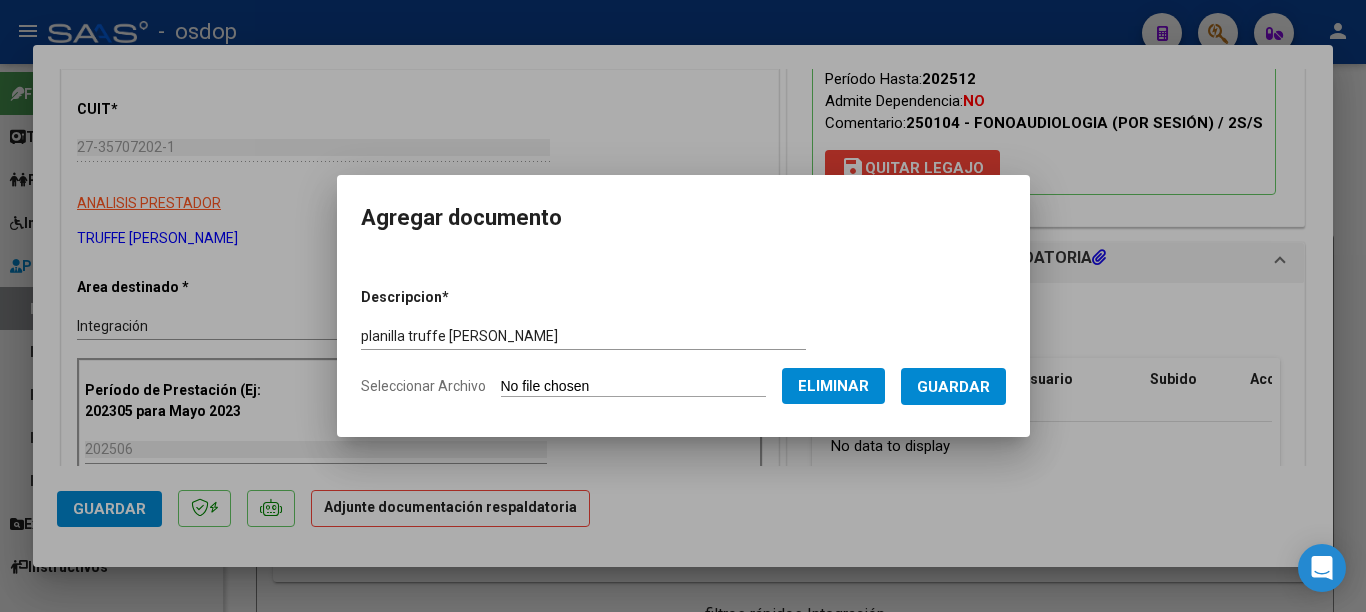 click on "Guardar" at bounding box center (953, 387) 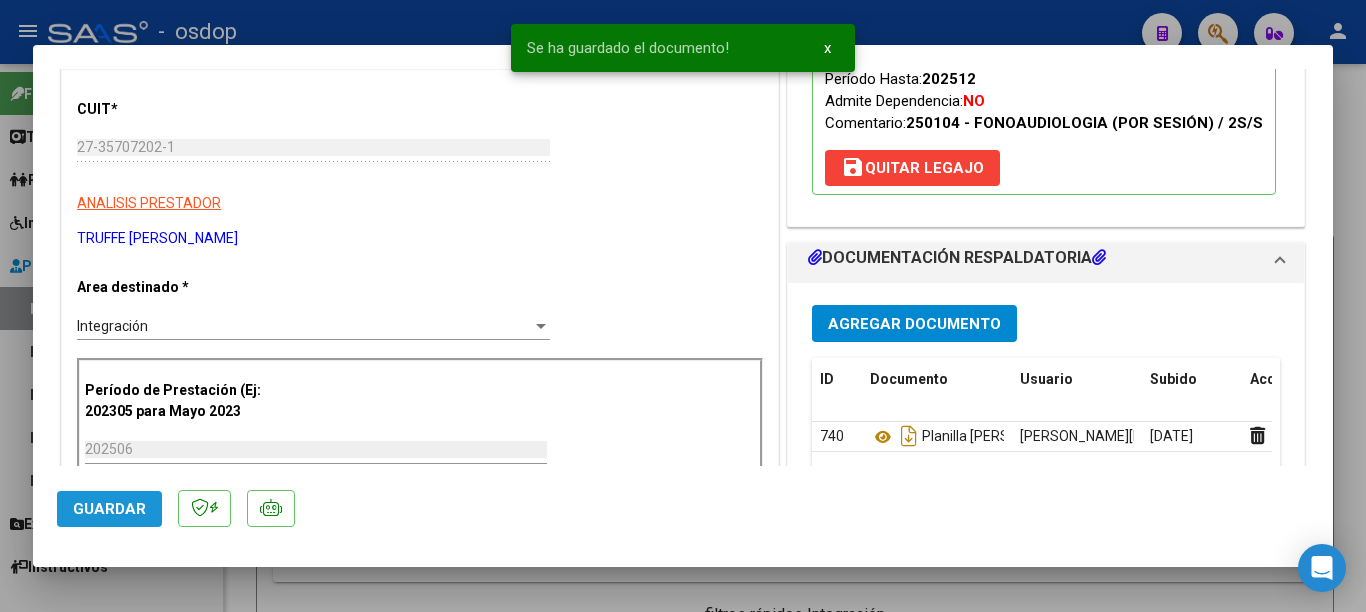 click on "Guardar" 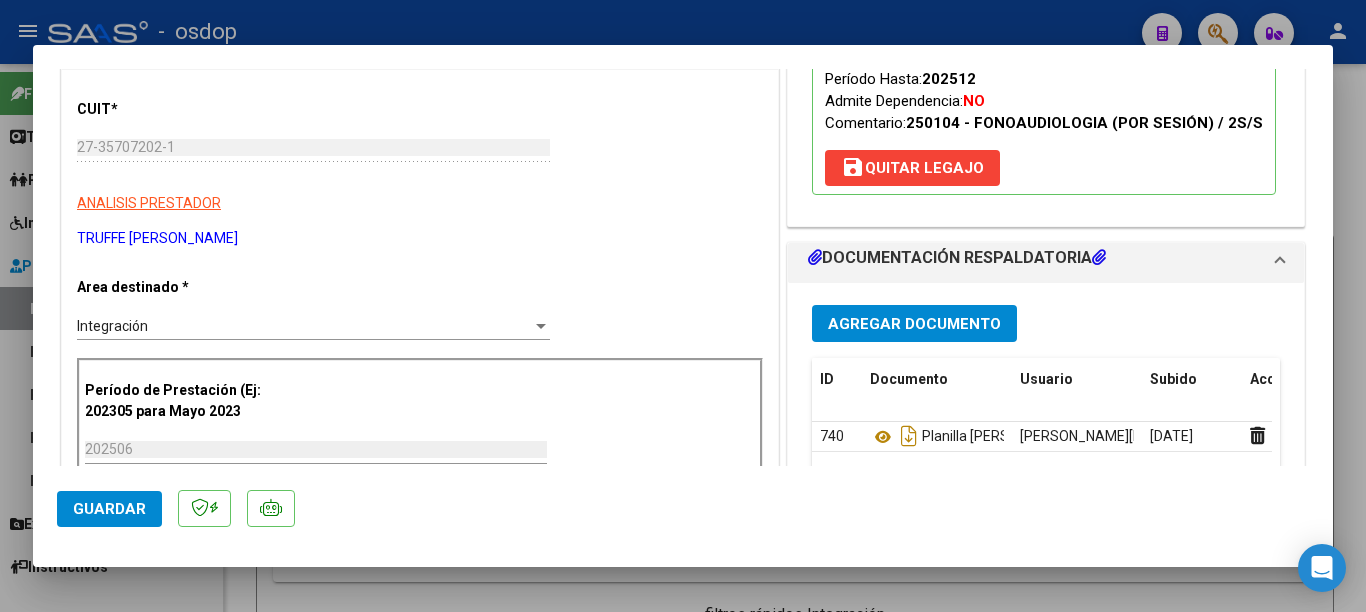 drag, startPoint x: 0, startPoint y: 413, endPoint x: 56, endPoint y: 406, distance: 56.435802 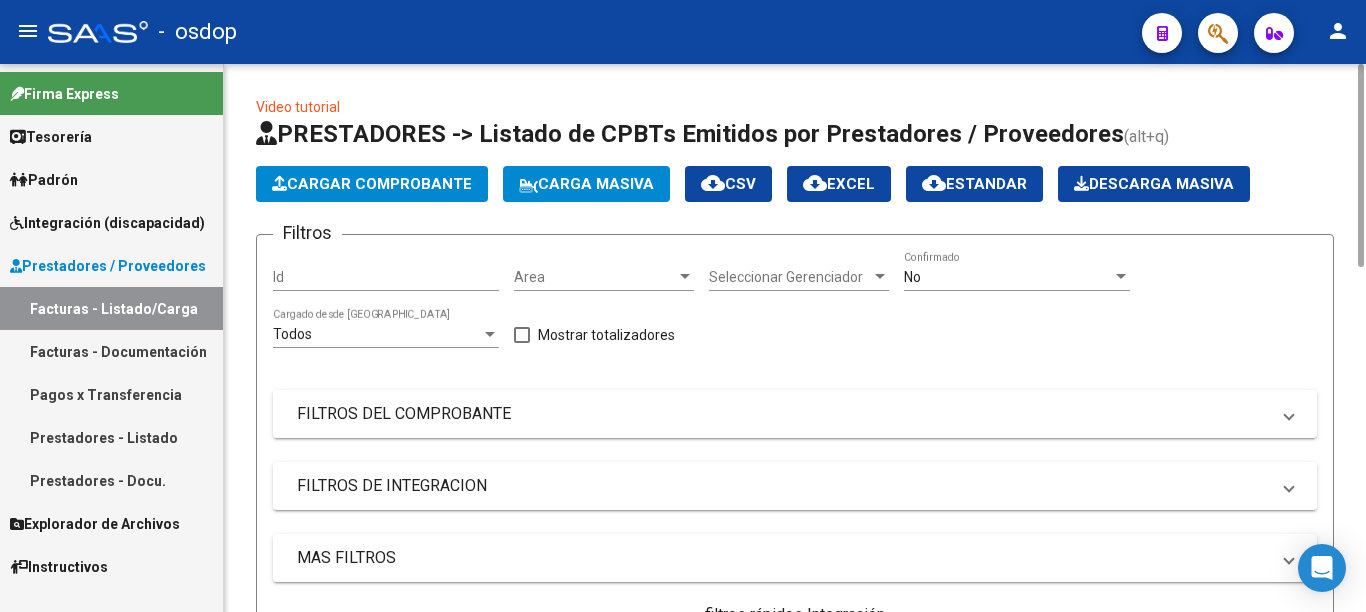 scroll, scrollTop: 400, scrollLeft: 0, axis: vertical 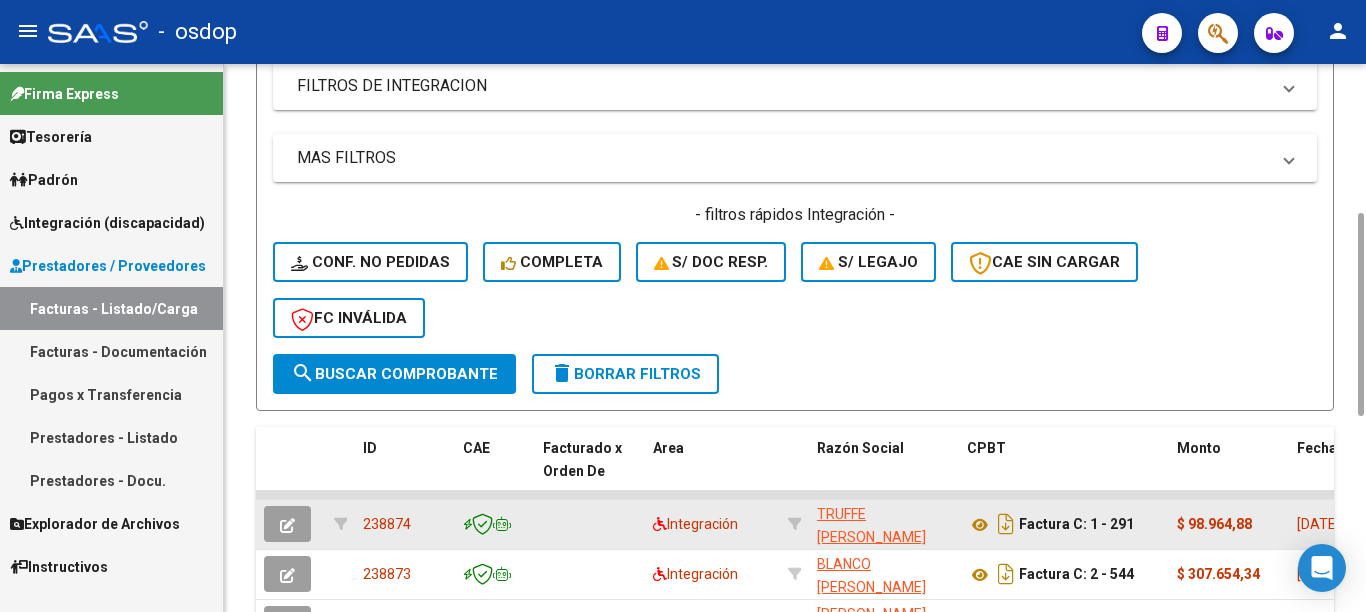 click on "238874" 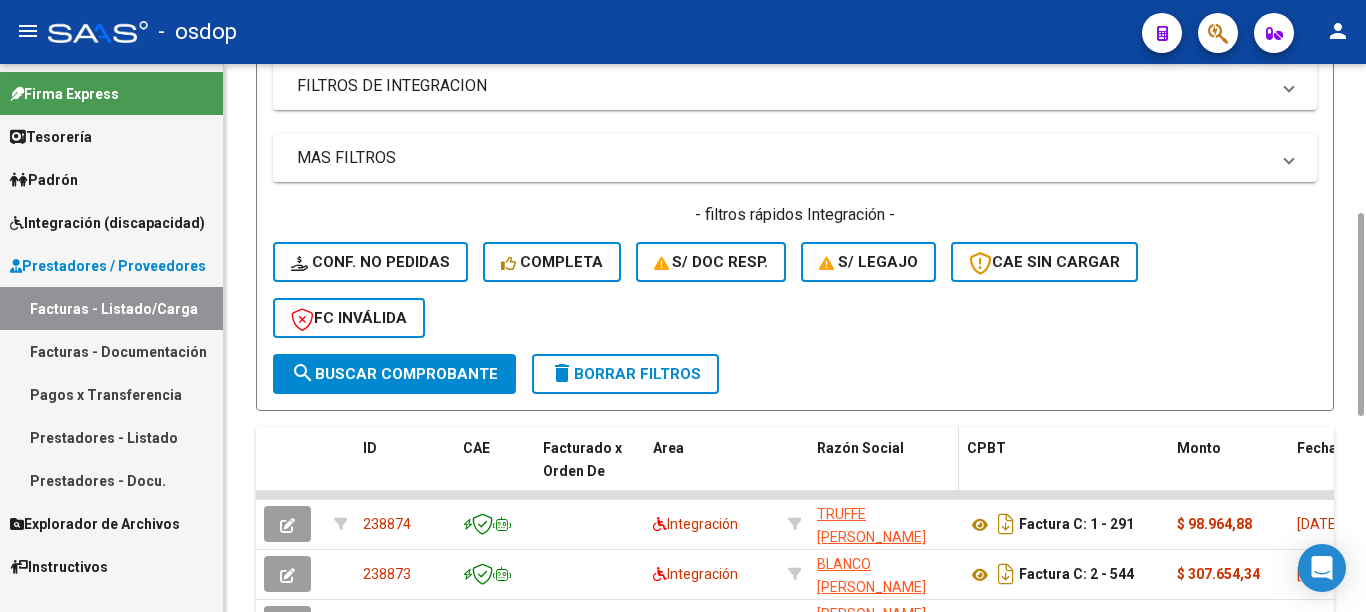 scroll, scrollTop: 600, scrollLeft: 0, axis: vertical 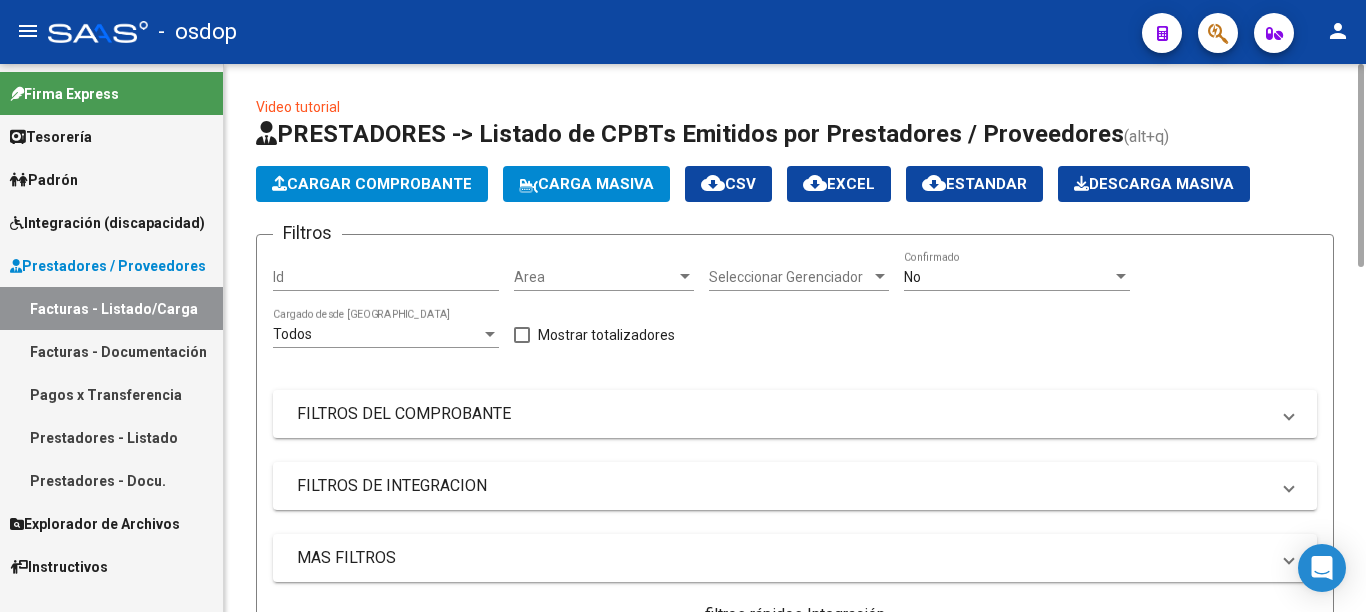 click on "Cargar Comprobante" 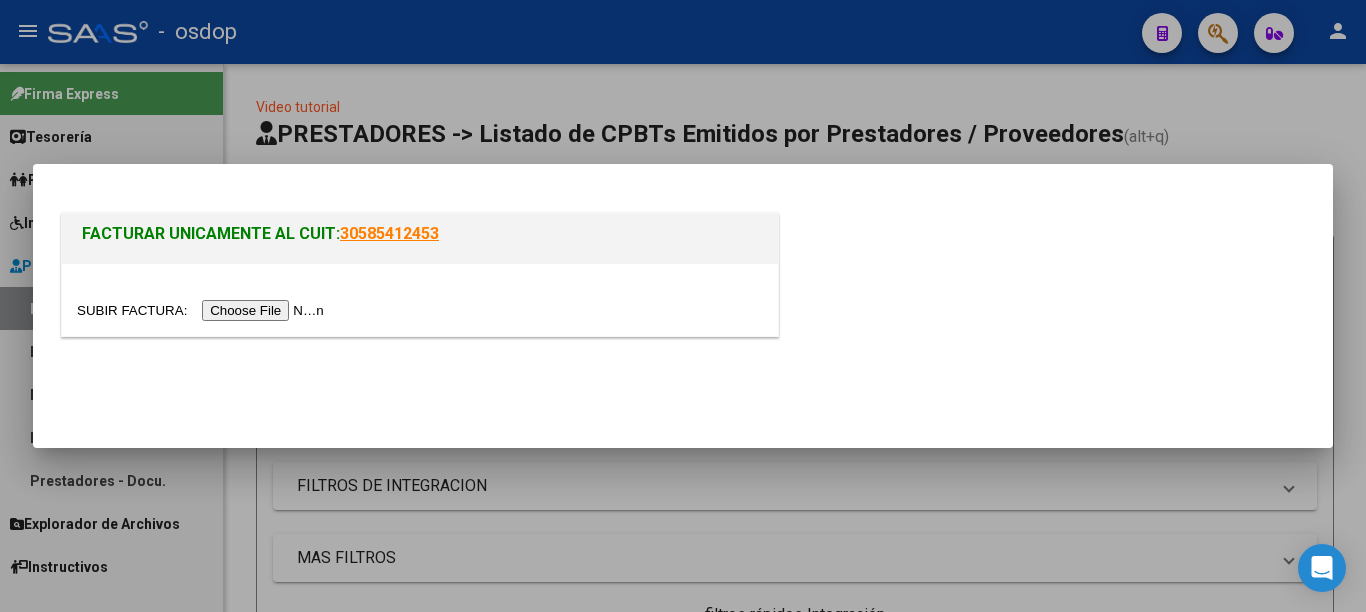 click at bounding box center [203, 310] 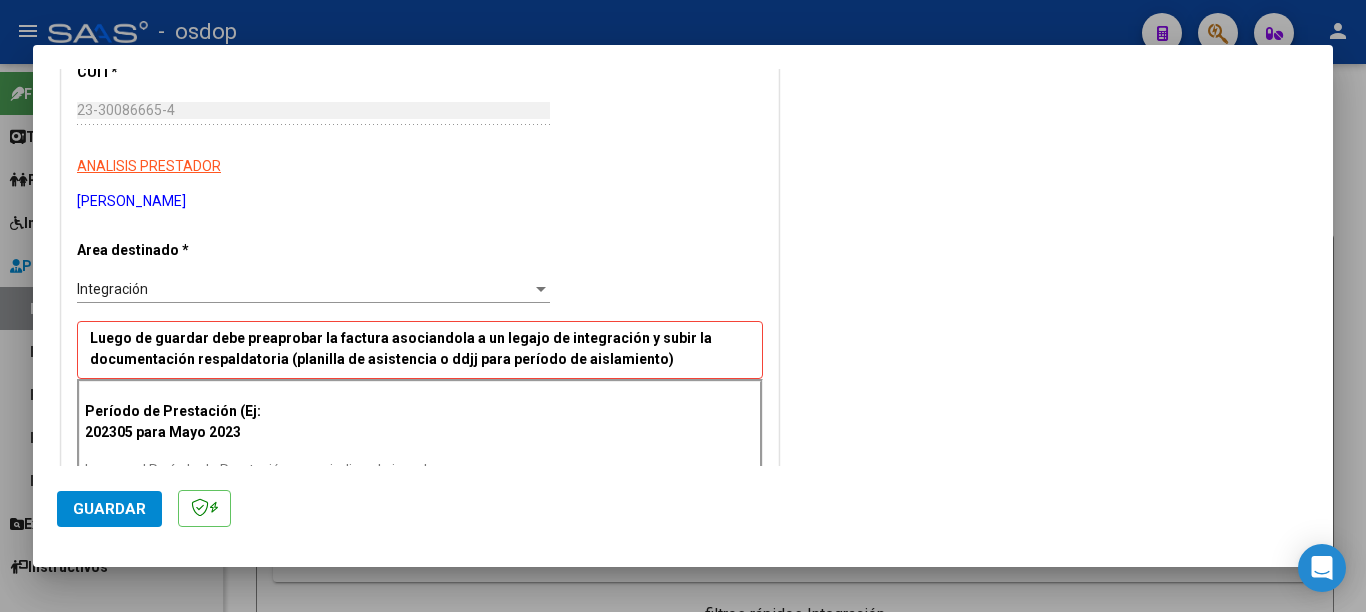 scroll, scrollTop: 400, scrollLeft: 0, axis: vertical 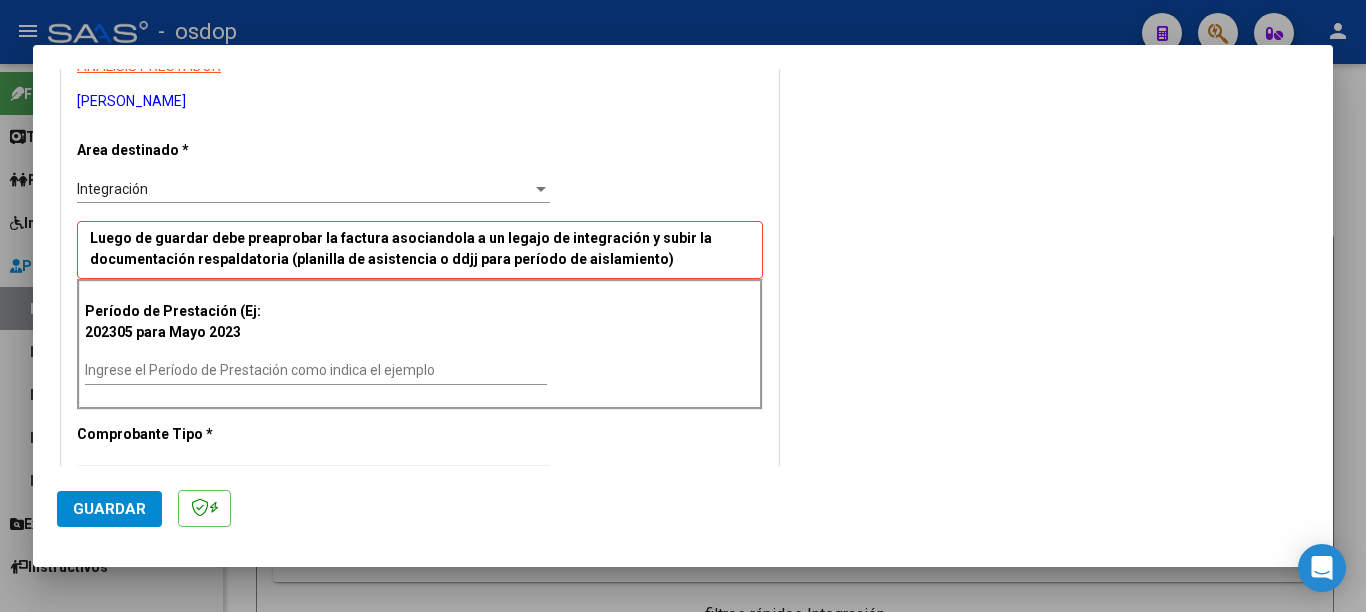 click on "Ingrese el Período de Prestación como indica el ejemplo" at bounding box center (316, 371) 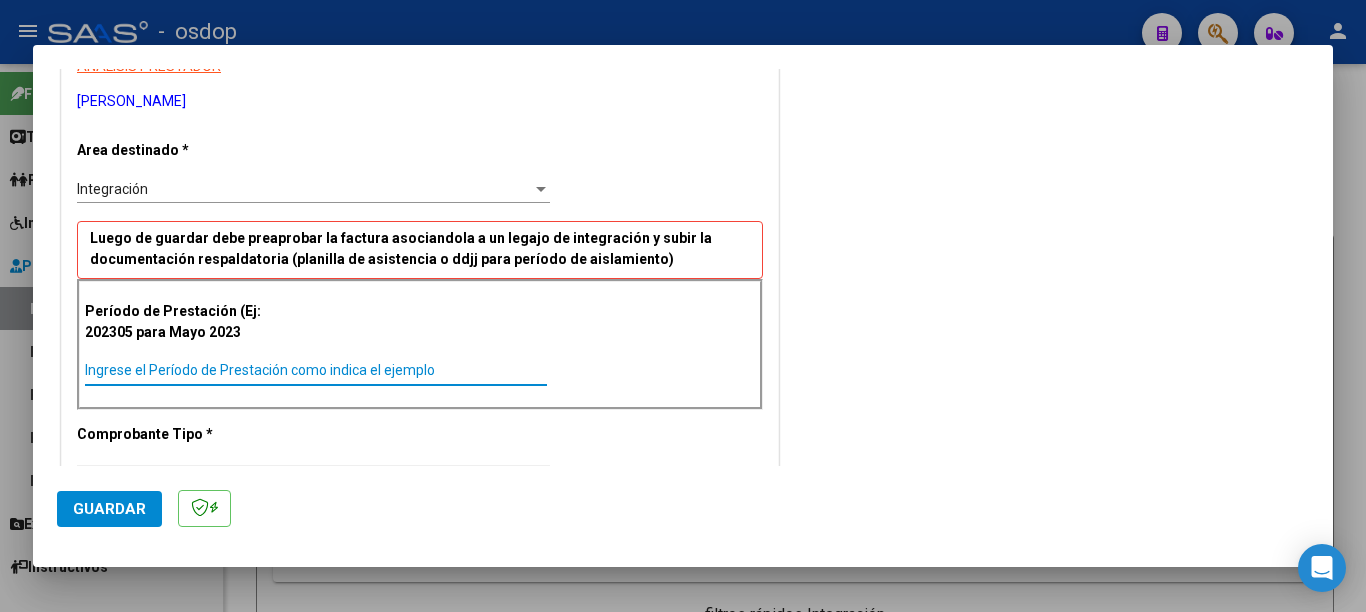 click on "Ingrese el Período de Prestación como indica el ejemplo" at bounding box center (316, 370) 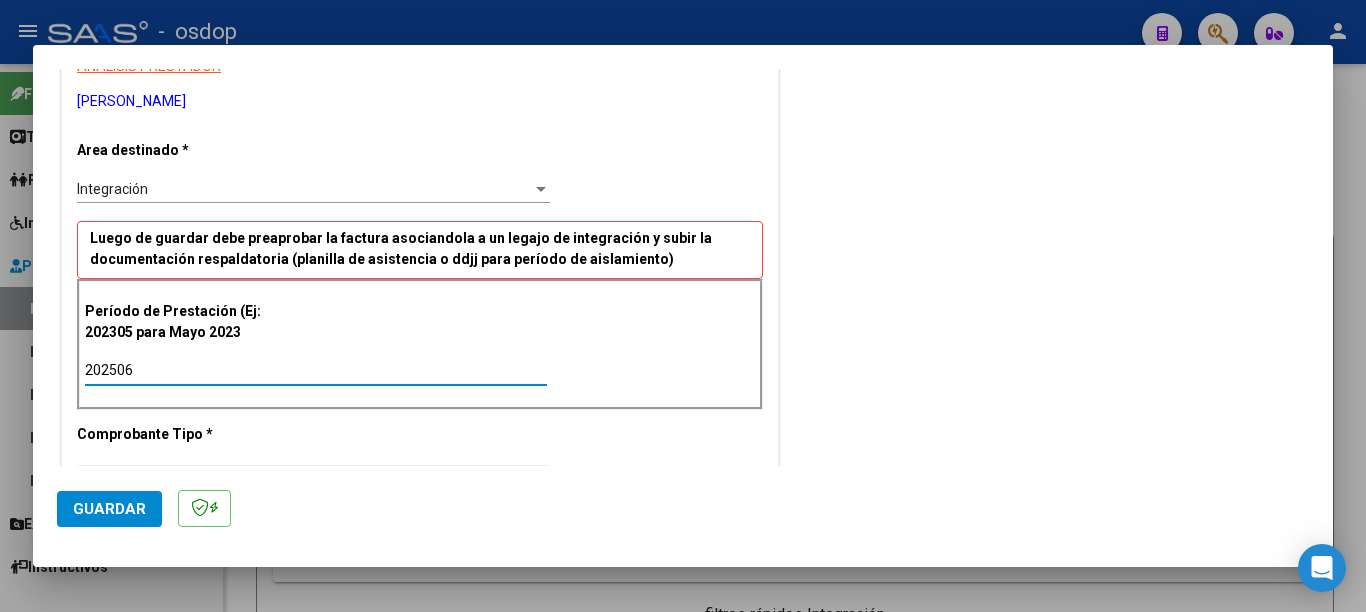 type on "202506" 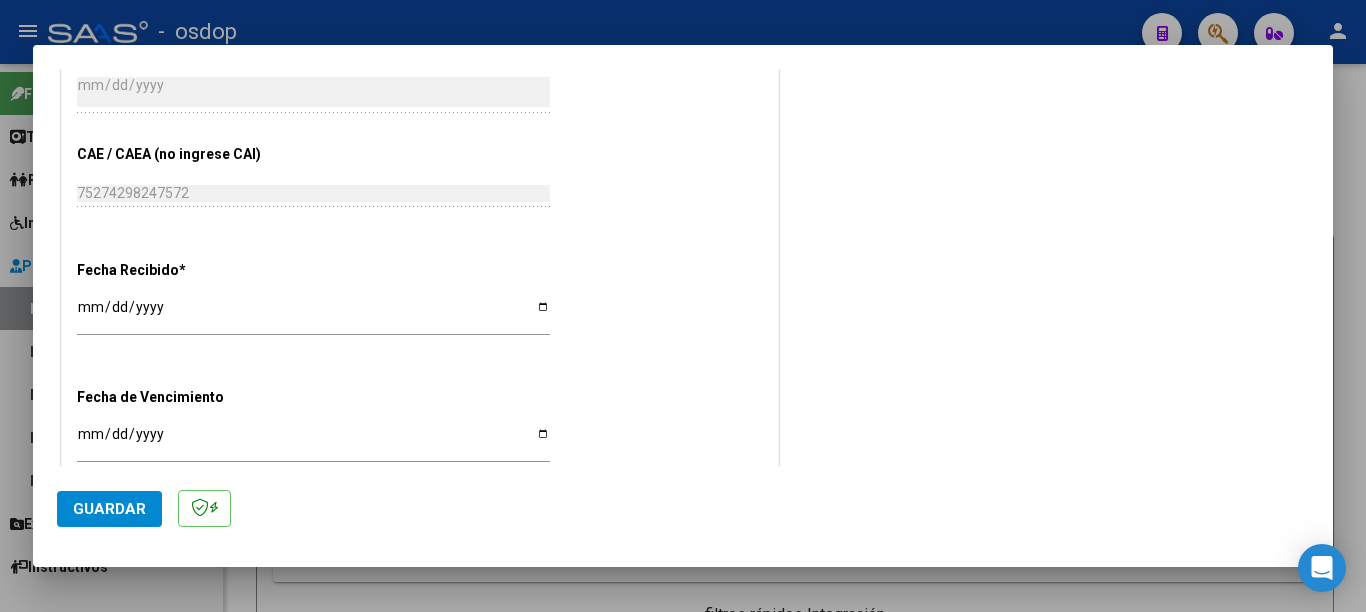 scroll, scrollTop: 1200, scrollLeft: 0, axis: vertical 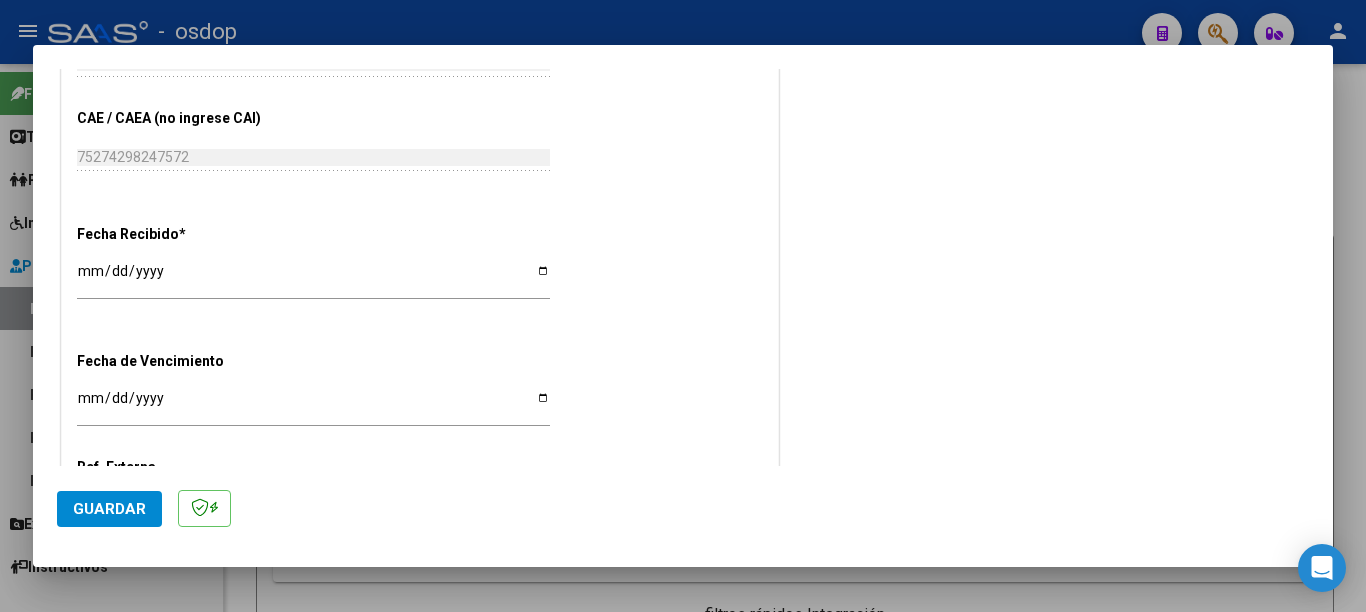 click on "Ingresar la fecha" at bounding box center (313, 405) 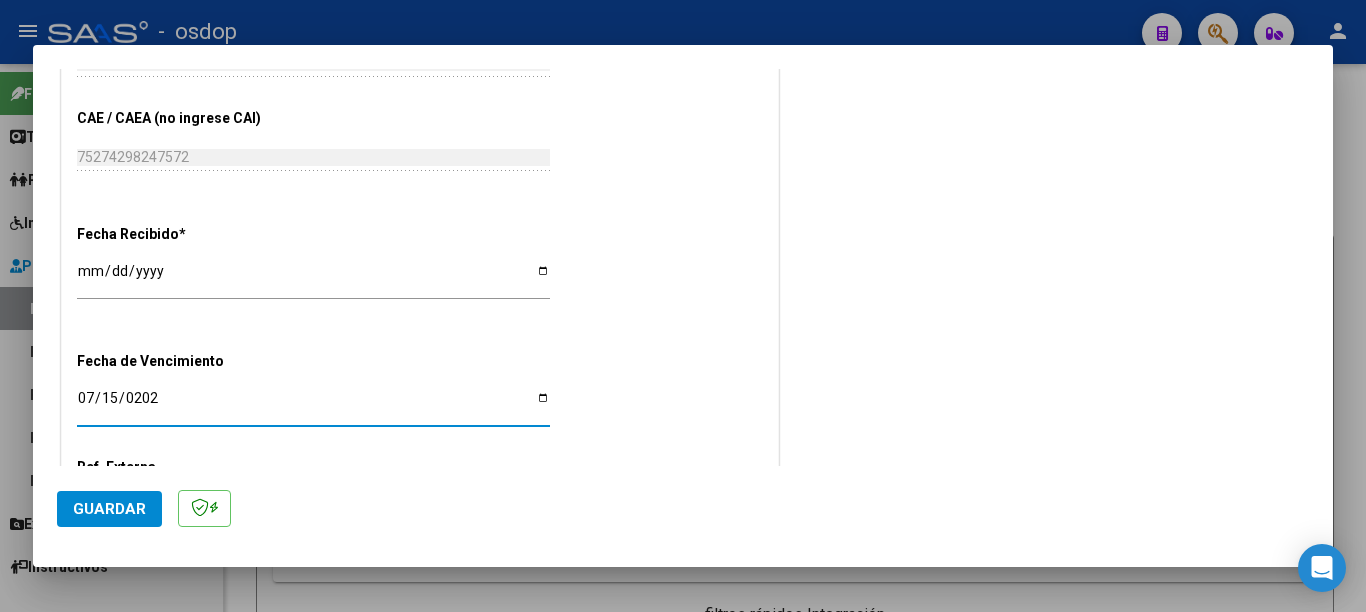 type on "[DATE]" 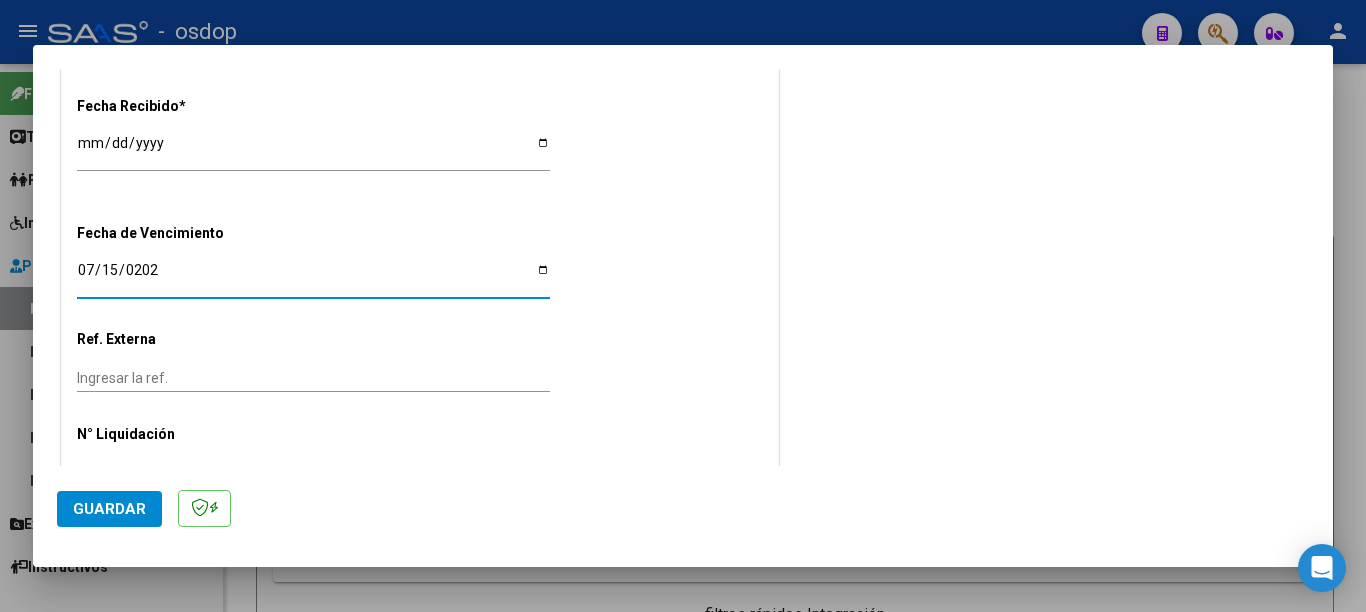 scroll, scrollTop: 1350, scrollLeft: 0, axis: vertical 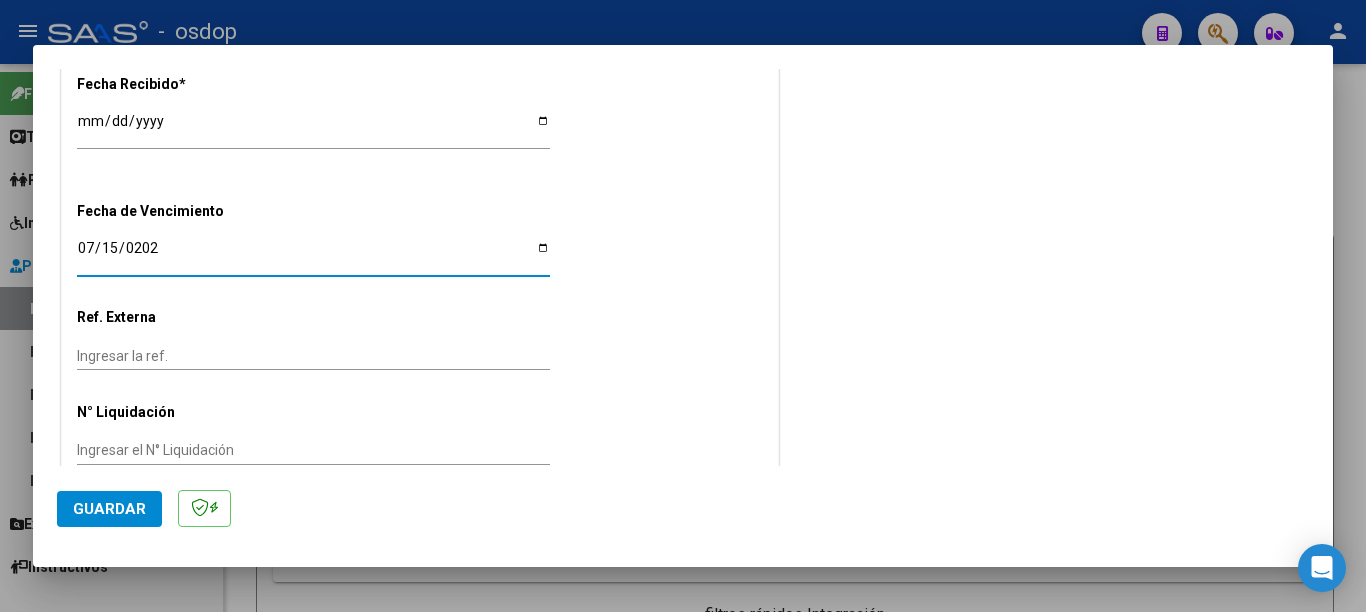 click on "Guardar" 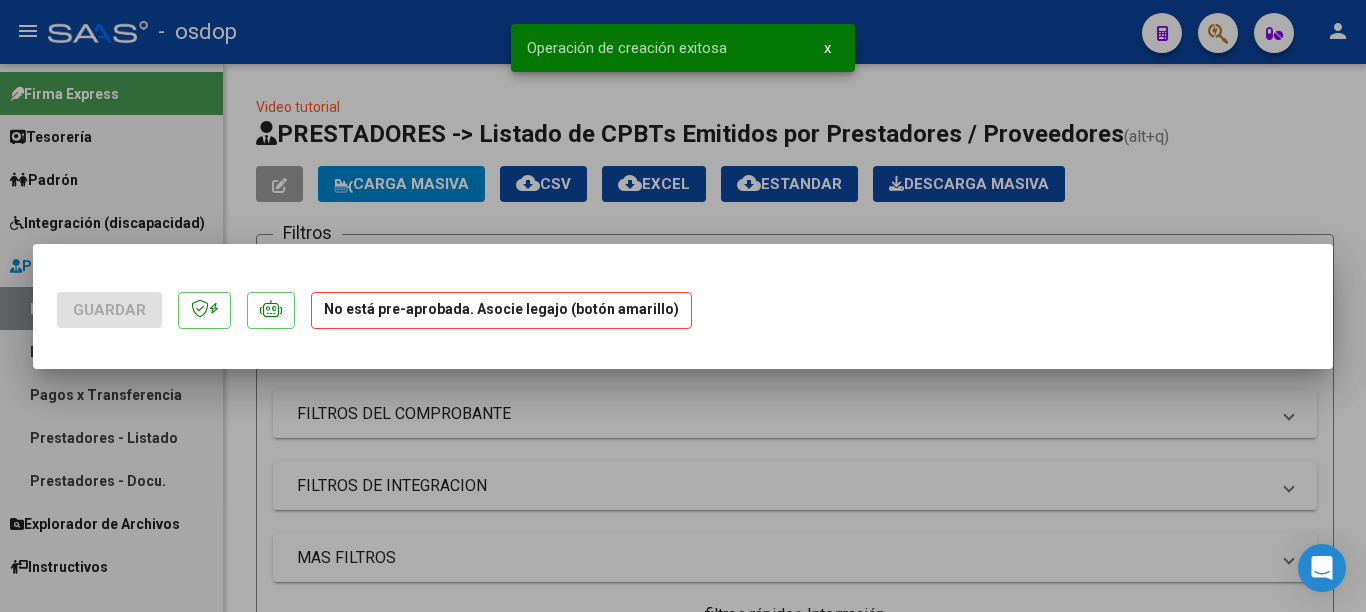scroll, scrollTop: 0, scrollLeft: 0, axis: both 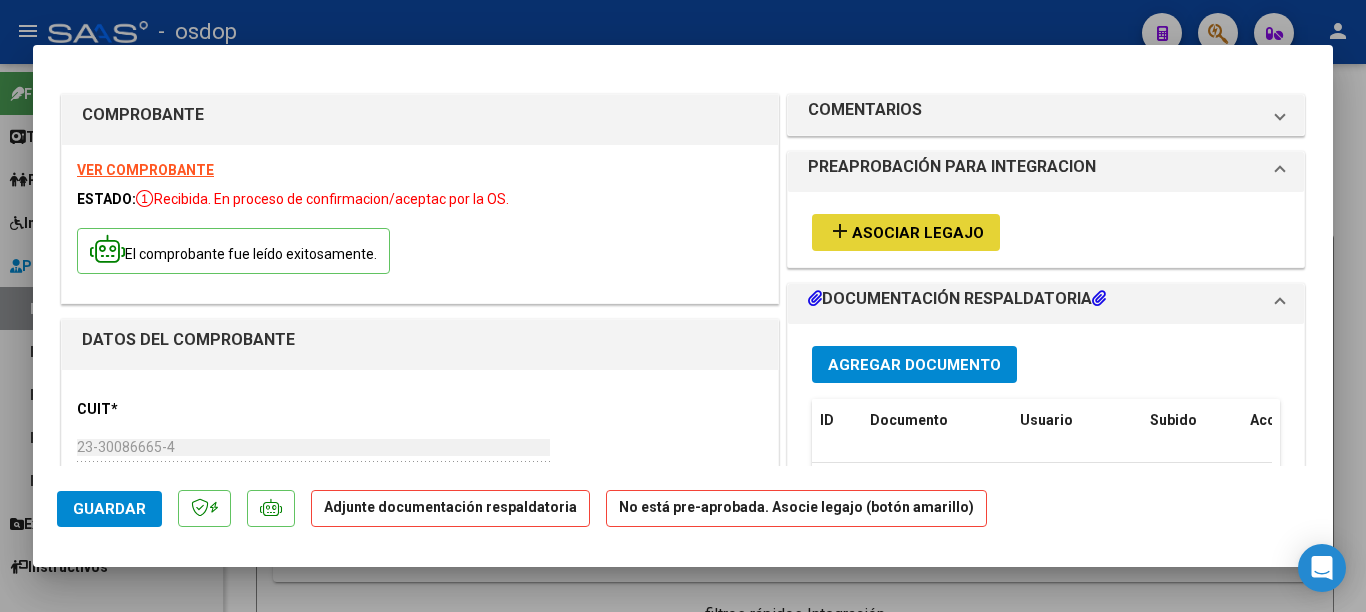 click on "Asociar Legajo" at bounding box center (918, 233) 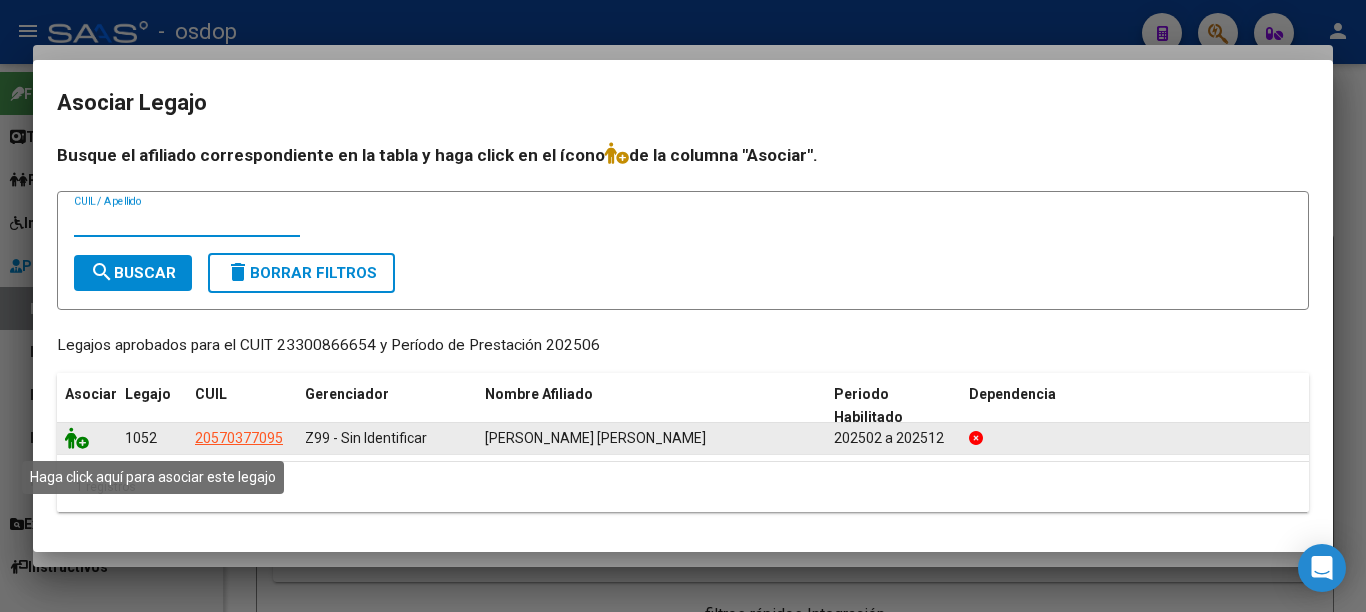 click 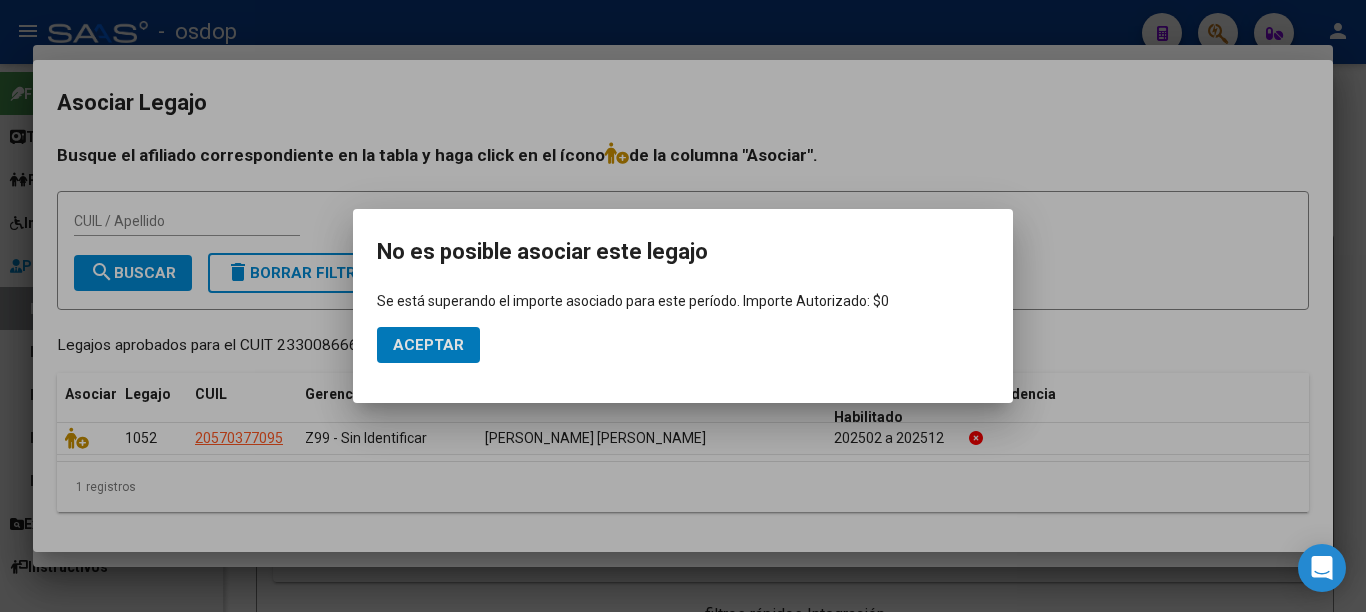 type 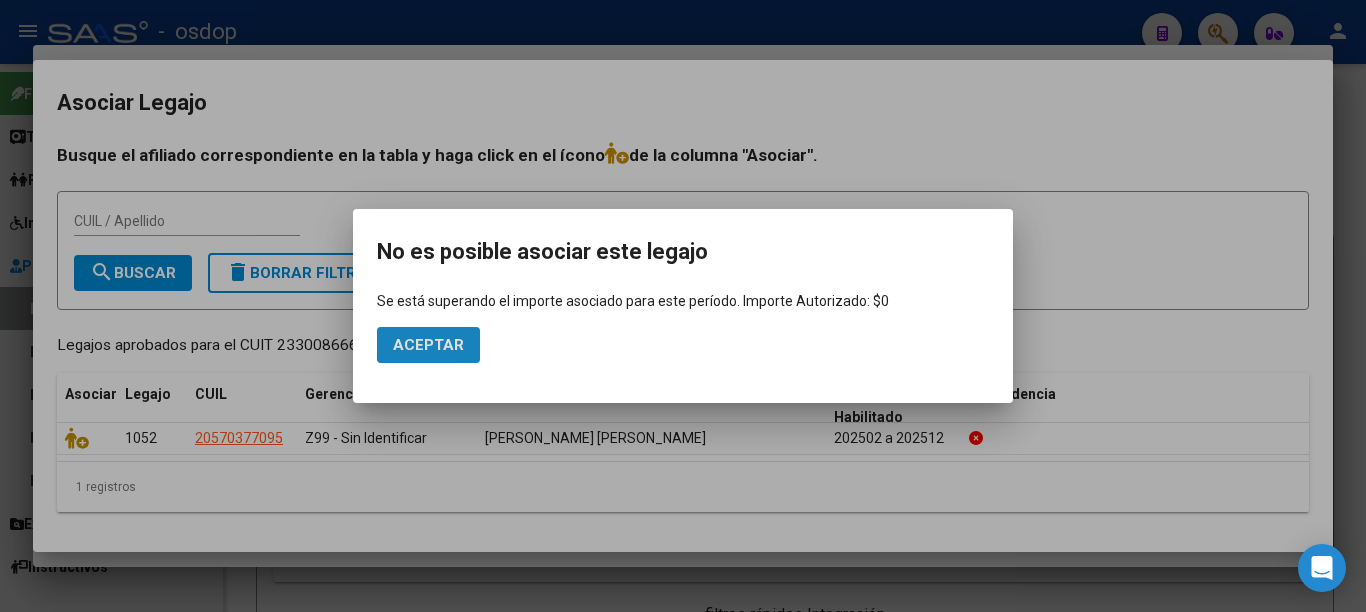 click on "Aceptar" 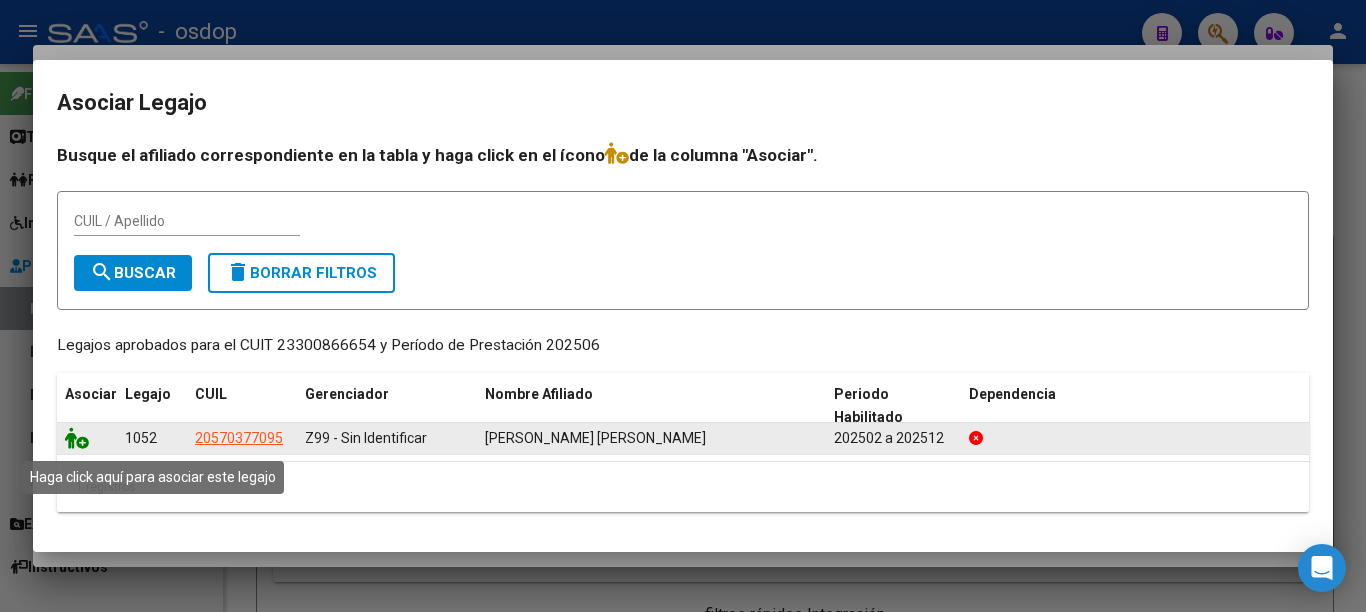 click 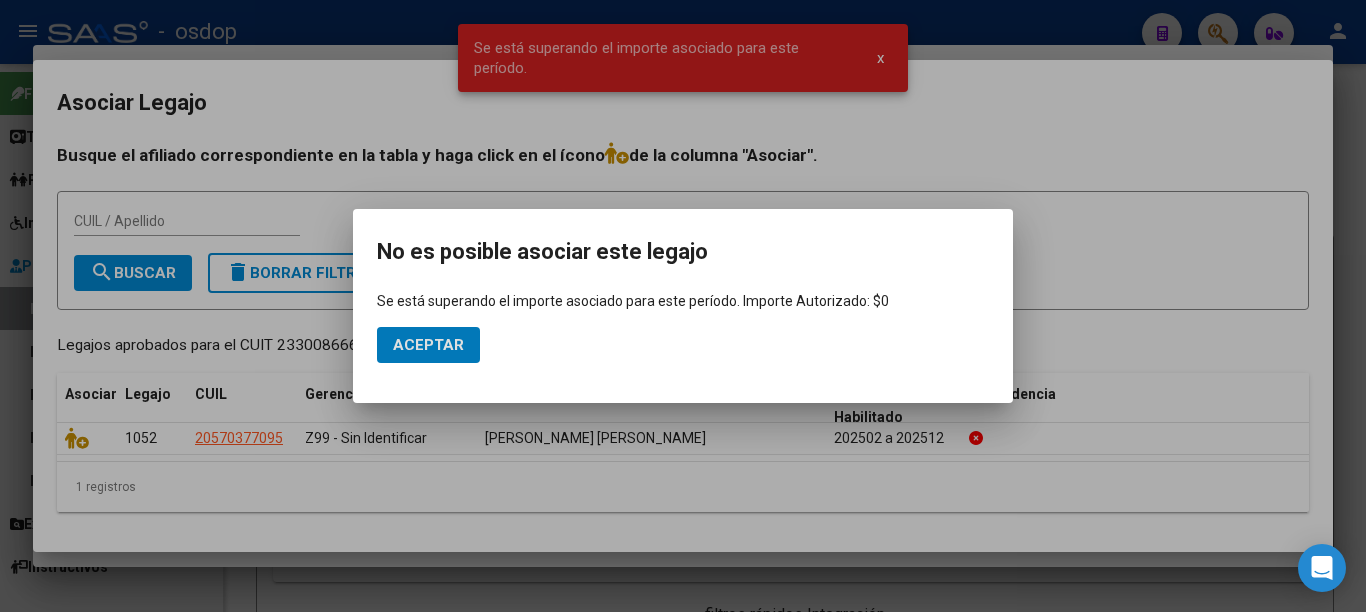 type 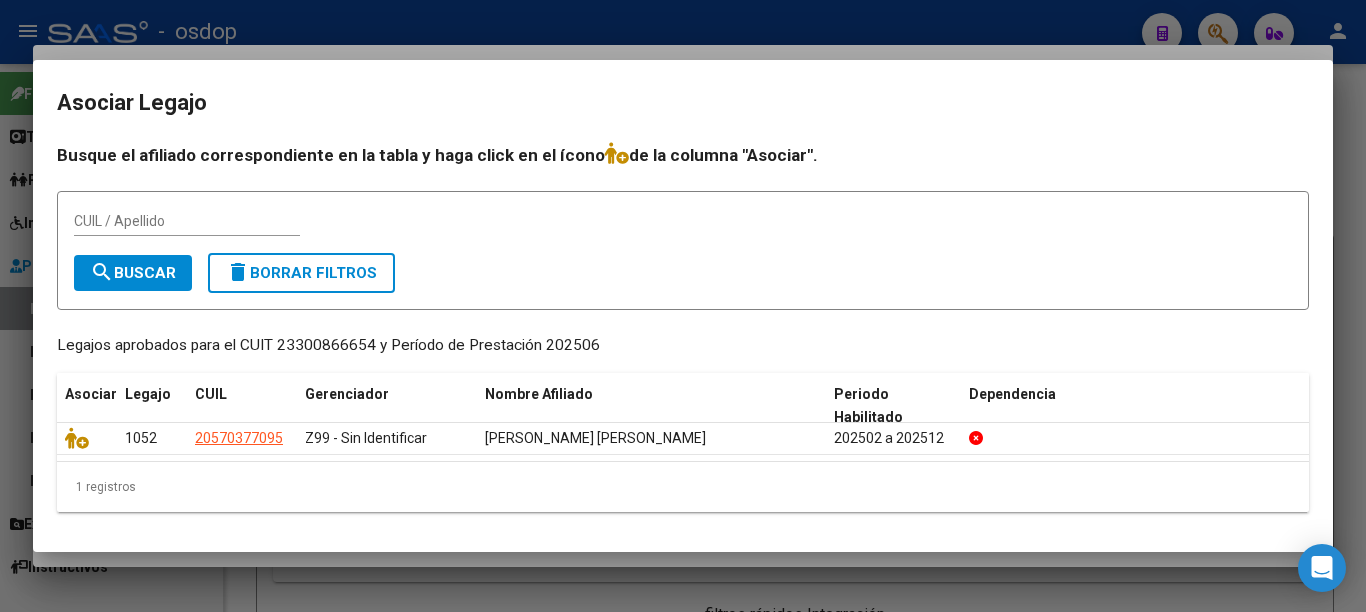 drag, startPoint x: 1026, startPoint y: 441, endPoint x: 53, endPoint y: 344, distance: 977.8231 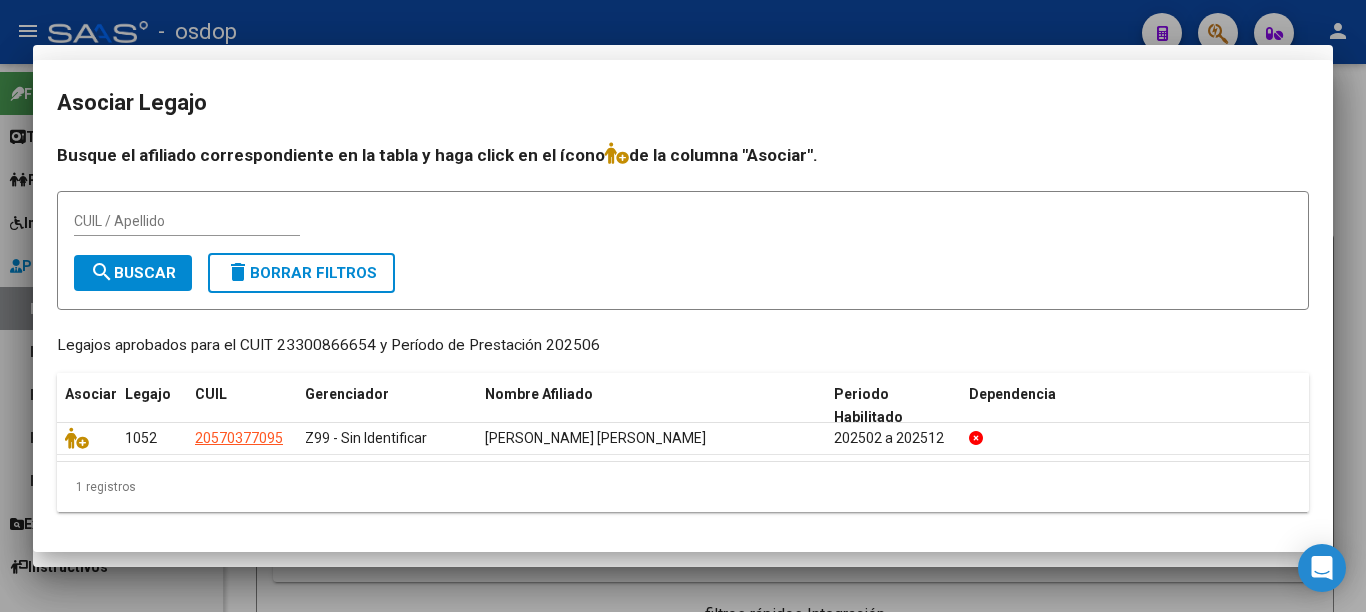 click at bounding box center [683, 306] 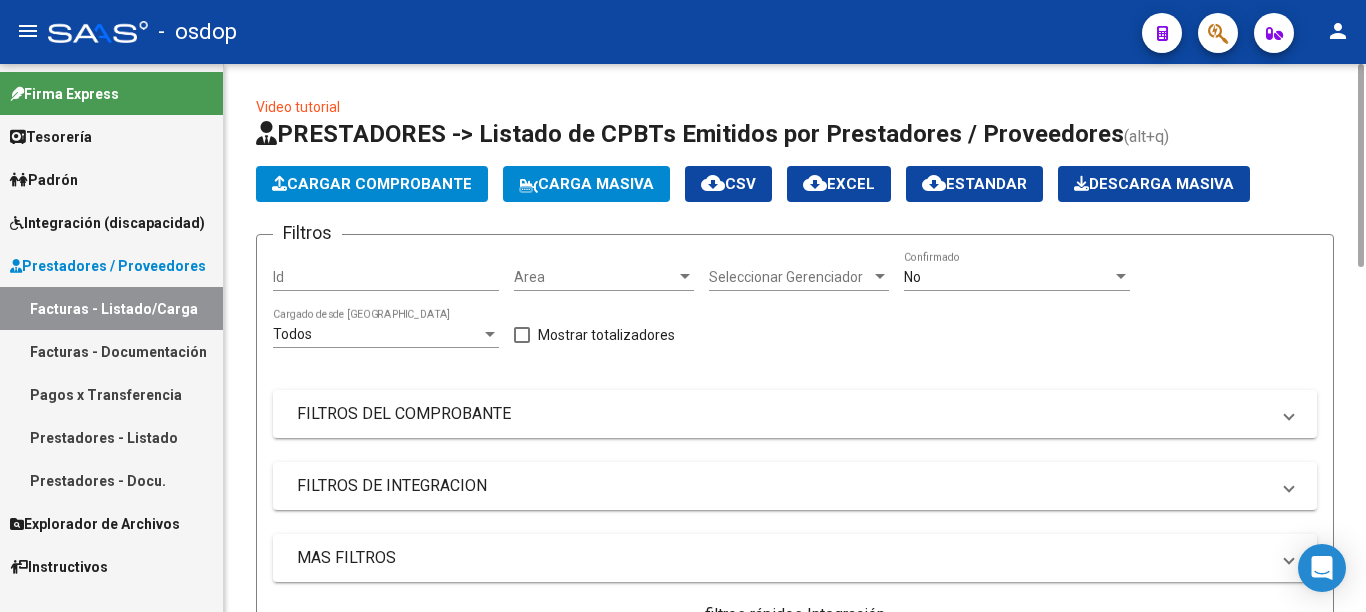 click on "Cargar Comprobante" 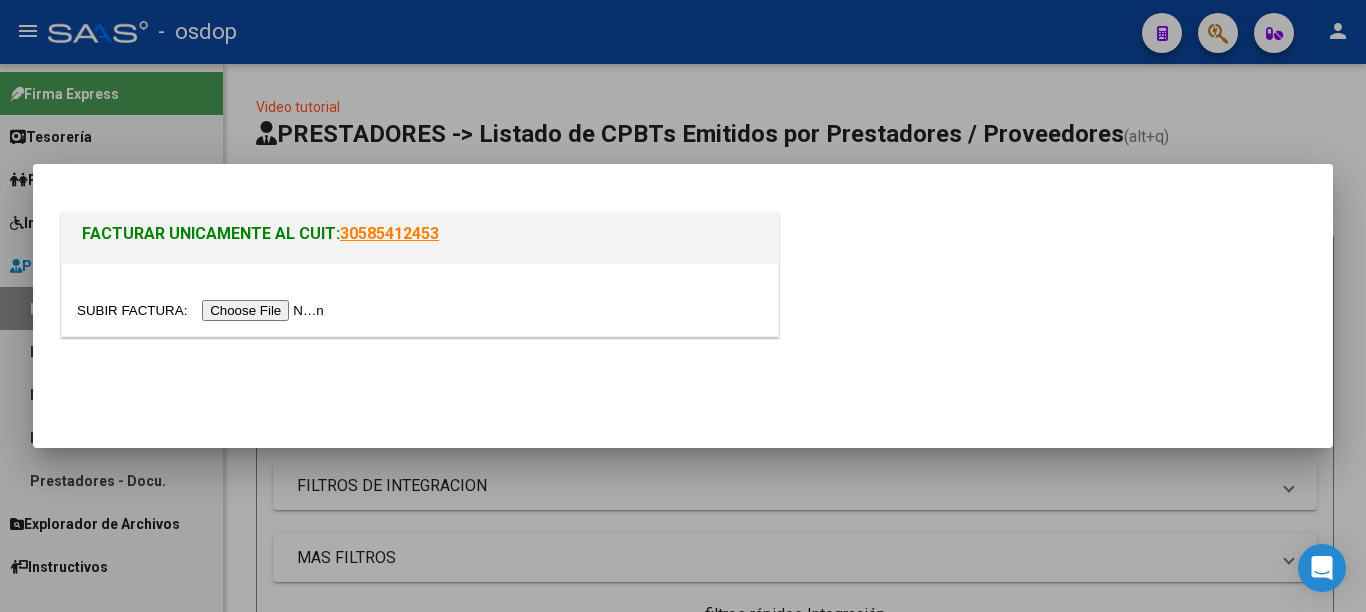 click at bounding box center (420, 300) 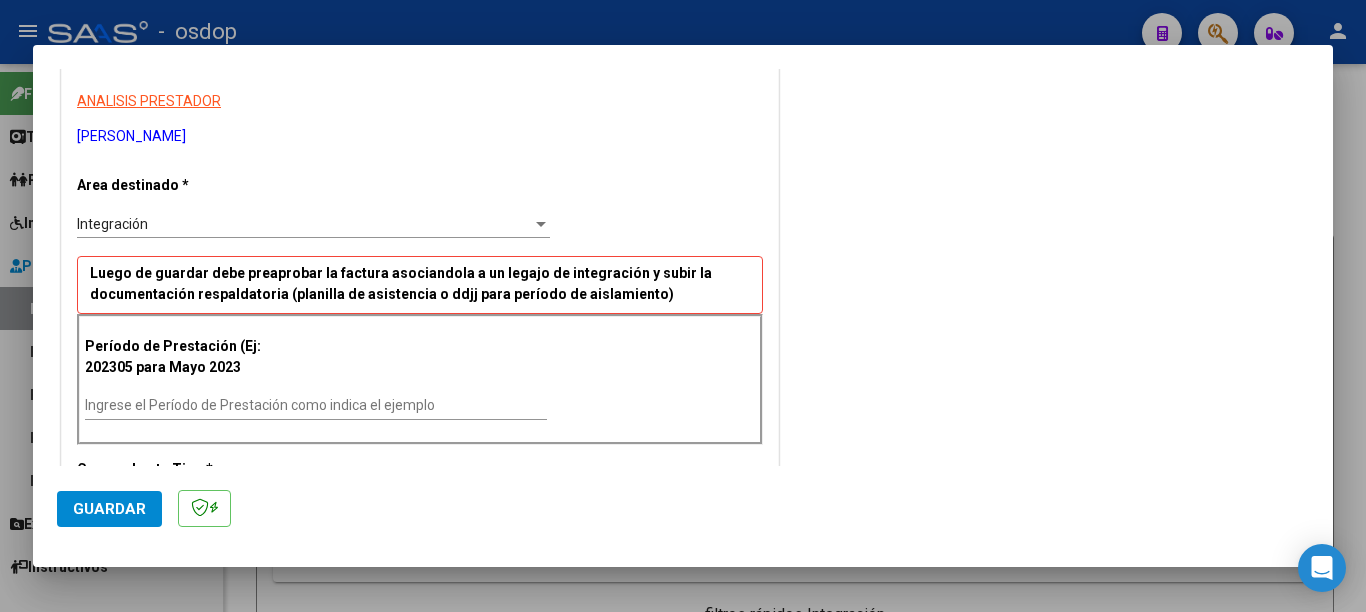 scroll, scrollTop: 400, scrollLeft: 0, axis: vertical 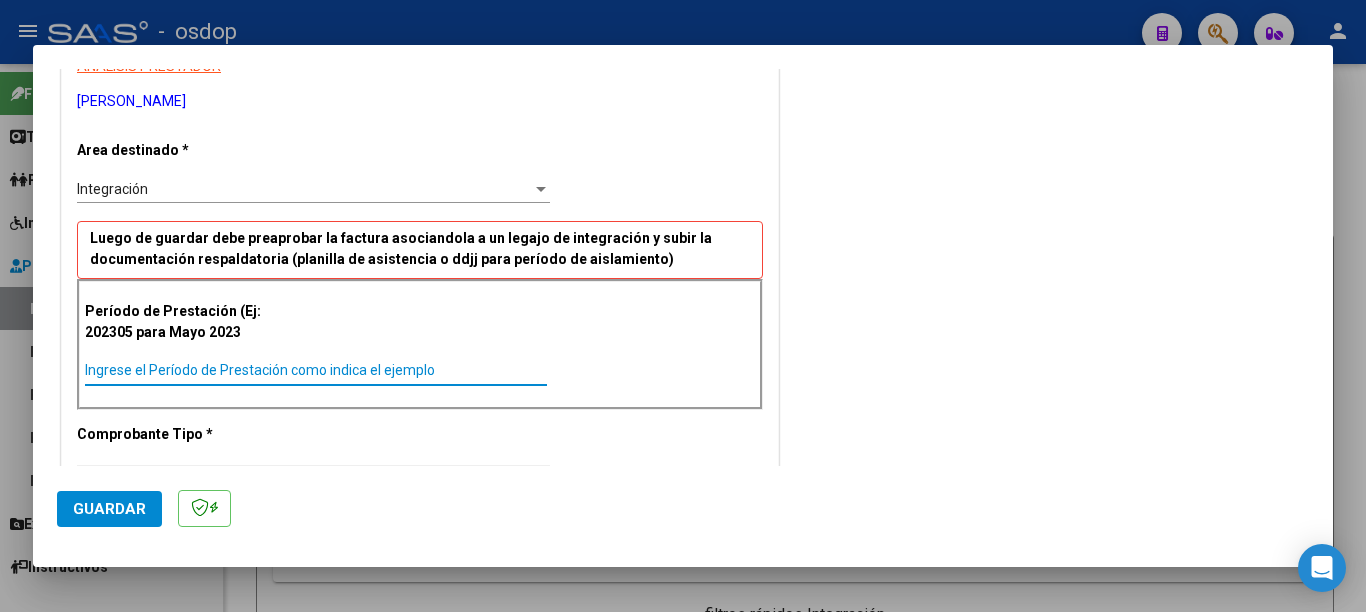 click on "Ingrese el Período de Prestación como indica el ejemplo" at bounding box center [316, 370] 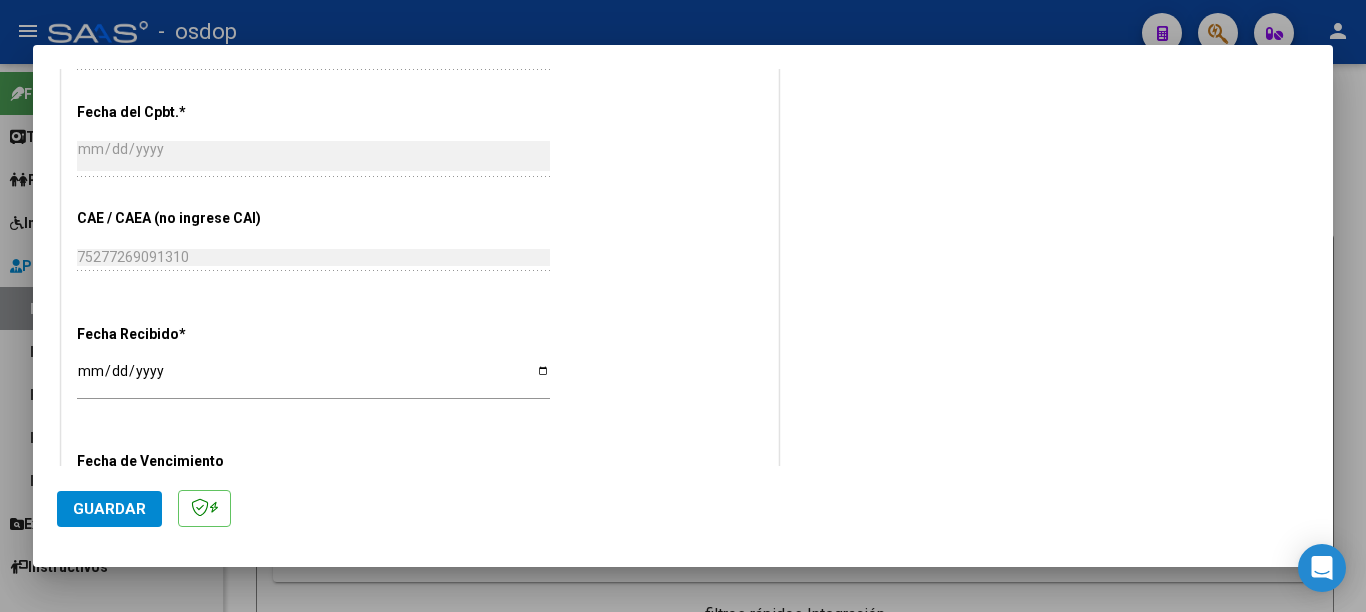 scroll, scrollTop: 1300, scrollLeft: 0, axis: vertical 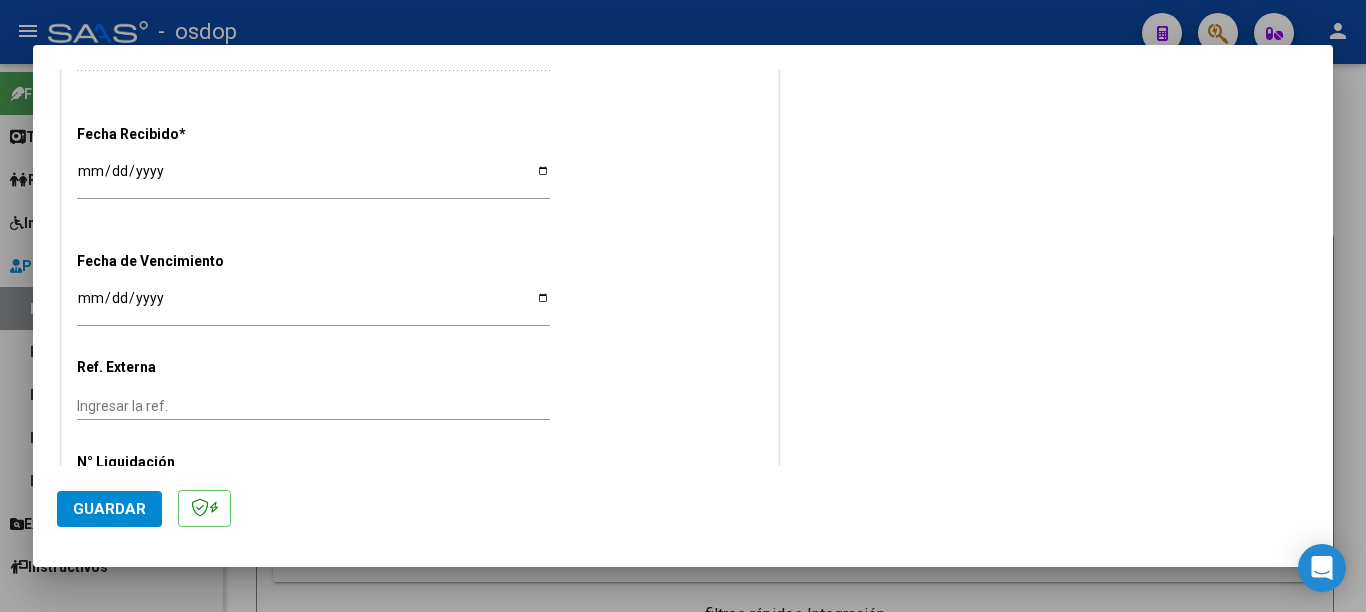 type on "202506" 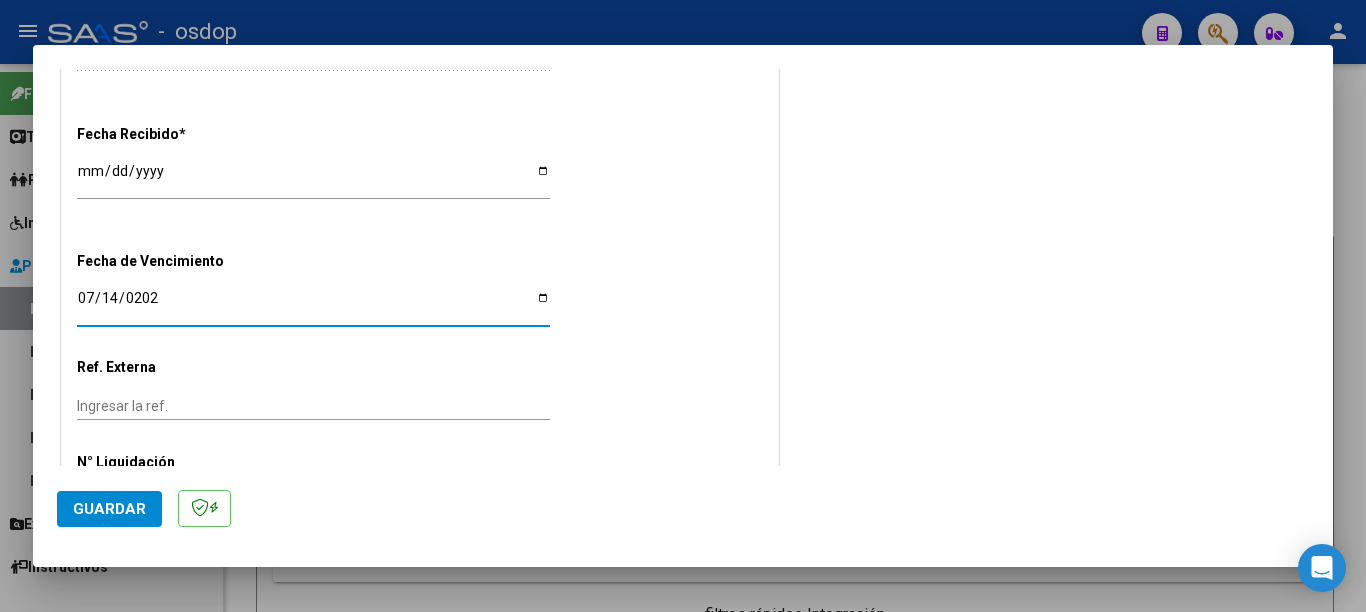 type on "[DATE]" 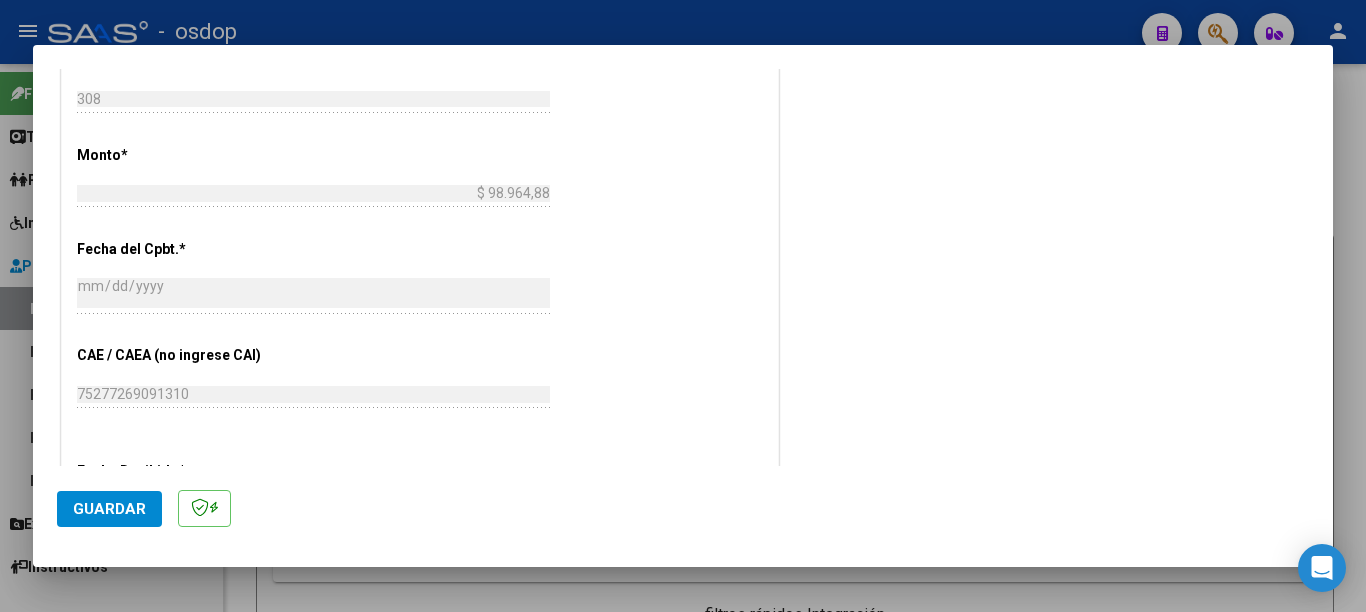 scroll, scrollTop: 1050, scrollLeft: 0, axis: vertical 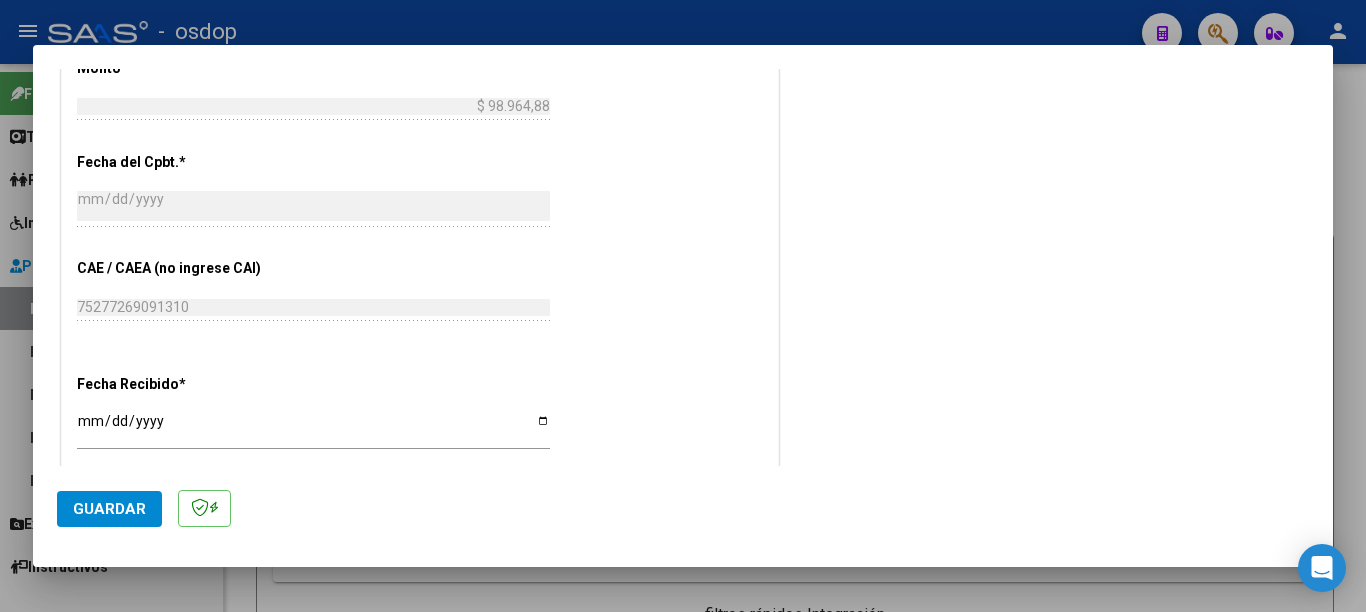 click on "Guardar" 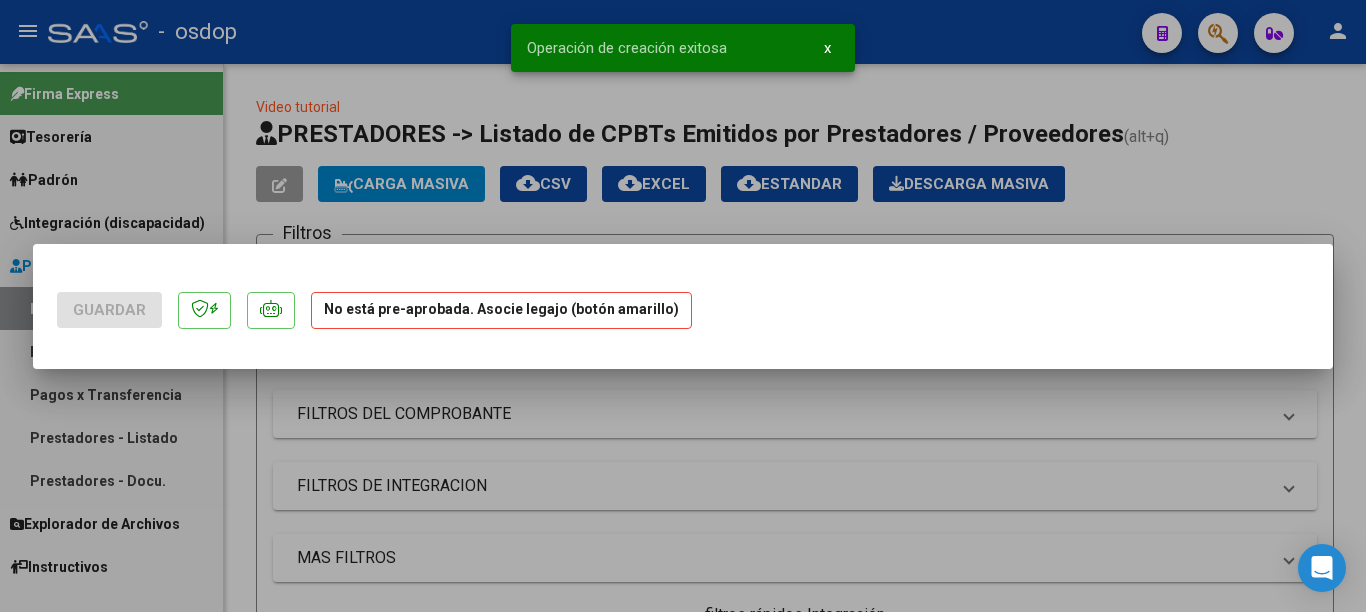 scroll, scrollTop: 0, scrollLeft: 0, axis: both 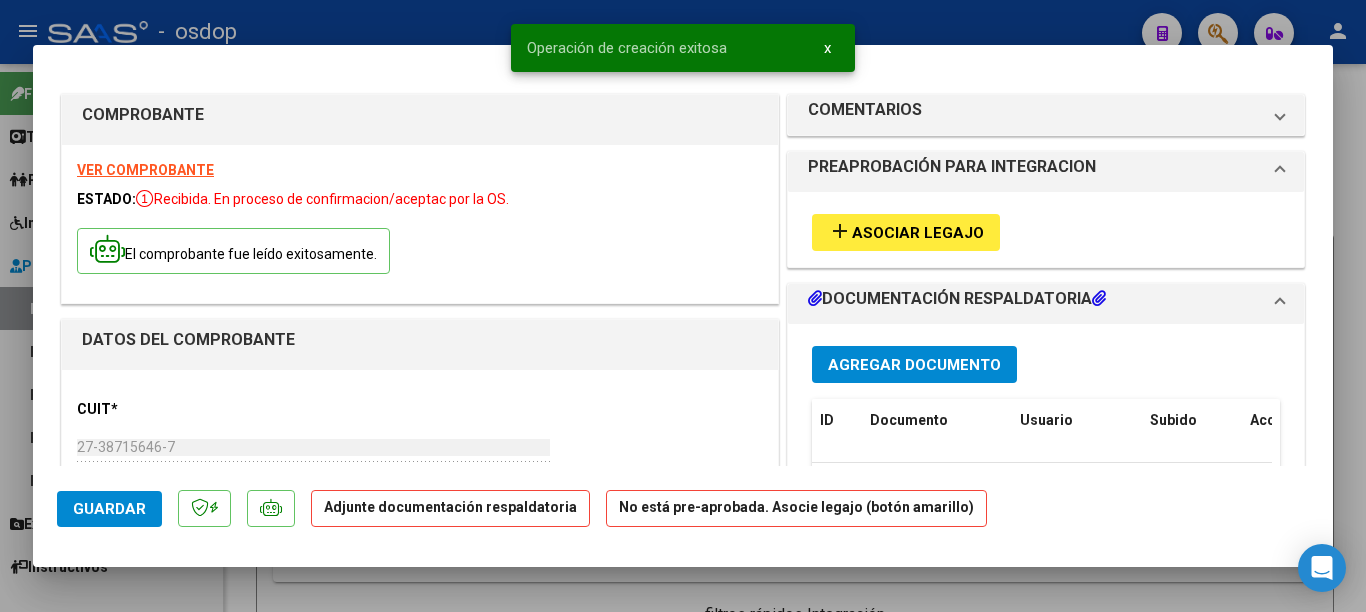 click on "add" at bounding box center [840, 231] 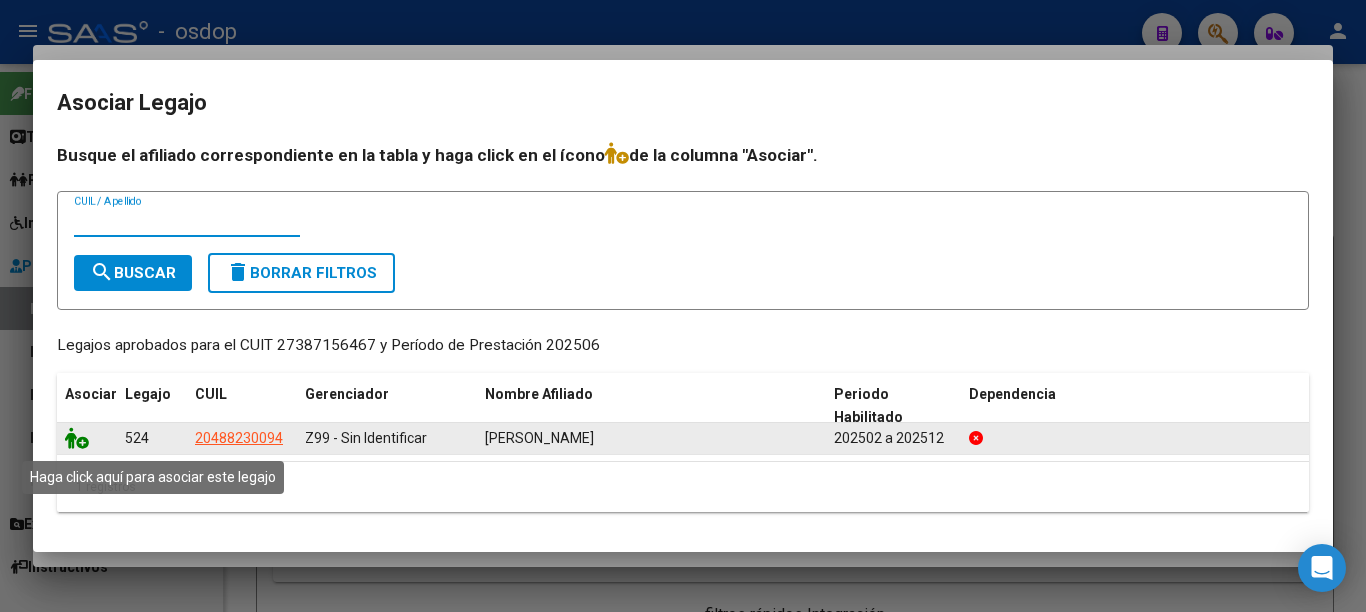 click 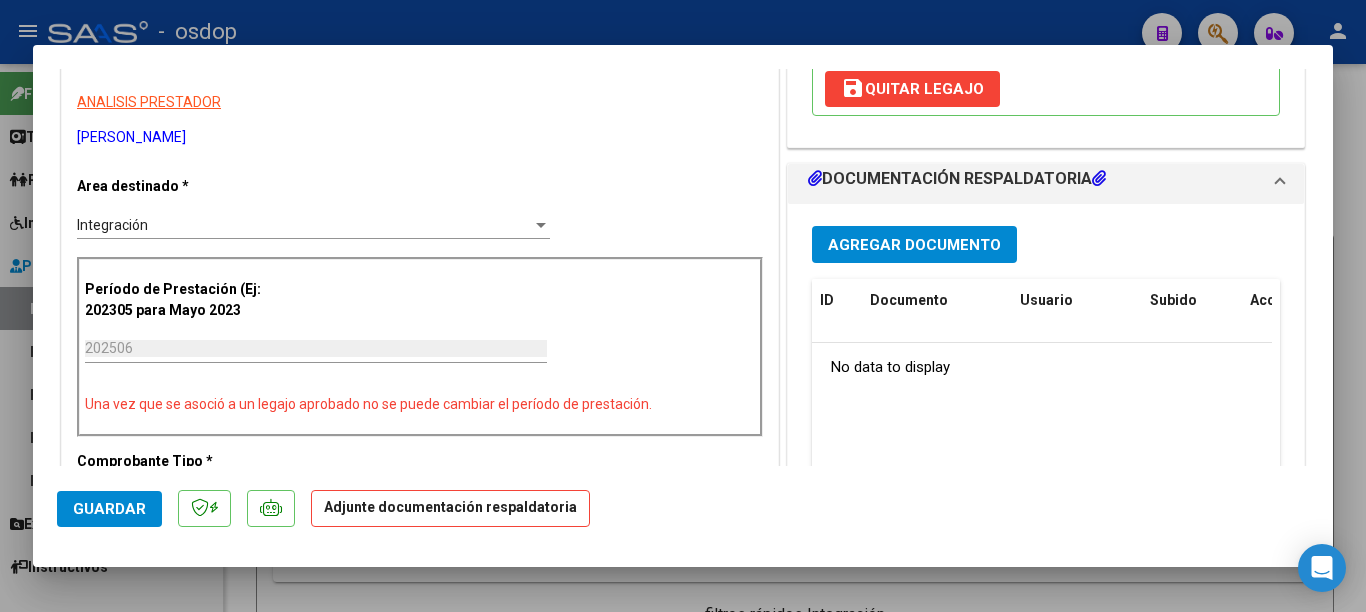 scroll, scrollTop: 400, scrollLeft: 0, axis: vertical 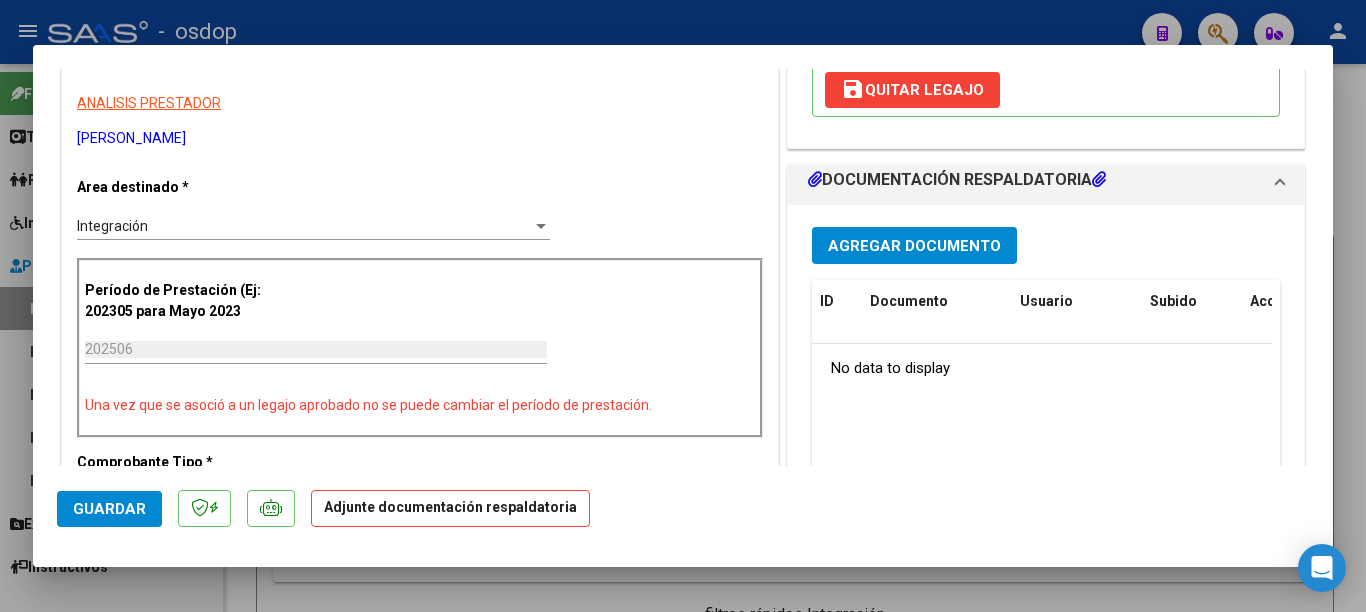 click on "Agregar Documento" at bounding box center [914, 245] 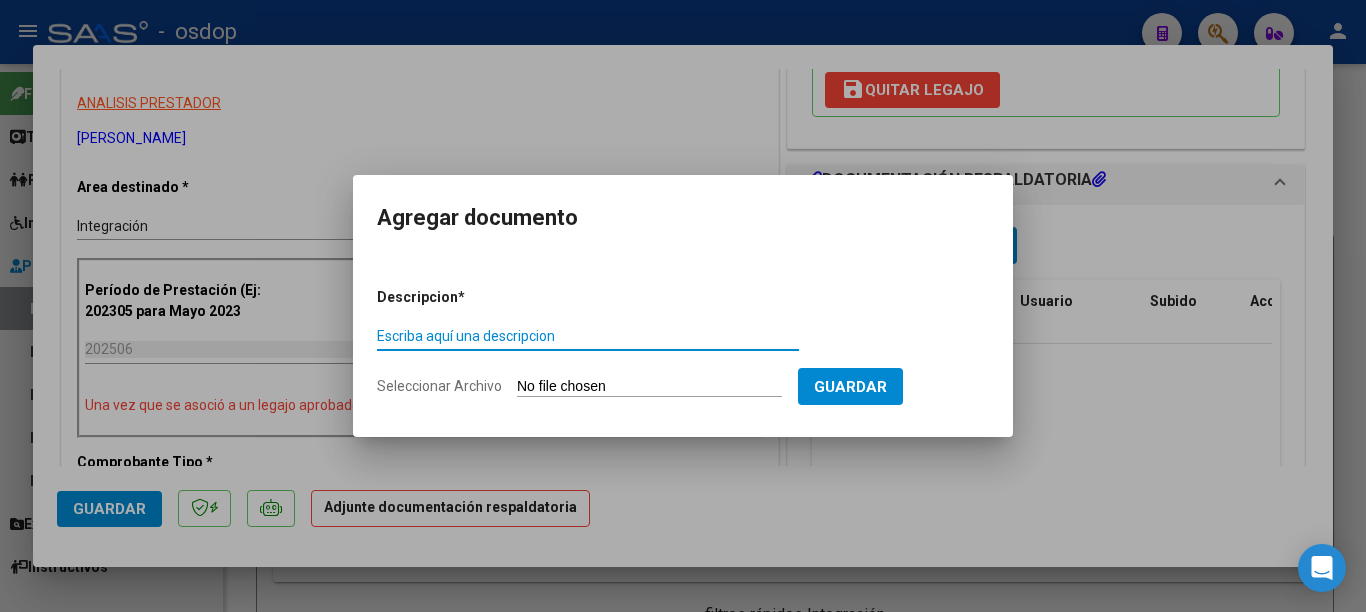 click on "Escriba aquí una descripcion" at bounding box center (588, 336) 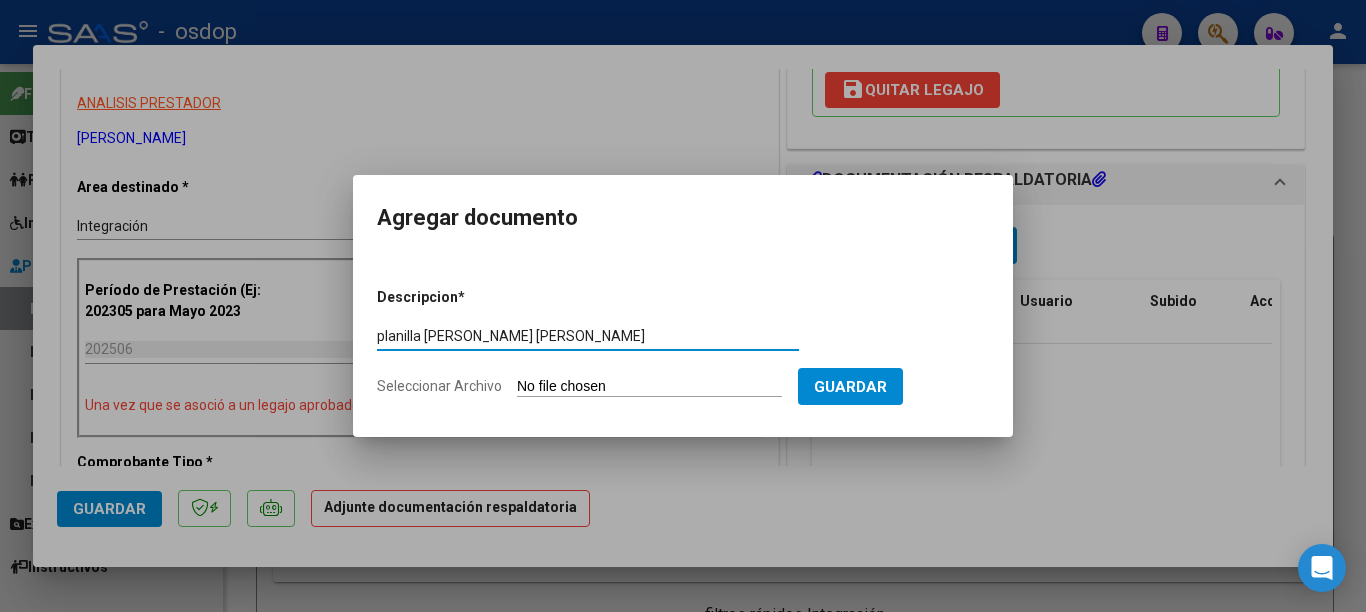 type on "planilla [PERSON_NAME] [PERSON_NAME]" 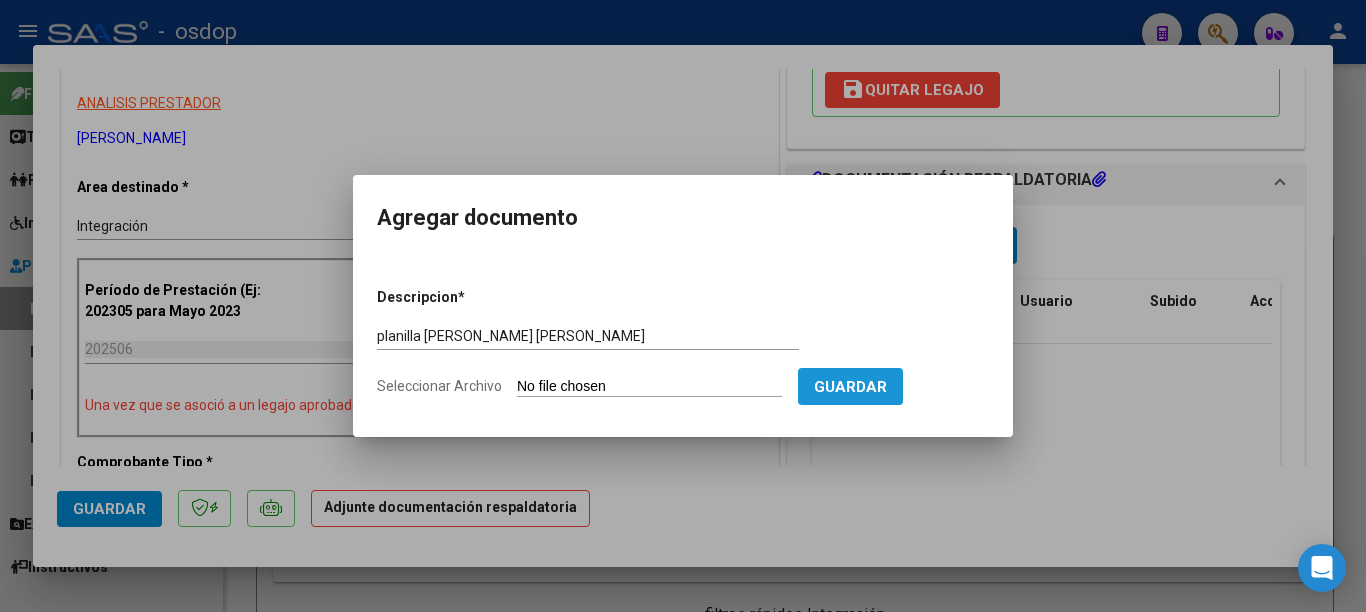 click on "Guardar" at bounding box center (850, 387) 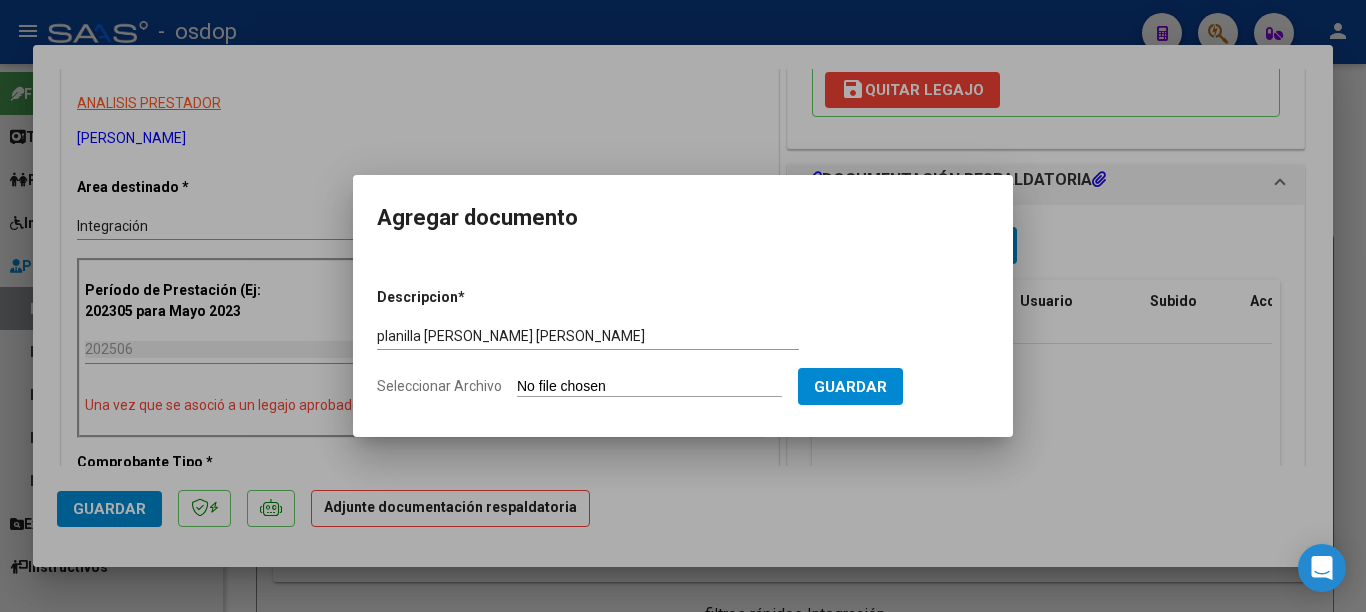 click on "Seleccionar Archivo" at bounding box center (649, 387) 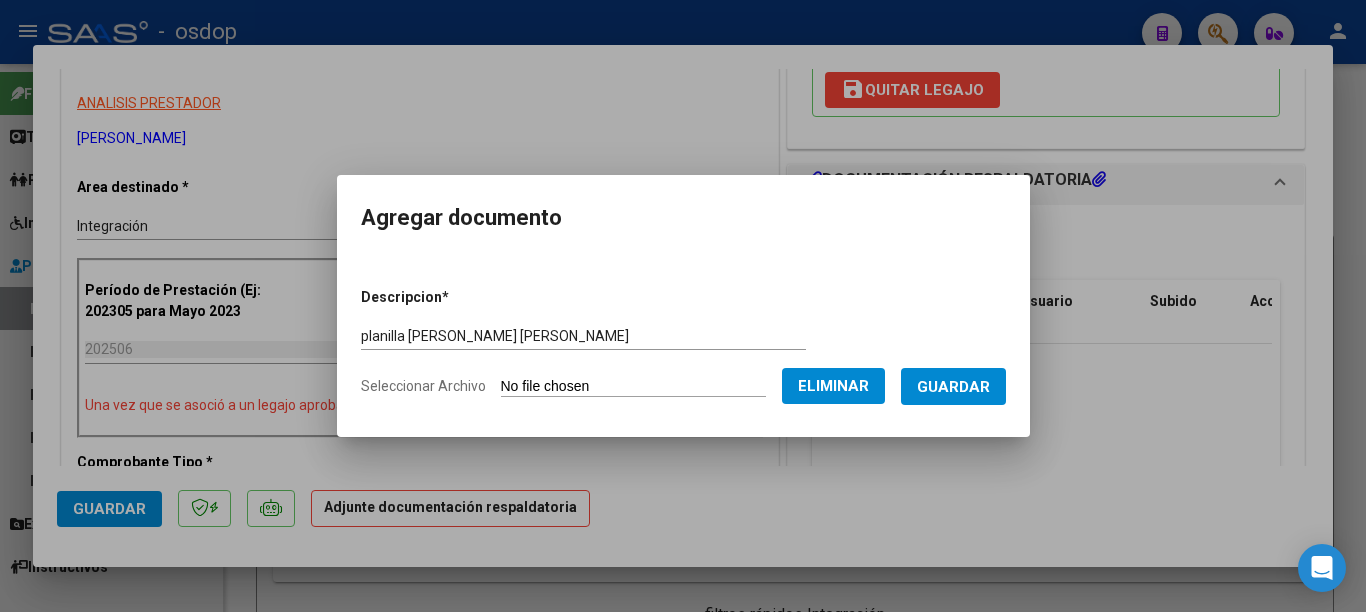 click on "Guardar" at bounding box center (953, 387) 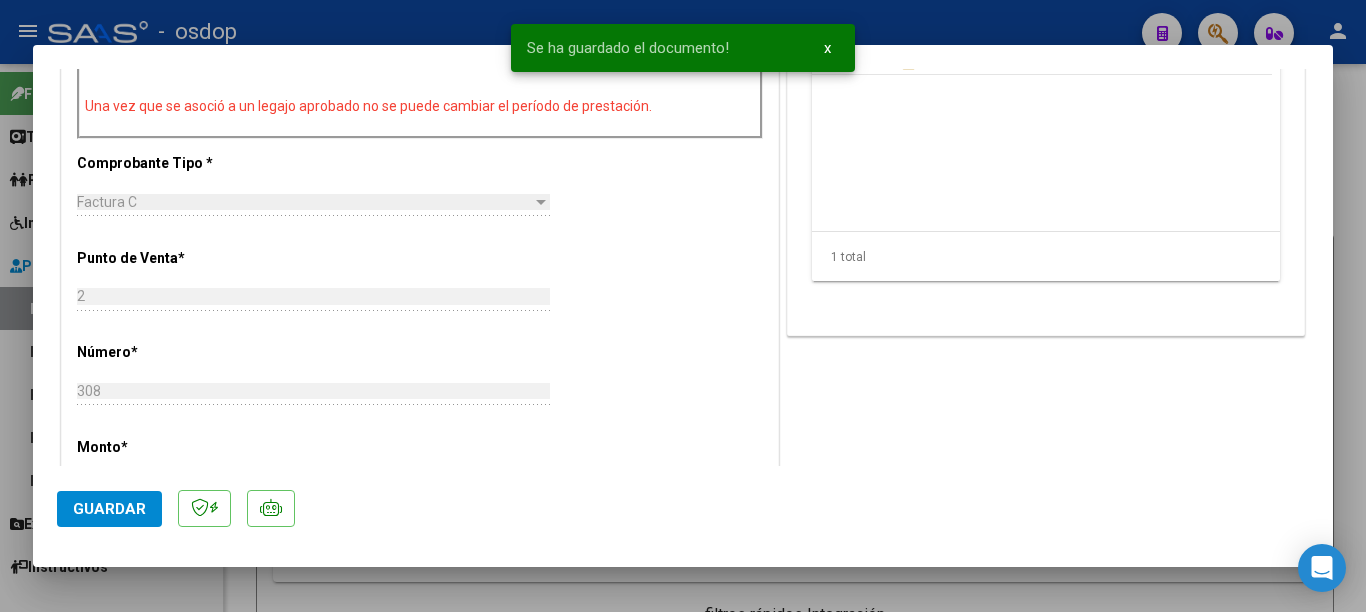 scroll, scrollTop: 700, scrollLeft: 0, axis: vertical 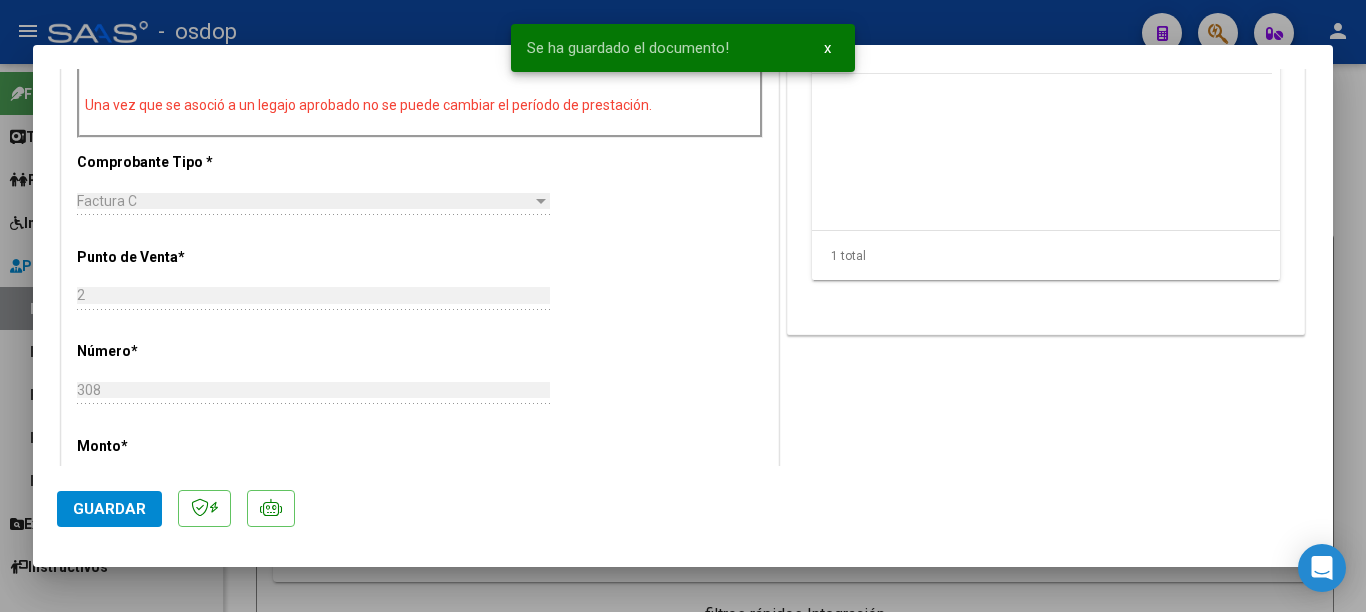 click on "Guardar" 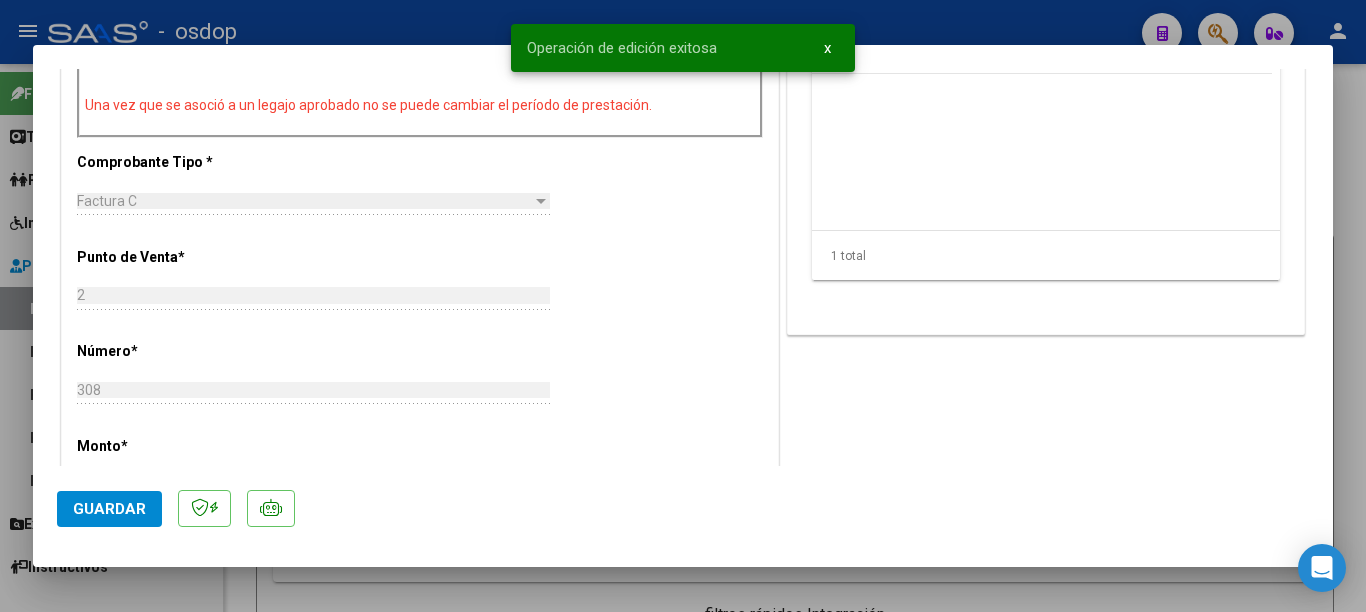 click at bounding box center [683, 306] 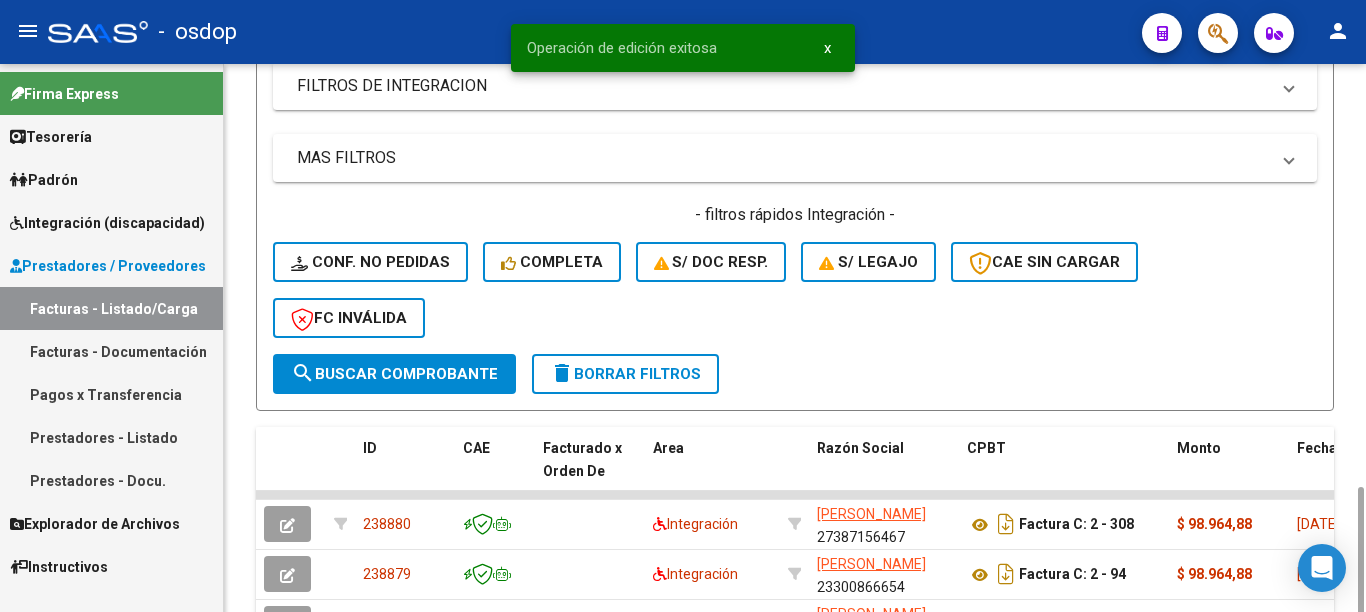 scroll, scrollTop: 600, scrollLeft: 0, axis: vertical 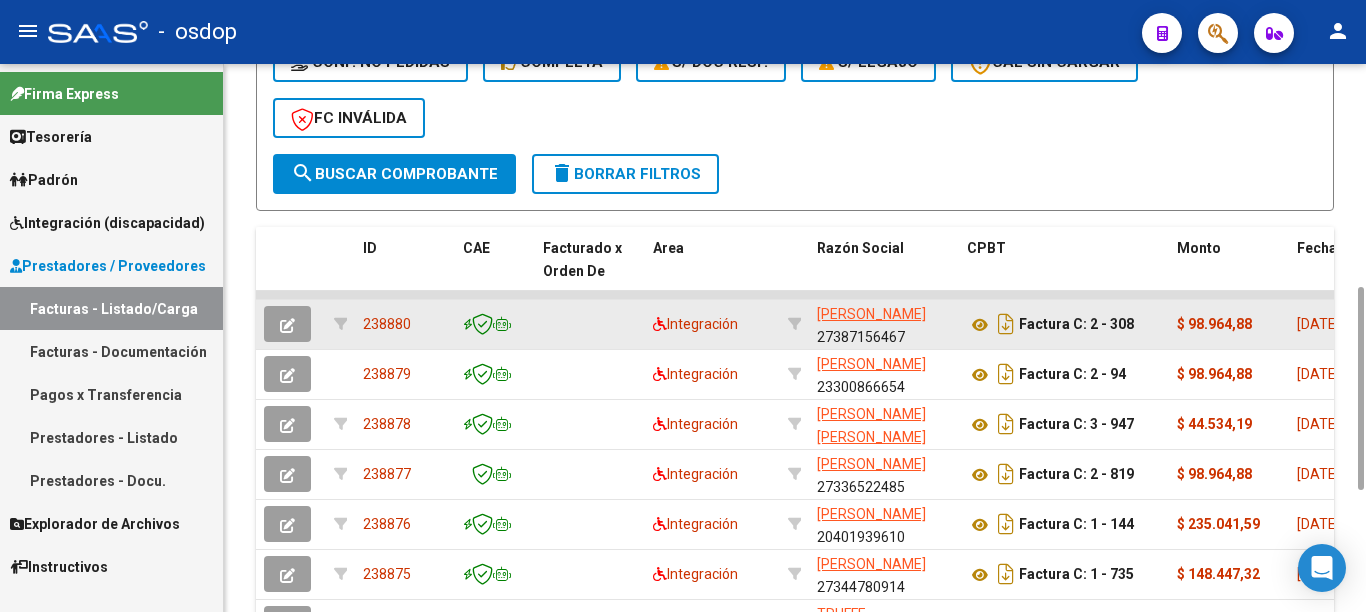 click on "238880" 